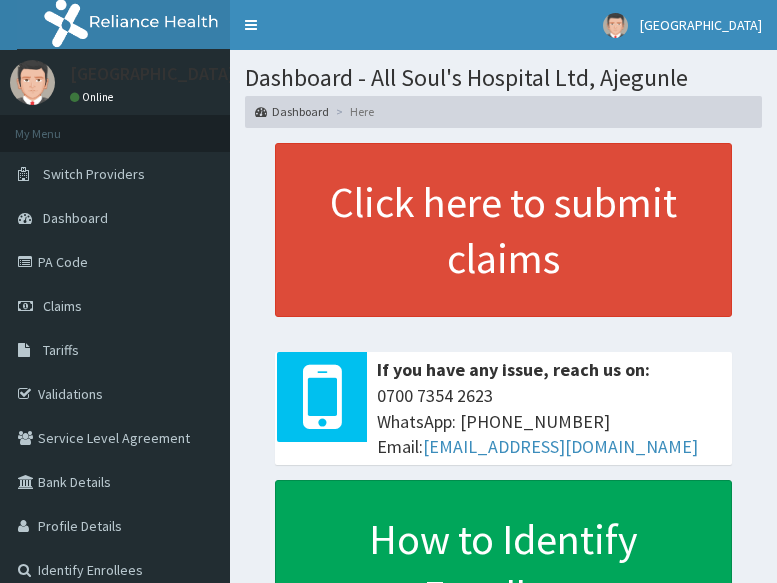 scroll, scrollTop: 0, scrollLeft: 0, axis: both 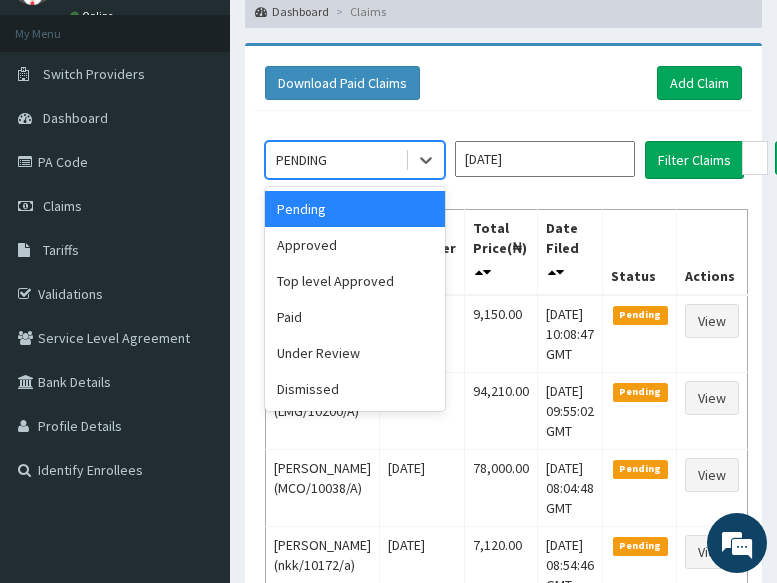 click on "PENDING" at bounding box center [335, 160] 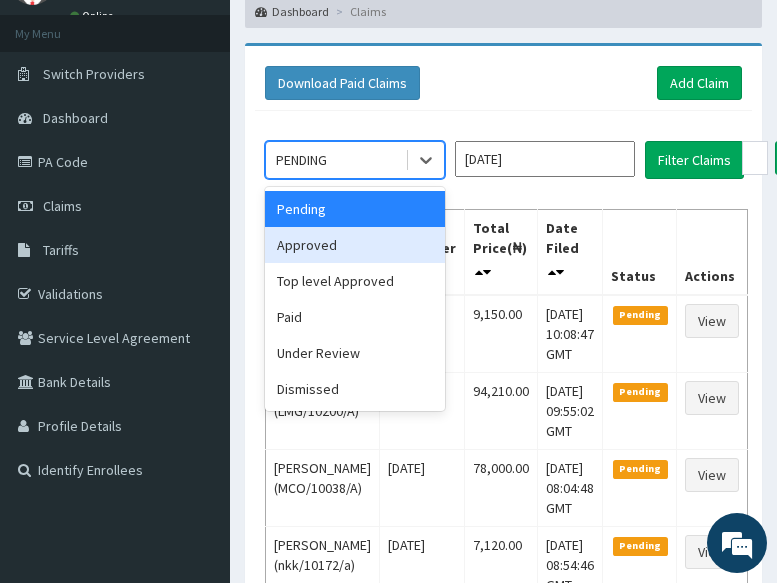 click on "Approved" at bounding box center (355, 245) 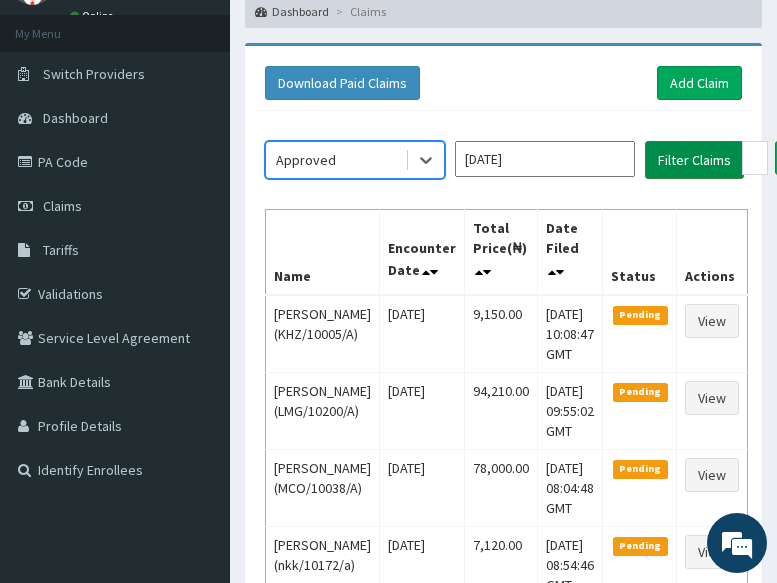 click on "Filter Claims" at bounding box center [694, 160] 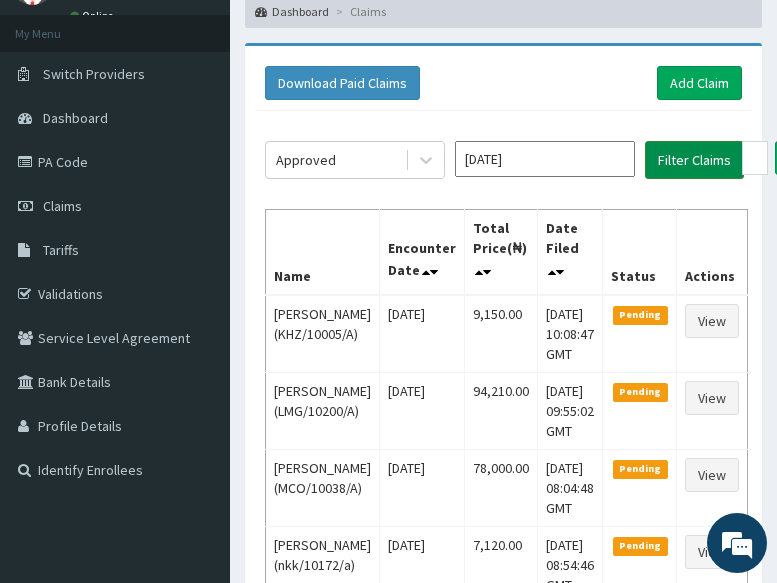 click on "Filter Claims" at bounding box center (694, 160) 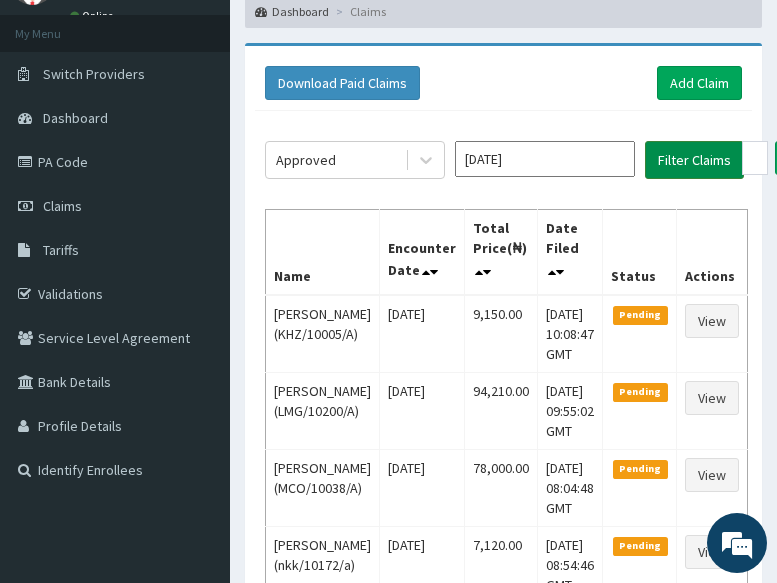 click on "Filter Claims" at bounding box center [694, 160] 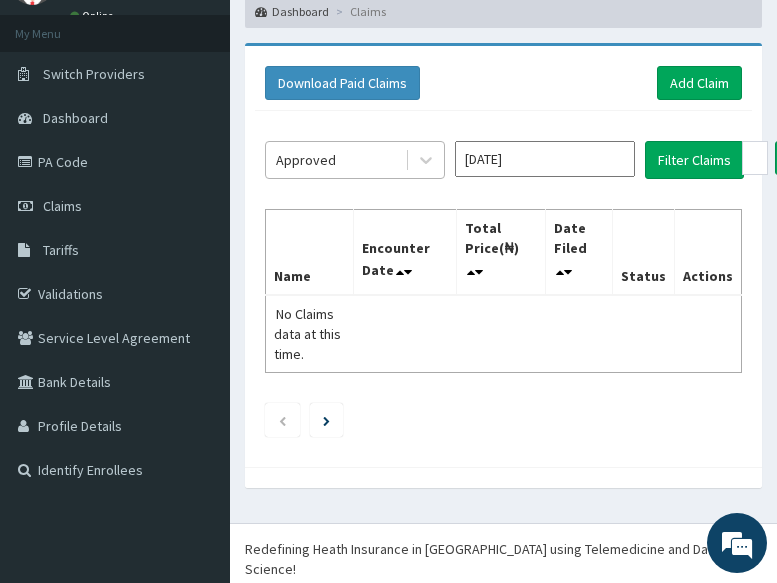 click on "Approved" at bounding box center (335, 160) 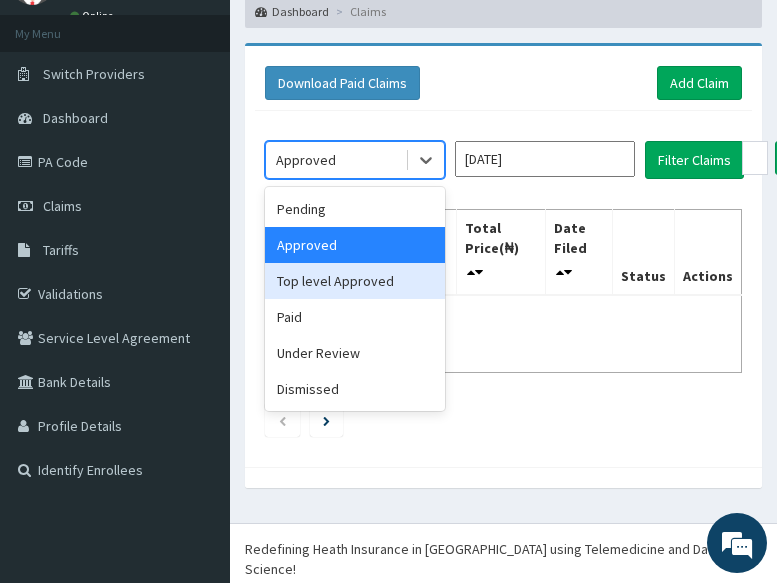 click on "Top level Approved" at bounding box center (355, 281) 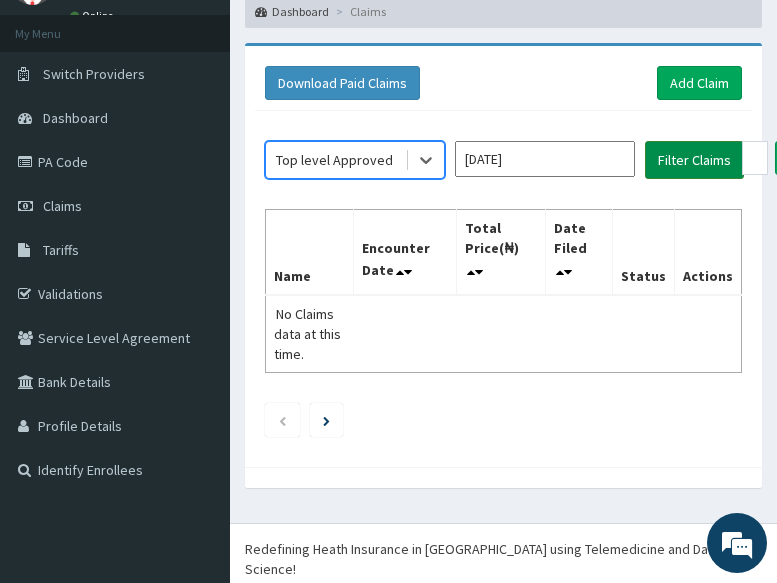 click on "Filter Claims" at bounding box center [694, 160] 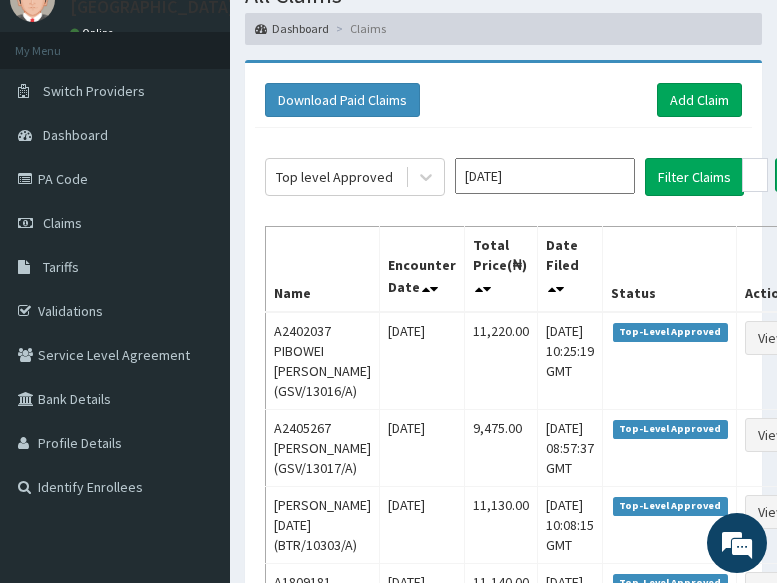 scroll, scrollTop: 38, scrollLeft: 0, axis: vertical 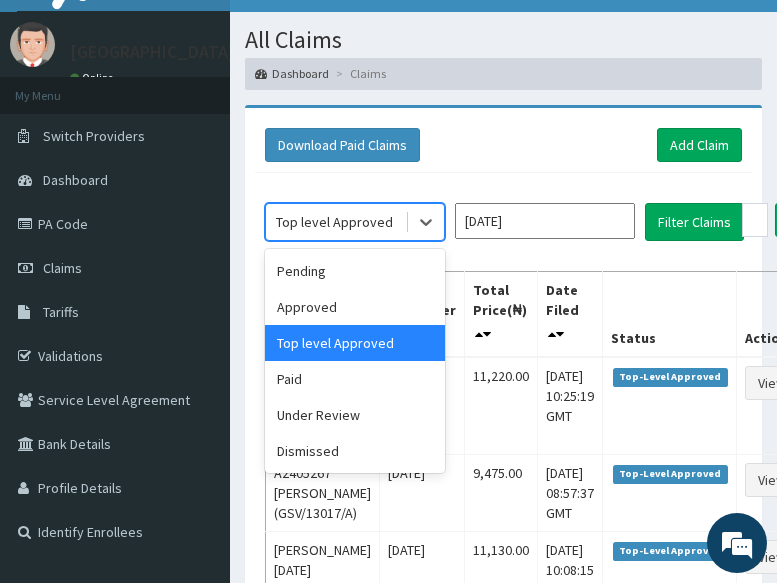 click on "Top level Approved" at bounding box center (334, 222) 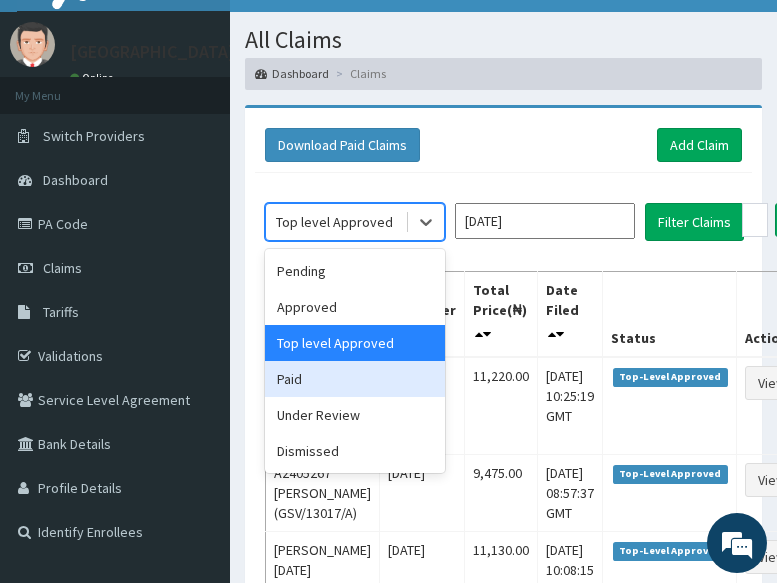 click on "Paid" at bounding box center (355, 379) 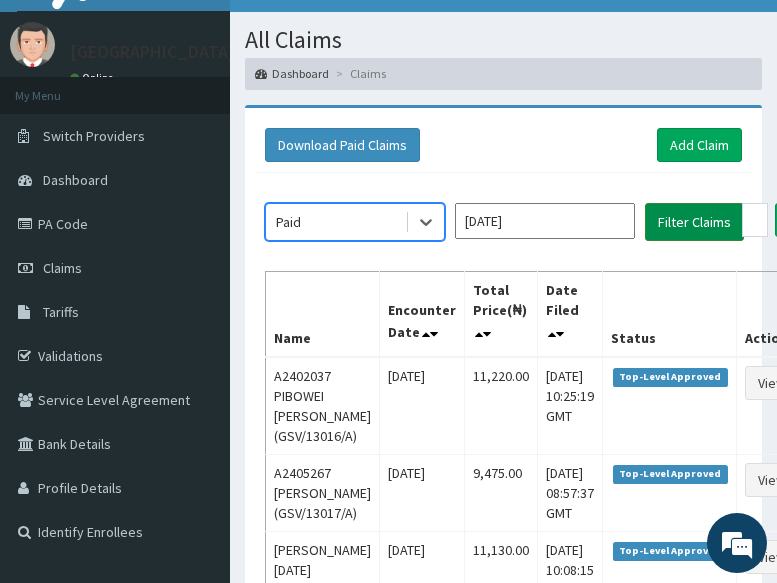 click on "Filter Claims" at bounding box center (694, 222) 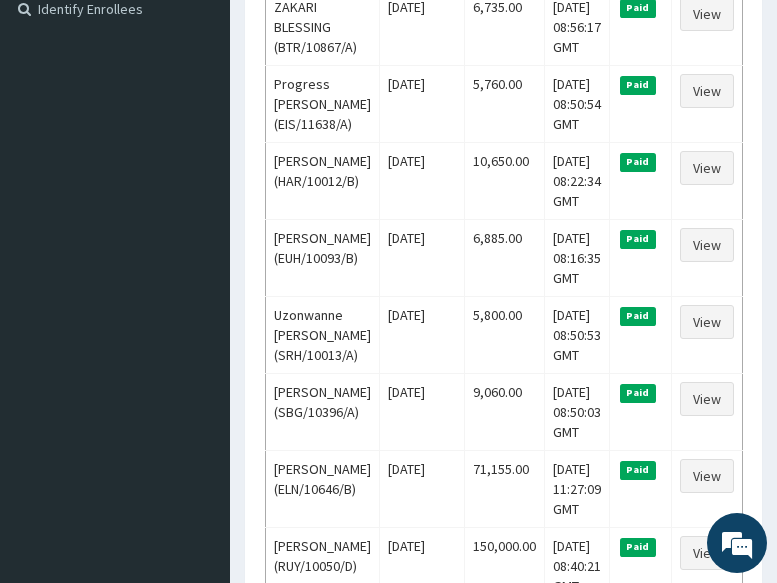 scroll, scrollTop: 338, scrollLeft: 0, axis: vertical 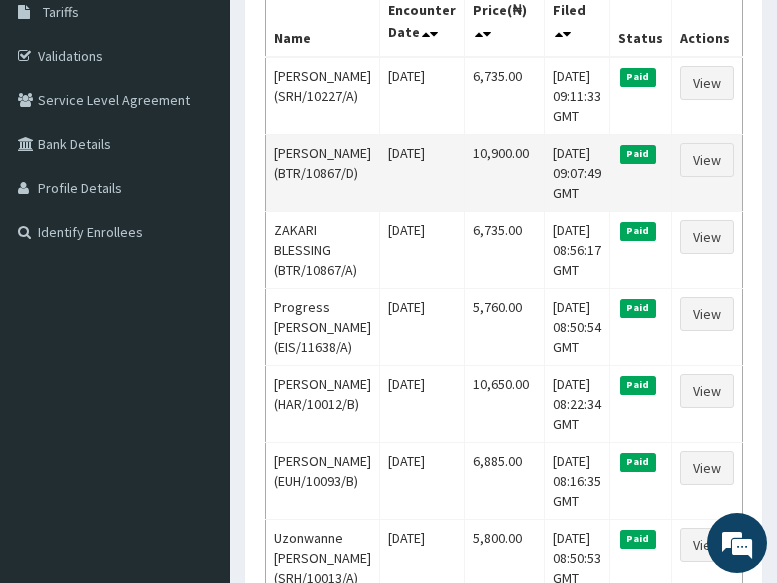 click on "Sat Jul 05 2025" at bounding box center (422, 172) 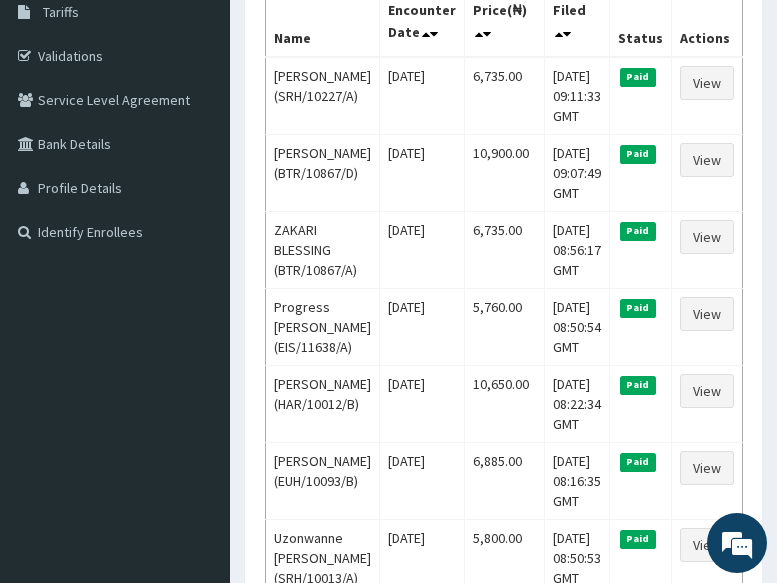 scroll, scrollTop: 0, scrollLeft: 0, axis: both 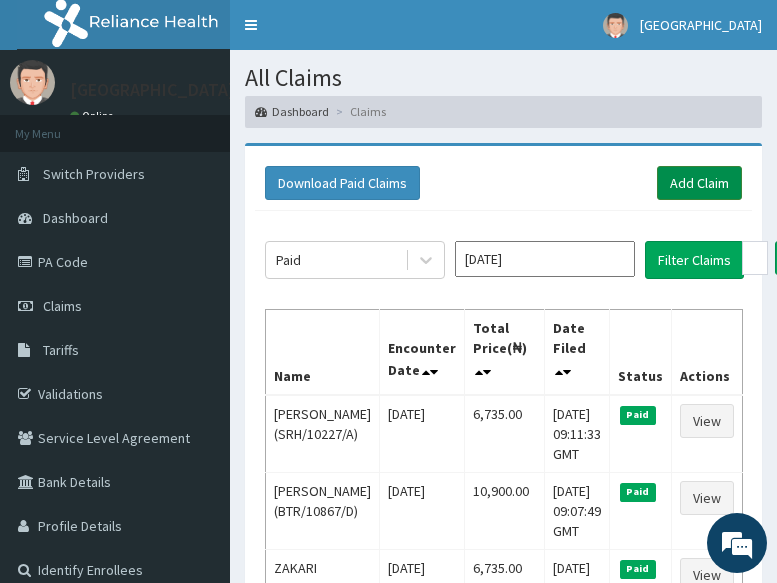 click on "Add Claim" at bounding box center [699, 183] 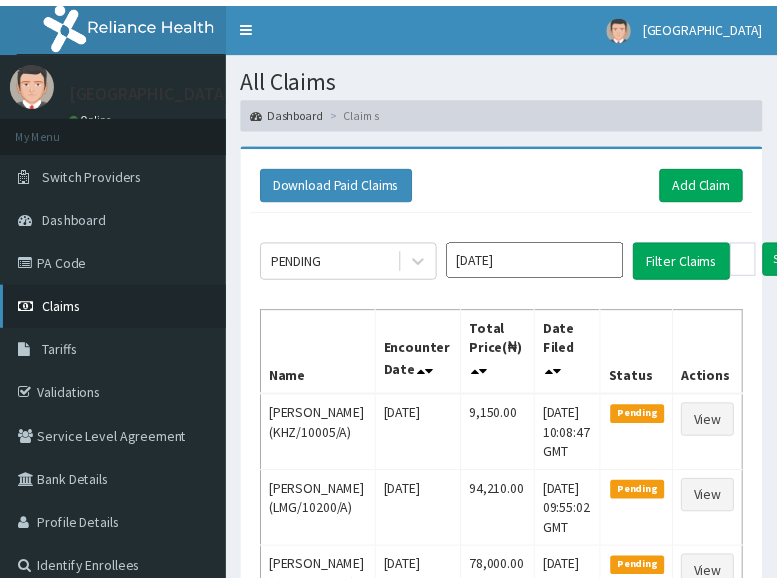 scroll, scrollTop: 0, scrollLeft: 0, axis: both 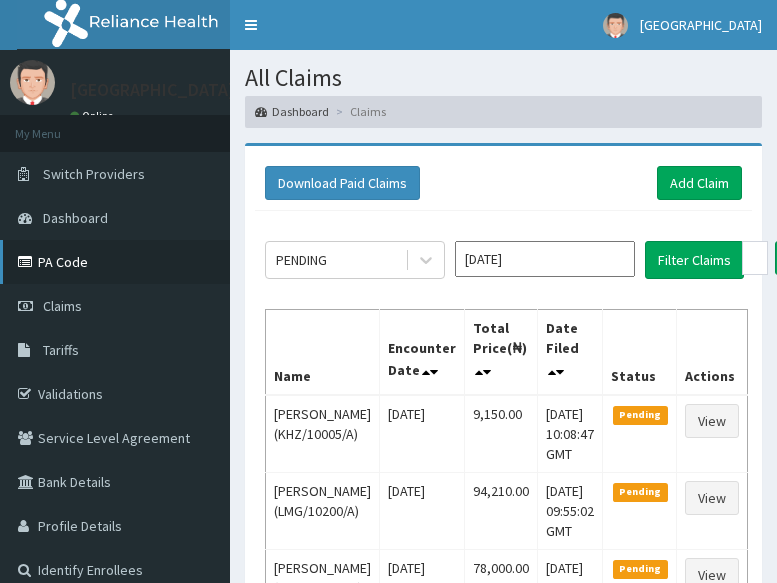 click on "PA Code" at bounding box center [115, 262] 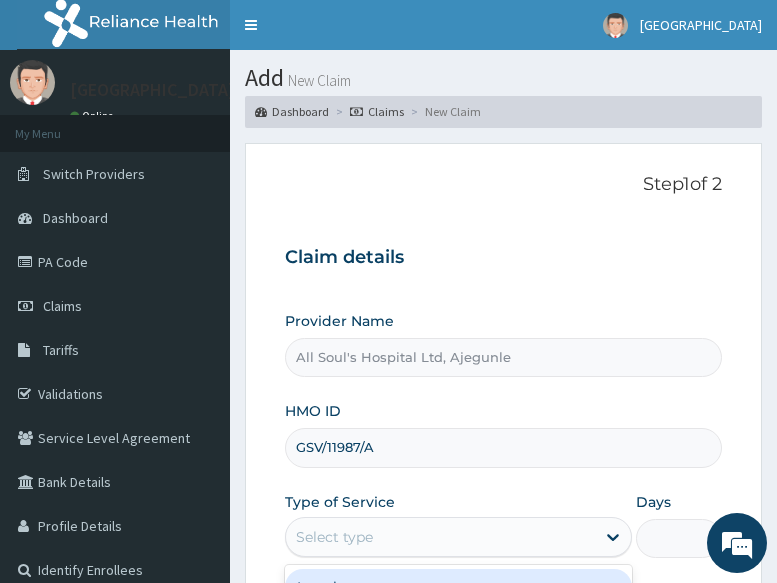 scroll, scrollTop: 295, scrollLeft: 0, axis: vertical 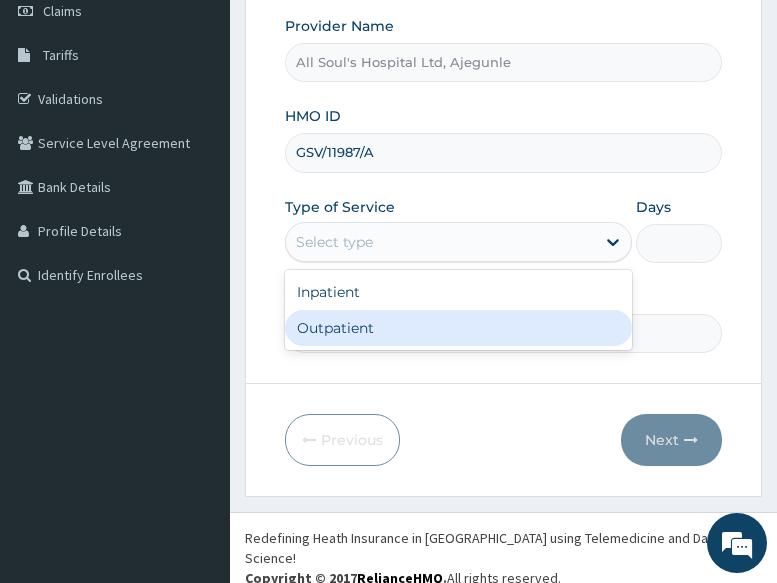 click on "Outpatient" at bounding box center [458, 328] 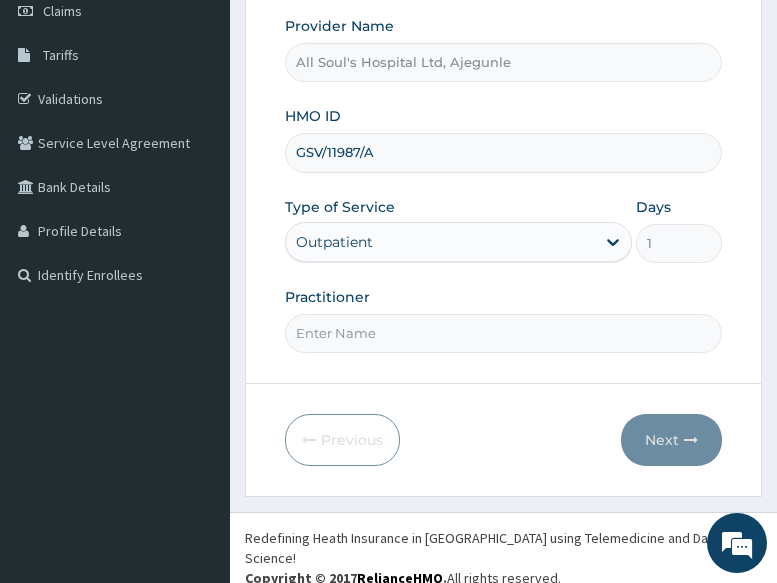 click on "Practitioner" at bounding box center (504, 333) 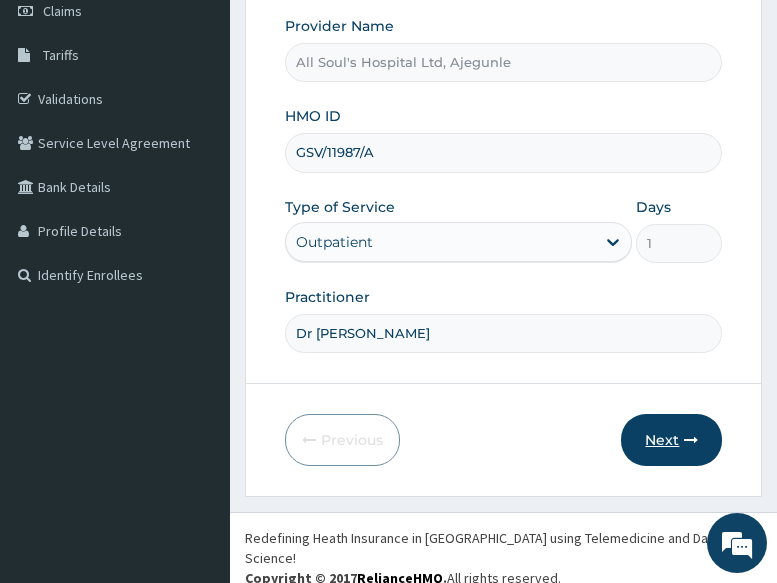 click on "Next" at bounding box center [671, 440] 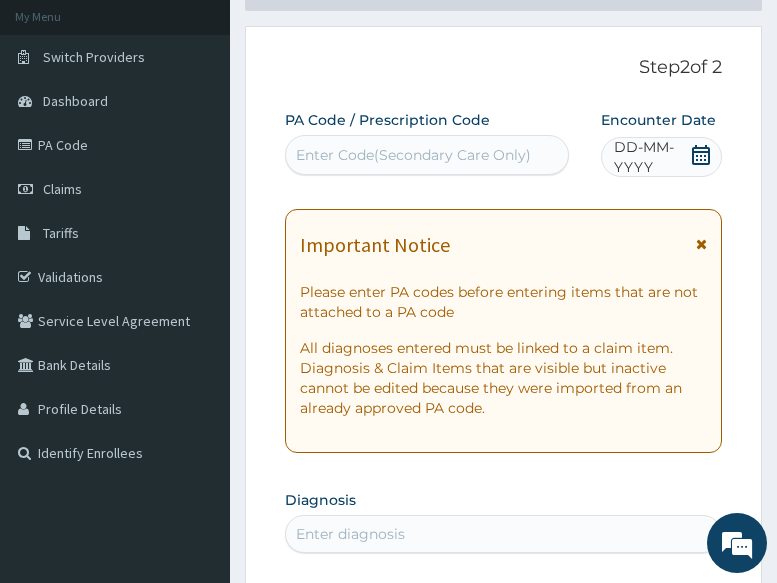 scroll, scrollTop: 95, scrollLeft: 0, axis: vertical 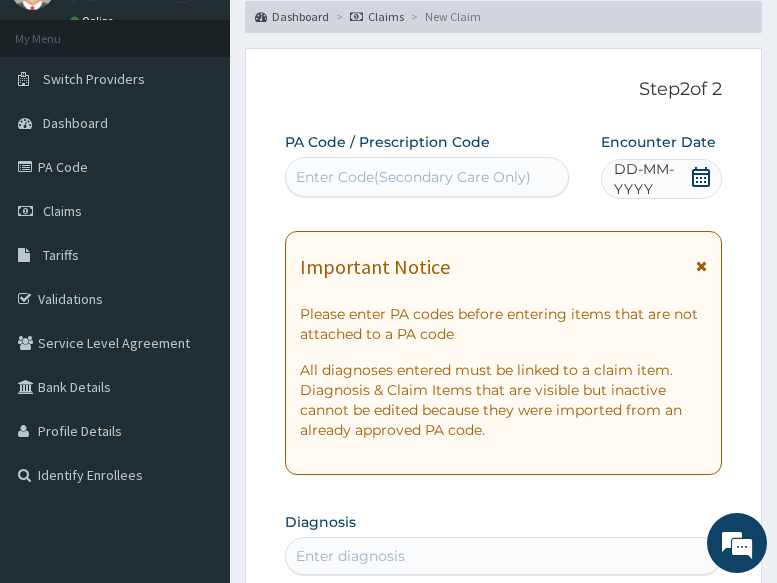 click on "DD-MM-YYYY" at bounding box center (652, 179) 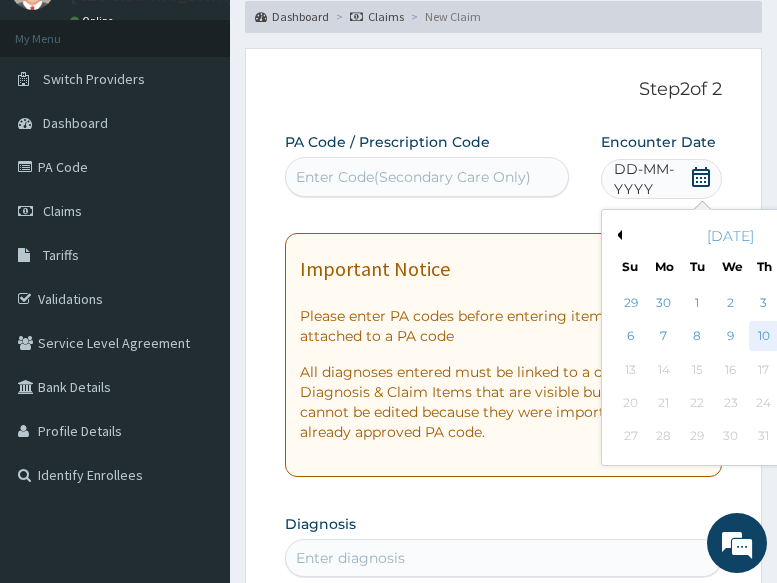 scroll, scrollTop: 0, scrollLeft: 0, axis: both 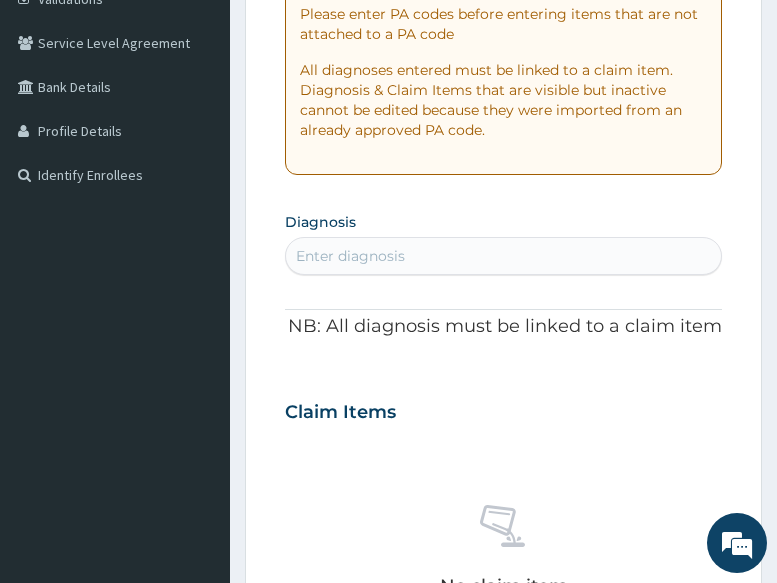 click on "Enter diagnosis" at bounding box center (504, 256) 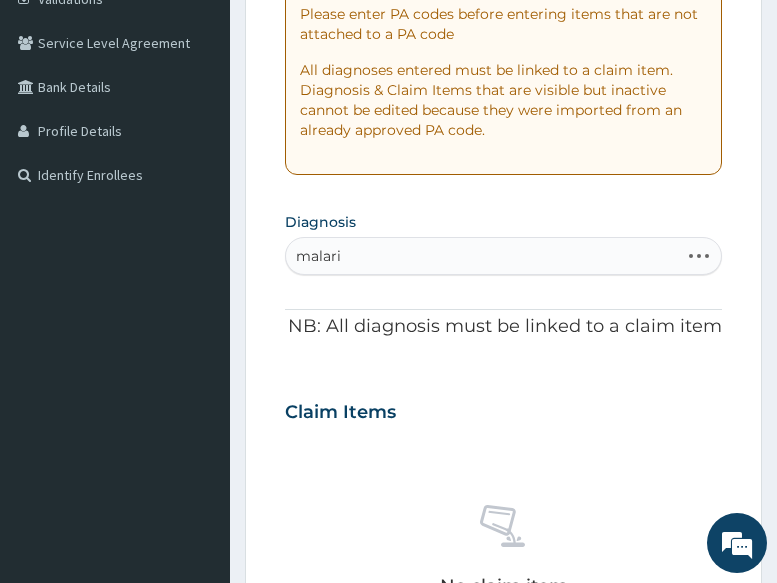 type on "malaria" 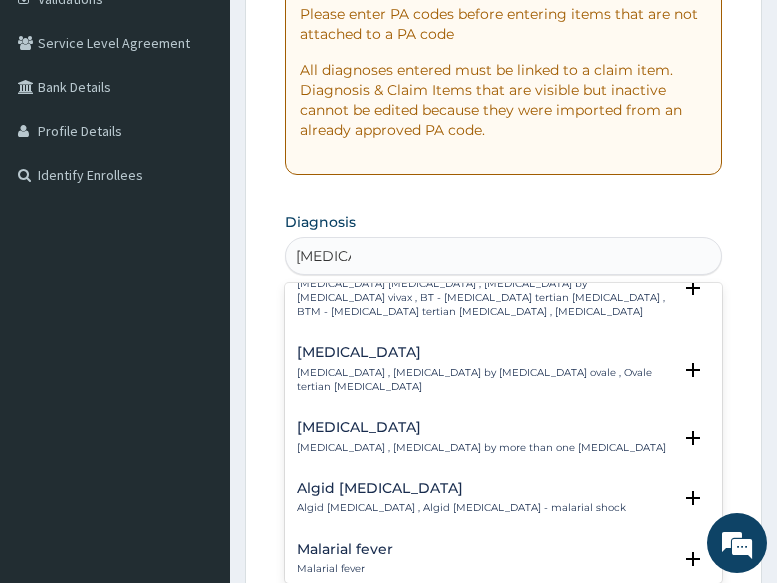 scroll, scrollTop: 0, scrollLeft: 0, axis: both 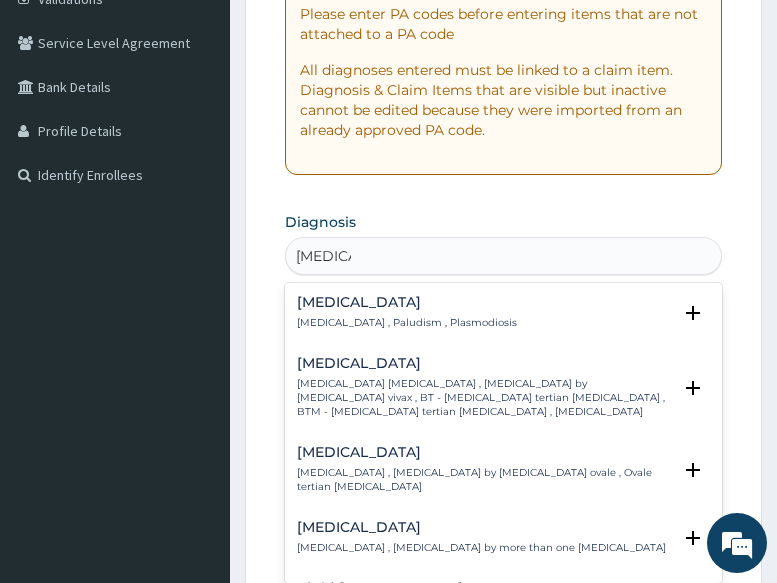 click on "Malaria" at bounding box center (407, 302) 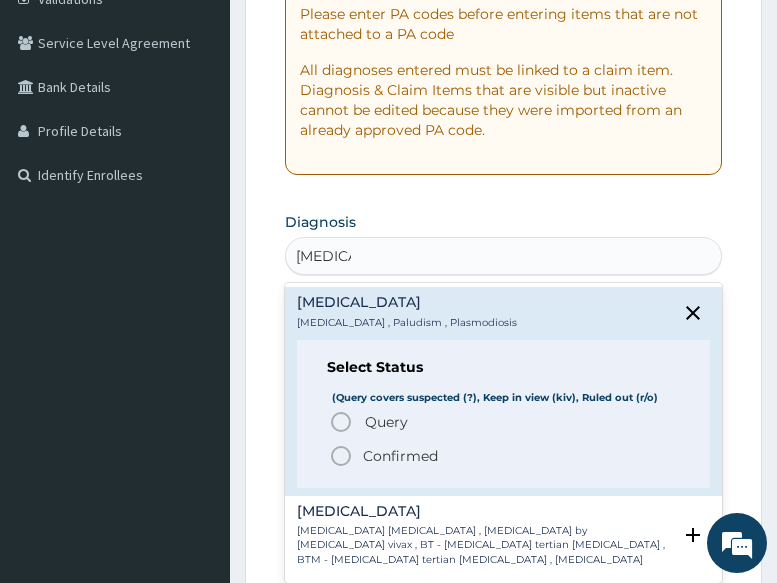 click on "Confirmed" at bounding box center (400, 456) 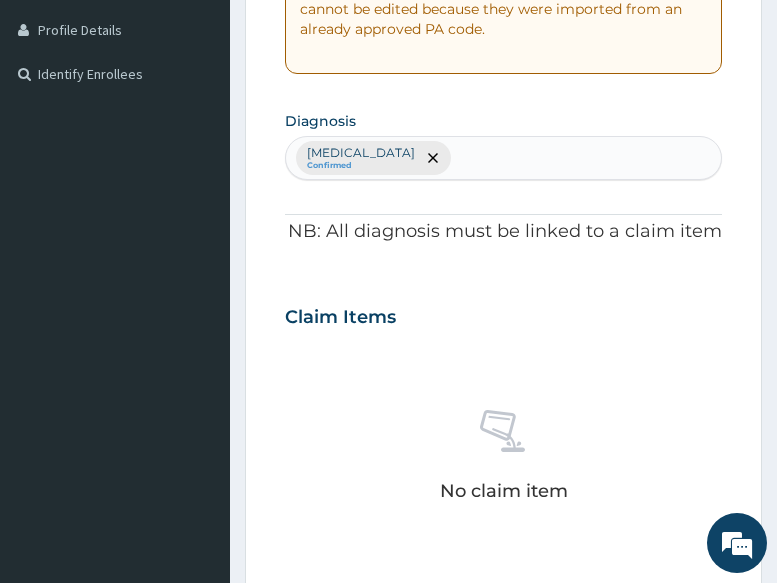 scroll, scrollTop: 495, scrollLeft: 0, axis: vertical 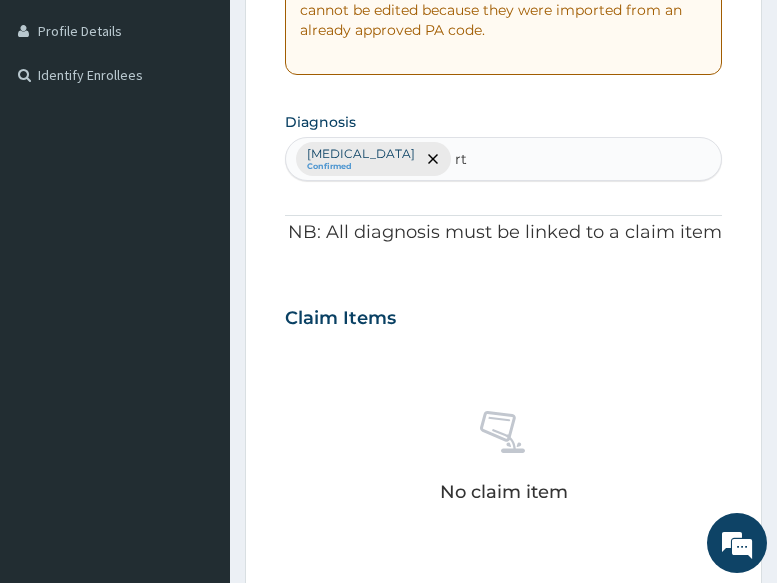 type on "rti" 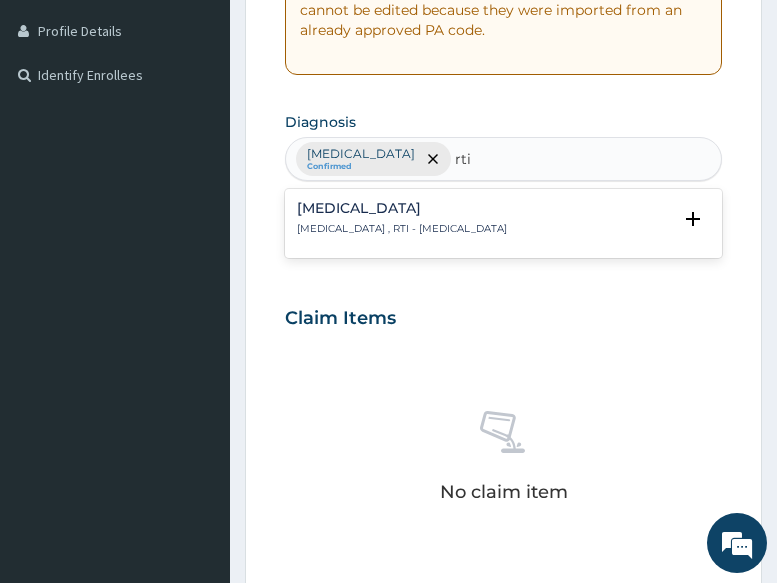 click on "[MEDICAL_DATA]" at bounding box center [402, 208] 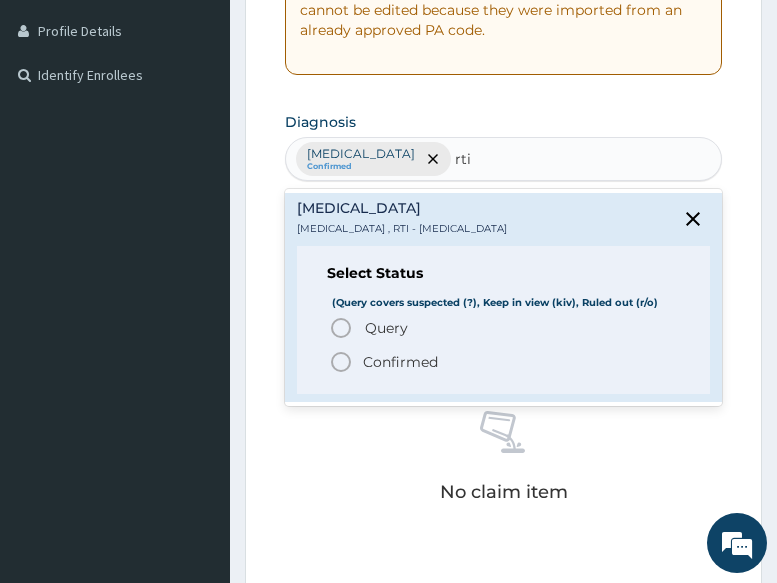 click on "Select Status (Query covers suspected (?), Keep in view (kiv), Ruled out (r/o) Query Query covers suspected (?), Keep in view (kiv), Ruled out (r/o) Confirmed" at bounding box center (504, 320) 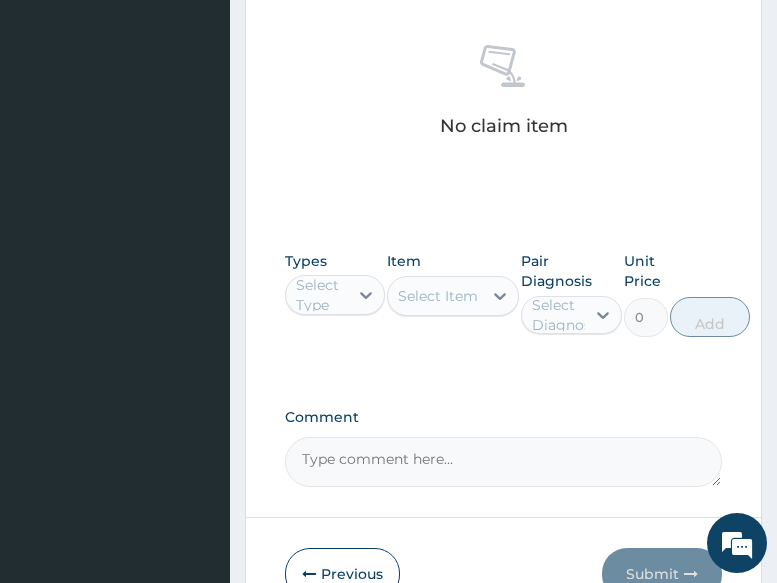 scroll, scrollTop: 895, scrollLeft: 0, axis: vertical 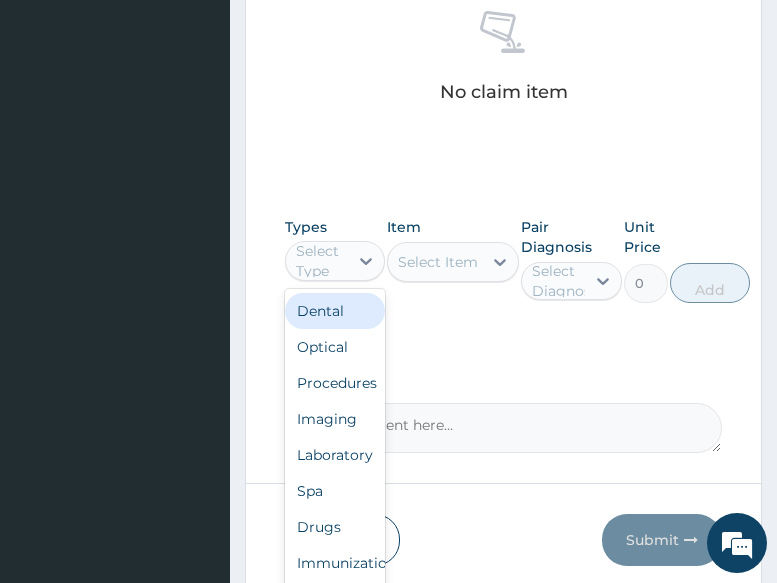 click on "Select Type" at bounding box center [321, 261] 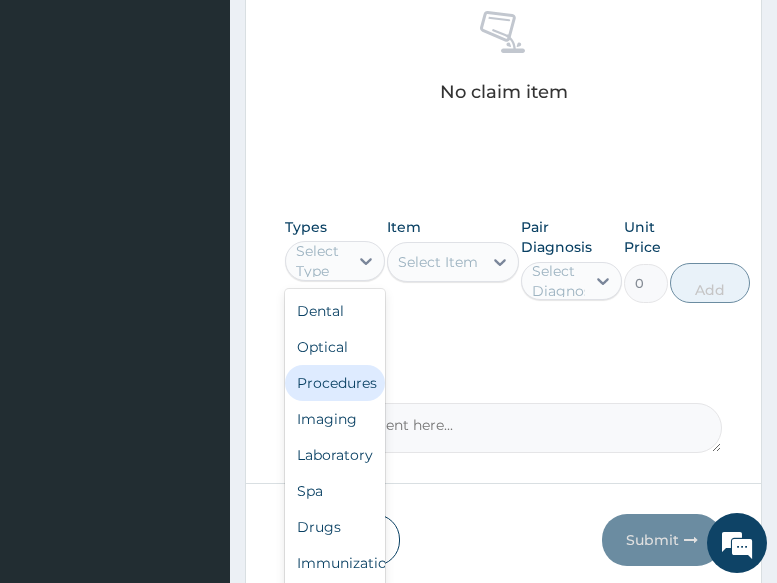 scroll, scrollTop: 83, scrollLeft: 0, axis: vertical 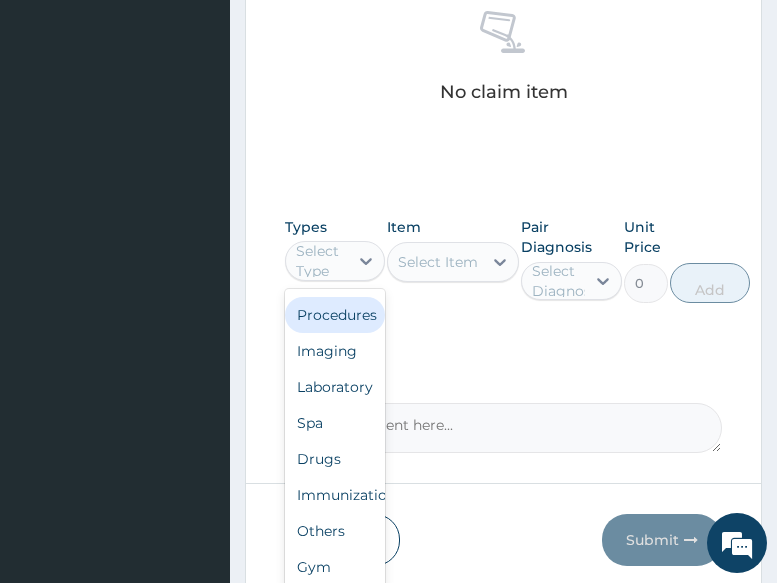 click on "Procedures" at bounding box center [335, 315] 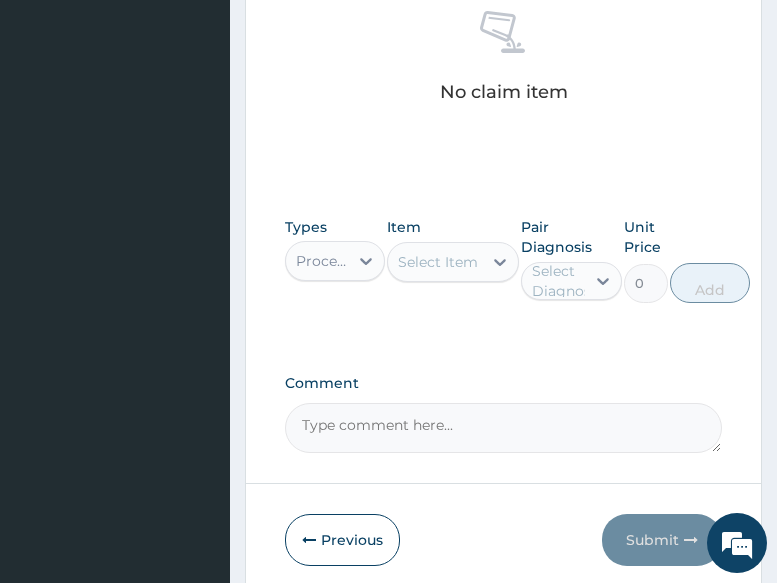 click on "Select Item" at bounding box center [438, 262] 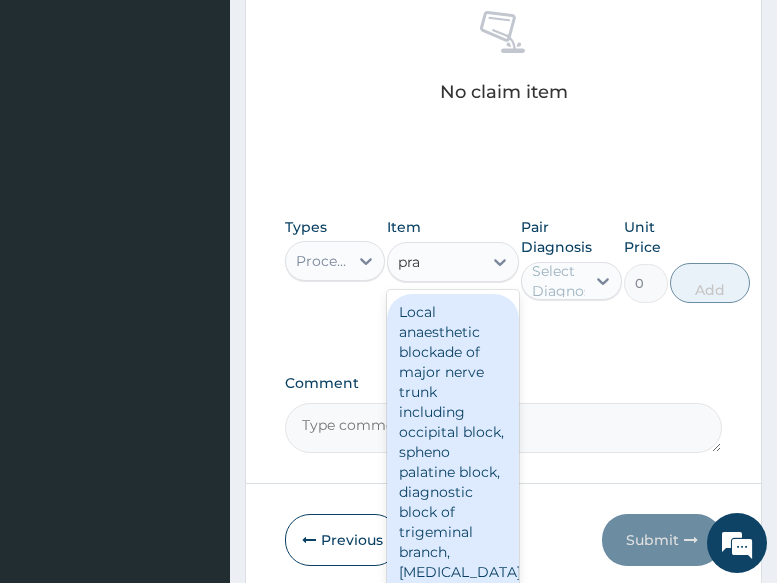 type on "prac" 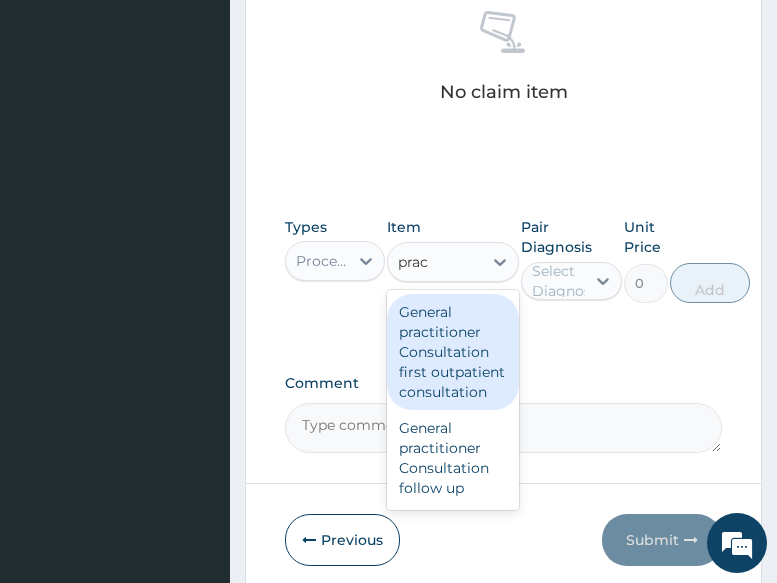 drag, startPoint x: 400, startPoint y: 353, endPoint x: 439, endPoint y: 353, distance: 39 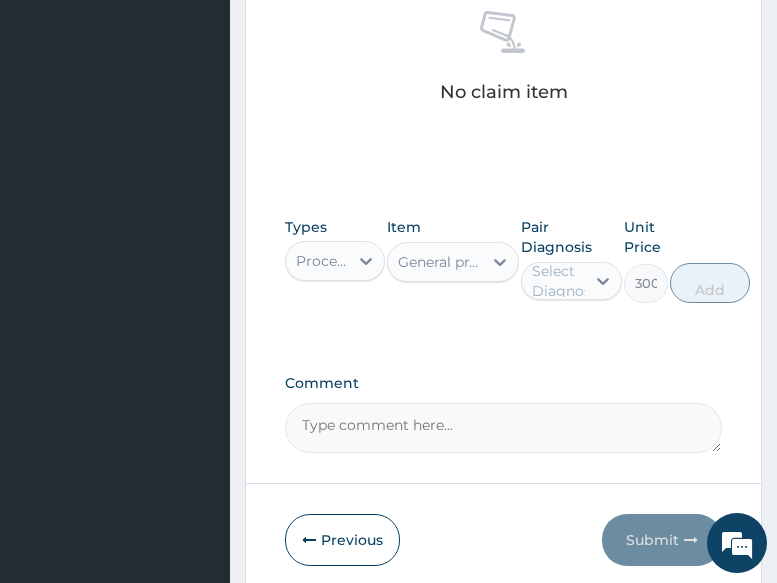 click on "Pair Diagnosis" at bounding box center [571, 237] 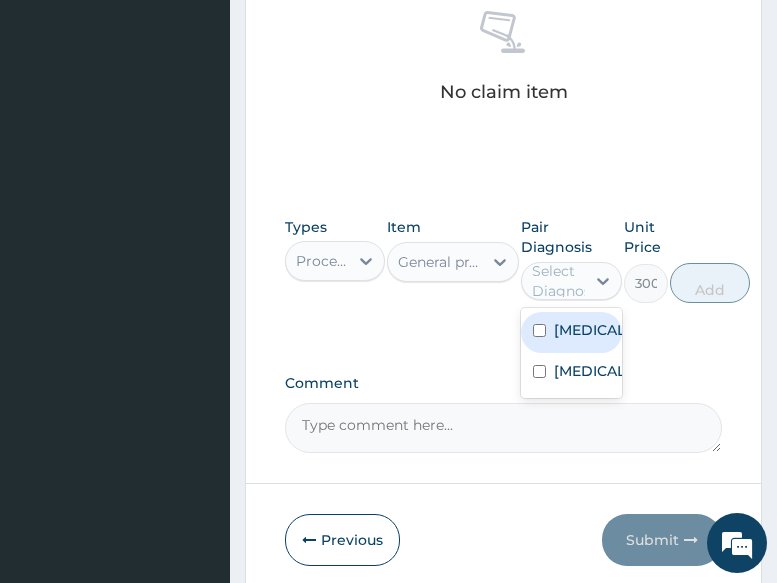 click on "Malaria" at bounding box center [571, 332] 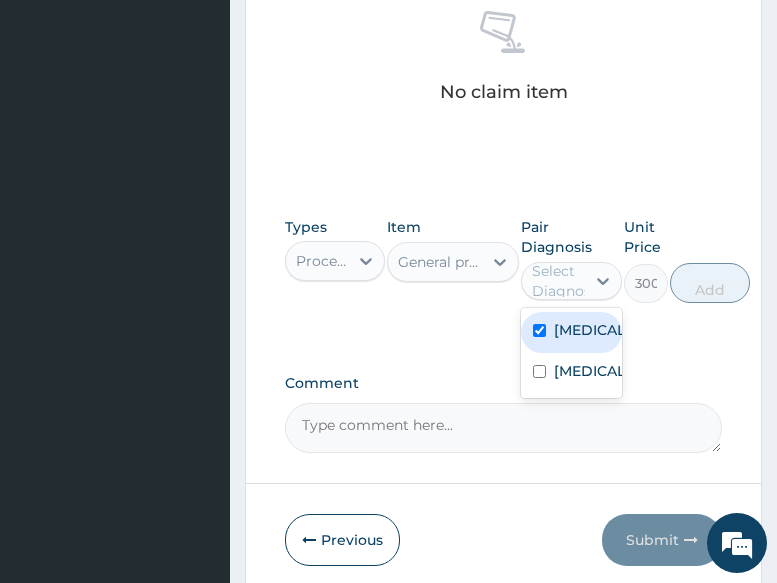 checkbox on "true" 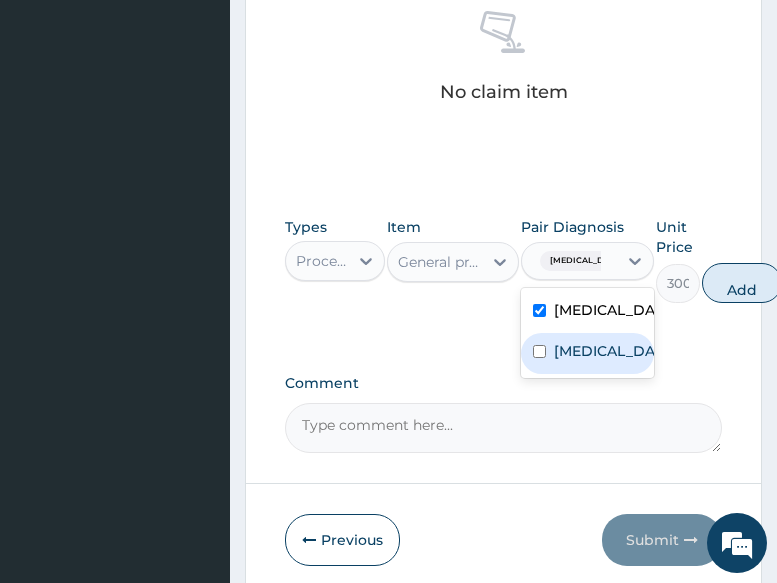 click on "[MEDICAL_DATA]" at bounding box center (587, 353) 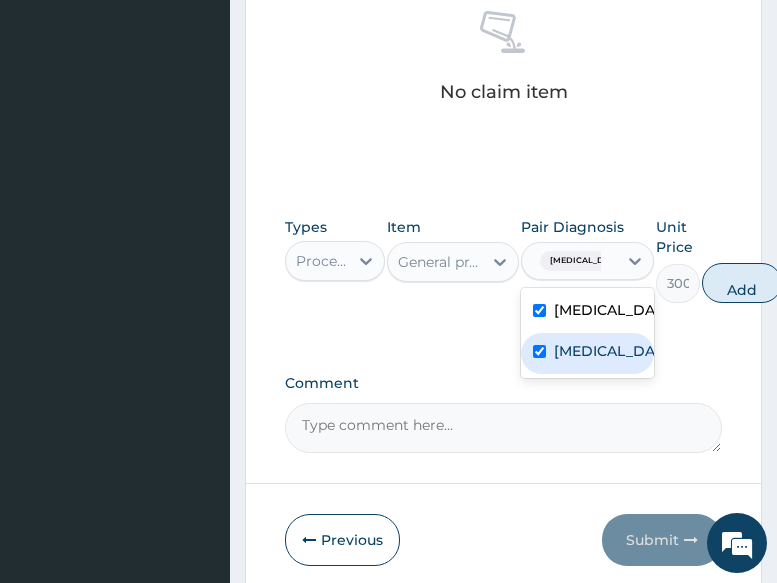checkbox on "true" 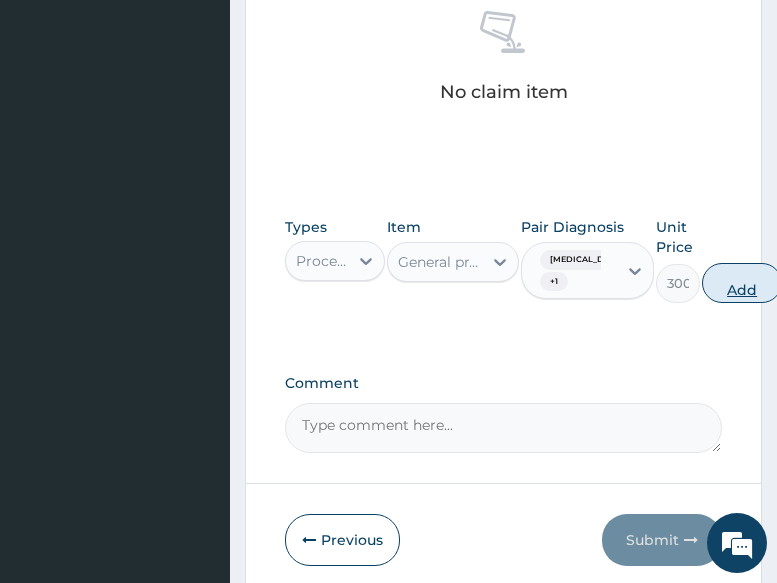 click on "Add" at bounding box center (742, 283) 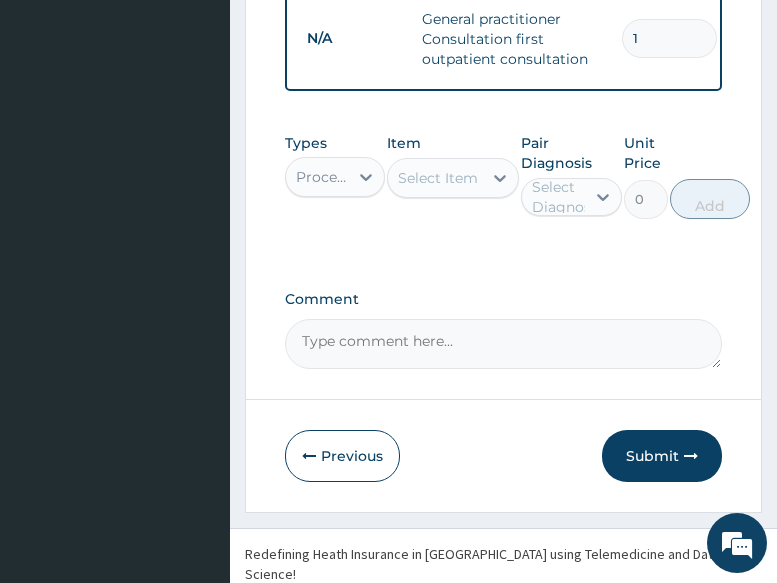 click on "Procedures" at bounding box center [323, 177] 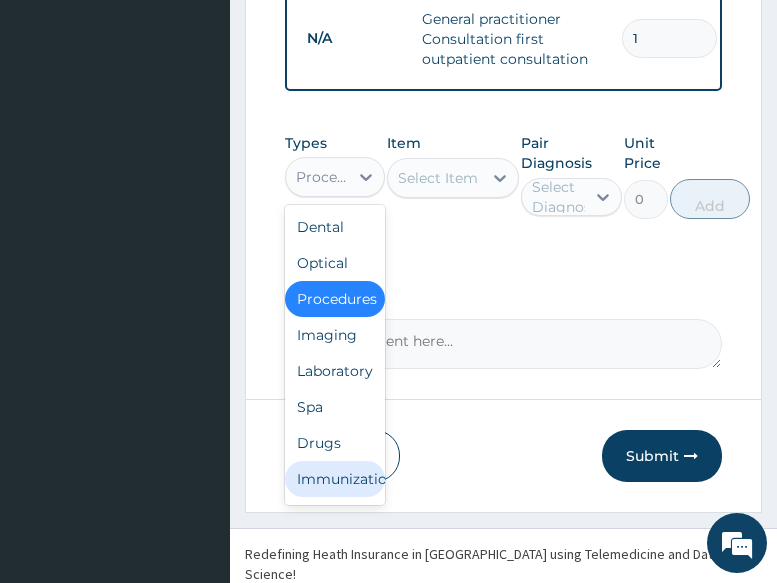 scroll, scrollTop: 83, scrollLeft: 0, axis: vertical 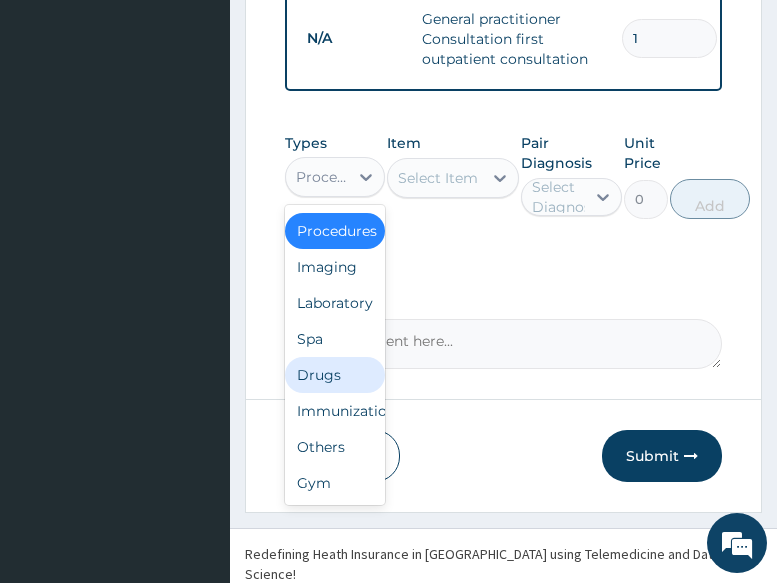 click on "Drugs" at bounding box center [335, 375] 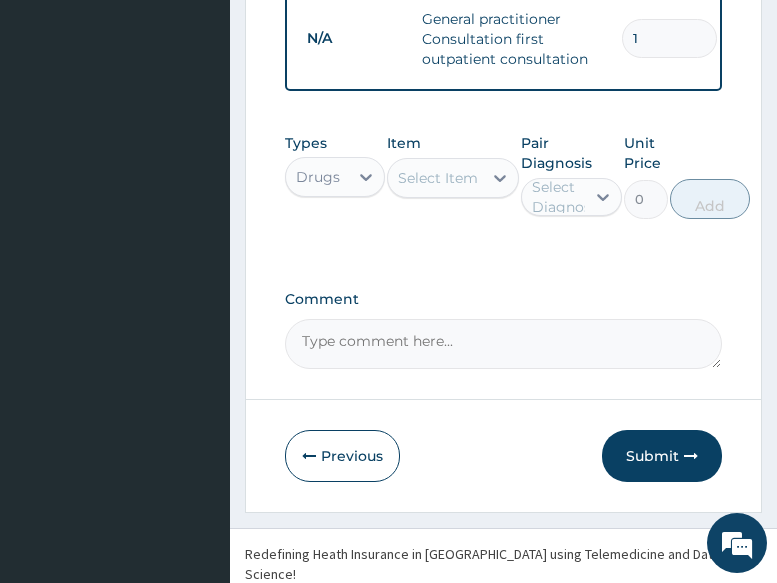 click on "Select Item" at bounding box center [438, 178] 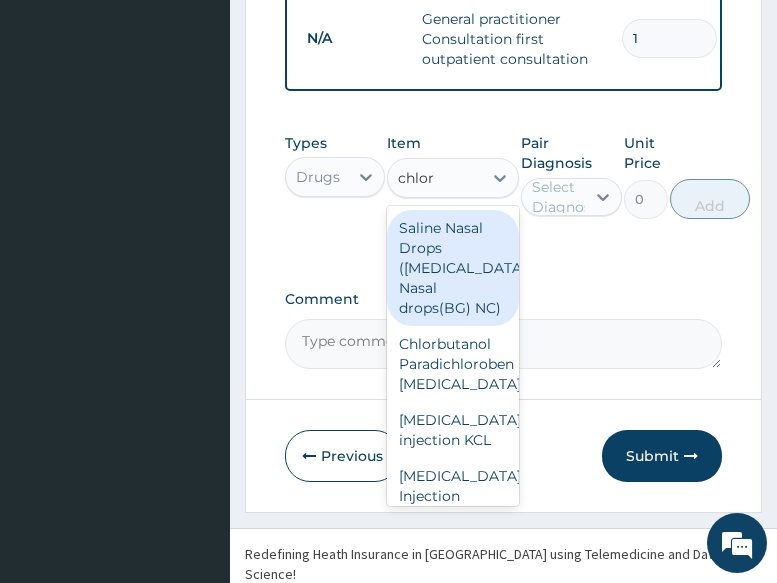 type on "chlor" 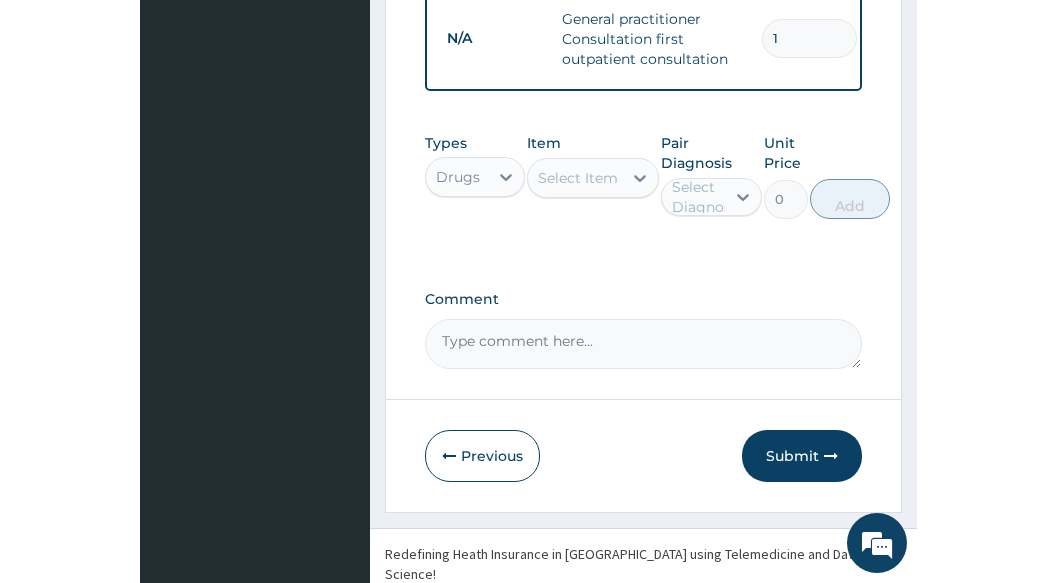 scroll, scrollTop: 830, scrollLeft: 0, axis: vertical 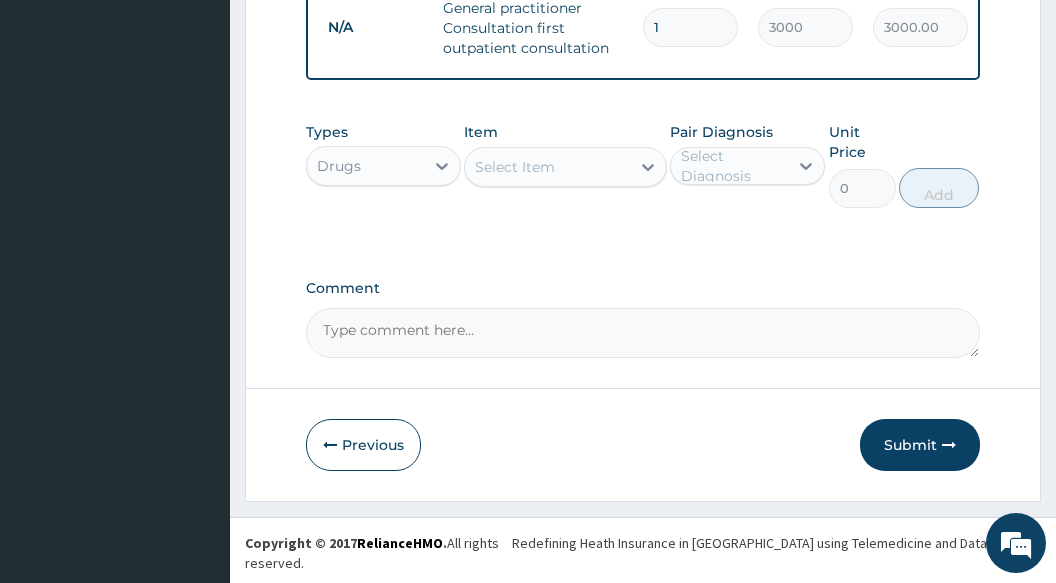 click on "Select Item" at bounding box center [547, 167] 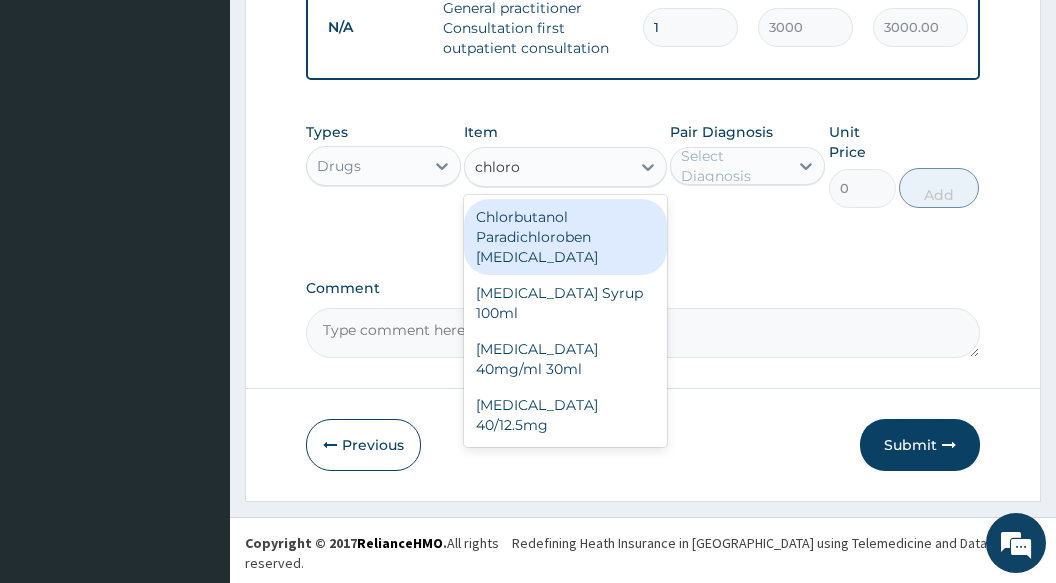 type on "chloroq" 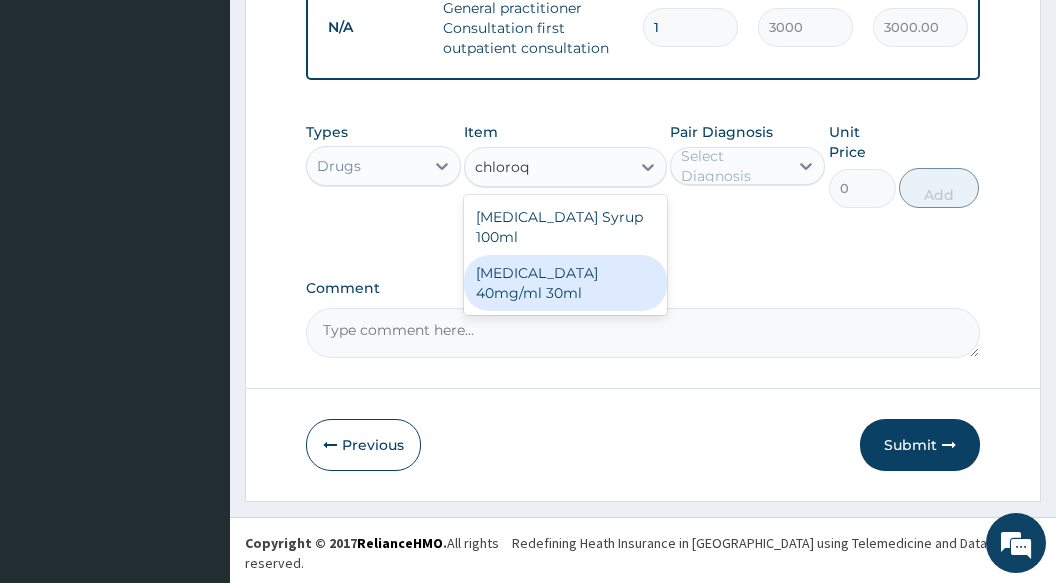 click on "CHLOROQUINE 40mg/ml 30ml" at bounding box center (565, 283) 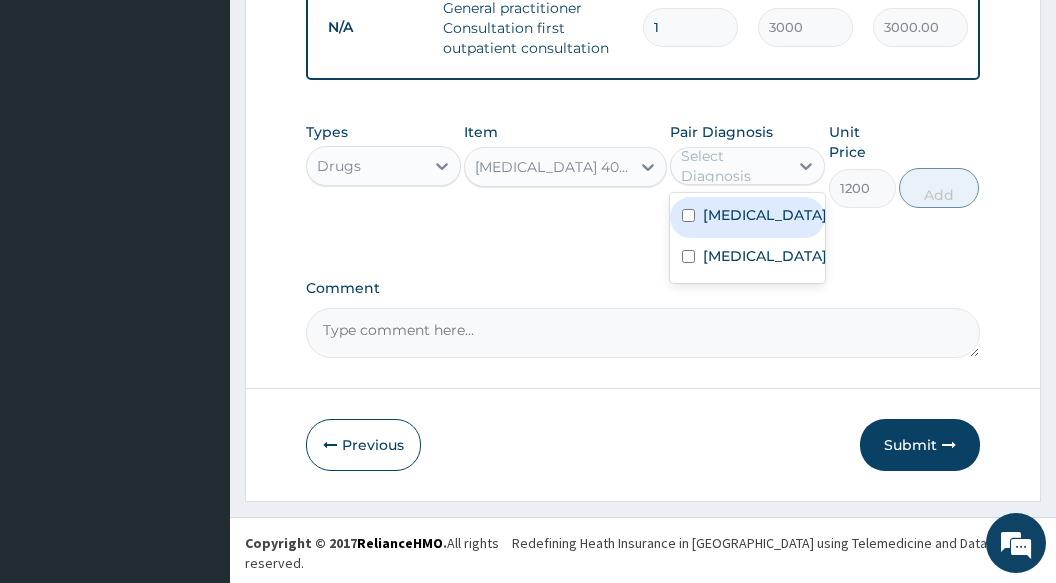 click on "Select Diagnosis" at bounding box center [733, 166] 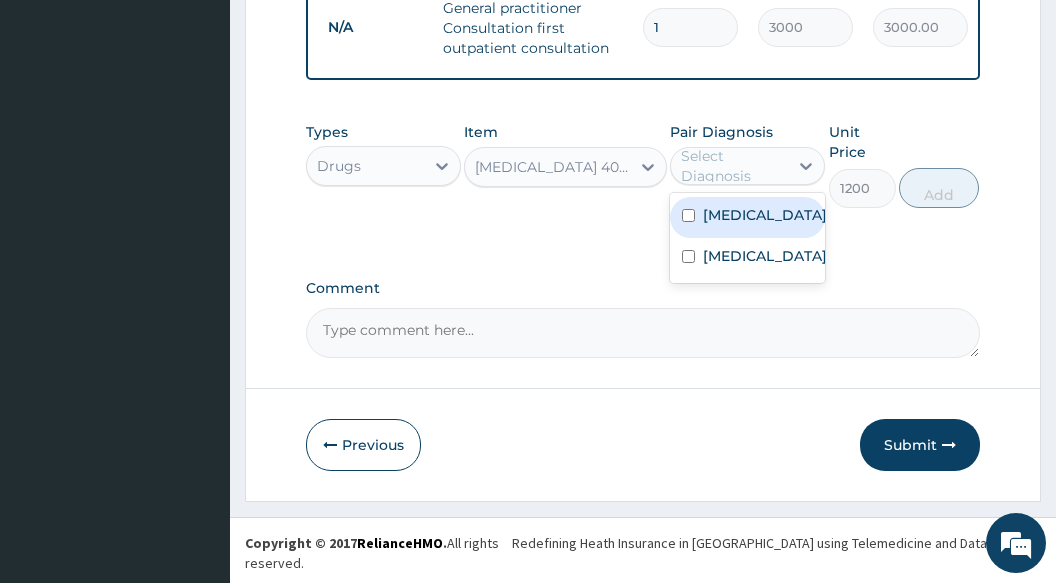click on "Malaria" at bounding box center [765, 215] 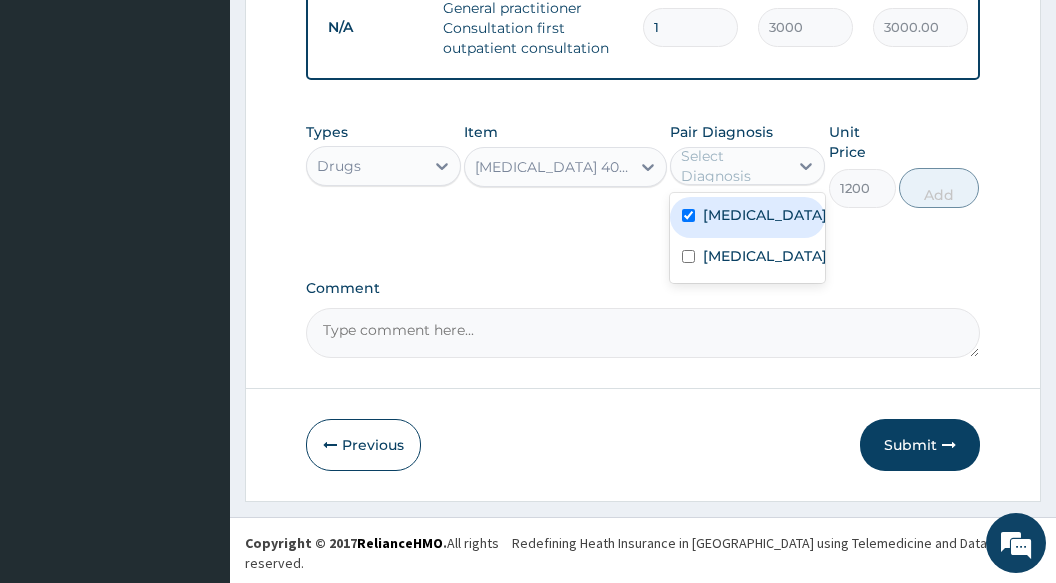 checkbox on "true" 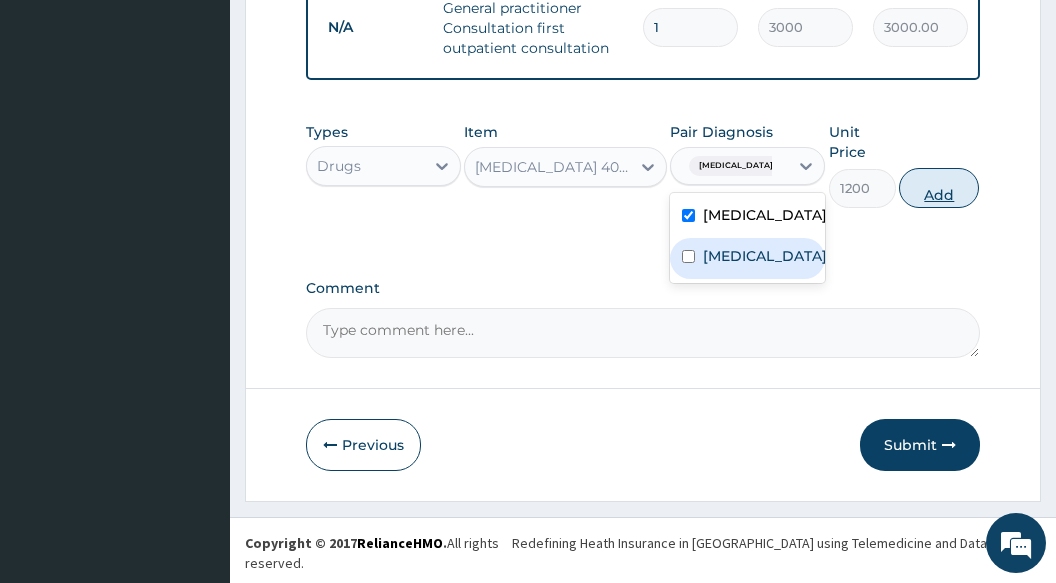 click on "Add" at bounding box center (939, 188) 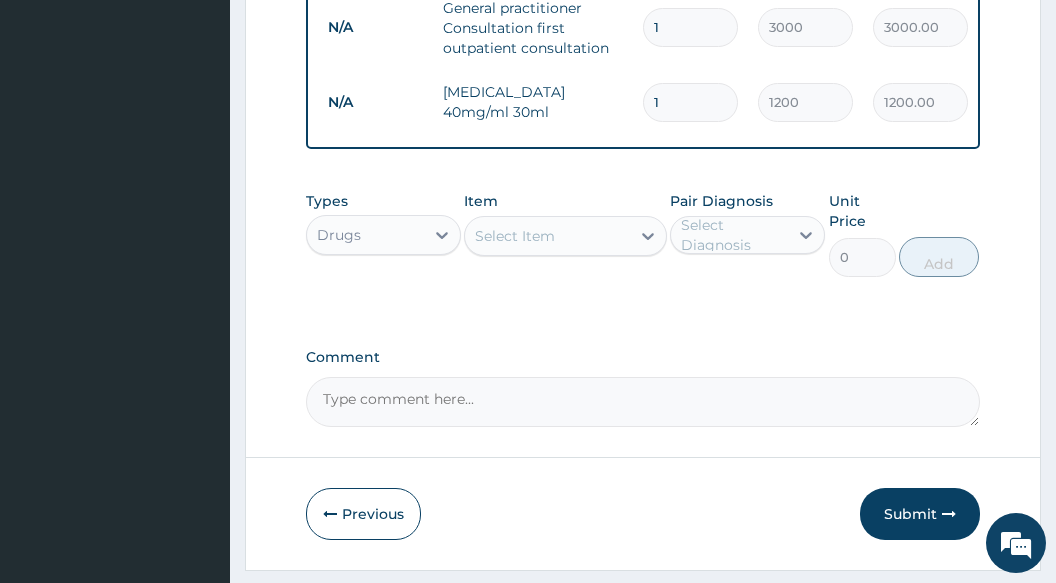 type 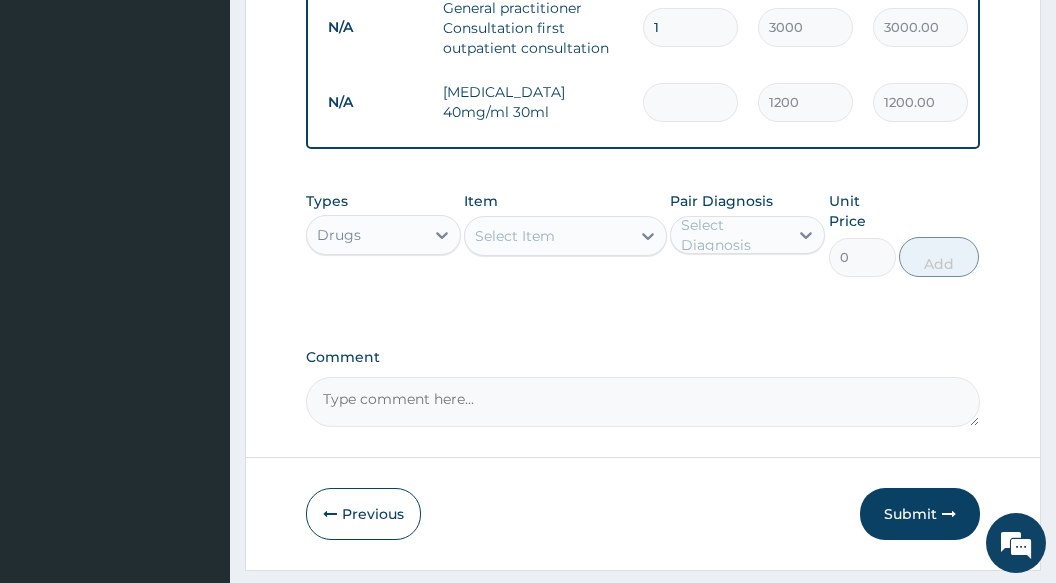 type on "0.00" 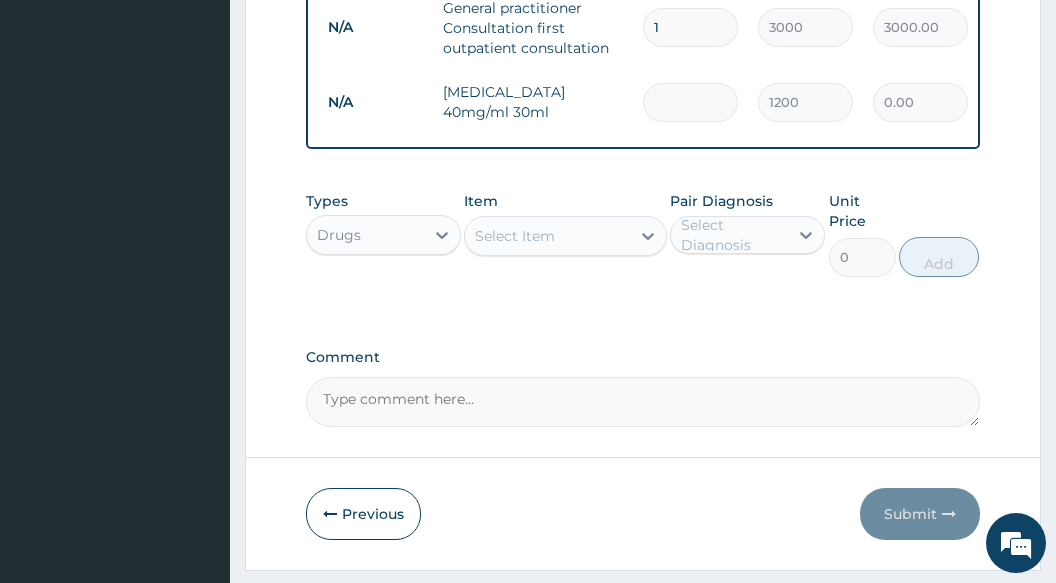 type on "3" 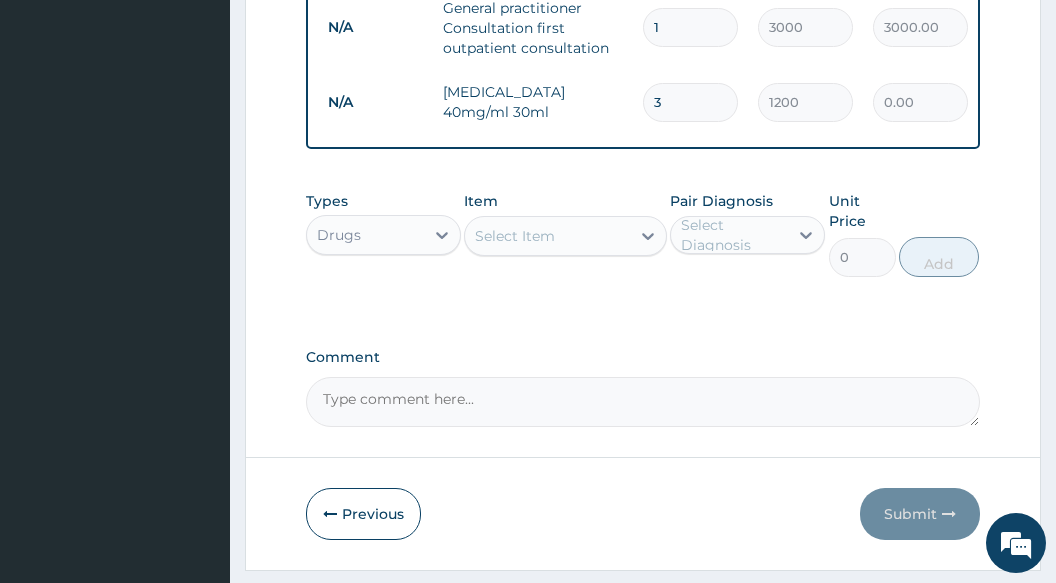 type on "3600.00" 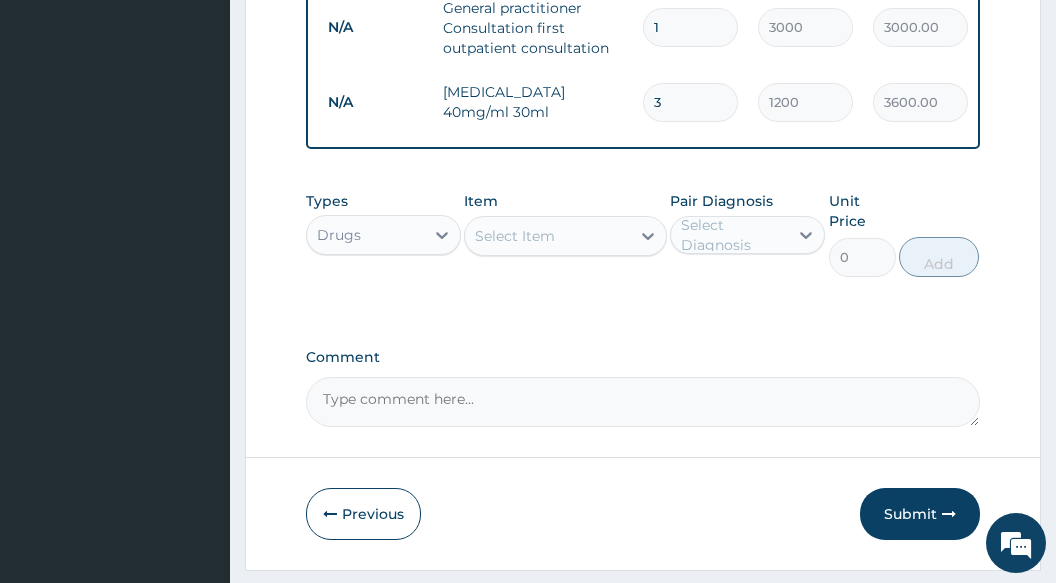 type on "3" 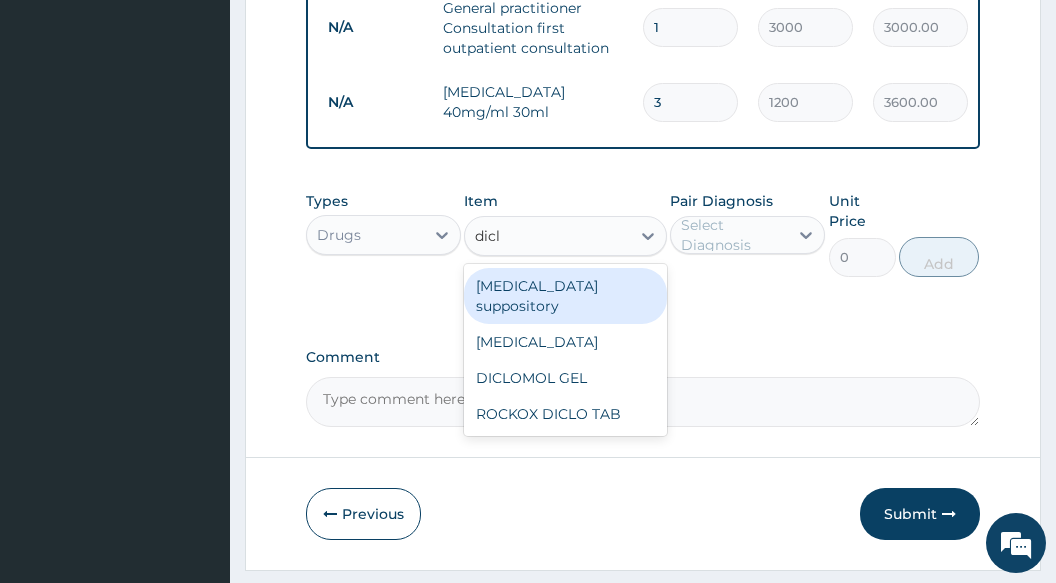 type on "diclo" 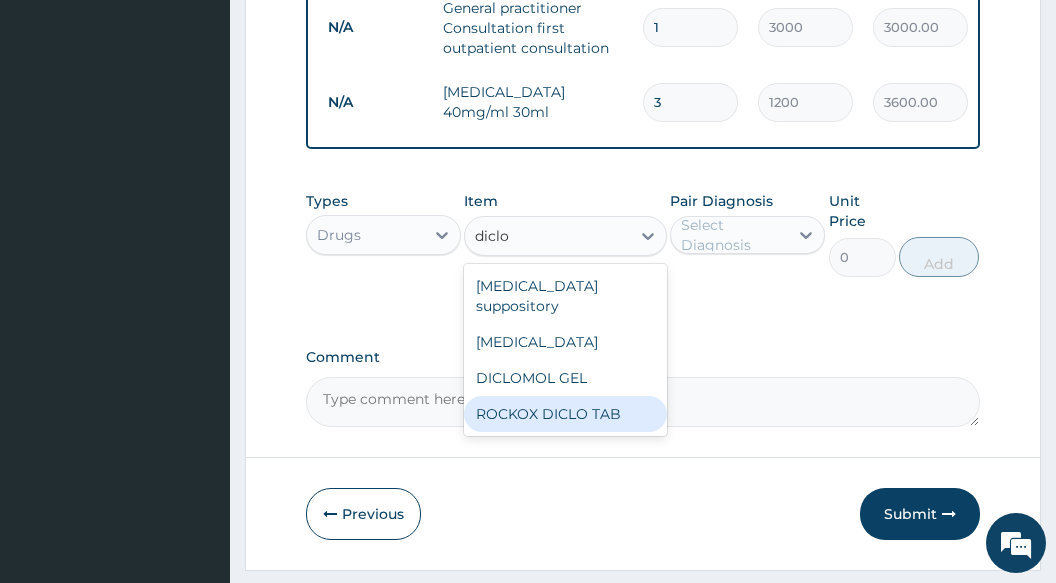 click on "ROCKOX DICLO TAB" at bounding box center (565, 414) 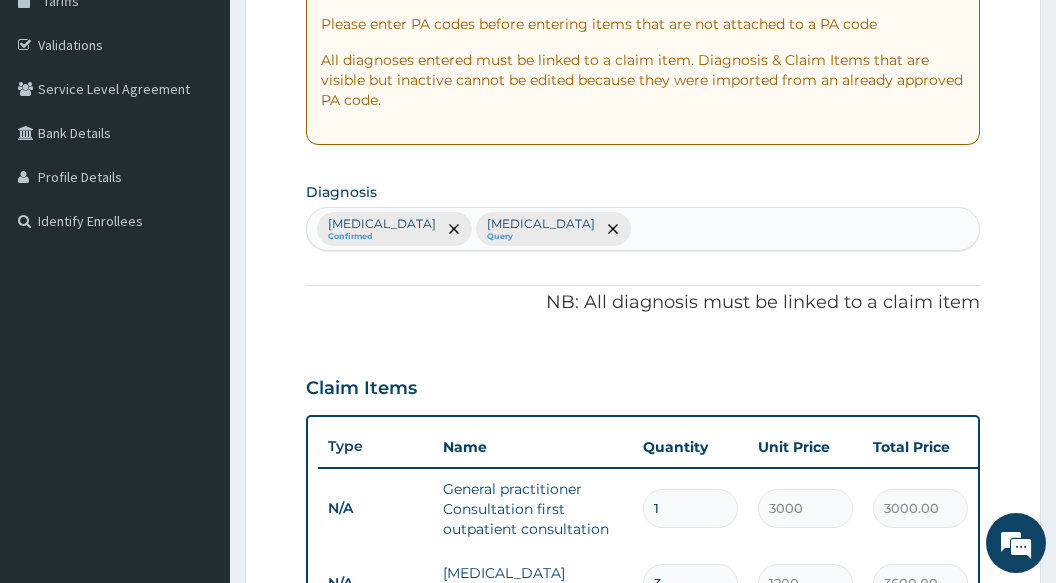 scroll, scrollTop: 330, scrollLeft: 0, axis: vertical 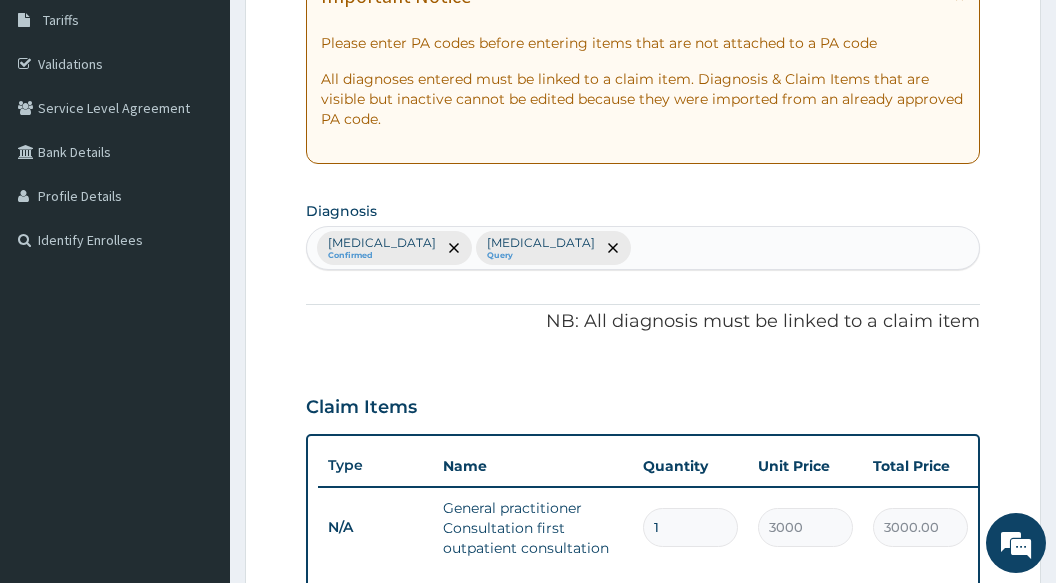 click on "Malaria Confirmed Respiratory tract infection Query" at bounding box center [643, 248] 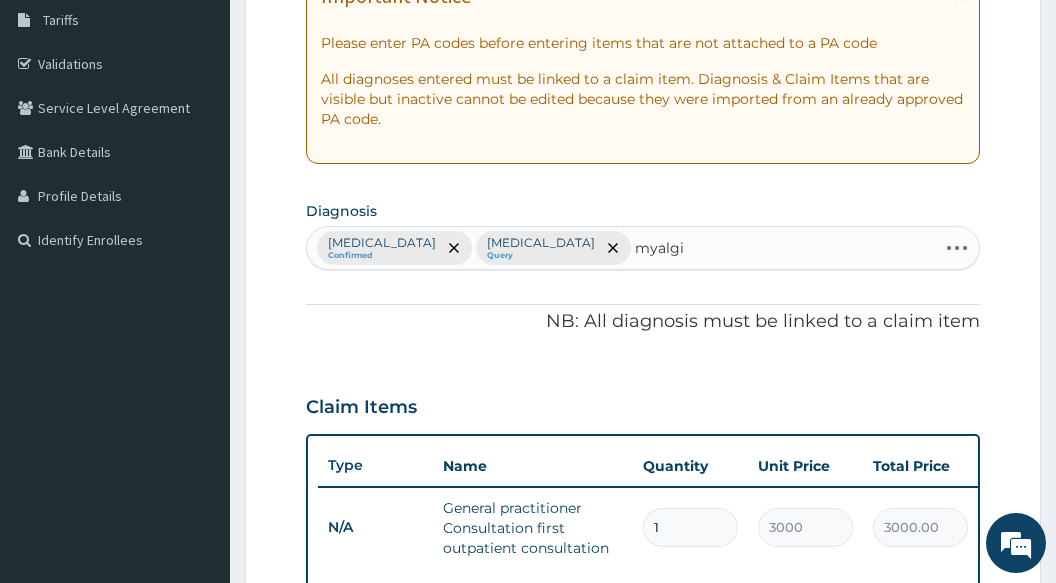 type on "myalgia" 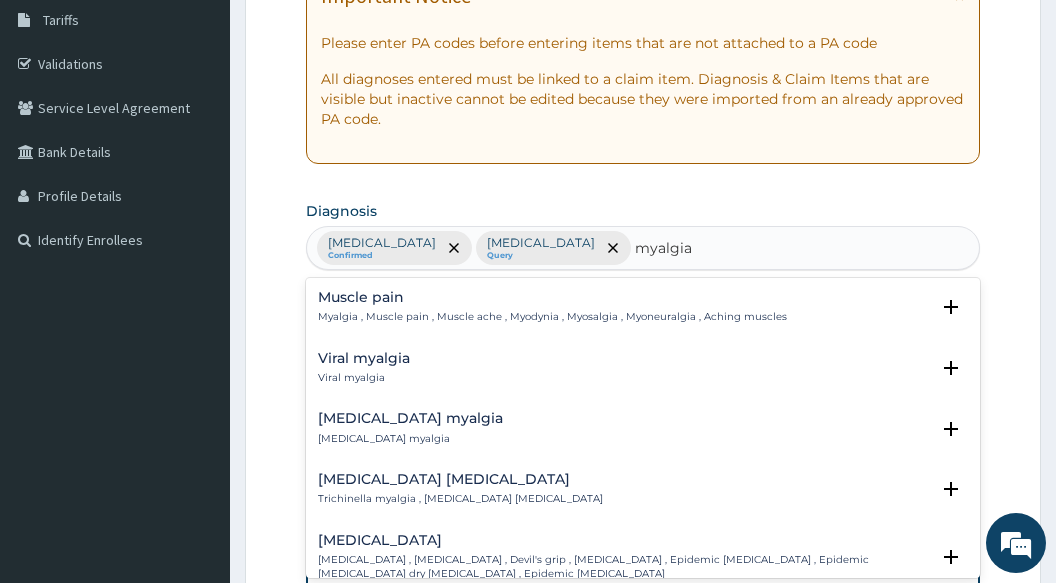click on "Muscle pain Myalgia , Muscle pain , Muscle ache , Myodynia , Myosalgia , Myoneuralgia , Aching muscles" at bounding box center [552, 307] 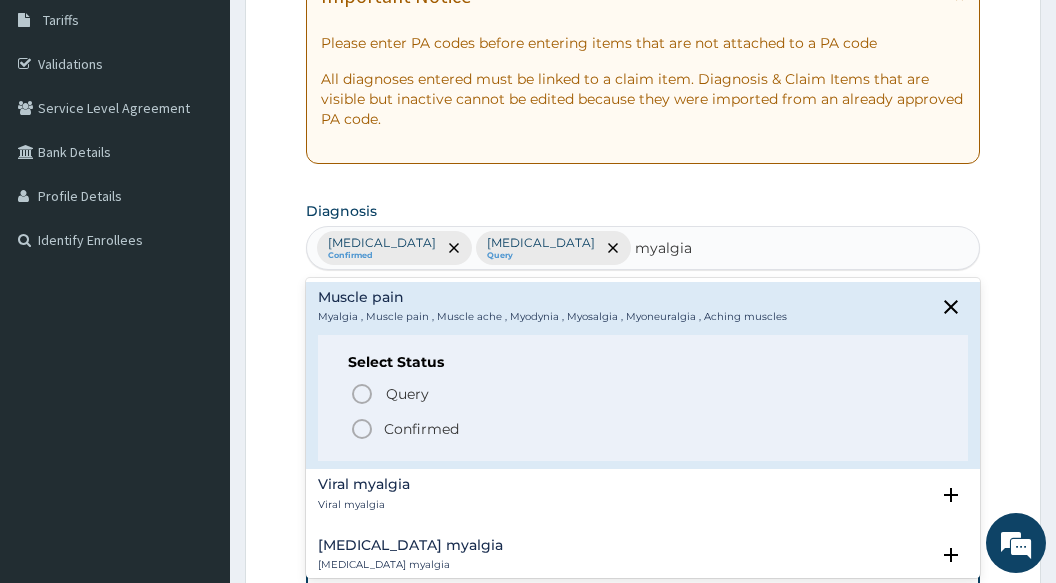 drag, startPoint x: 408, startPoint y: 429, endPoint x: 456, endPoint y: 413, distance: 50.596443 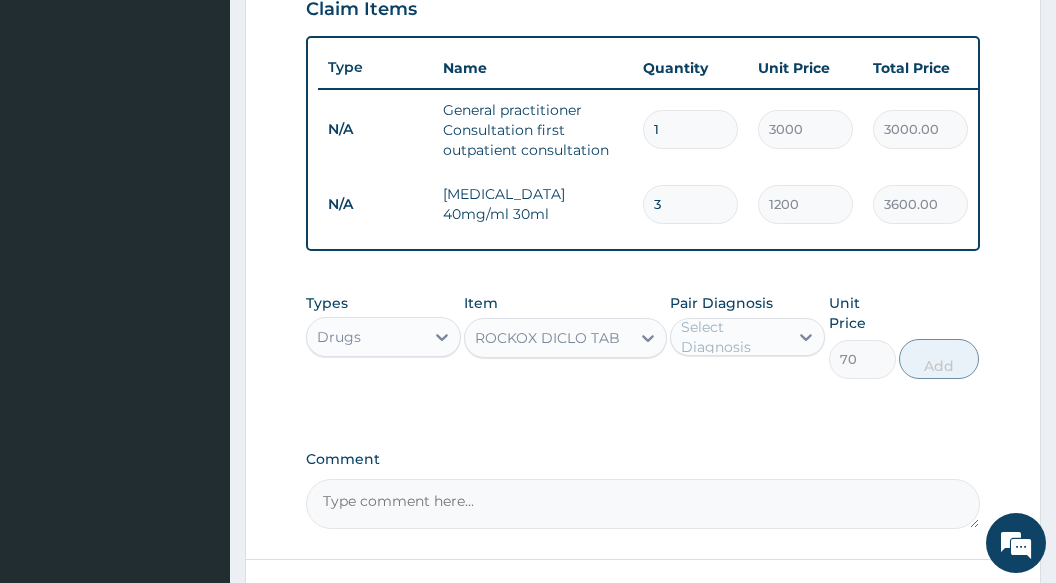 scroll, scrollTop: 730, scrollLeft: 0, axis: vertical 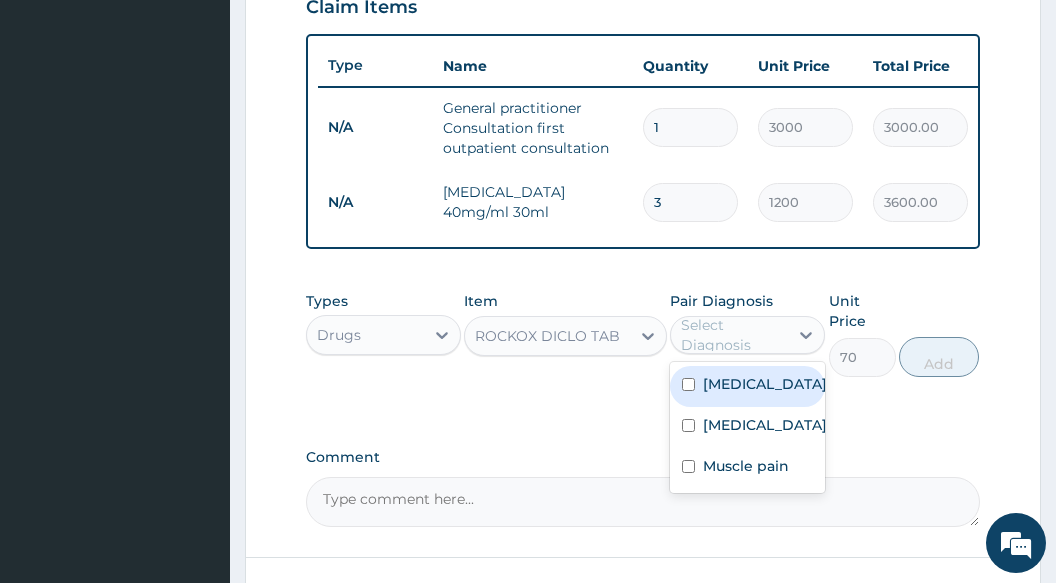 click on "Select Diagnosis" at bounding box center [733, 335] 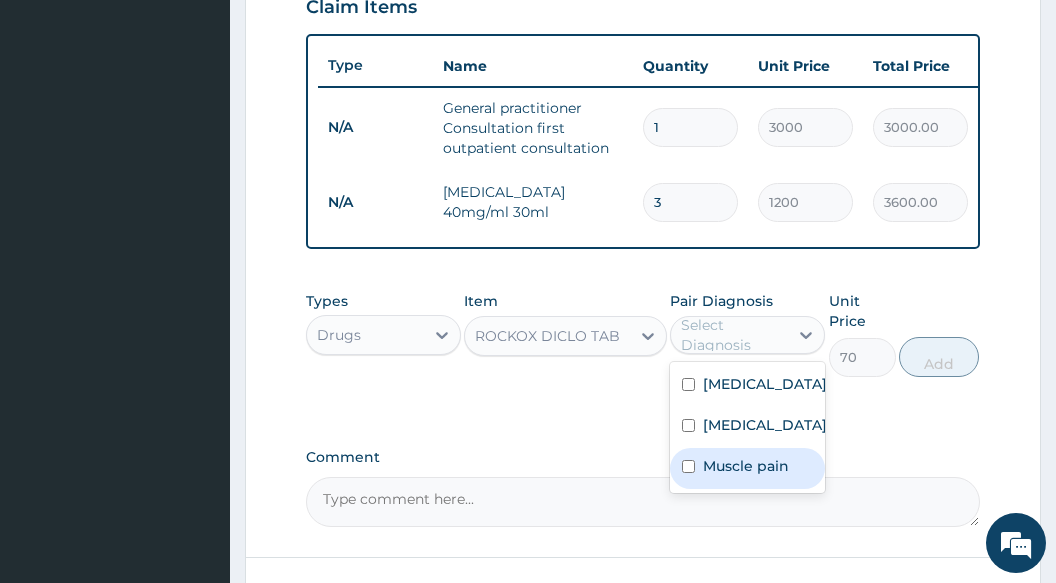drag, startPoint x: 726, startPoint y: 501, endPoint x: 737, endPoint y: 496, distance: 12.083046 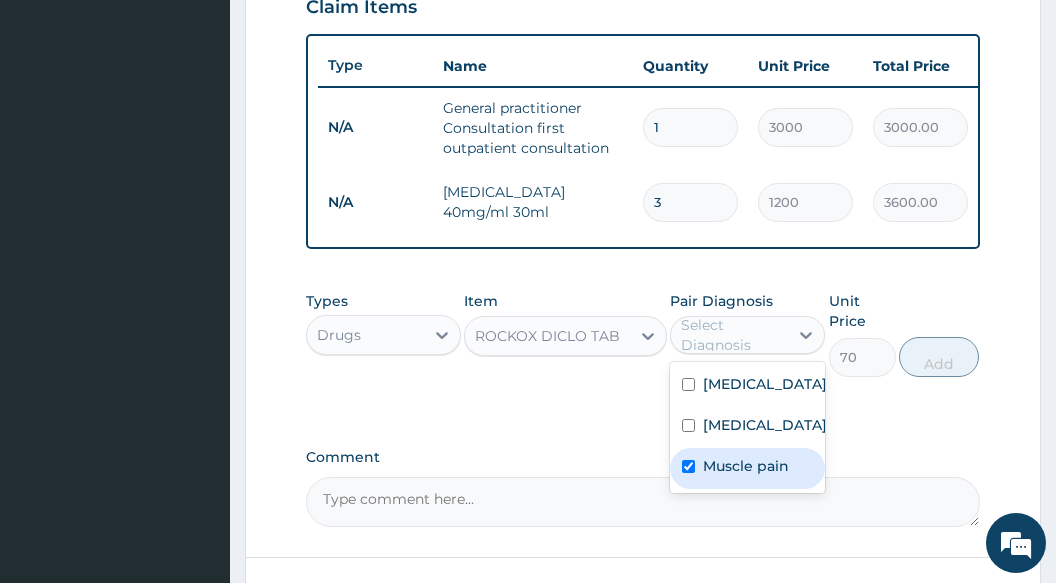 checkbox on "true" 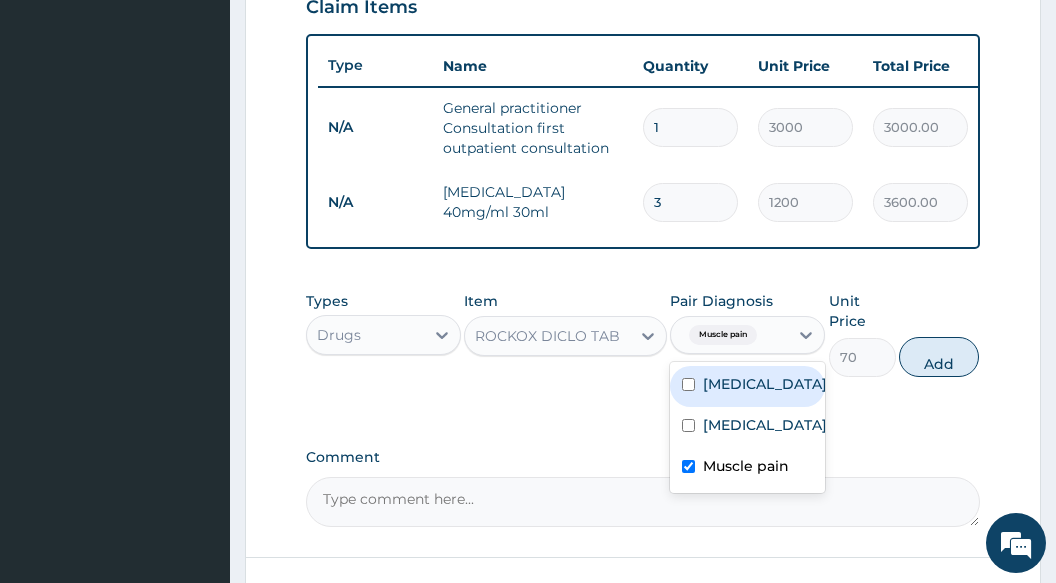click on "Malaria" at bounding box center [747, 386] 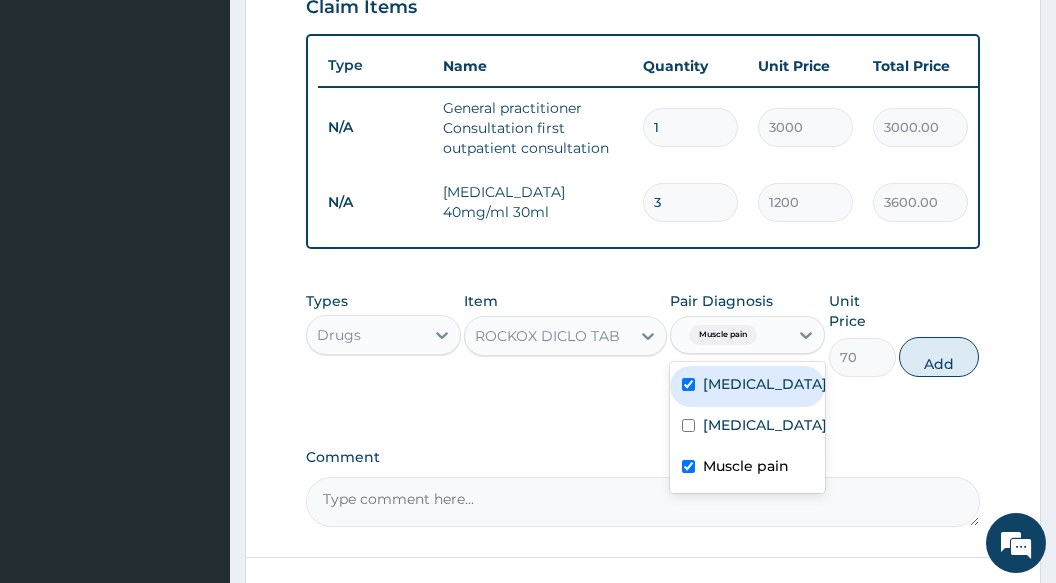 checkbox on "true" 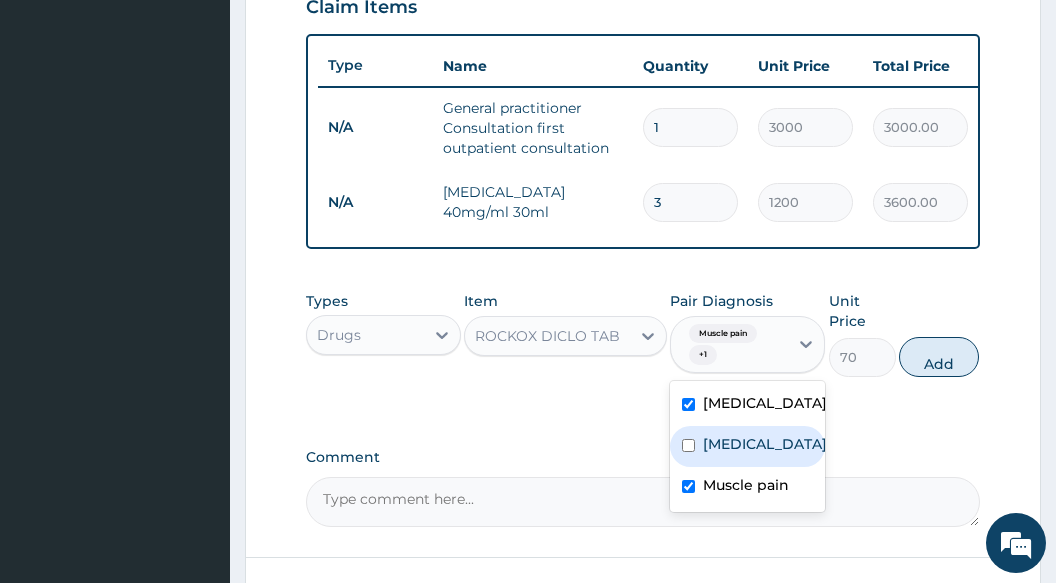 click on "Respiratory tract infection" at bounding box center [765, 444] 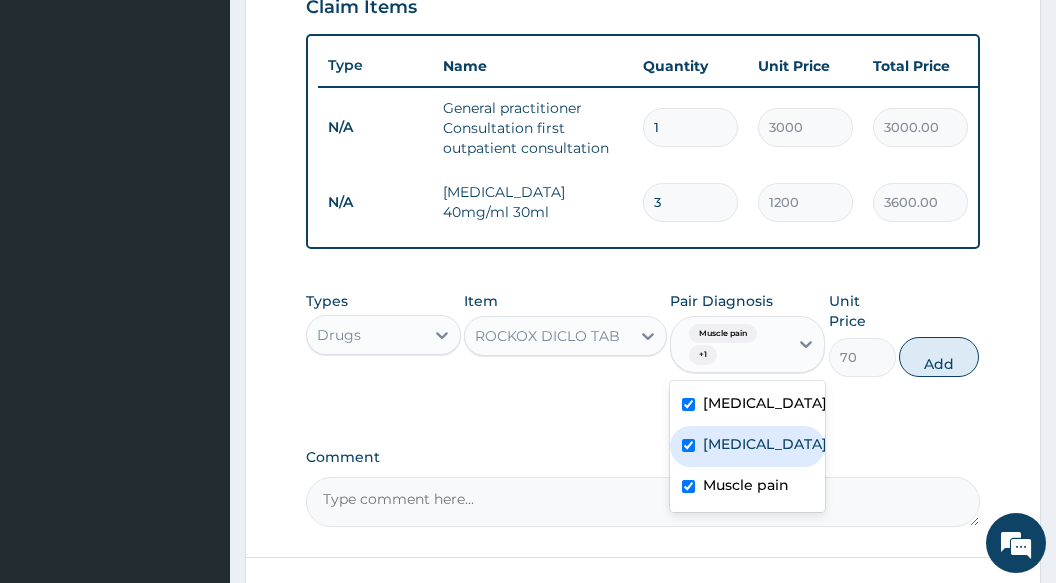 checkbox on "true" 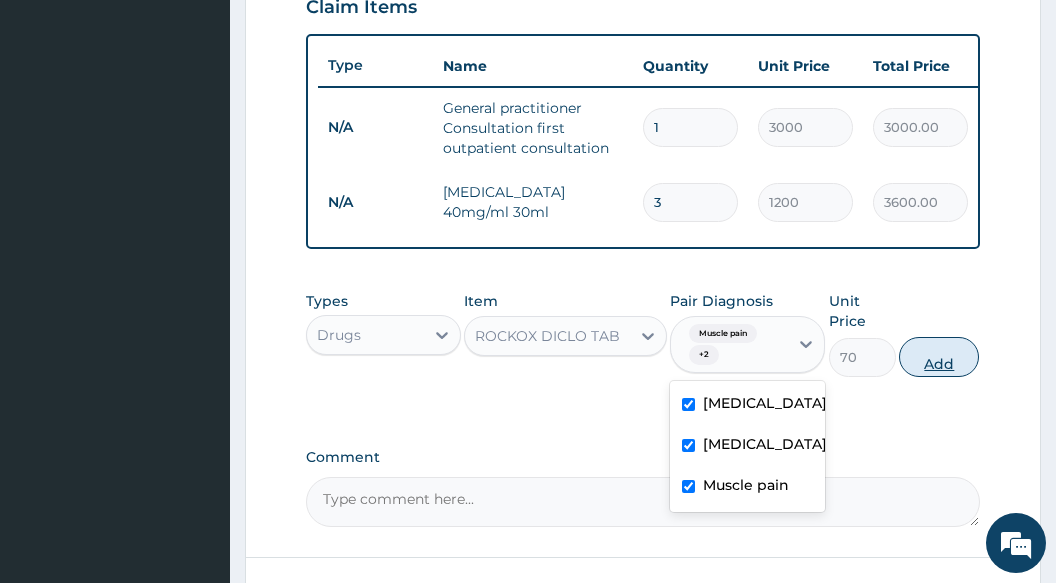 click on "Add" at bounding box center [939, 357] 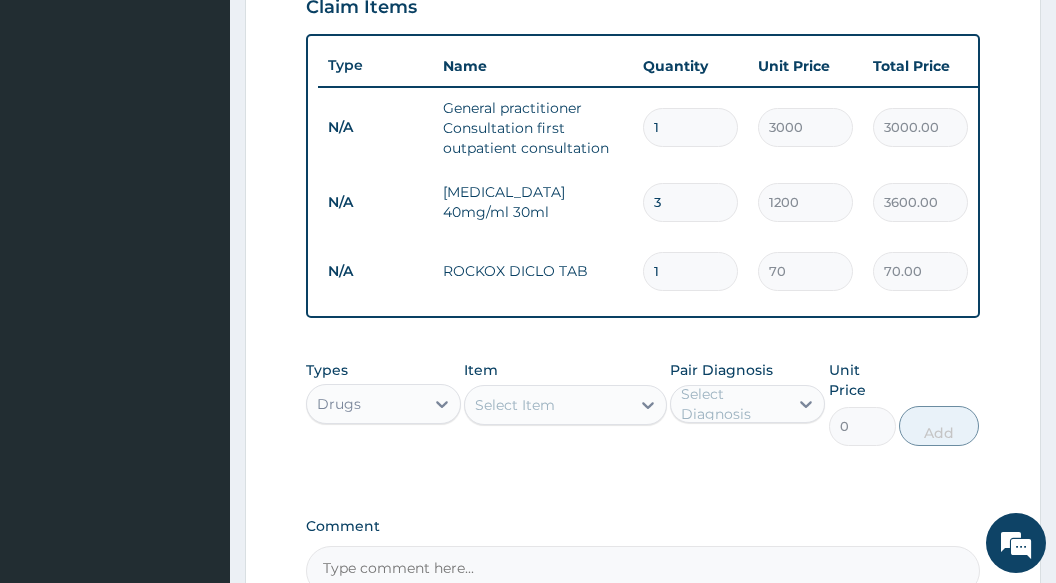 type on "10" 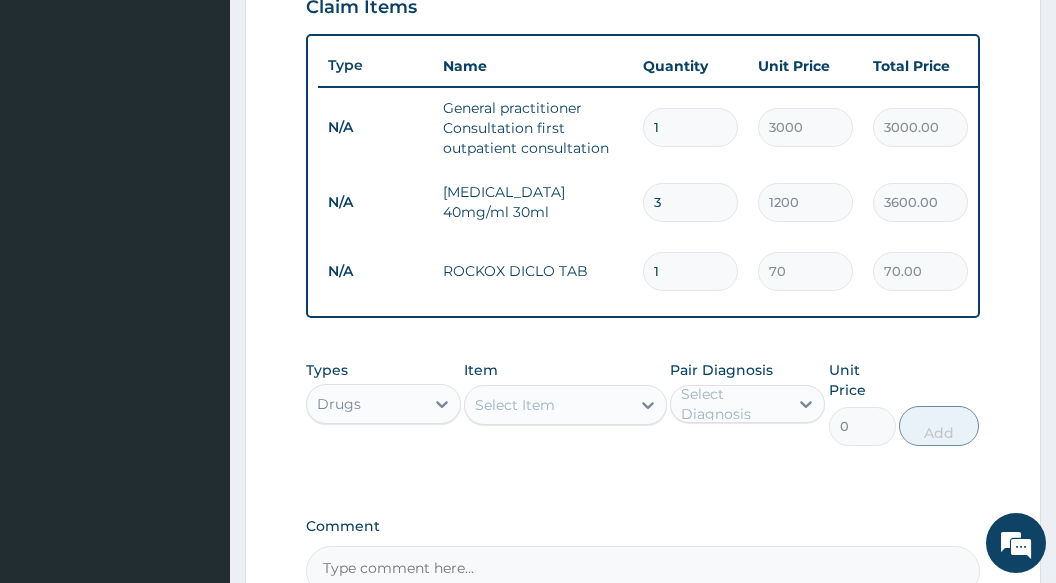 type on "700.00" 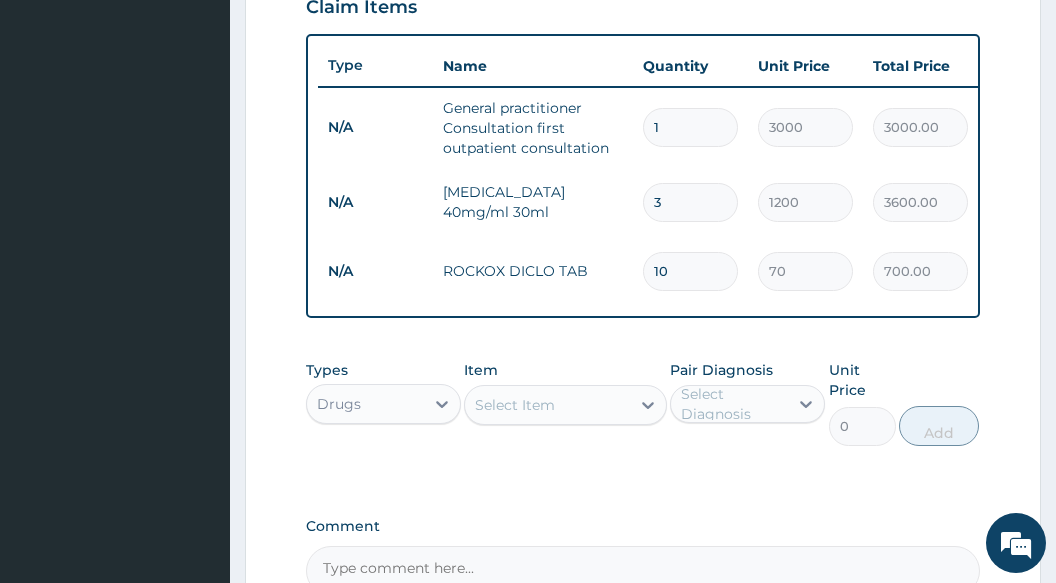 type on "10" 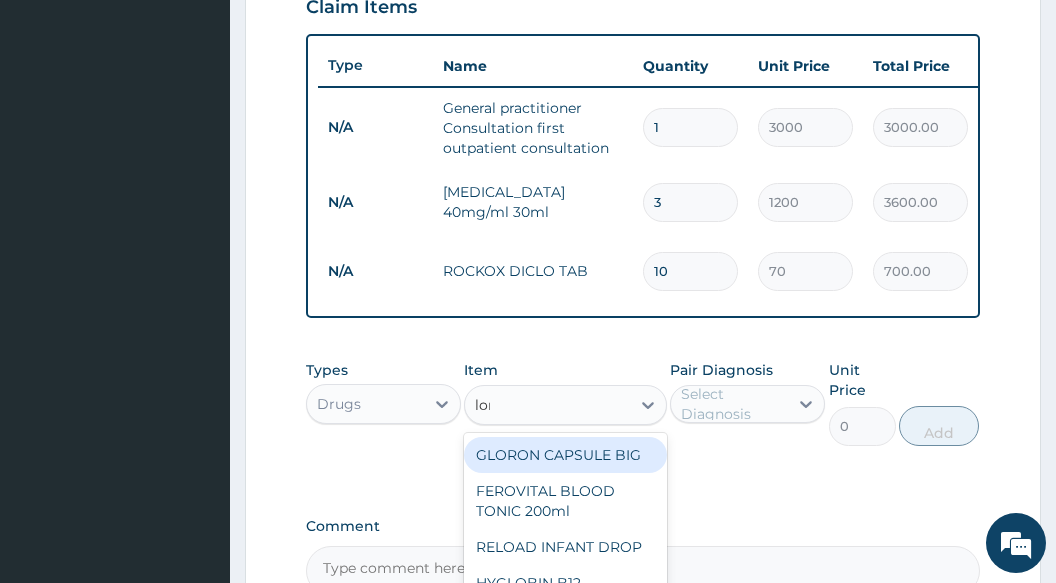type on "lora" 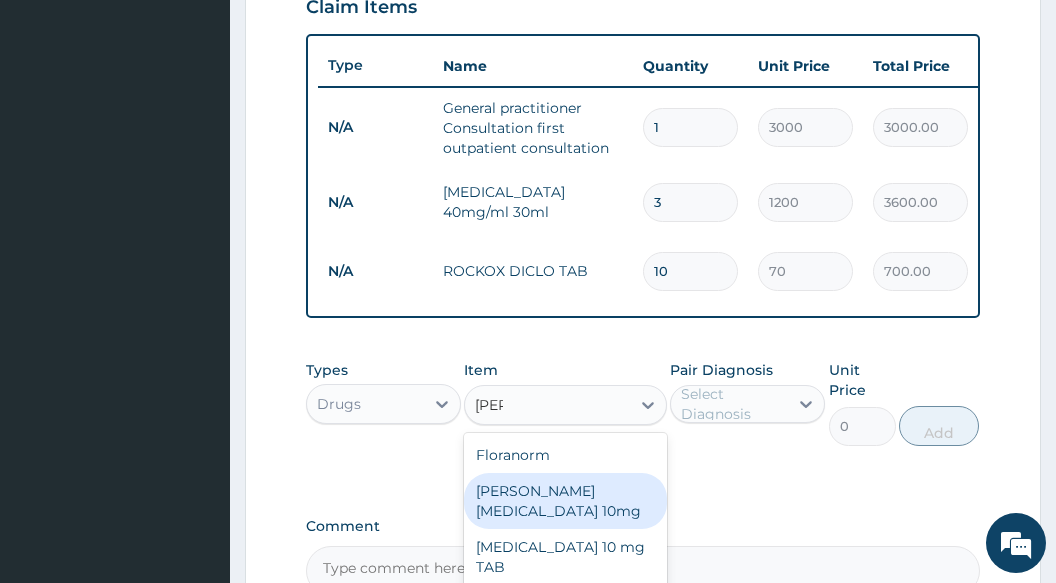 drag, startPoint x: 534, startPoint y: 507, endPoint x: 544, endPoint y: 500, distance: 12.206555 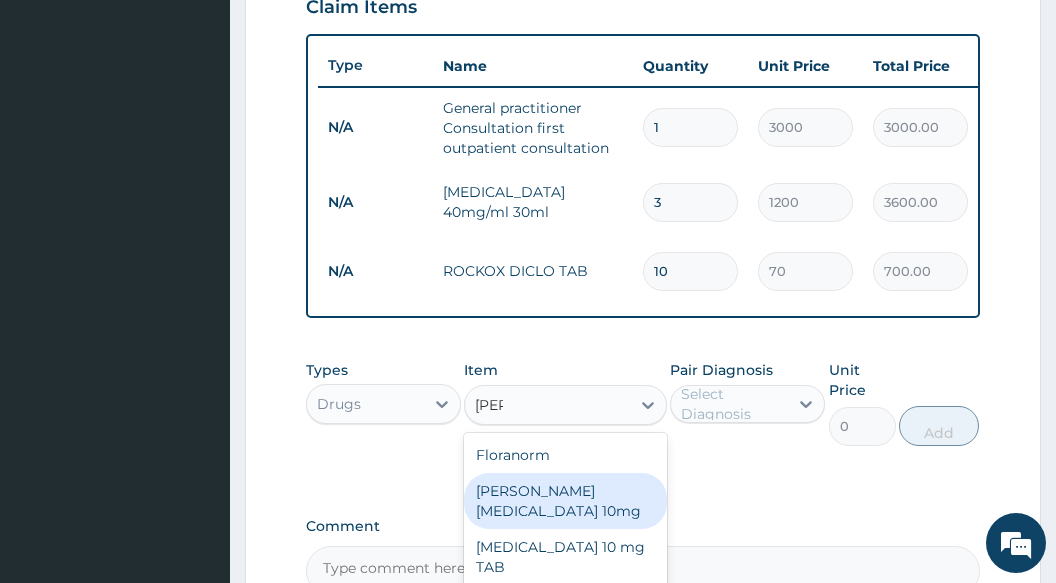 click on "[PERSON_NAME][MEDICAL_DATA] 10mg" at bounding box center (565, 501) 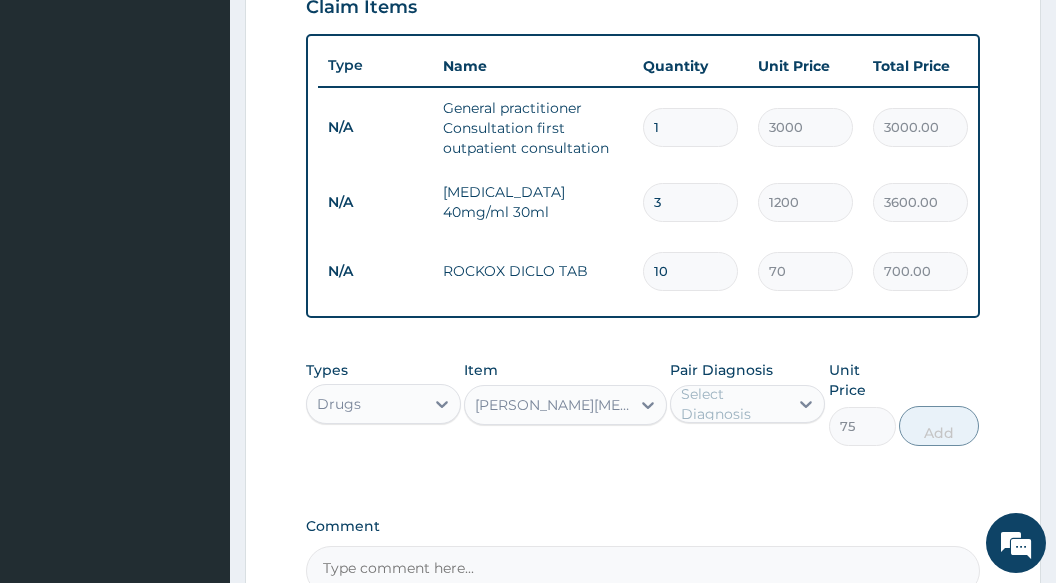 click on "Select Diagnosis" at bounding box center [733, 404] 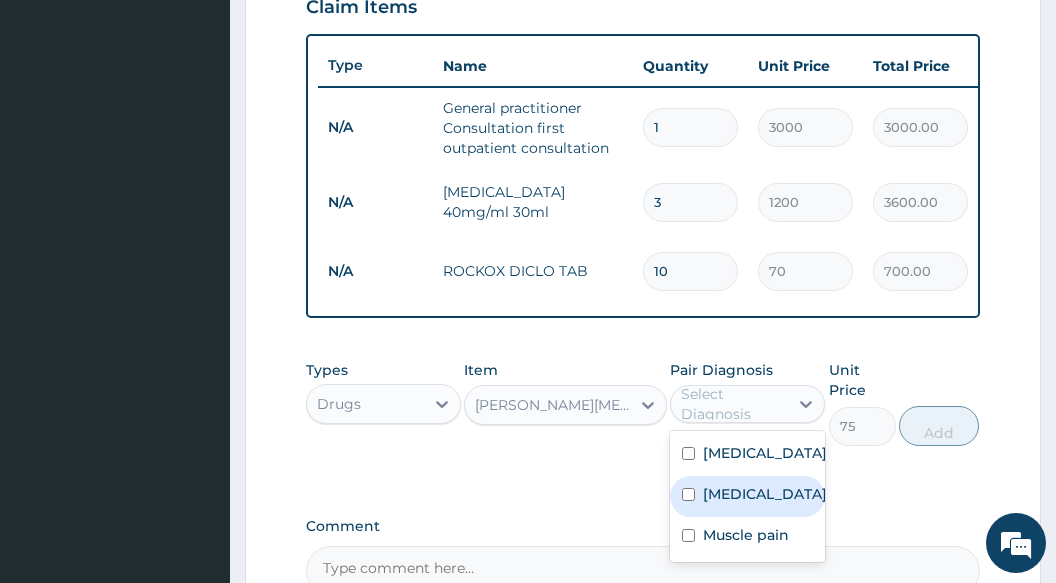 click on "Respiratory tract infection" at bounding box center (765, 494) 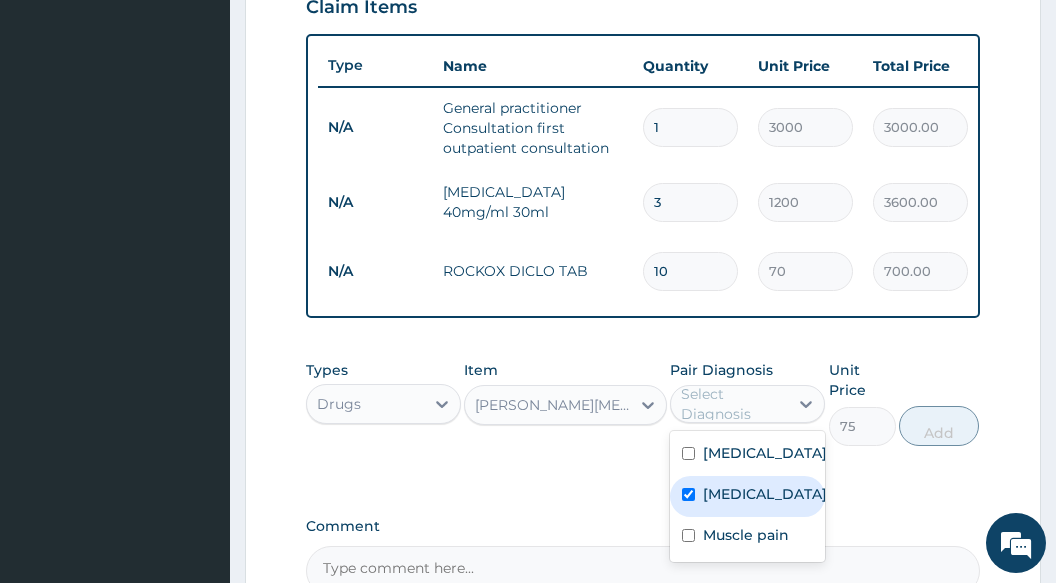 checkbox on "true" 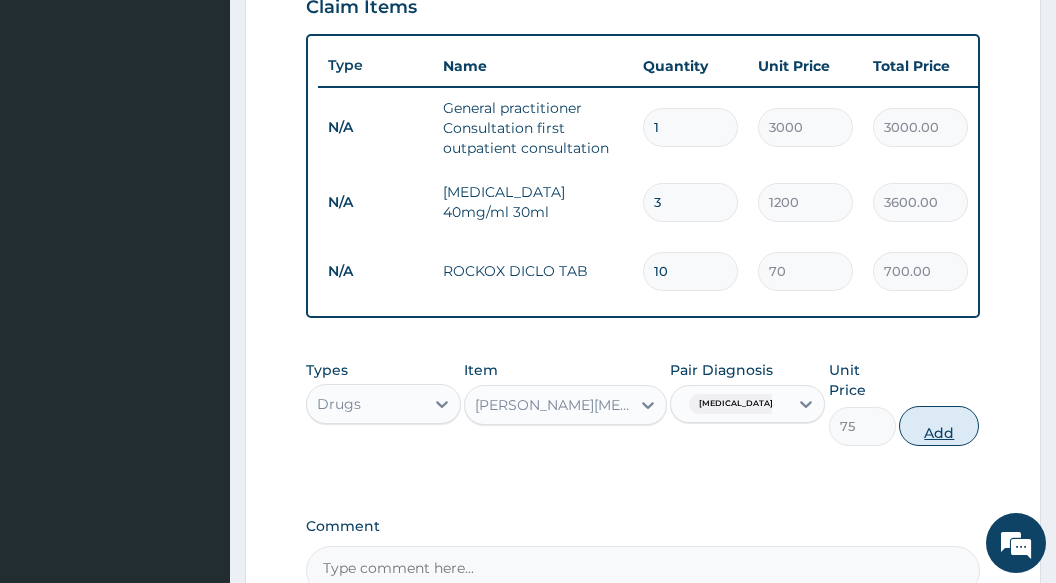 click on "Add" at bounding box center (939, 426) 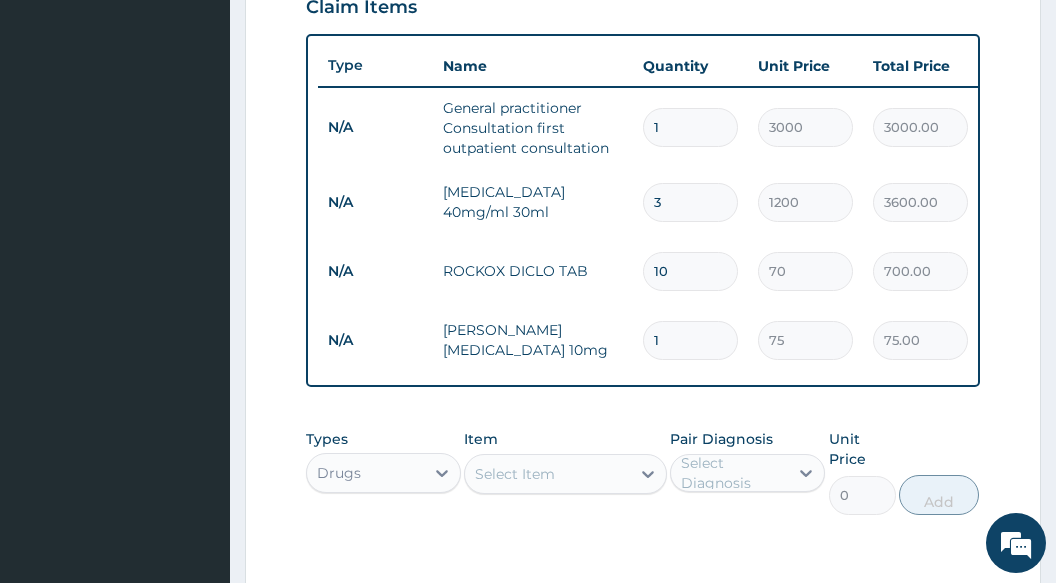 type 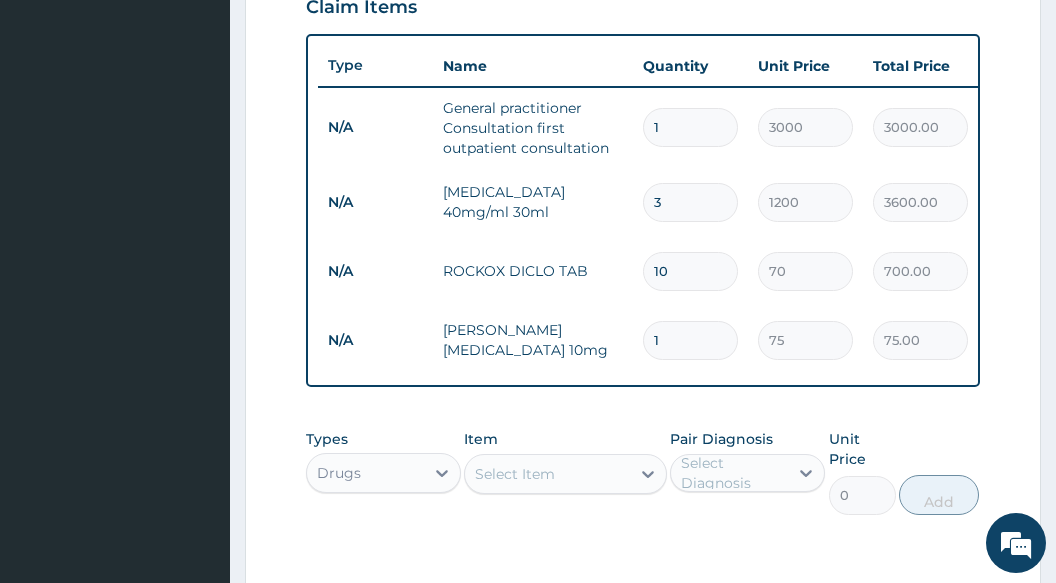 type on "0.00" 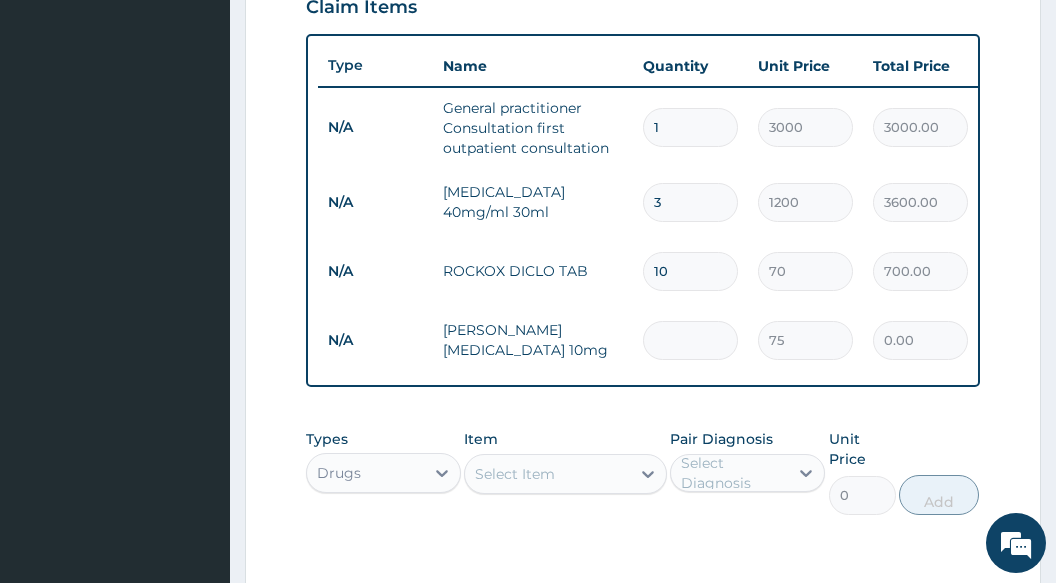 type on "5" 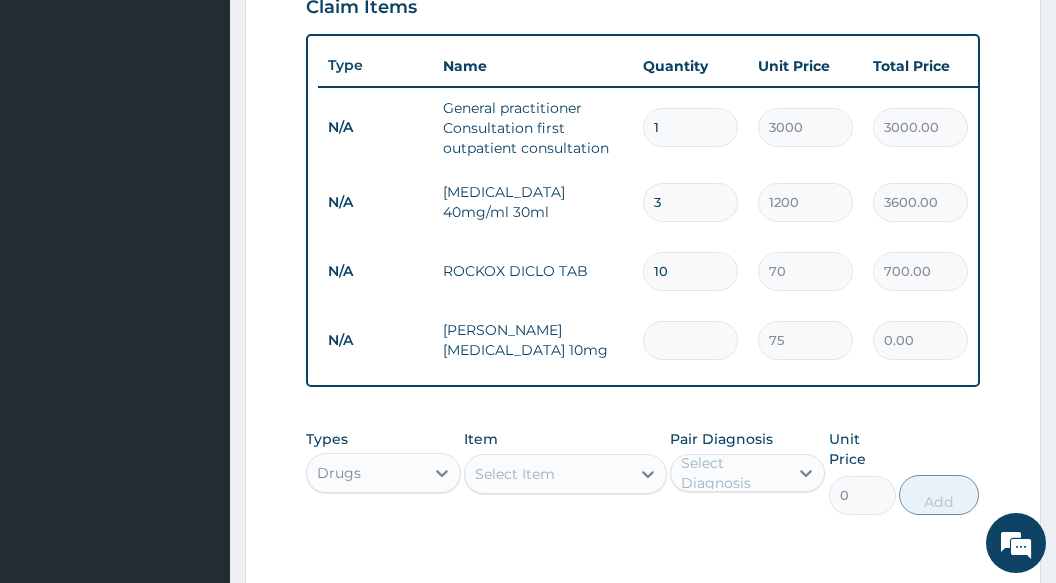 type on "375.00" 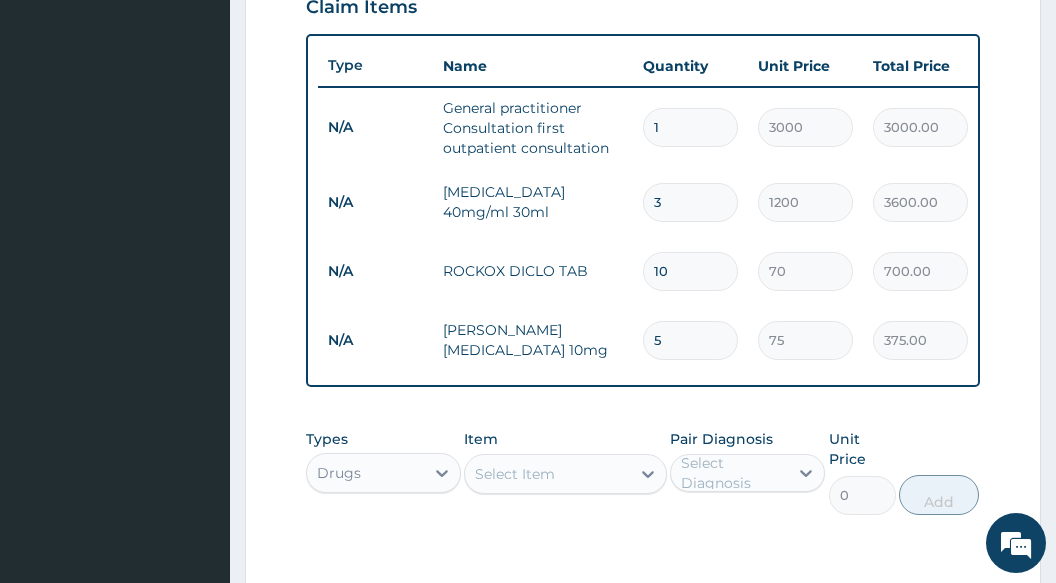 type on "5" 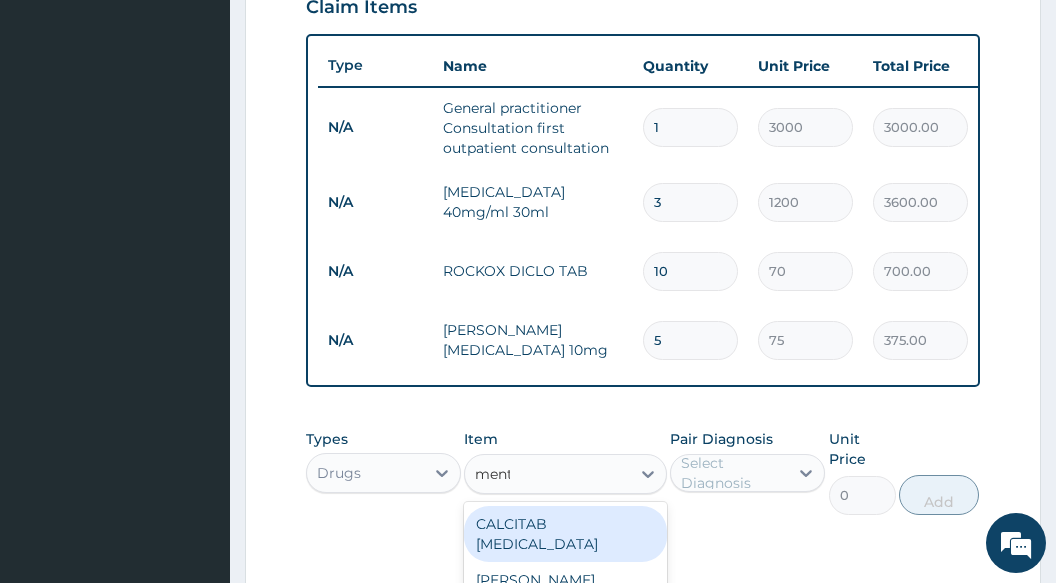 type on "menth" 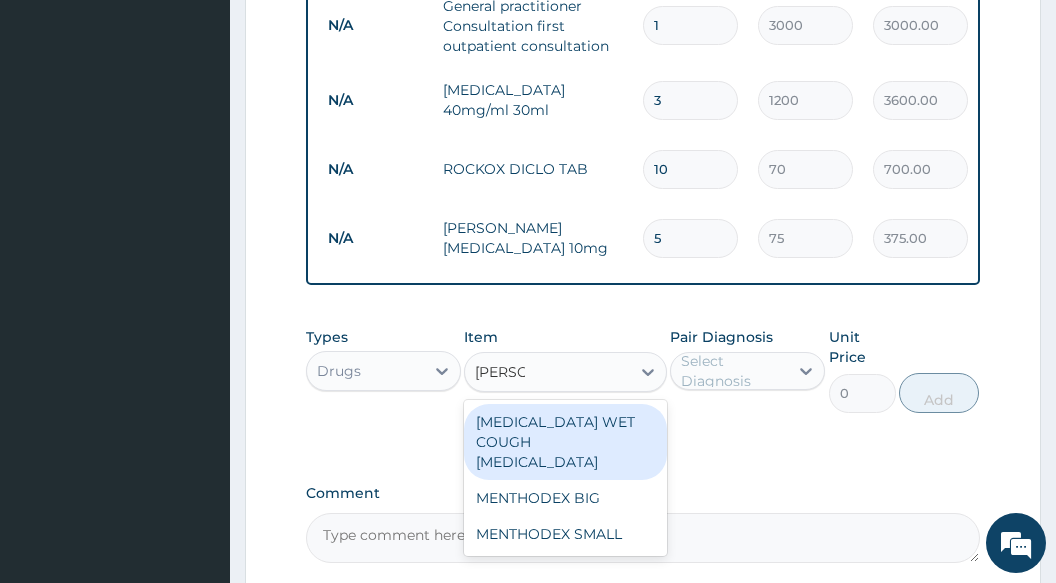 scroll, scrollTop: 1030, scrollLeft: 0, axis: vertical 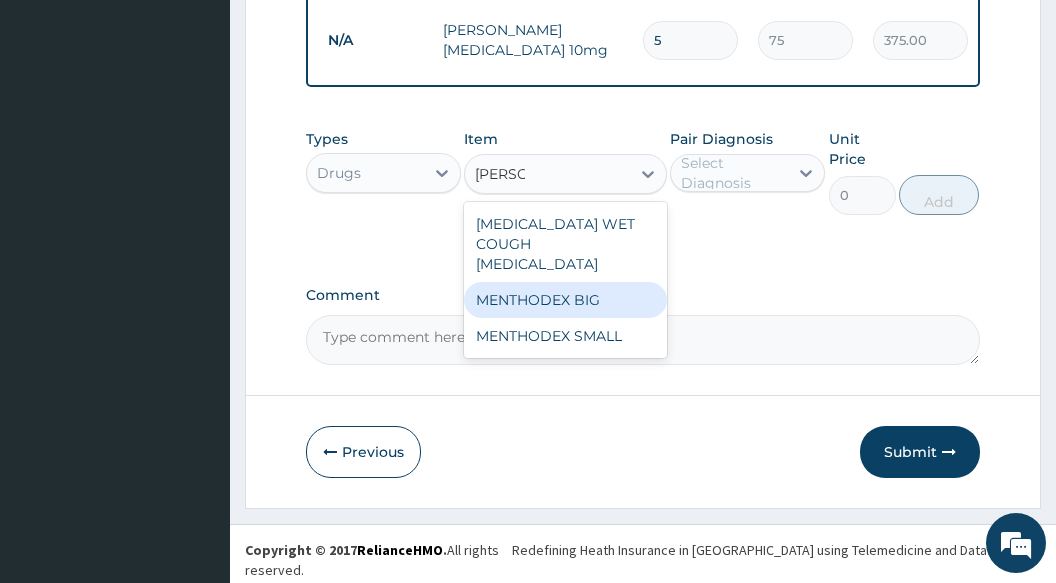 click on "MENTHODEX BIG" at bounding box center [565, 300] 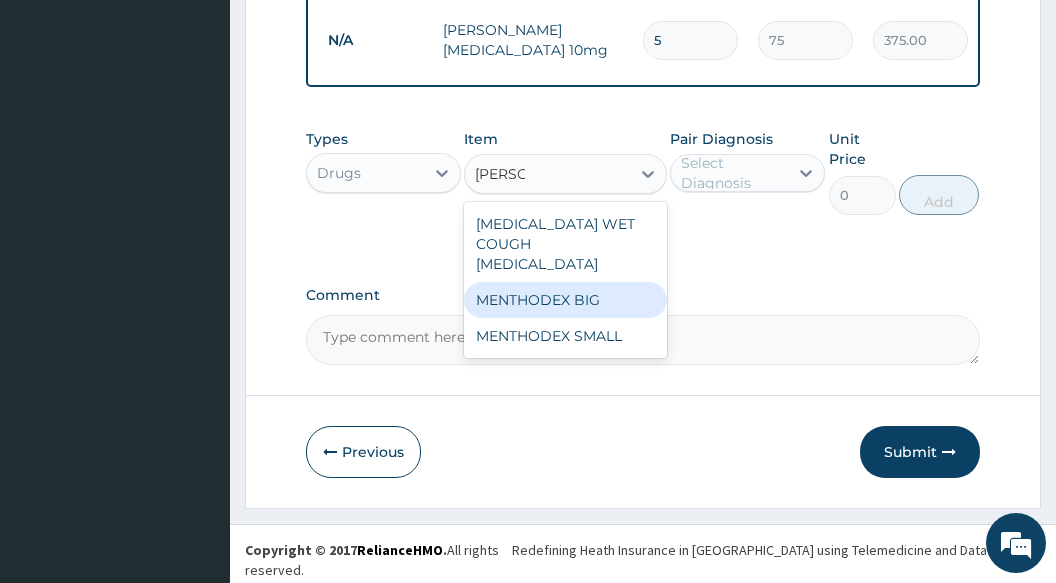 type 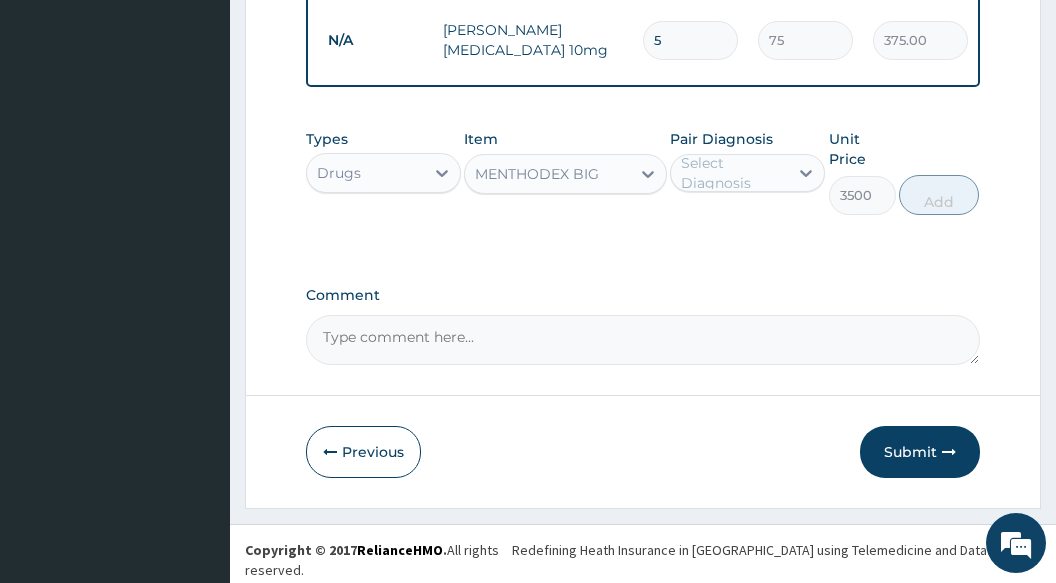click on "Select Diagnosis" at bounding box center [733, 173] 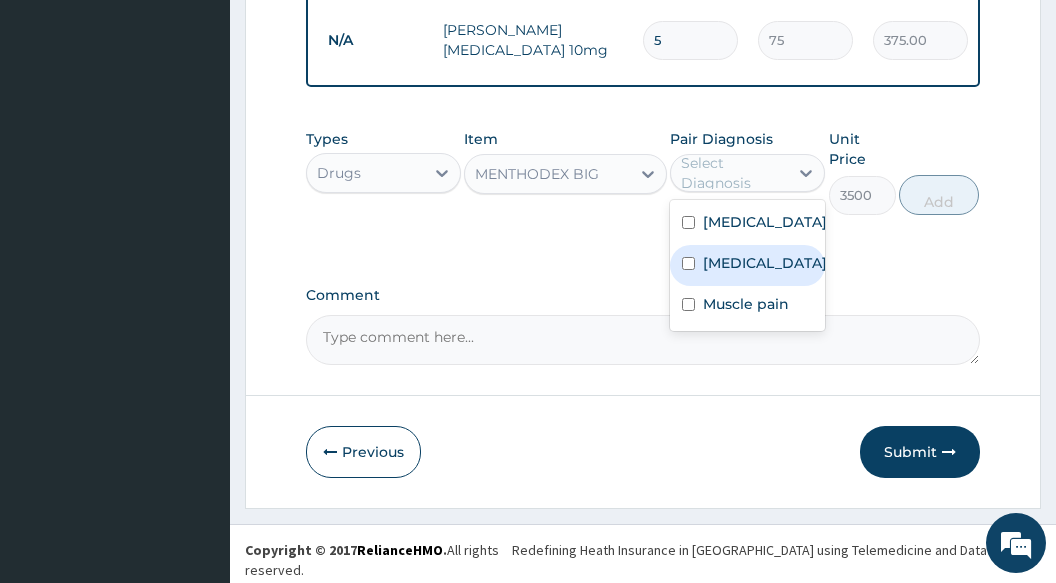 click on "Respiratory tract infection" at bounding box center [765, 263] 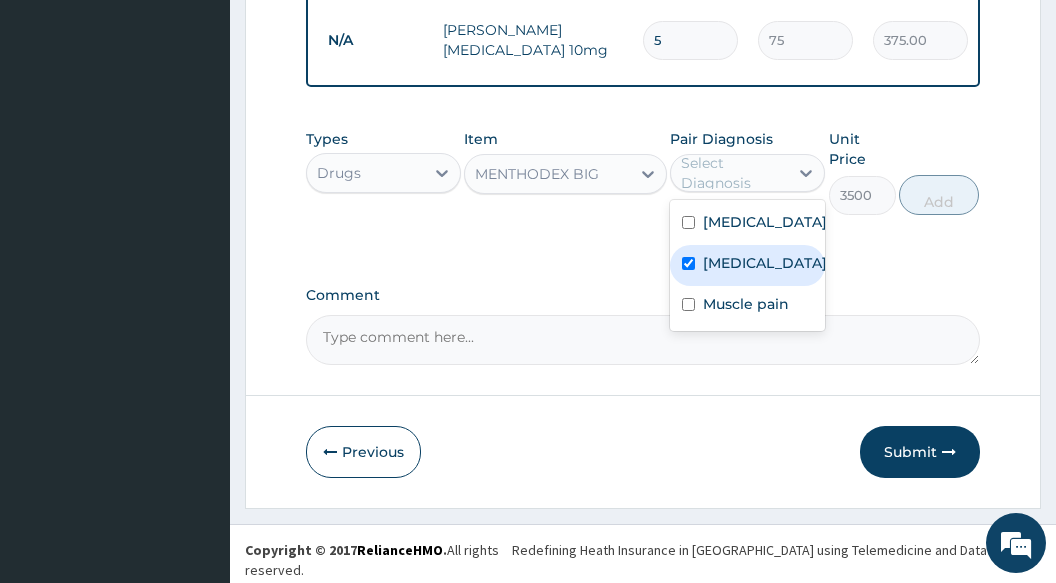 checkbox on "true" 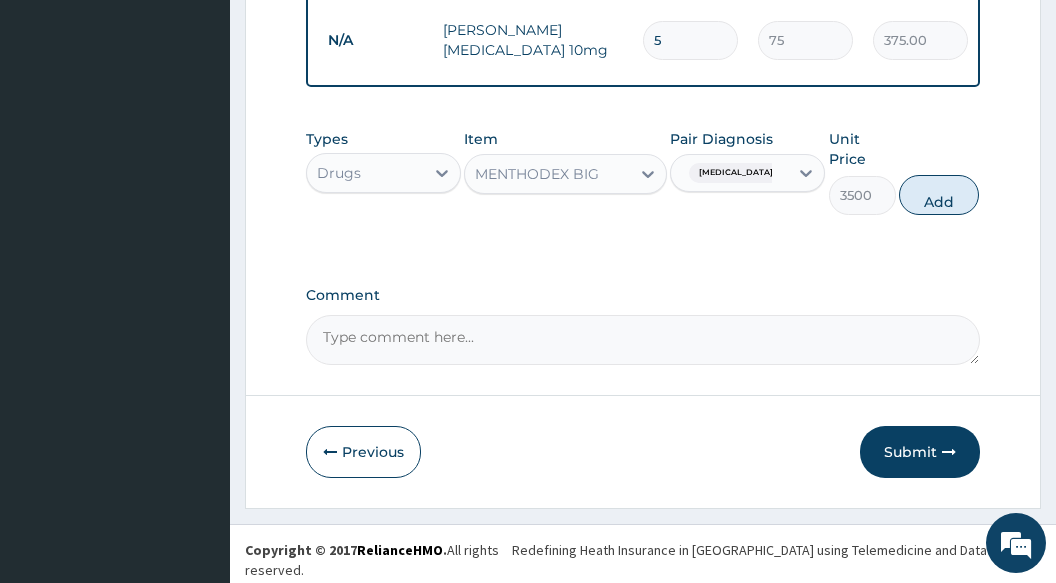 click on "PA Code / Prescription Code Enter Code(Secondary Care Only) Encounter Date 10-07-2025 Important Notice Please enter PA codes before entering items that are not attached to a PA code   All diagnoses entered must be linked to a claim item. Diagnosis & Claim Items that are visible but inactive cannot be edited because they were imported from an already approved PA code. Diagnosis Malaria Confirmed Respiratory tract infection Query Muscle pain Confirmed NB: All diagnosis must be linked to a claim item Claim Items Type Name Quantity Unit Price Total Price Pair Diagnosis Actions N/A General practitioner Consultation first outpatient consultation 1 3000 3000.00 Malaria  + 1 Delete N/A CHLOROQUINE 40mg/ml 30ml 3 1200 3600.00 Malaria Delete N/A ROCKOX DICLO TAB 10 70 700.00 Muscle pain  + 2 Delete N/A Loratyn Loratadine 10mg 5 75 375.00 Respiratory tract infection Delete Types Drugs Item MENTHODEX BIG Pair Diagnosis Respiratory tract infection Unit Price 3500 Add Comment" at bounding box center (643, -237) 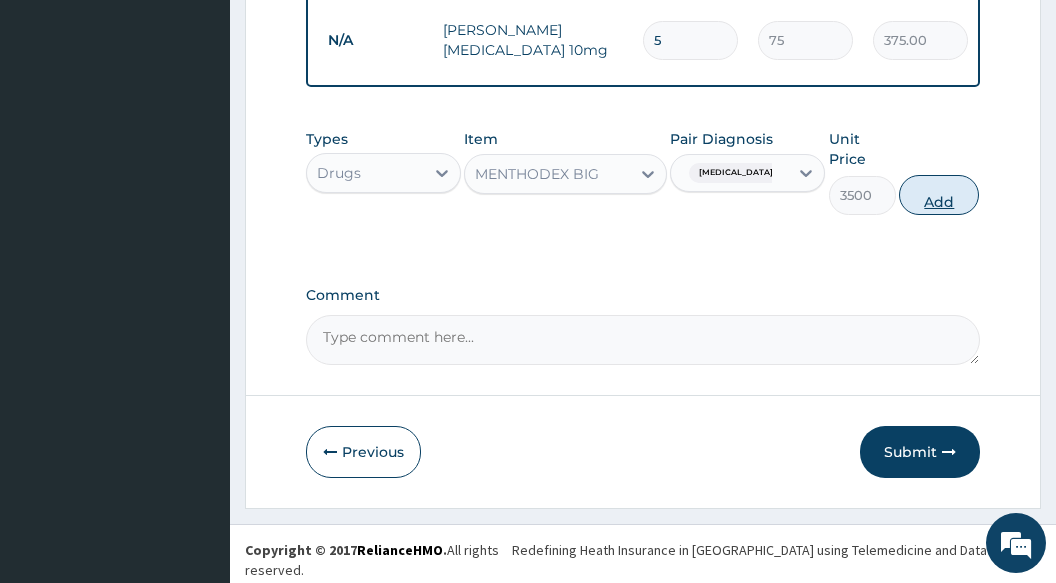 click on "Add" at bounding box center (939, 195) 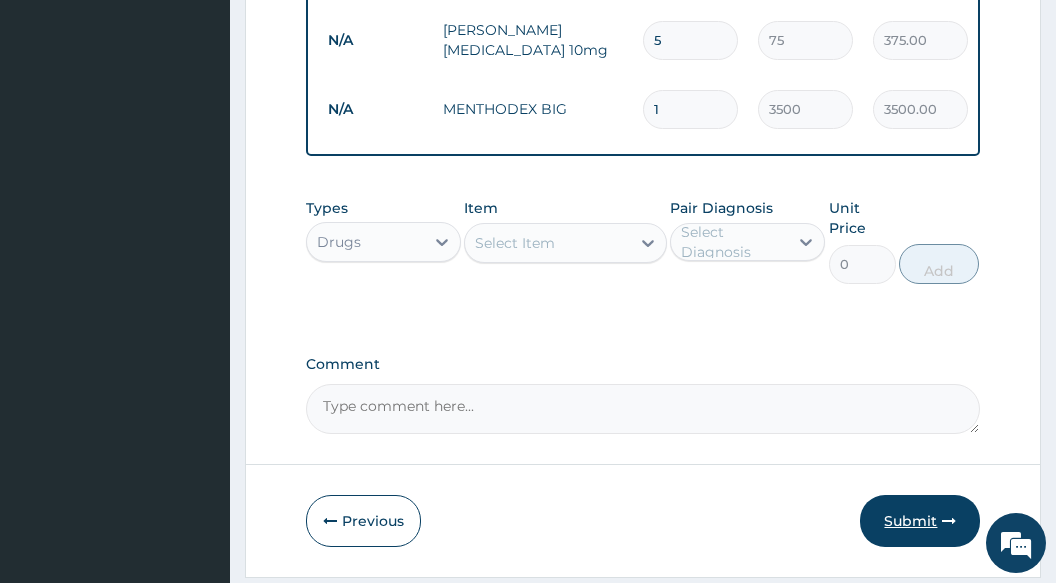 click on "Submit" at bounding box center [920, 521] 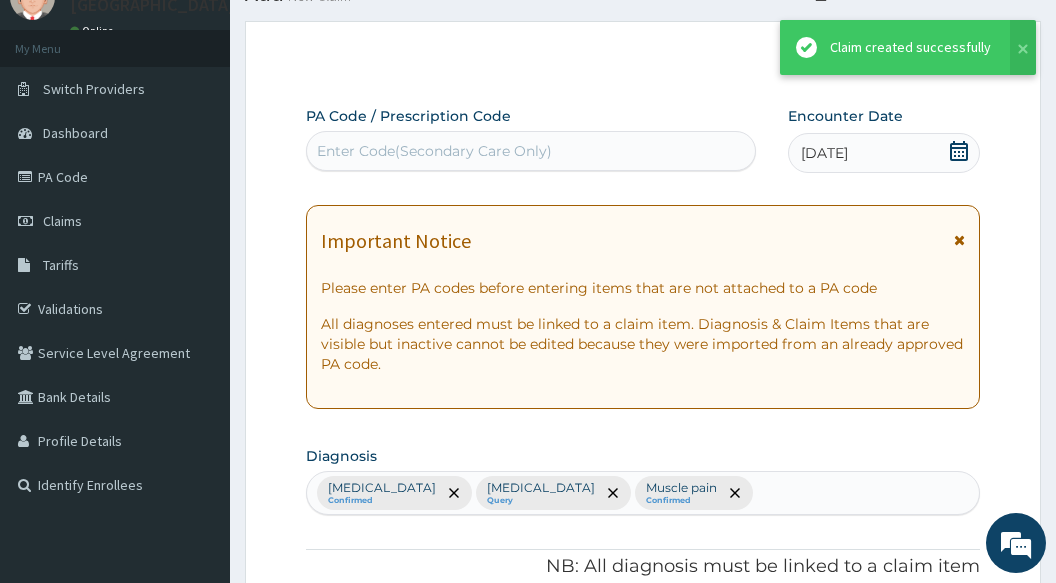scroll, scrollTop: 1030, scrollLeft: 0, axis: vertical 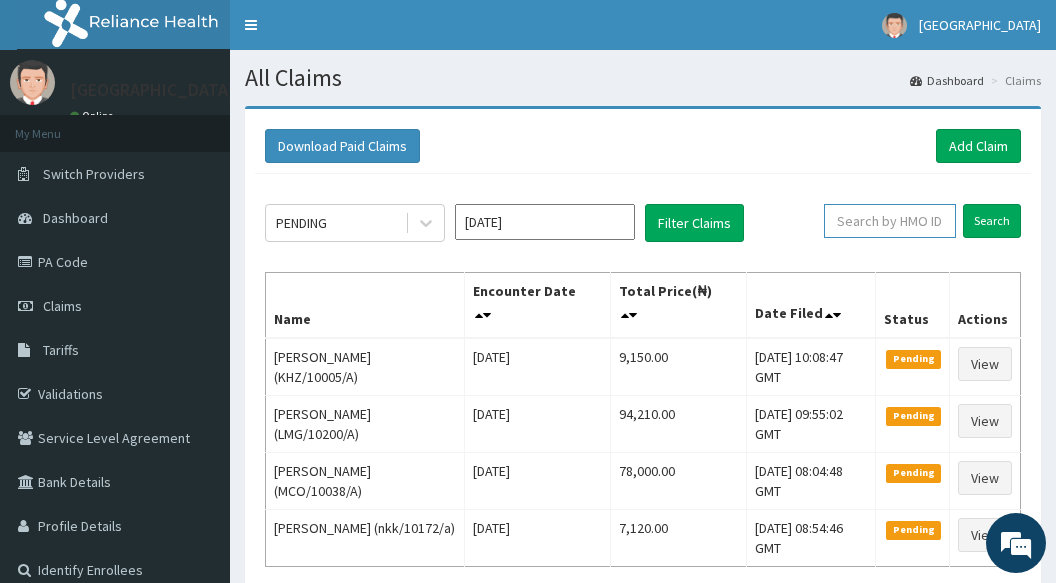 click at bounding box center [890, 221] 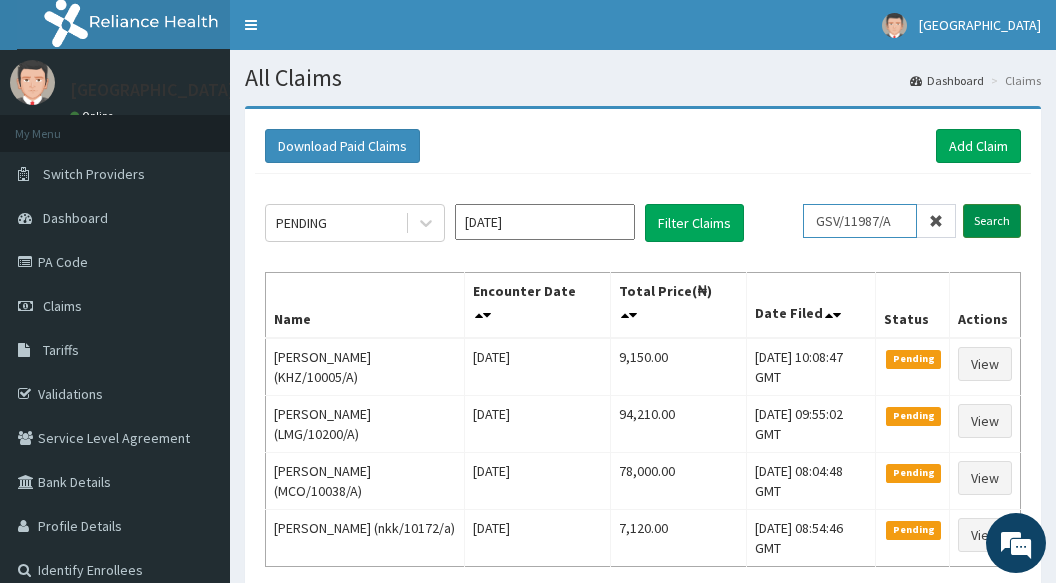 type on "GSV/11987/A" 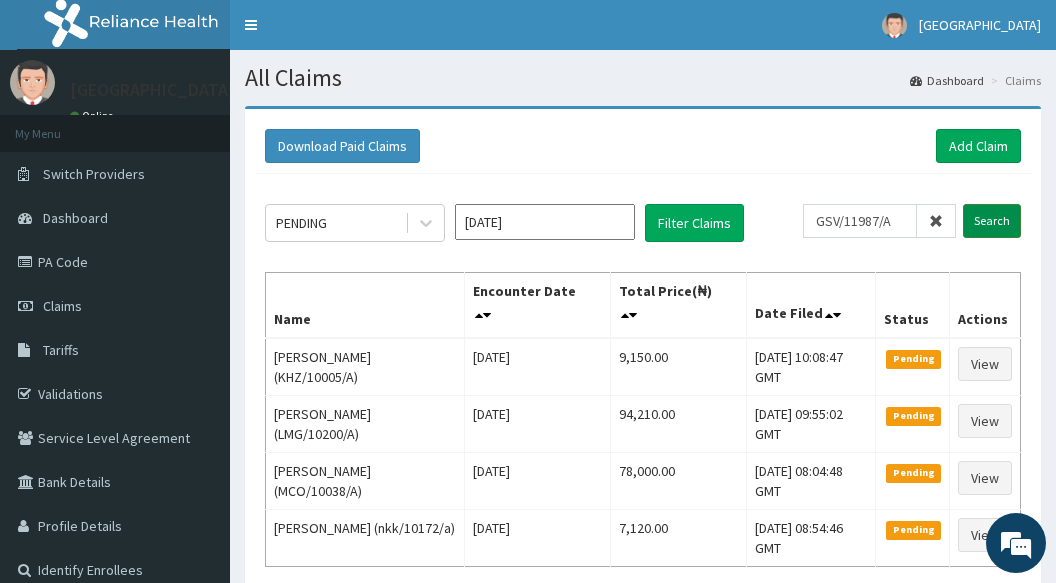 click on "Search" at bounding box center (992, 221) 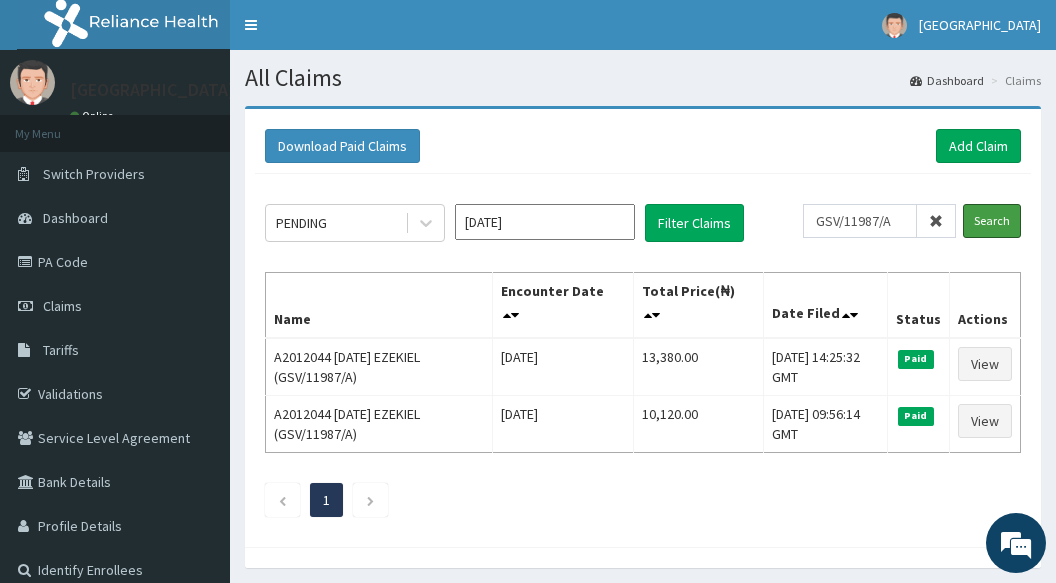 scroll, scrollTop: 0, scrollLeft: 0, axis: both 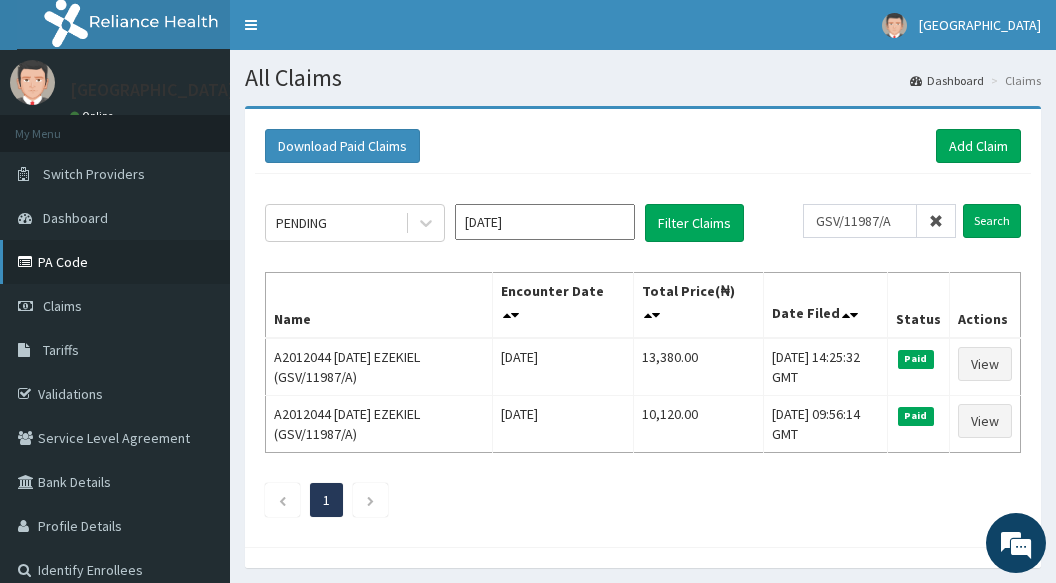 click on "PA Code" at bounding box center (115, 262) 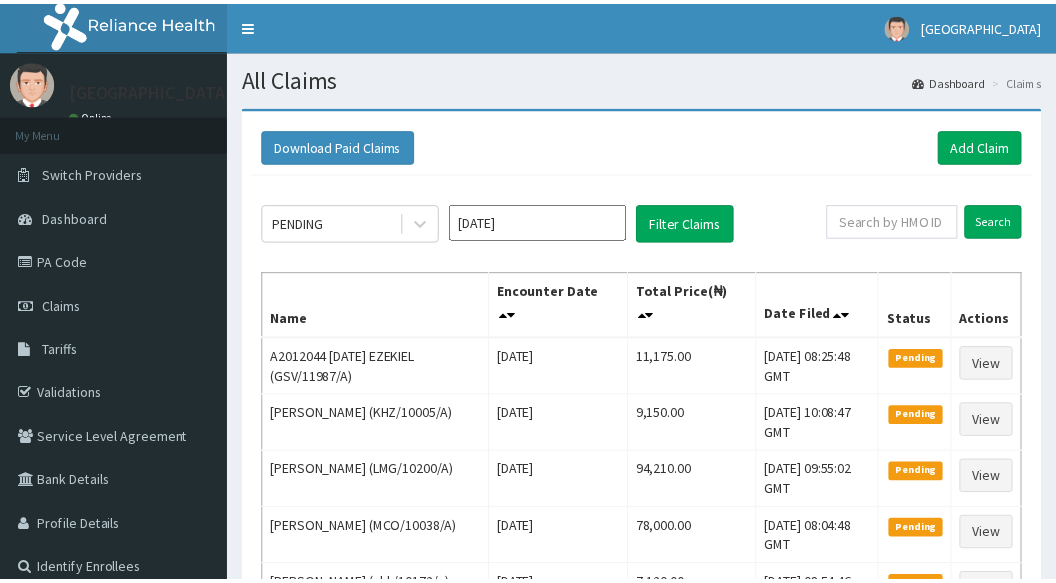 scroll, scrollTop: 0, scrollLeft: 0, axis: both 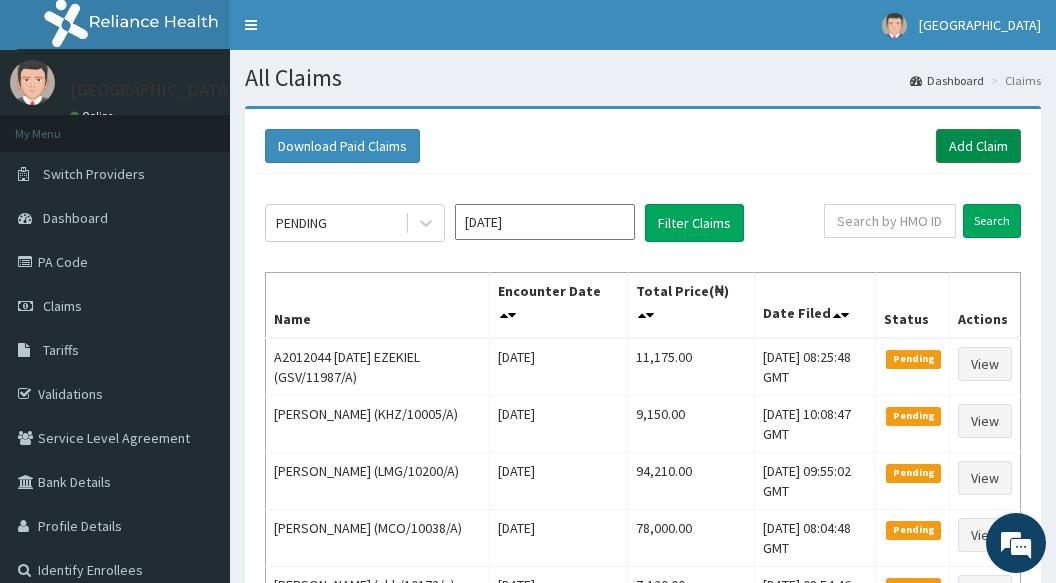 click on "Add Claim" at bounding box center [978, 146] 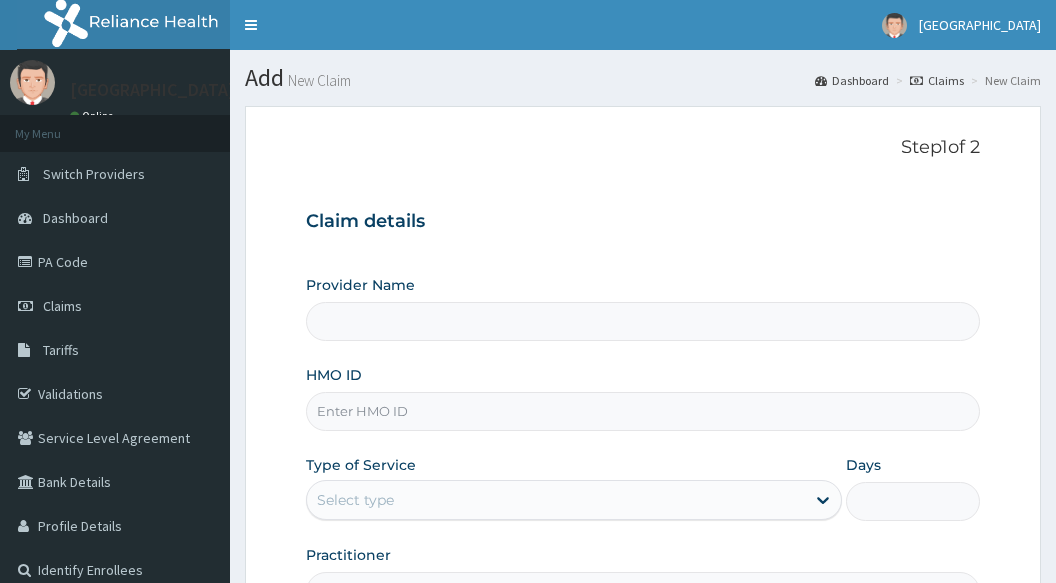 type on "All Soul's Hospital Ltd, Ajegunle" 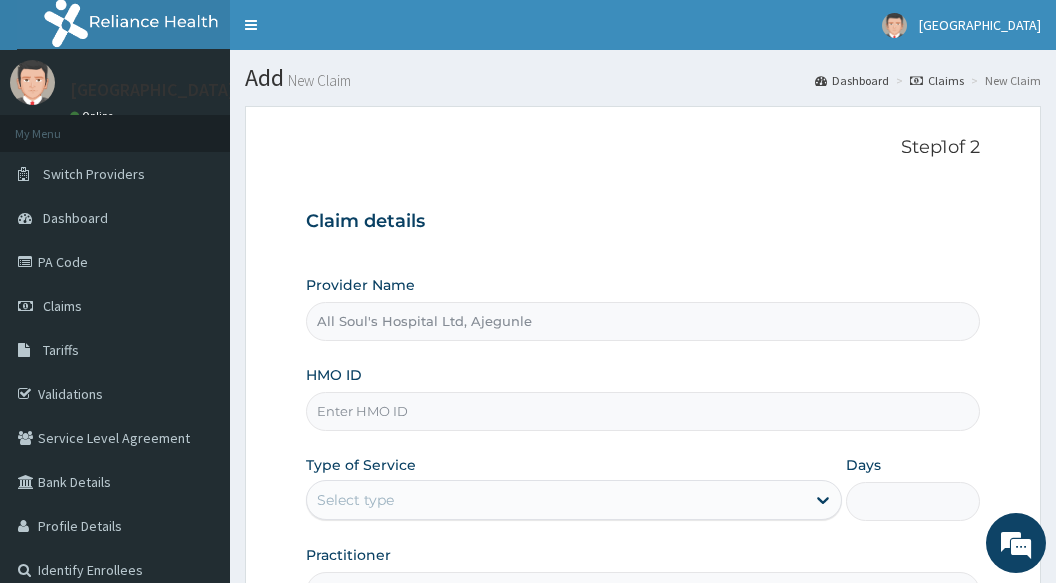 scroll, scrollTop: 0, scrollLeft: 0, axis: both 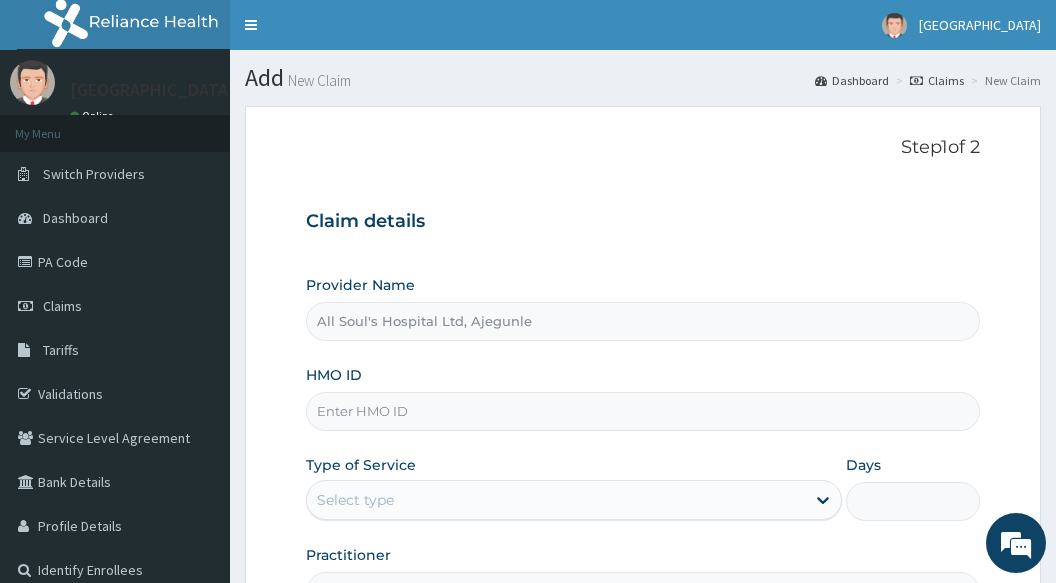 click on "HMO ID" at bounding box center [643, 411] 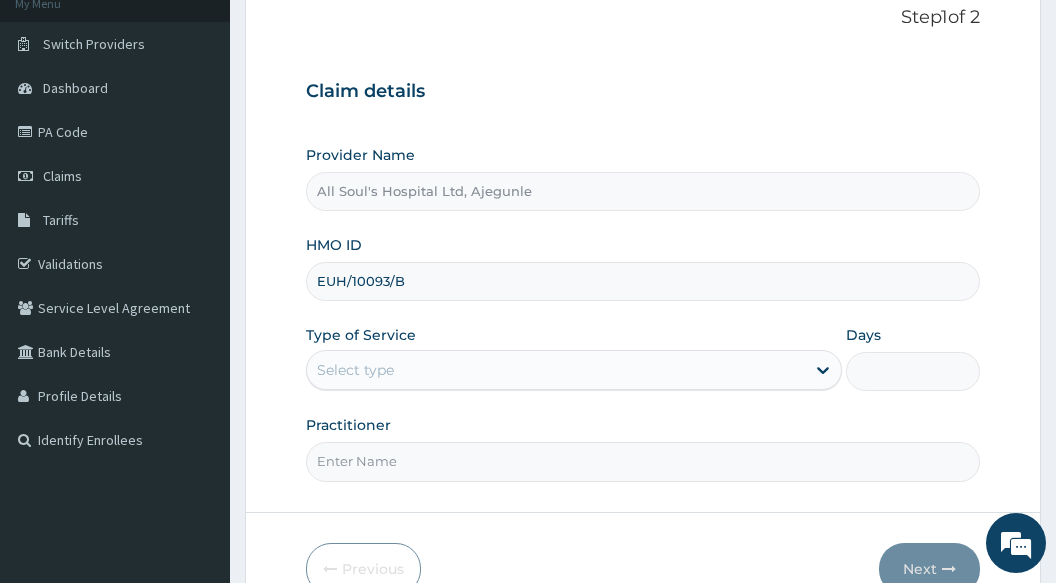 scroll, scrollTop: 200, scrollLeft: 0, axis: vertical 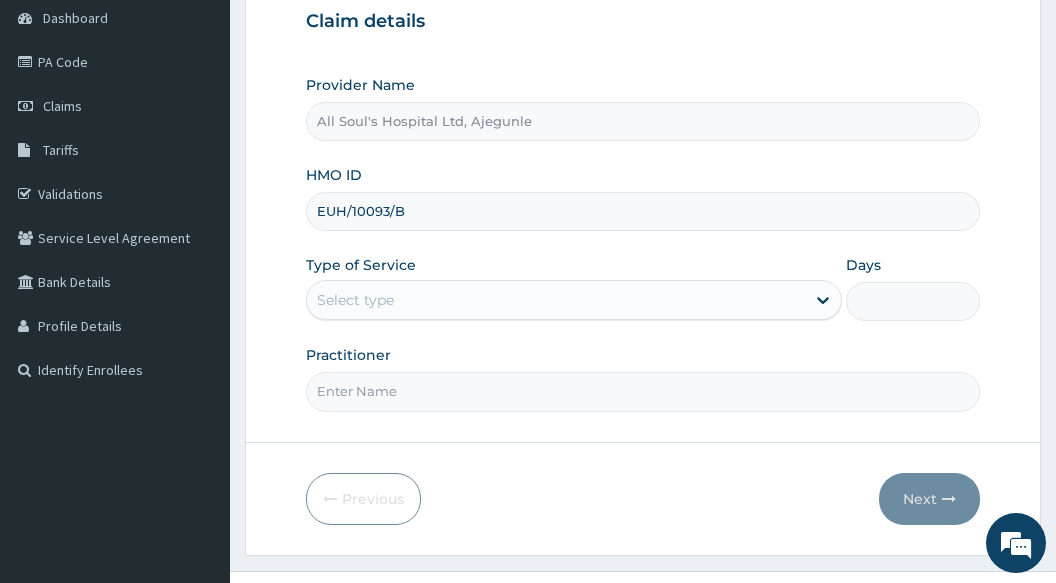 type on "EUH/10093/B" 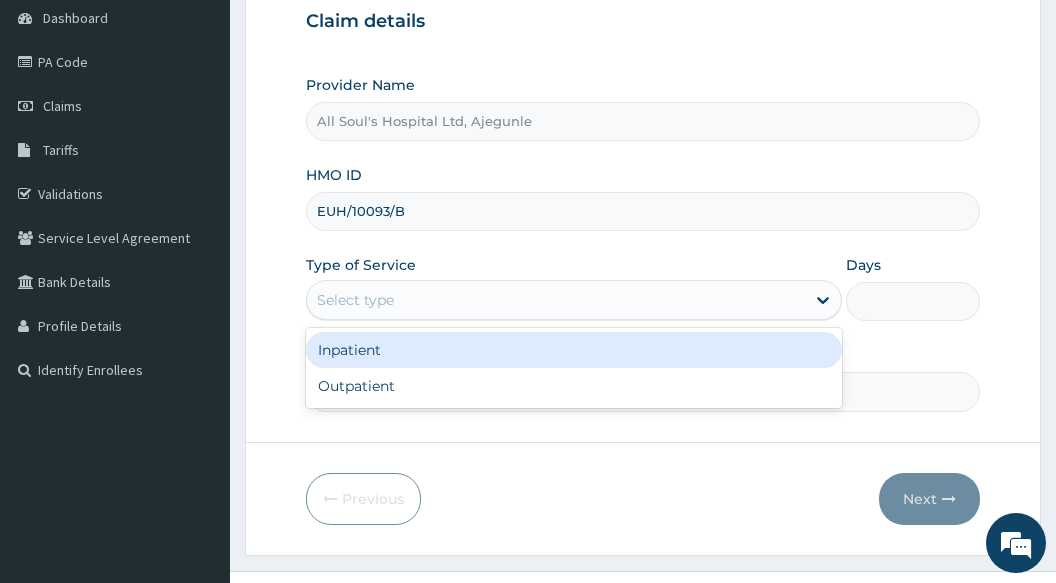 click on "Select type" at bounding box center (556, 300) 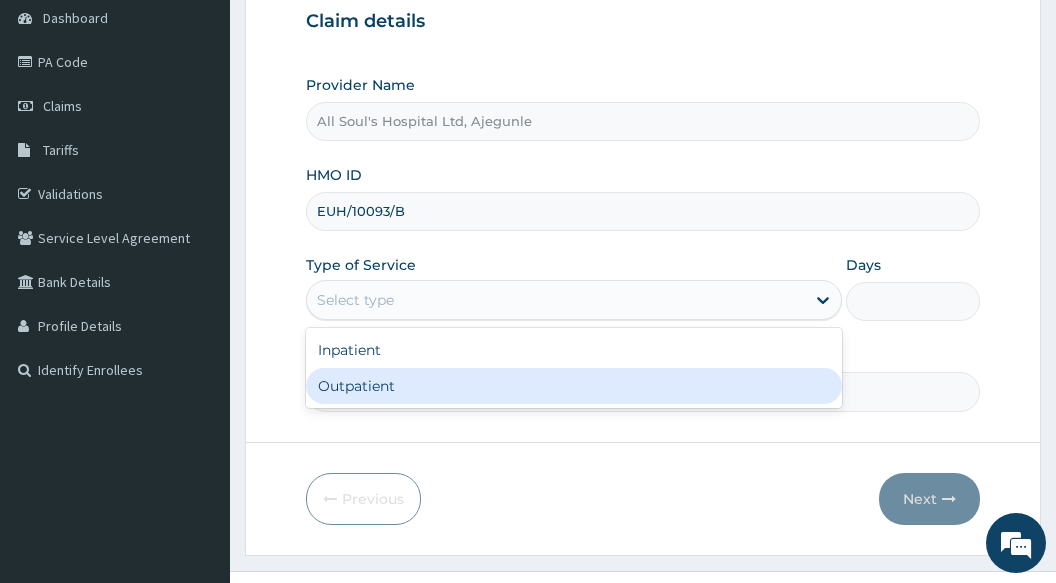 click on "Outpatient" at bounding box center [574, 386] 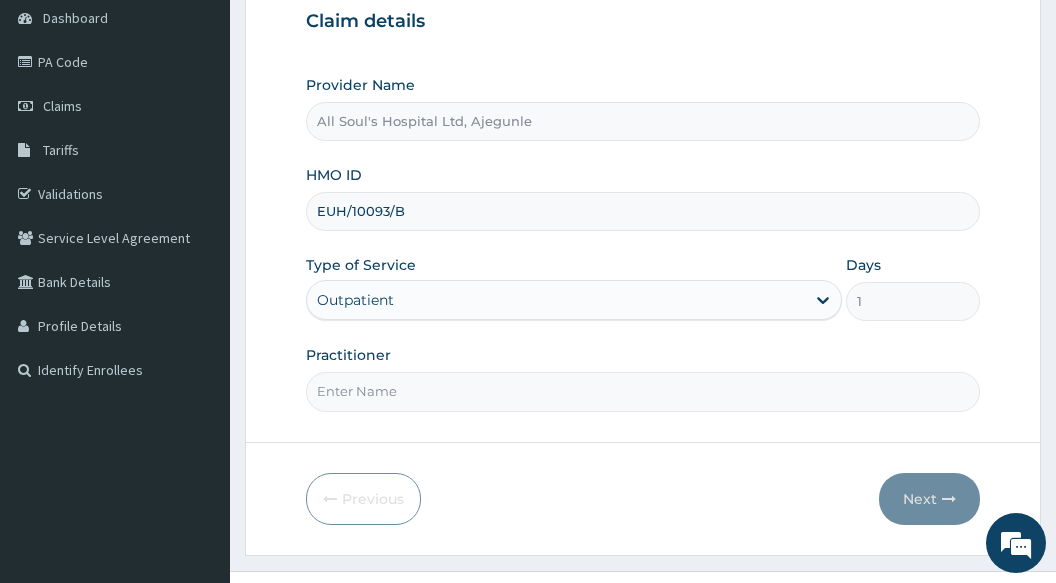 click on "Practitioner" at bounding box center (643, 391) 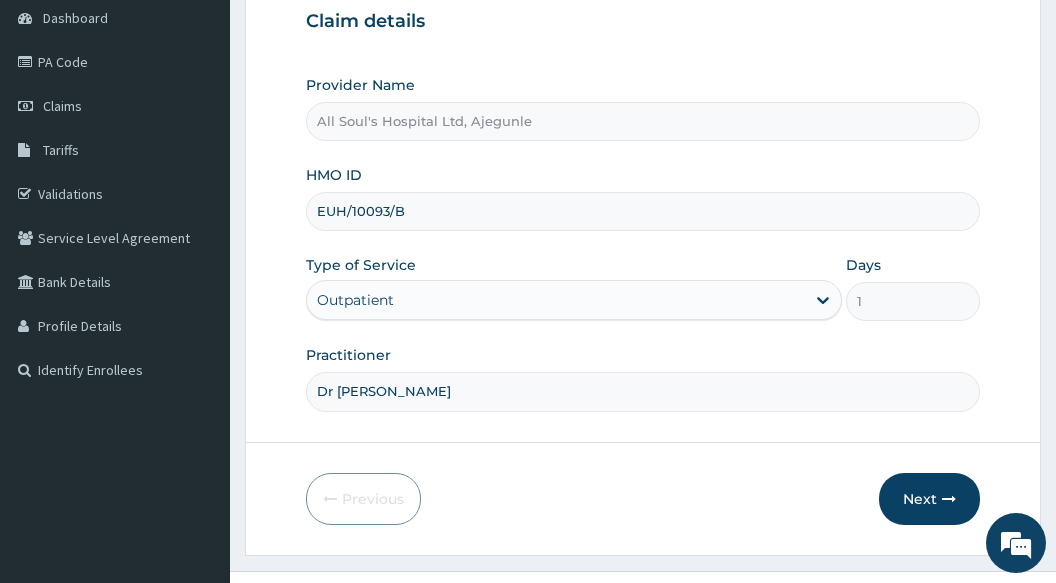 click on "Claim details Provider Name All Soul's Hospital Ltd, Ajegunle HMO ID EUH/10093/B Type of Service Outpatient Days 1 Practitioner Dr Segun" at bounding box center (643, 201) 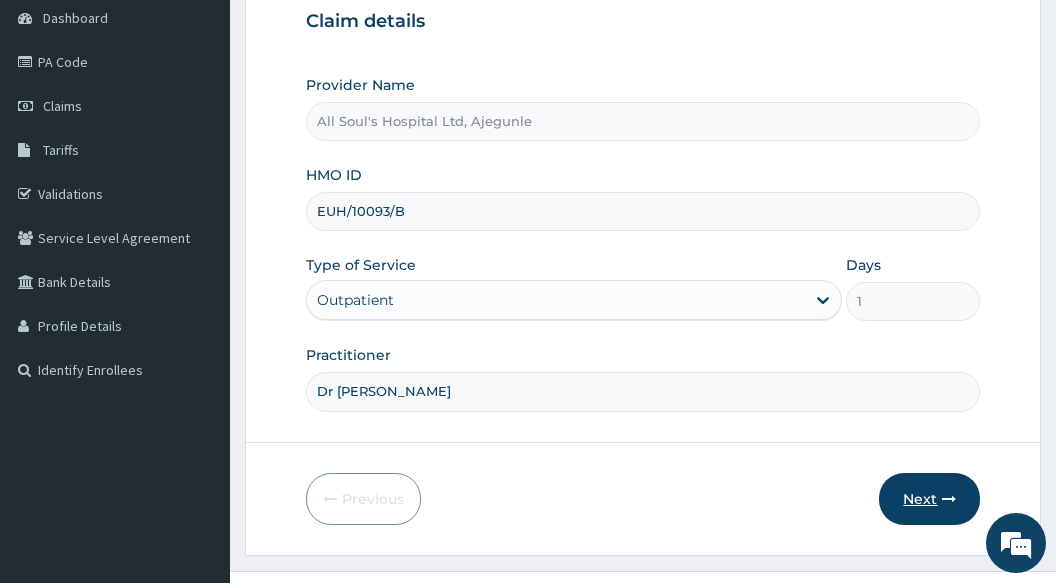 click at bounding box center (949, 499) 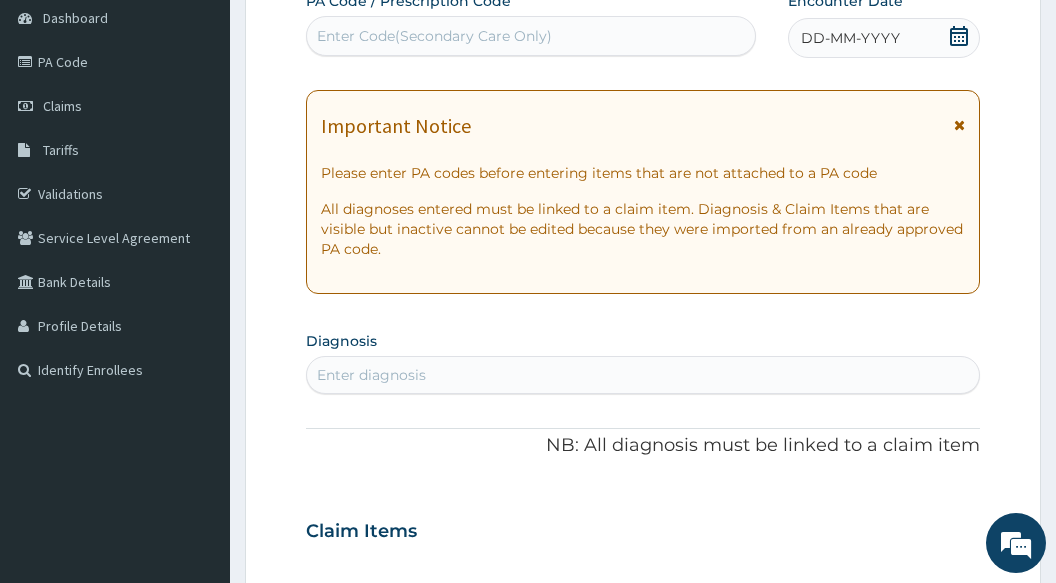 click on "Enter Code(Secondary Care Only)" at bounding box center [434, 36] 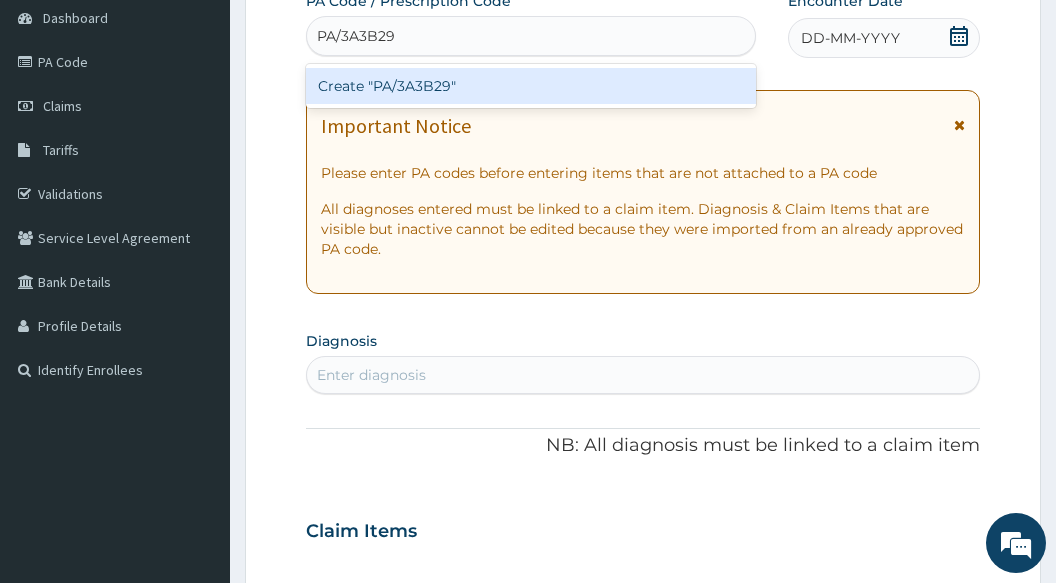 click on "Create "PA/3A3B29"" at bounding box center [531, 86] 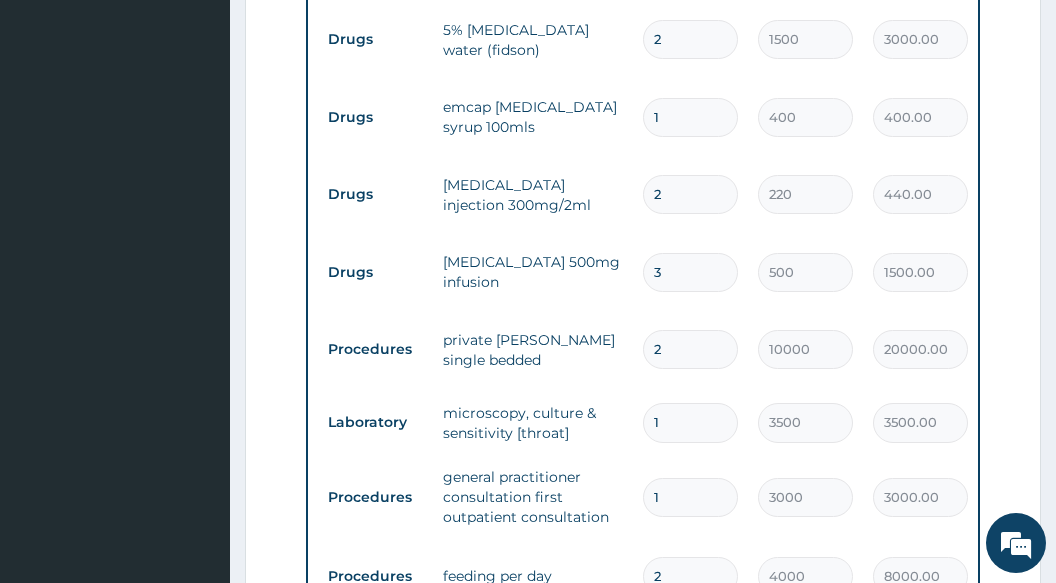 scroll, scrollTop: 1101, scrollLeft: 0, axis: vertical 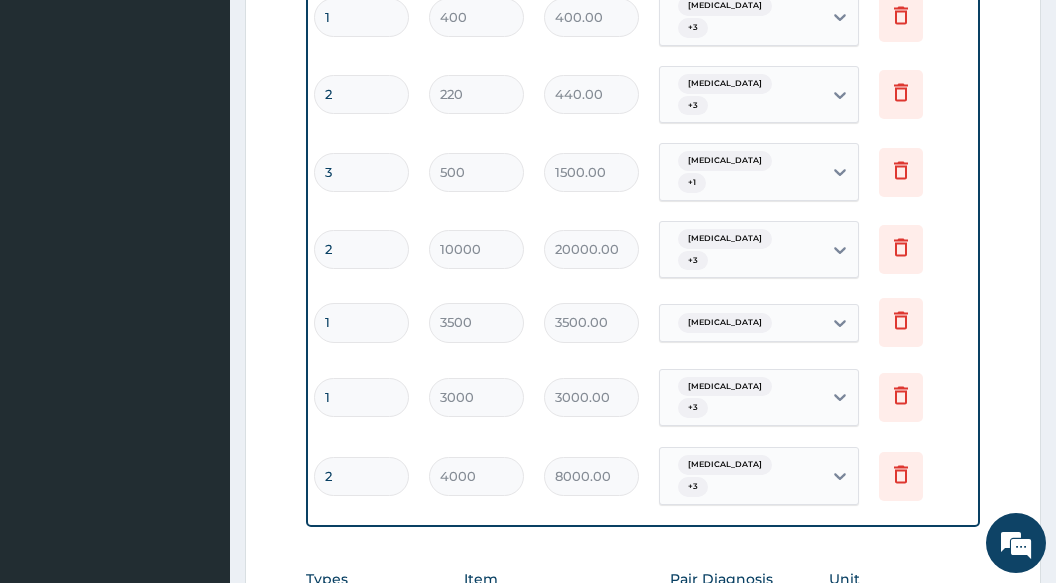 drag, startPoint x: 716, startPoint y: 226, endPoint x: 943, endPoint y: 209, distance: 227.63568 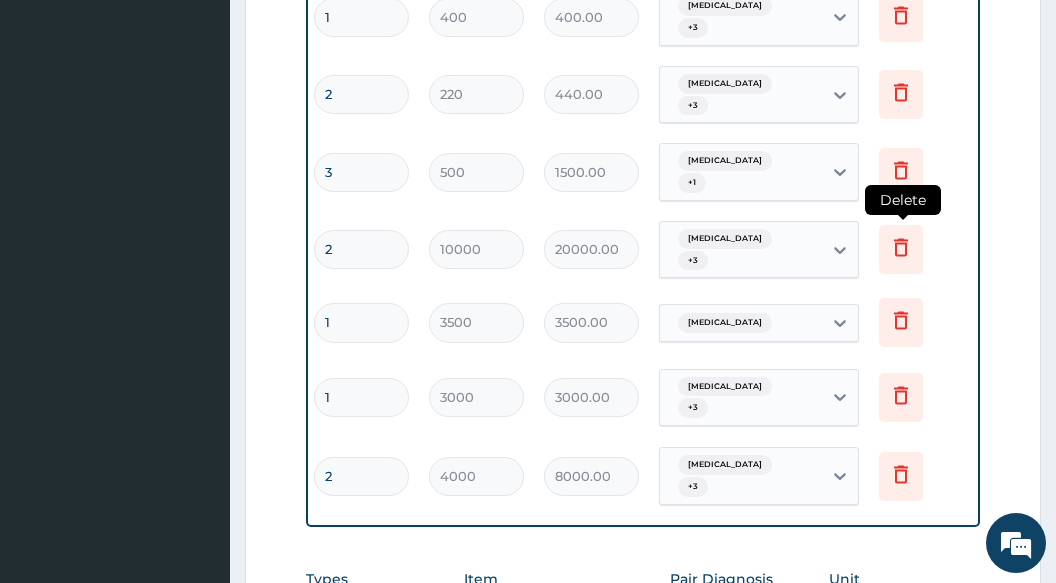 click 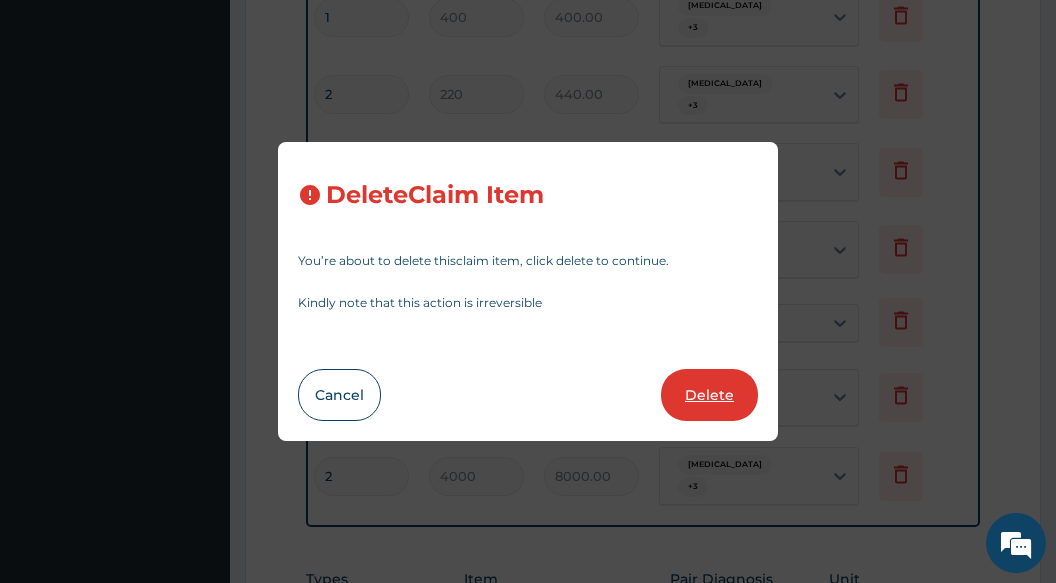 click on "Delete" at bounding box center (709, 395) 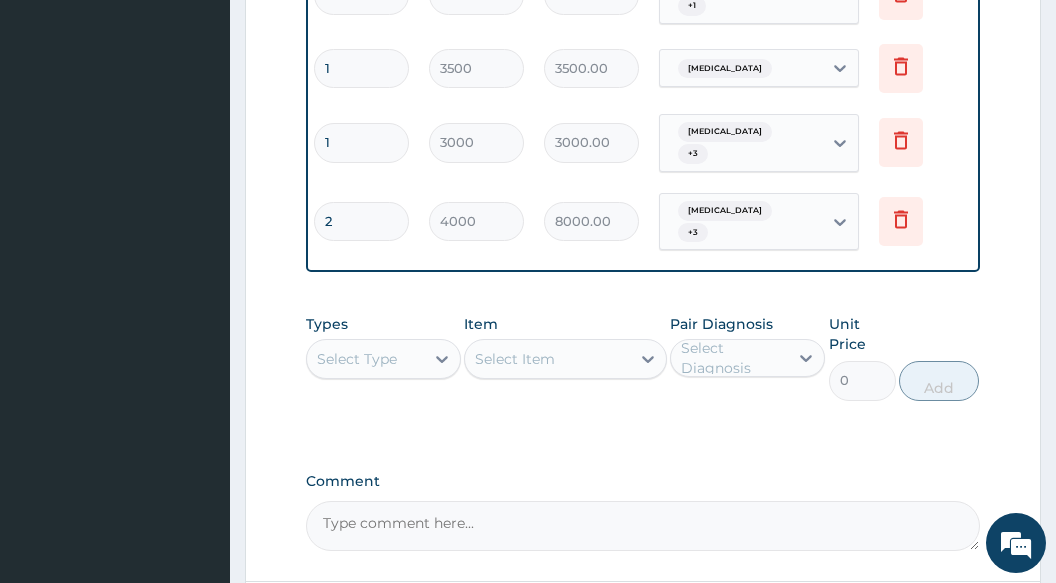 scroll, scrollTop: 1301, scrollLeft: 0, axis: vertical 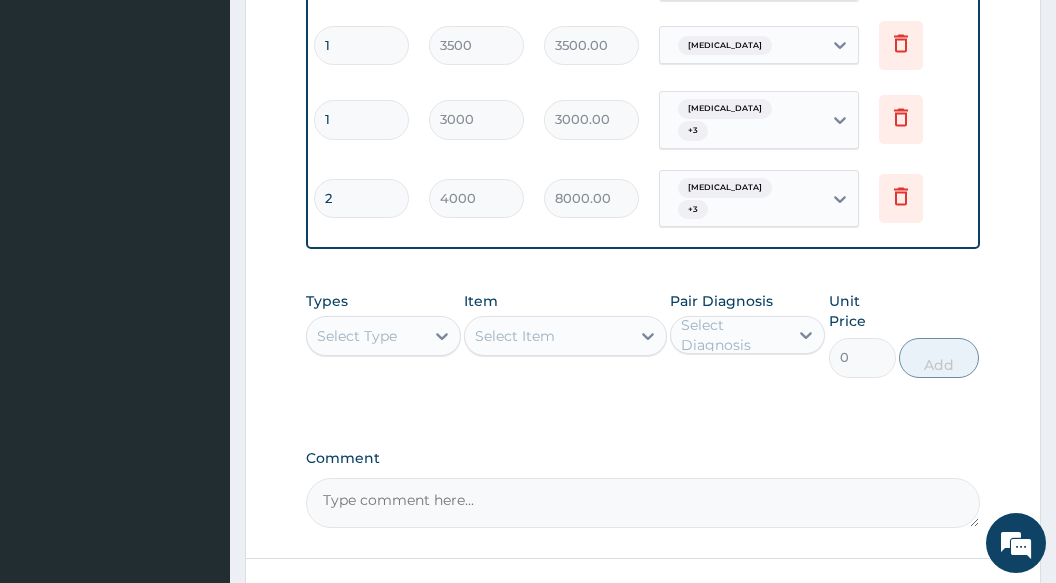 drag, startPoint x: 379, startPoint y: 268, endPoint x: 379, endPoint y: 287, distance: 19 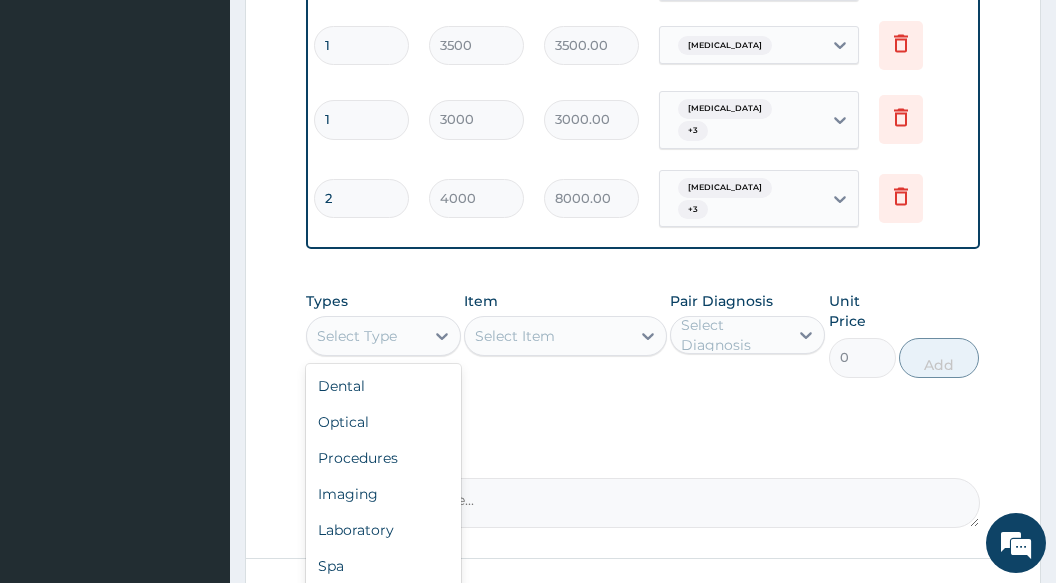 click on "Drugs" at bounding box center [383, 602] 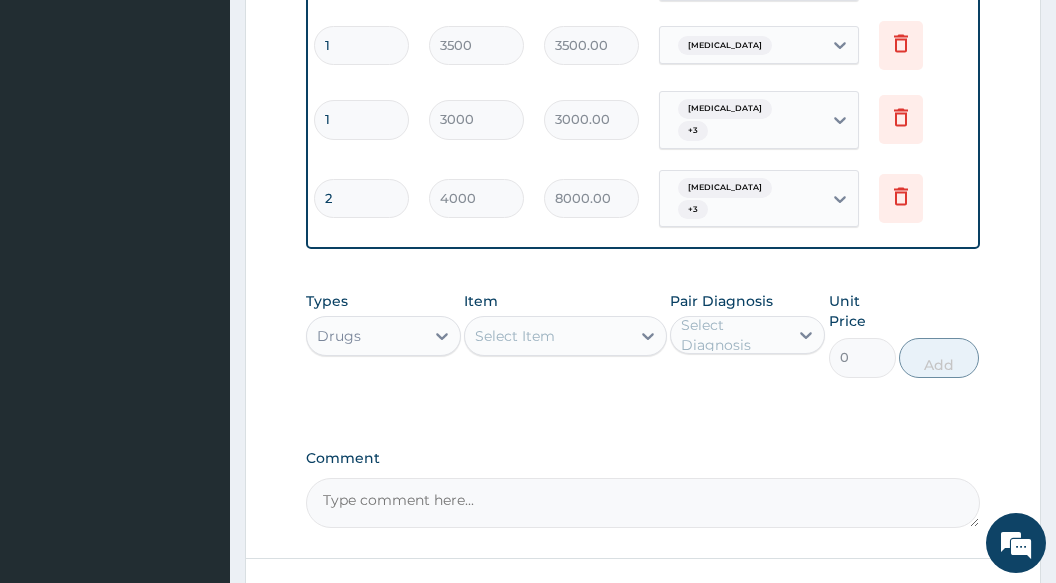 click on "Select Item" at bounding box center [515, 336] 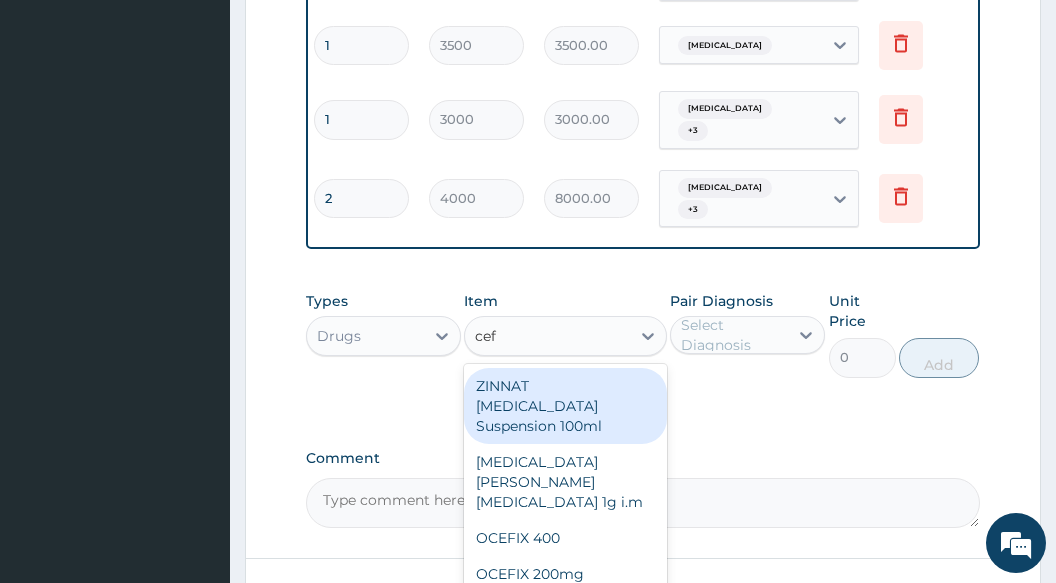 type on "ceft" 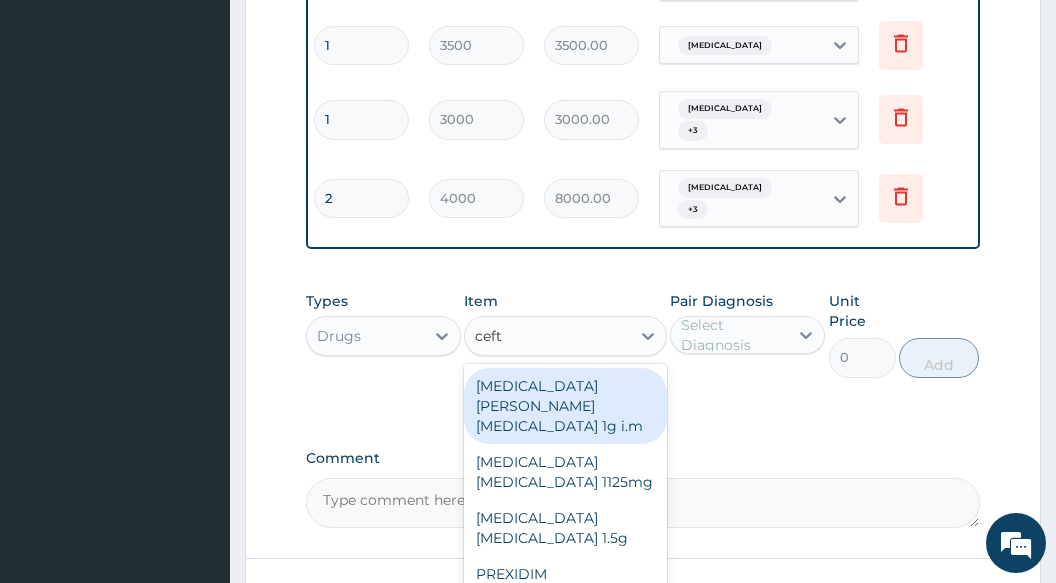 drag, startPoint x: 539, startPoint y: 336, endPoint x: 725, endPoint y: 321, distance: 186.60385 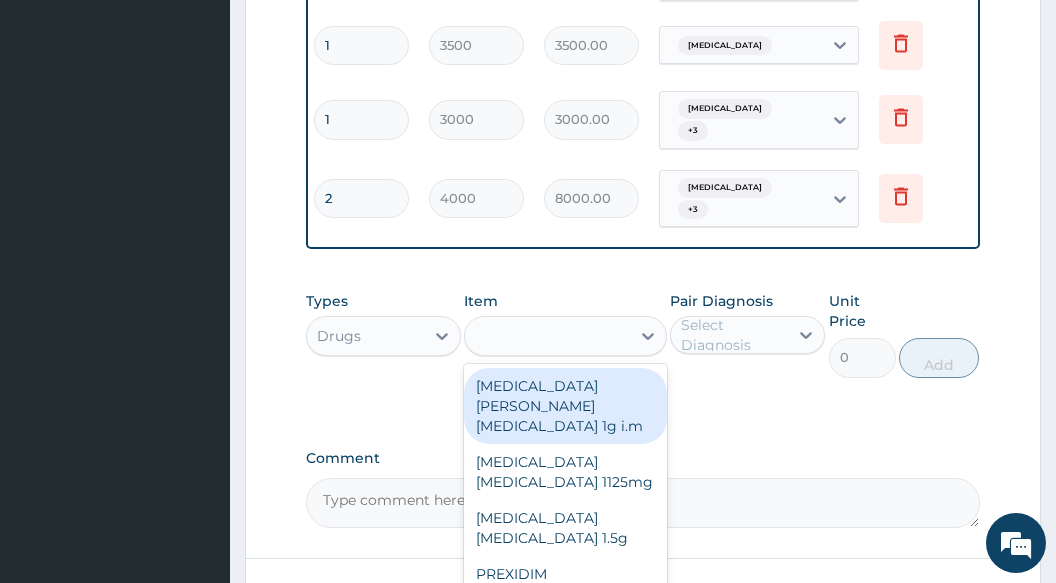 type on "7000" 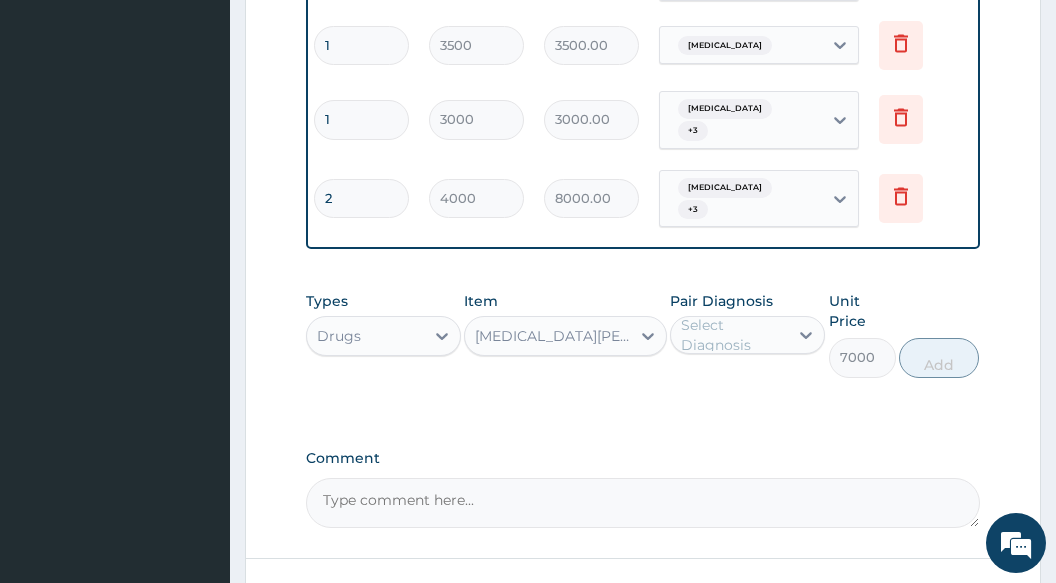 click on "Select Diagnosis" at bounding box center (733, 335) 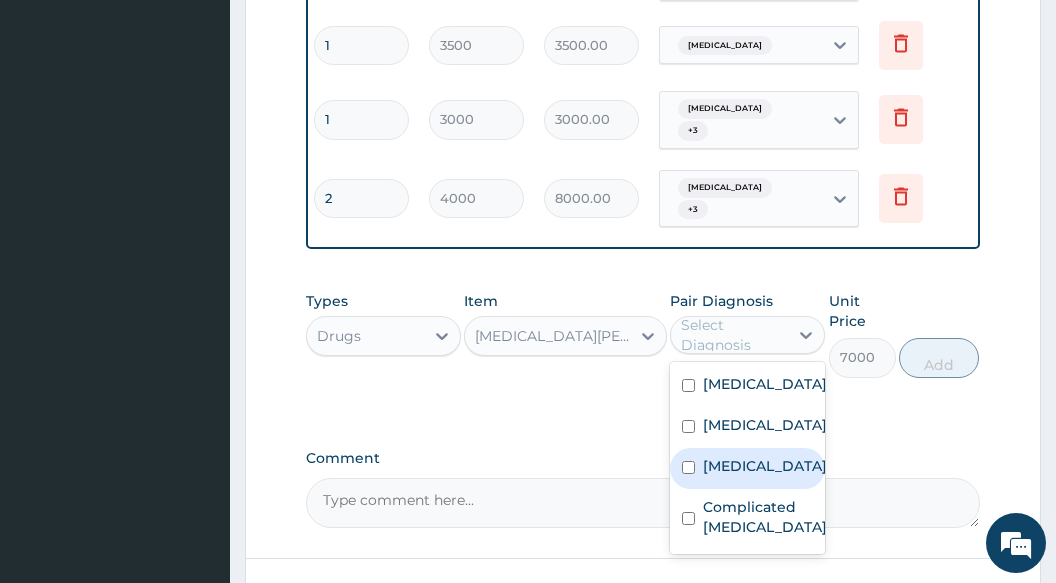 click on "Gastroenteritis" at bounding box center (765, 466) 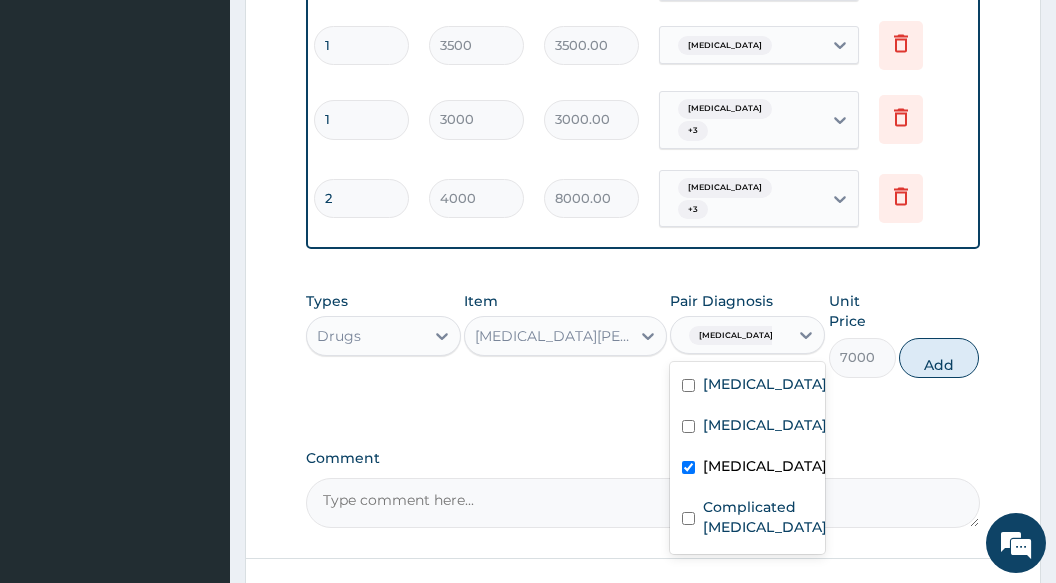 click at bounding box center (688, 467) 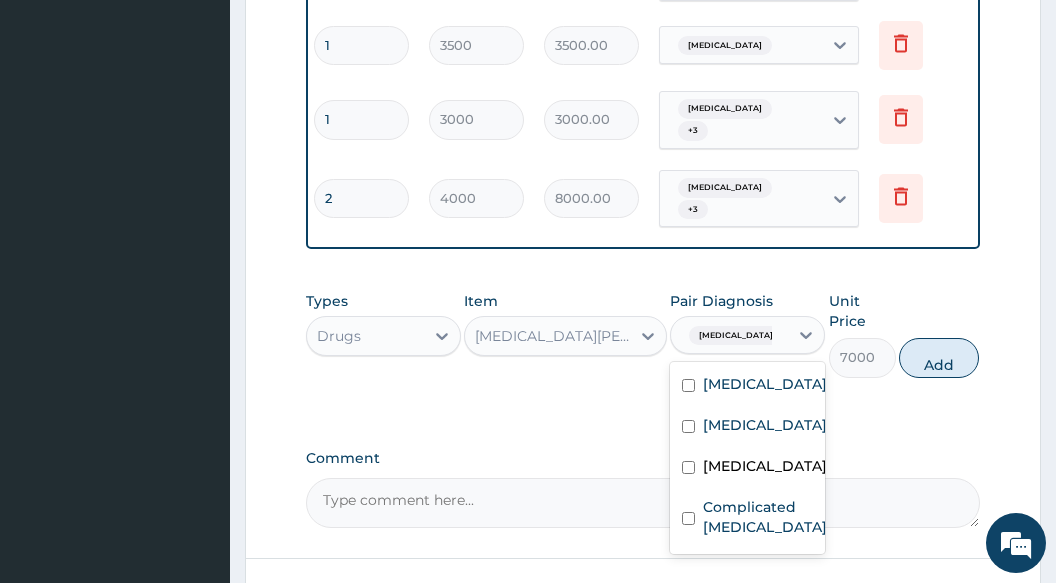 checkbox on "false" 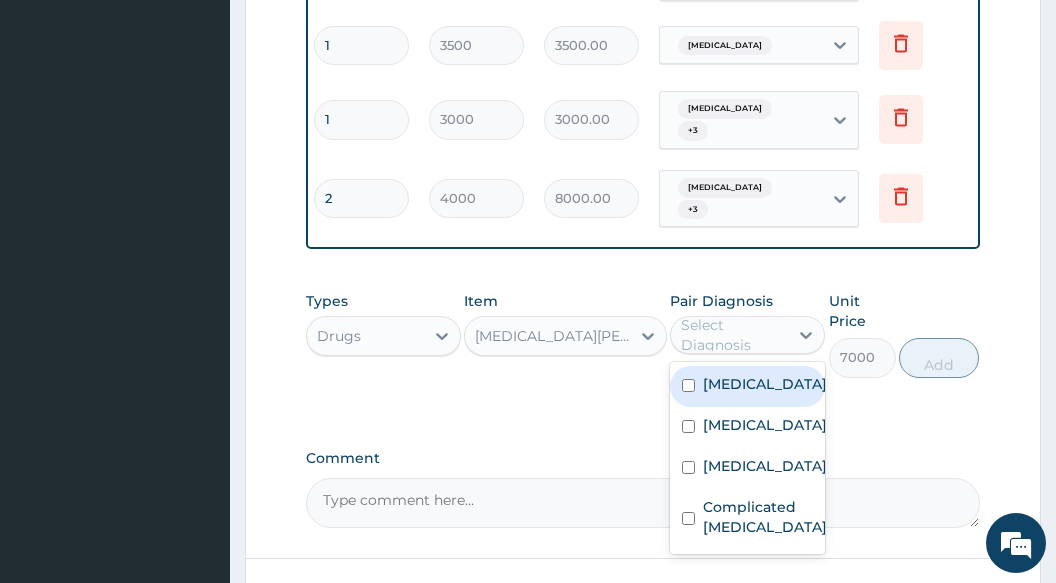 click on "[MEDICAL_DATA]" at bounding box center (765, 384) 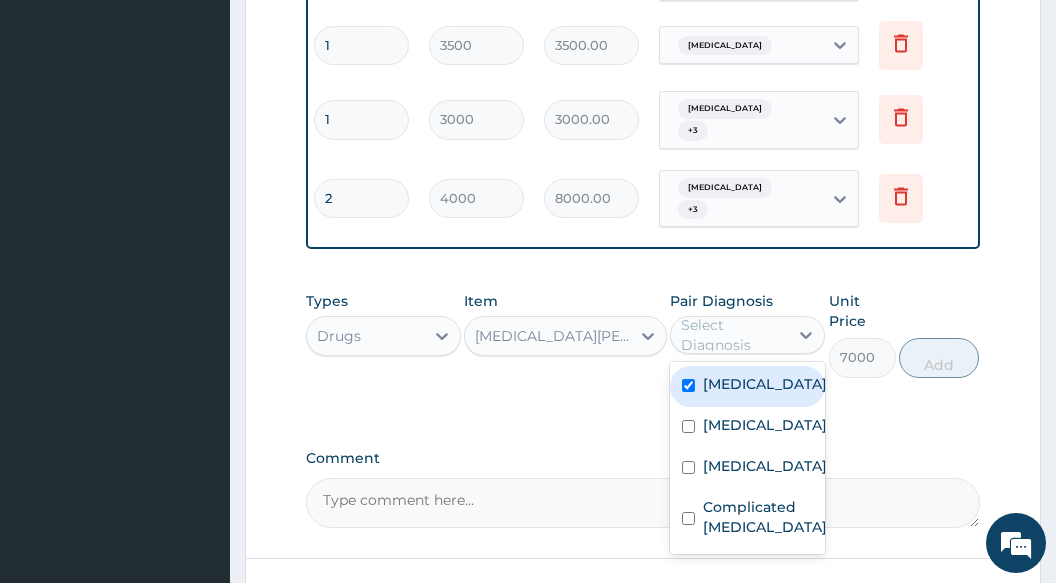 checkbox on "true" 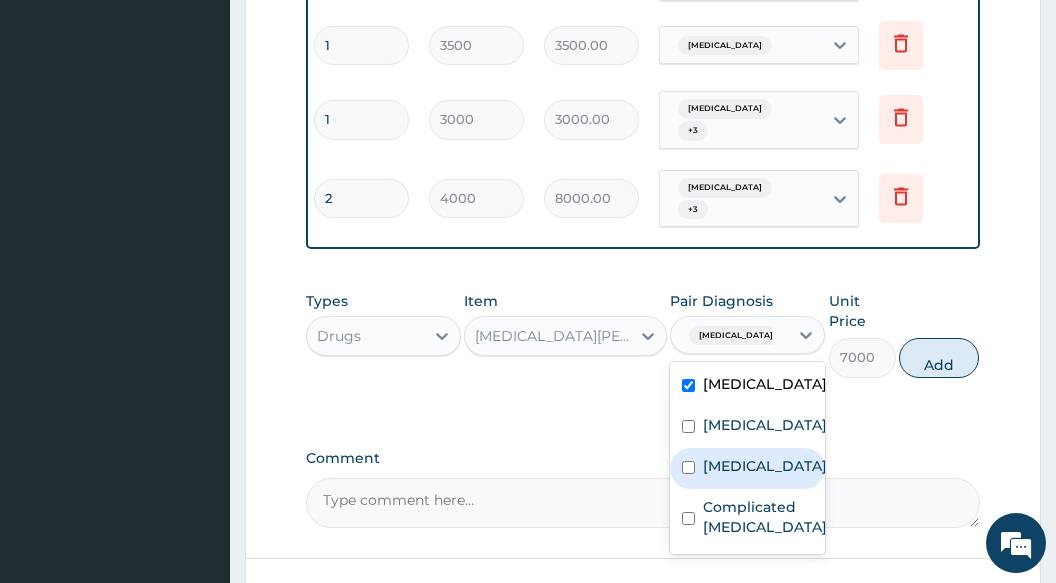 click on "Gastroenteritis" at bounding box center (765, 466) 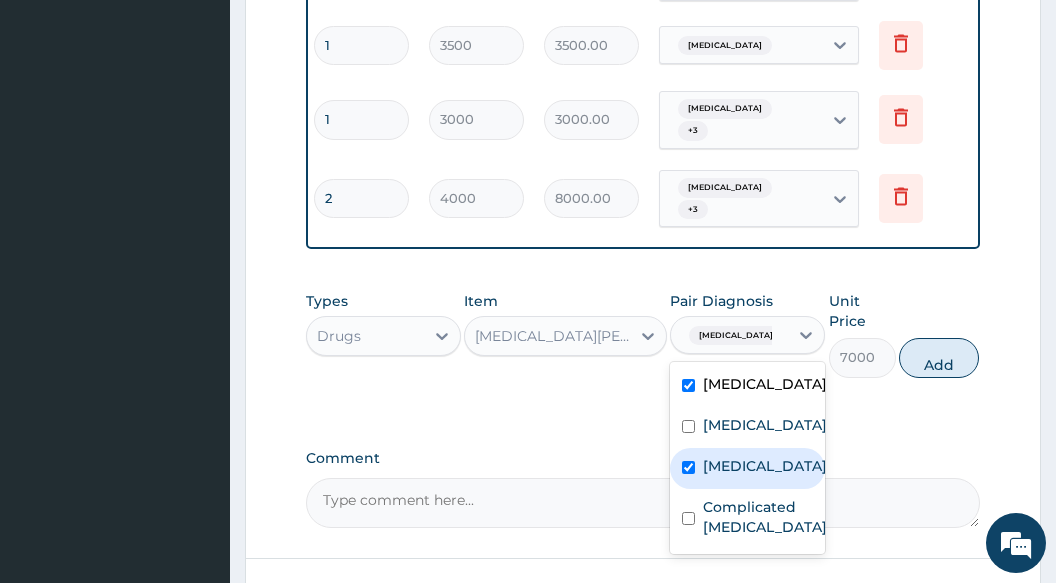 checkbox on "true" 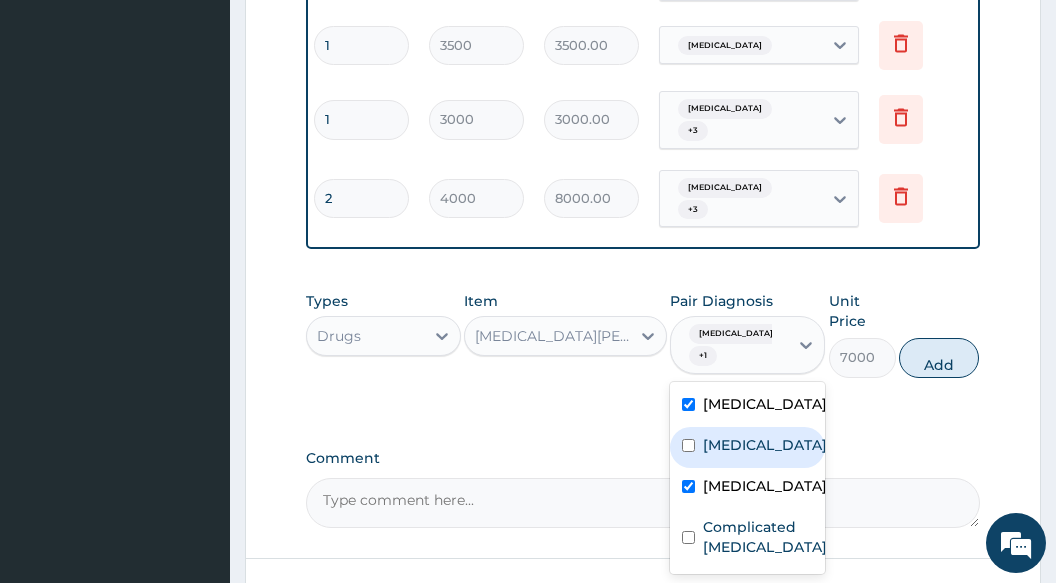 click on "Respiratory tract infection" at bounding box center [765, 445] 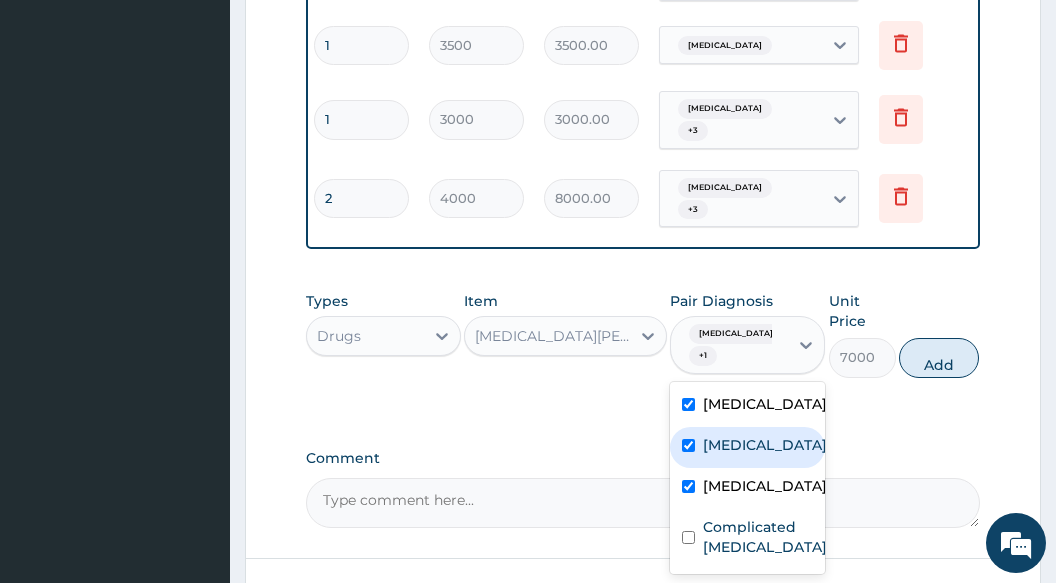 checkbox on "true" 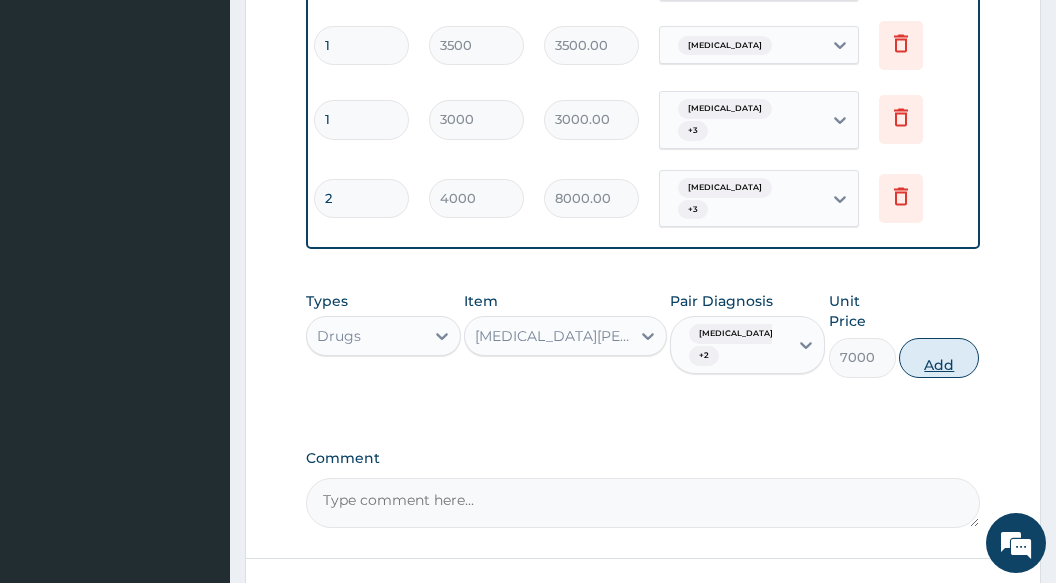 click on "Add" at bounding box center (939, 358) 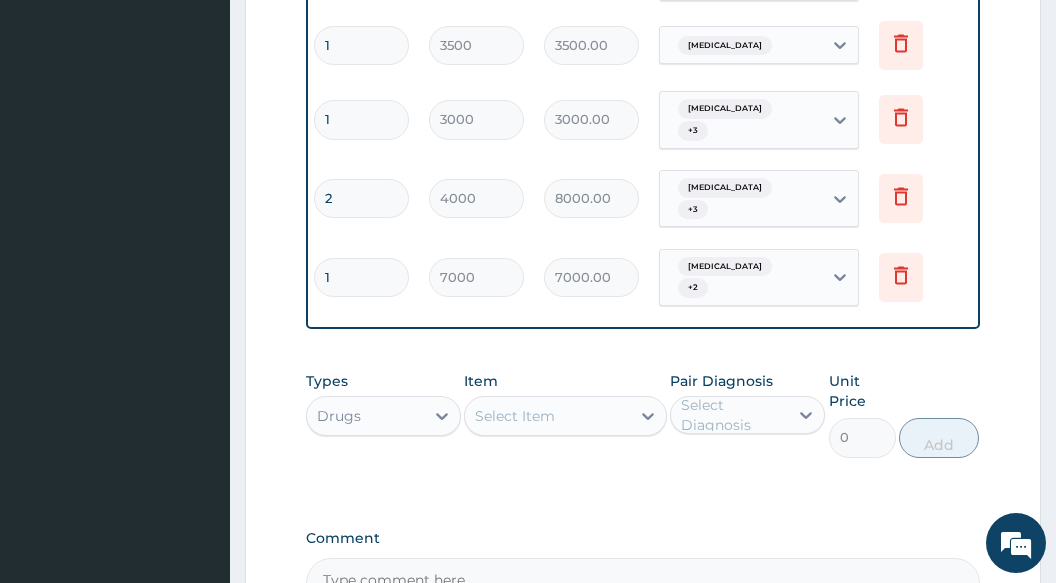 type 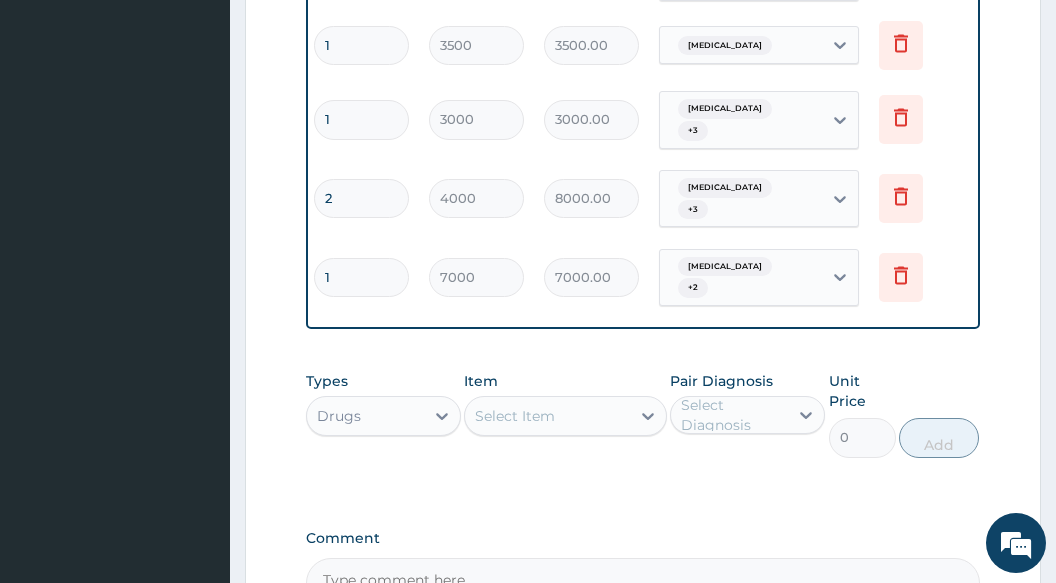 type on "0.00" 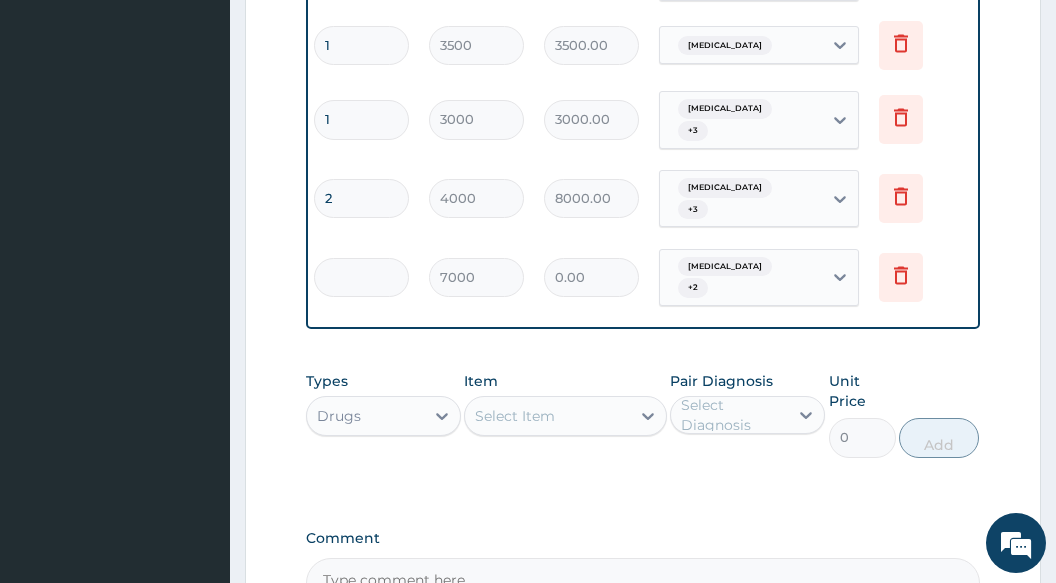type on "2" 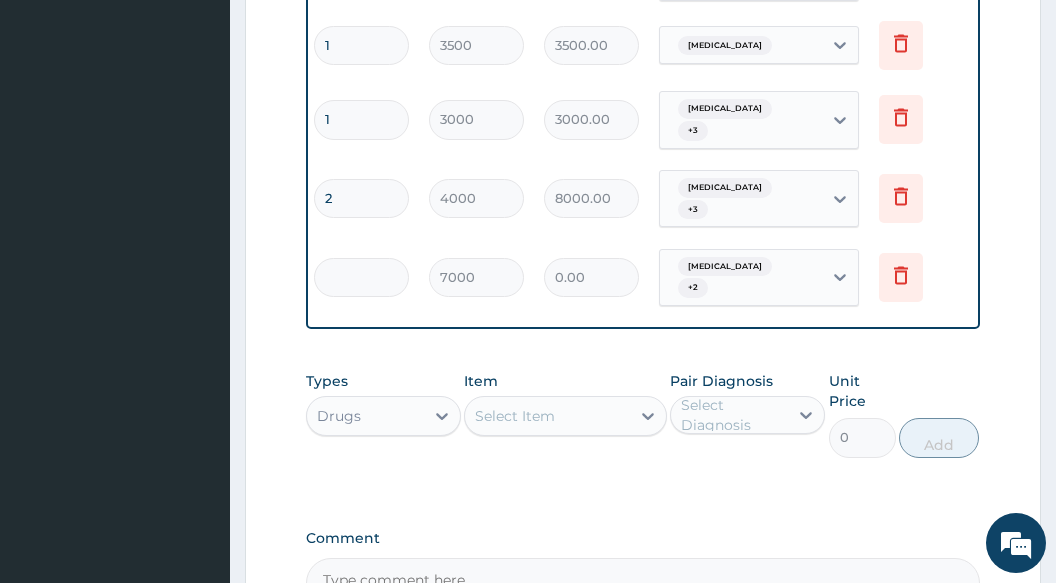 type on "14000.00" 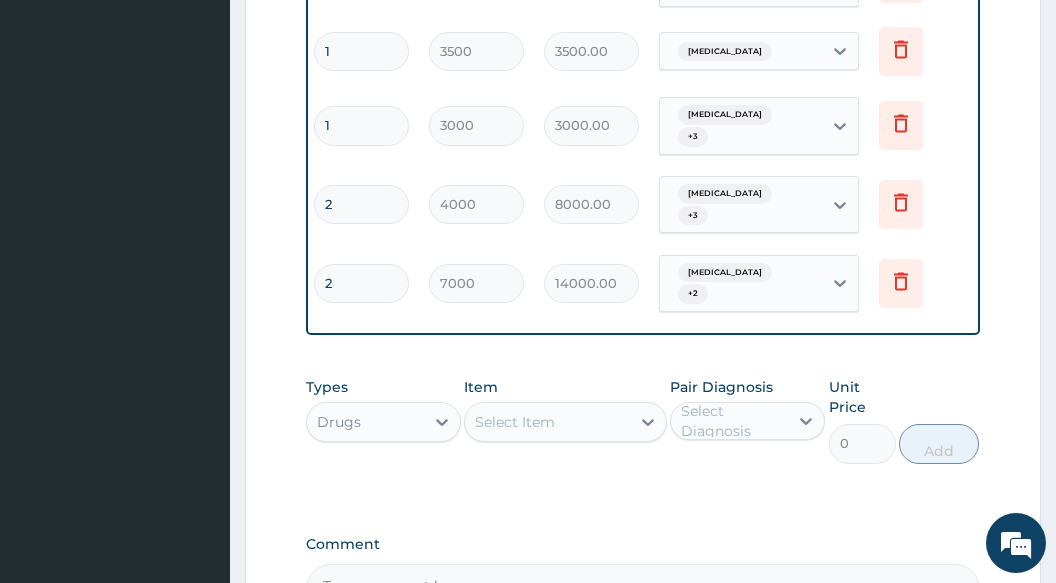 scroll, scrollTop: 1301, scrollLeft: 0, axis: vertical 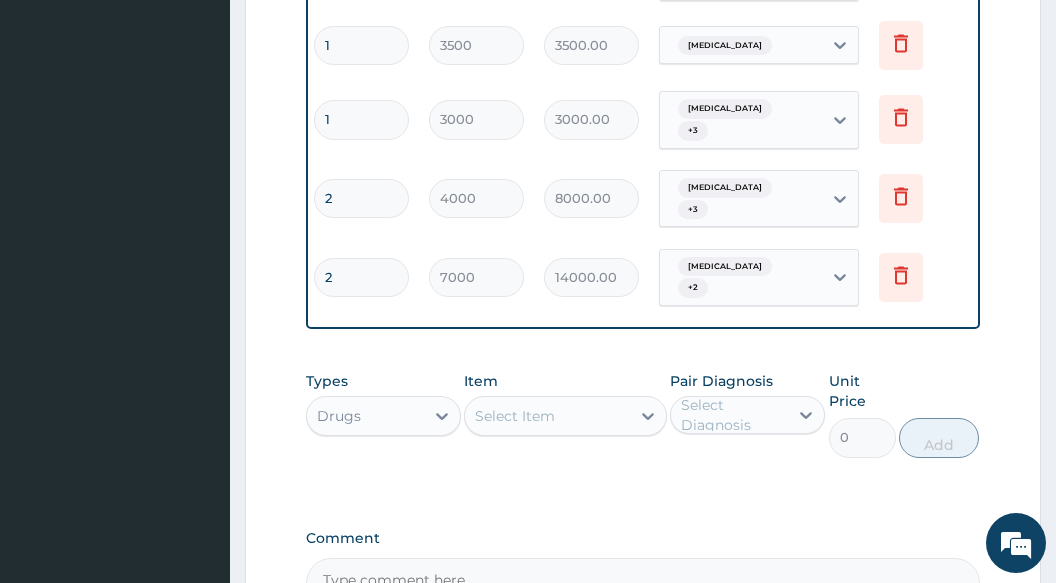 type on "2" 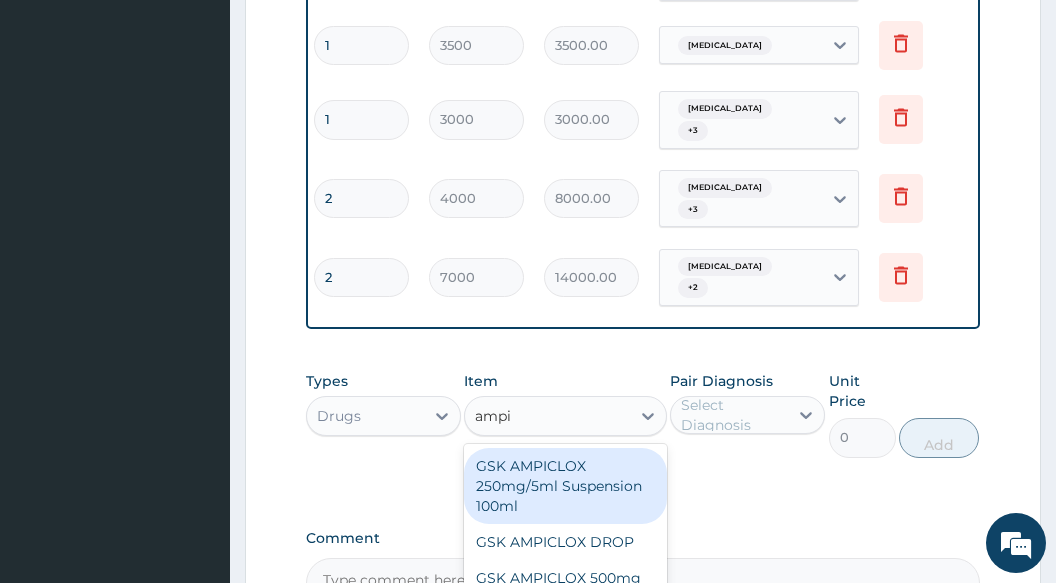 type on "ampic" 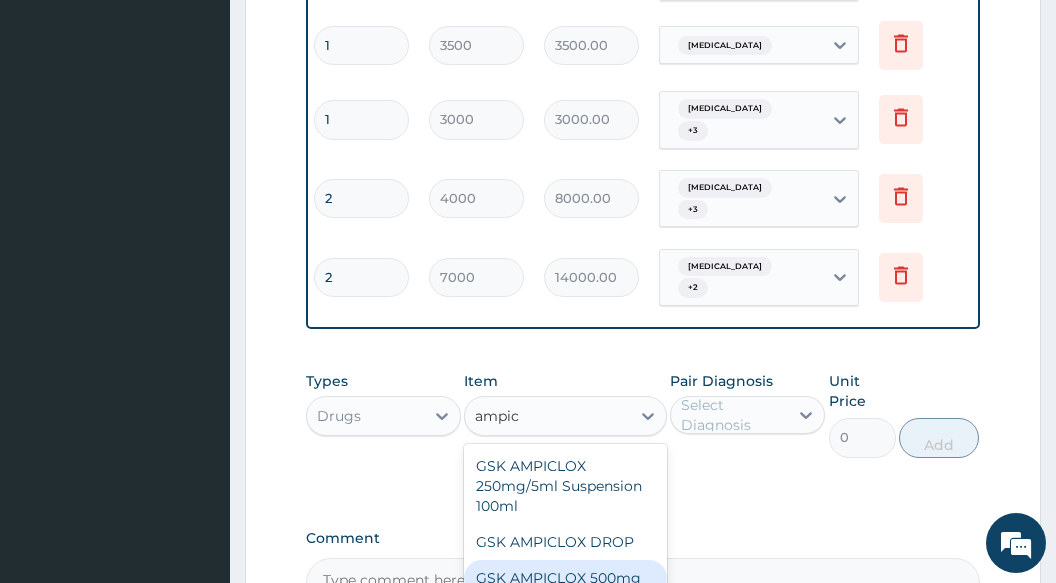 click on "GSK AMPICLOX 500mg" at bounding box center [565, 578] 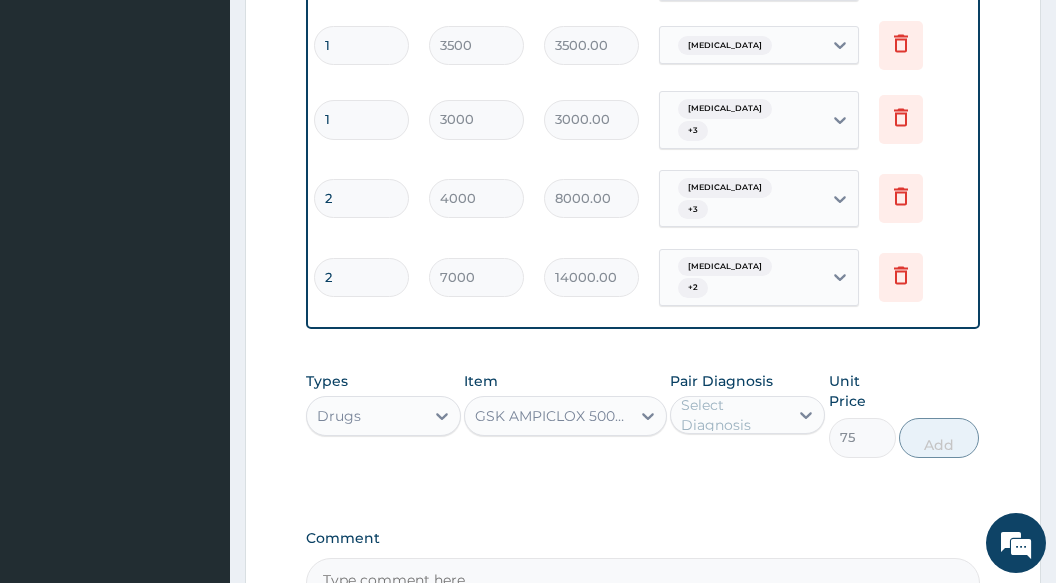 click on "Select Diagnosis" at bounding box center (733, 415) 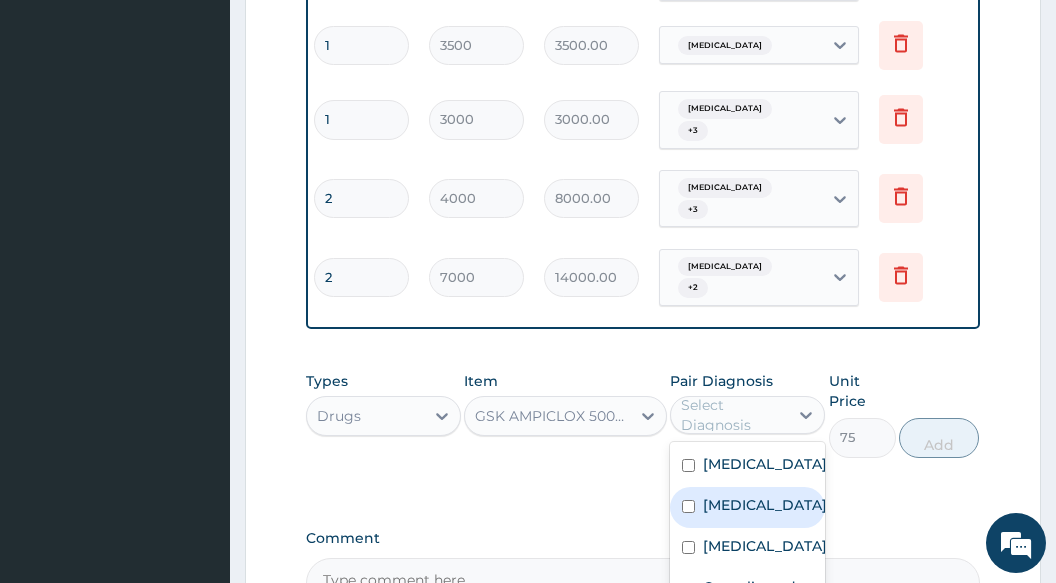 click on "Respiratory tract infection" at bounding box center [747, 507] 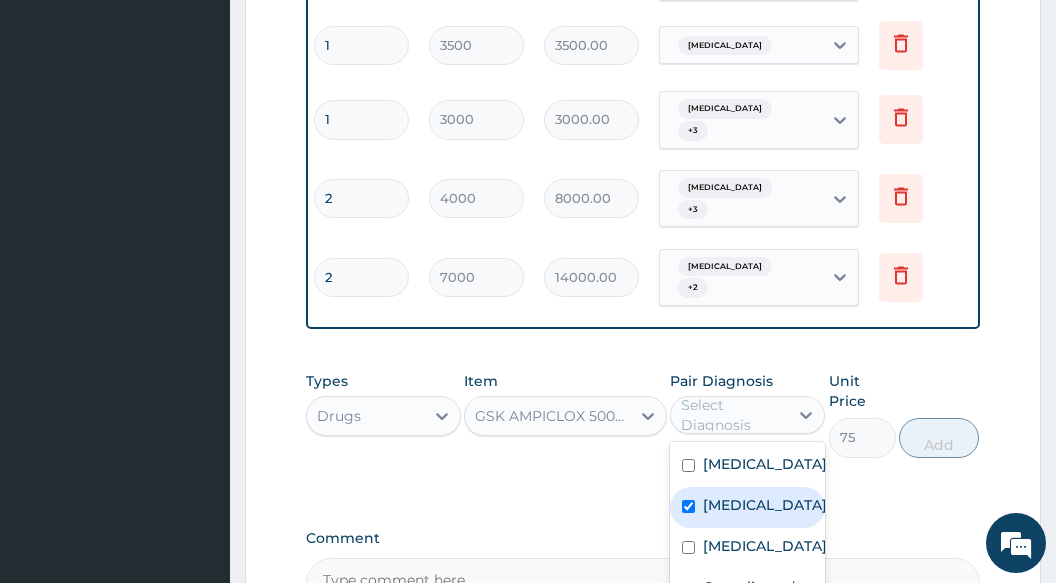 checkbox on "true" 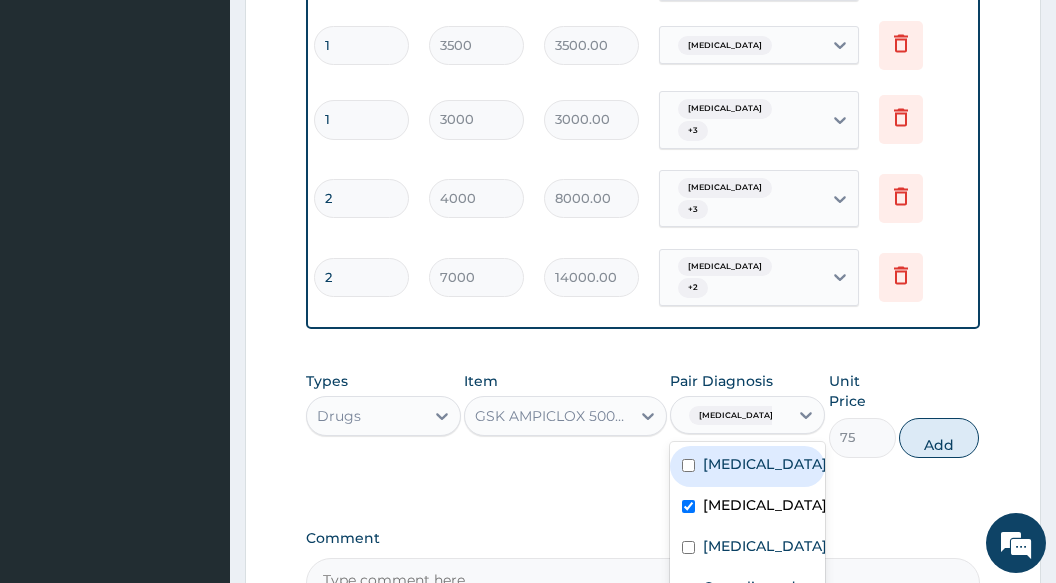 click on "Sepsis" at bounding box center (765, 464) 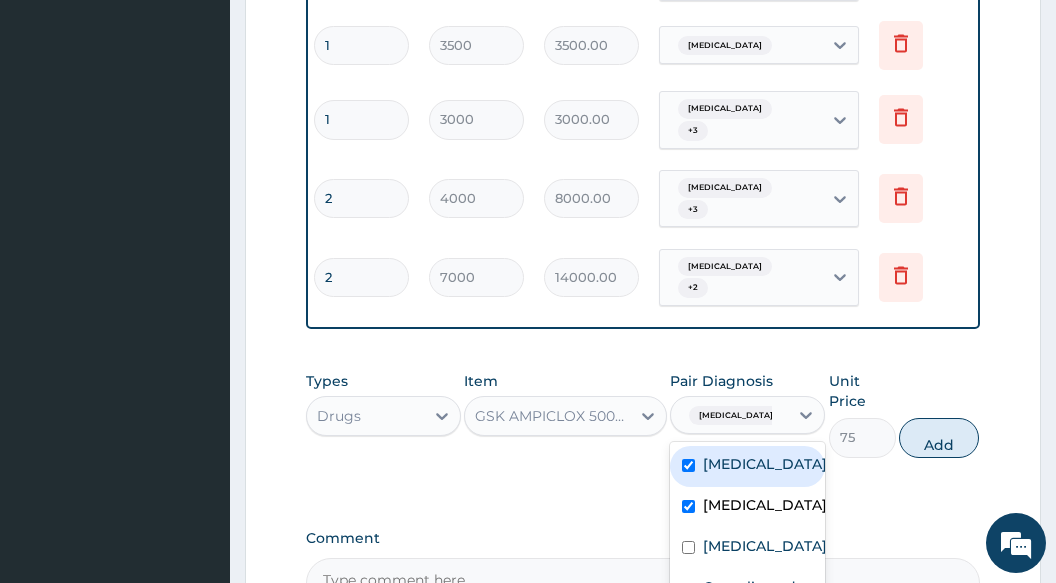 checkbox on "true" 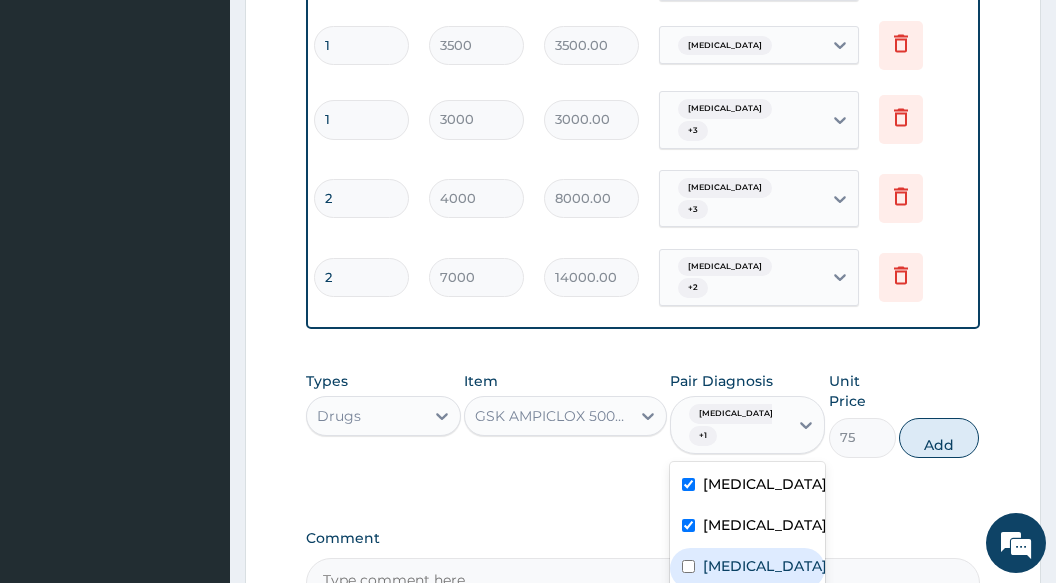 click on "Gastroenteritis" at bounding box center [765, 566] 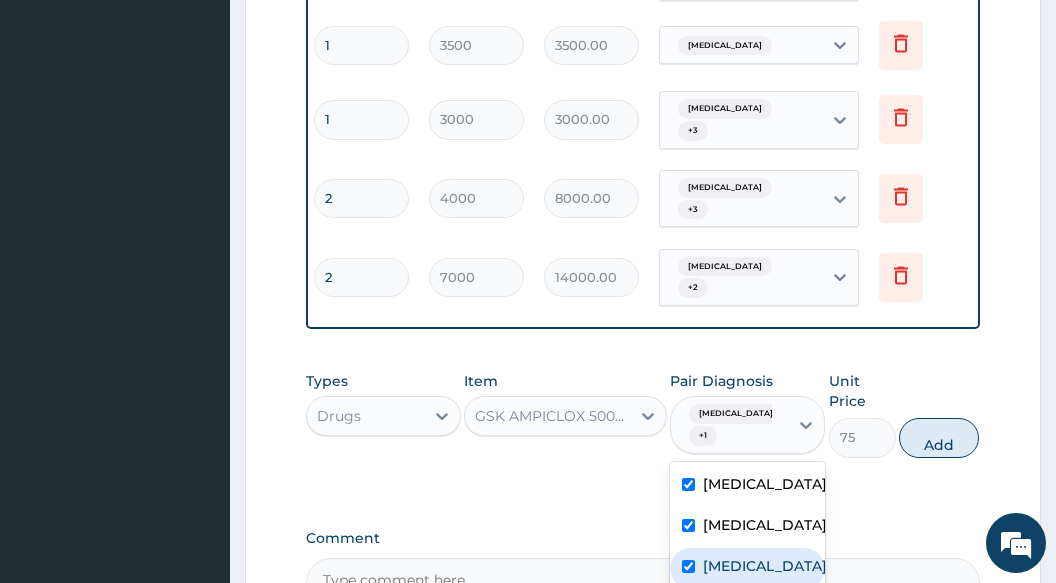 checkbox on "true" 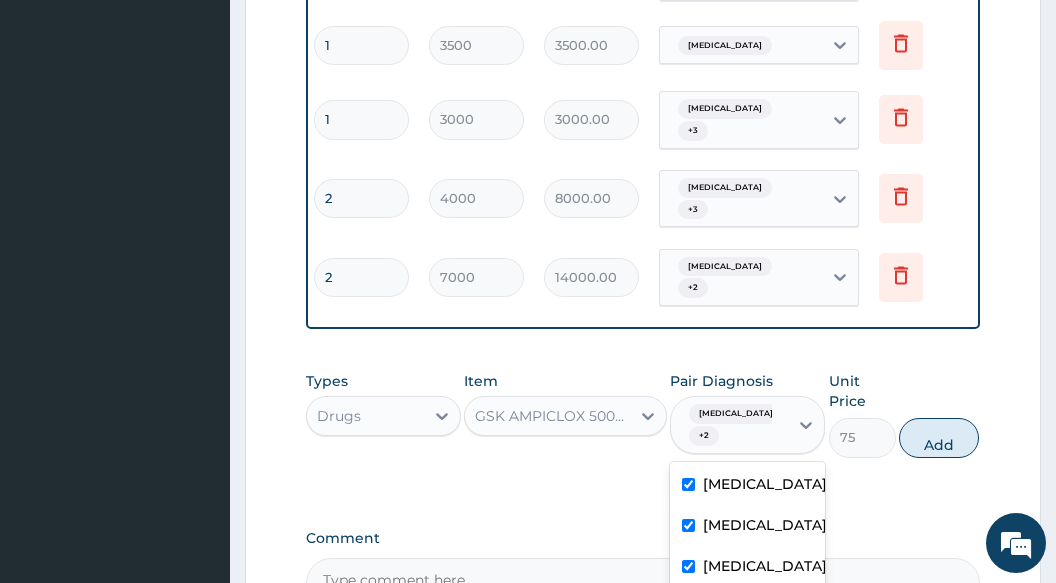 drag, startPoint x: 962, startPoint y: 369, endPoint x: 932, endPoint y: 390, distance: 36.619667 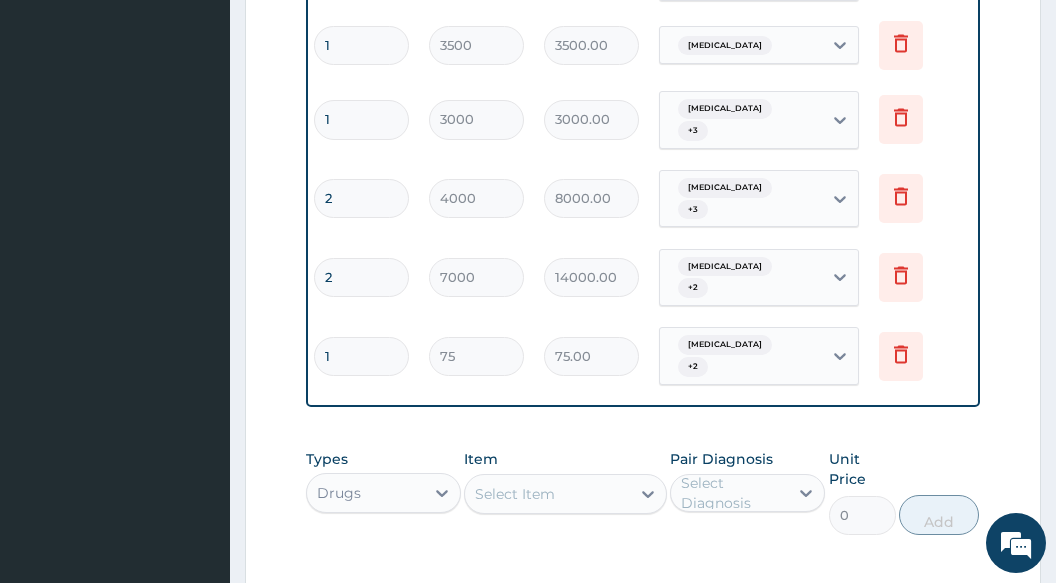 type on "15" 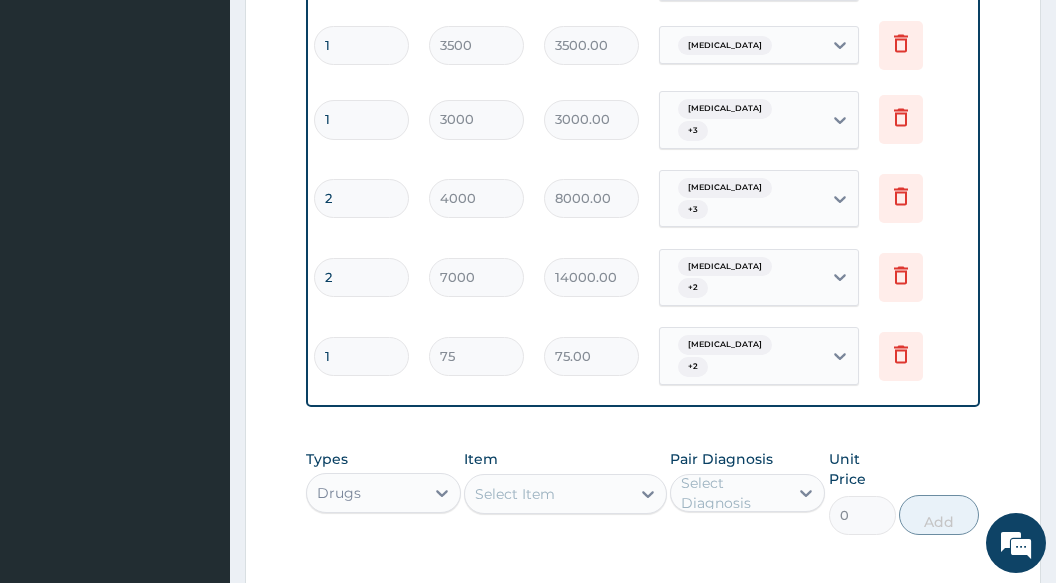 type on "1125.00" 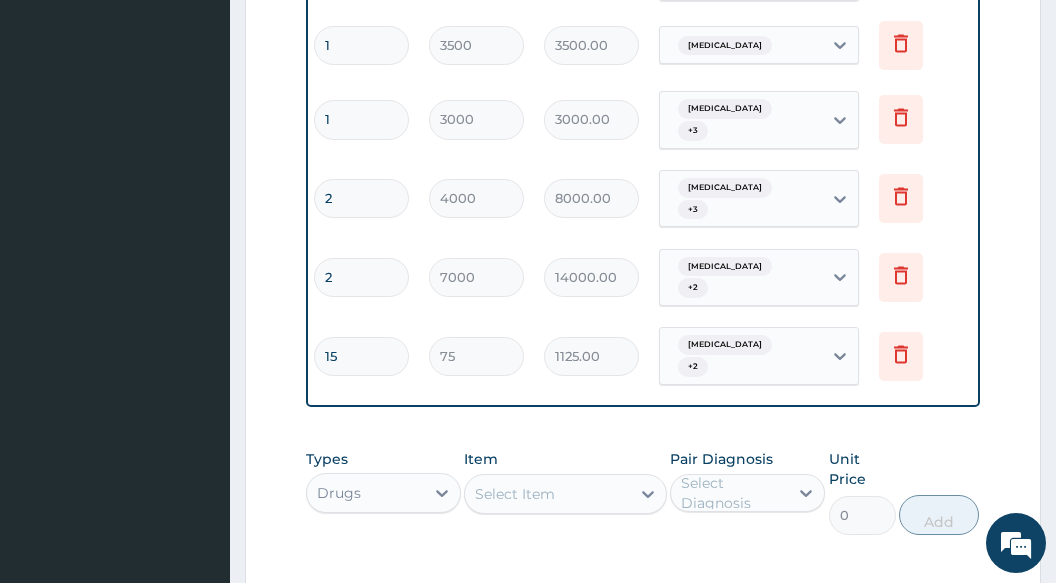 type on "15" 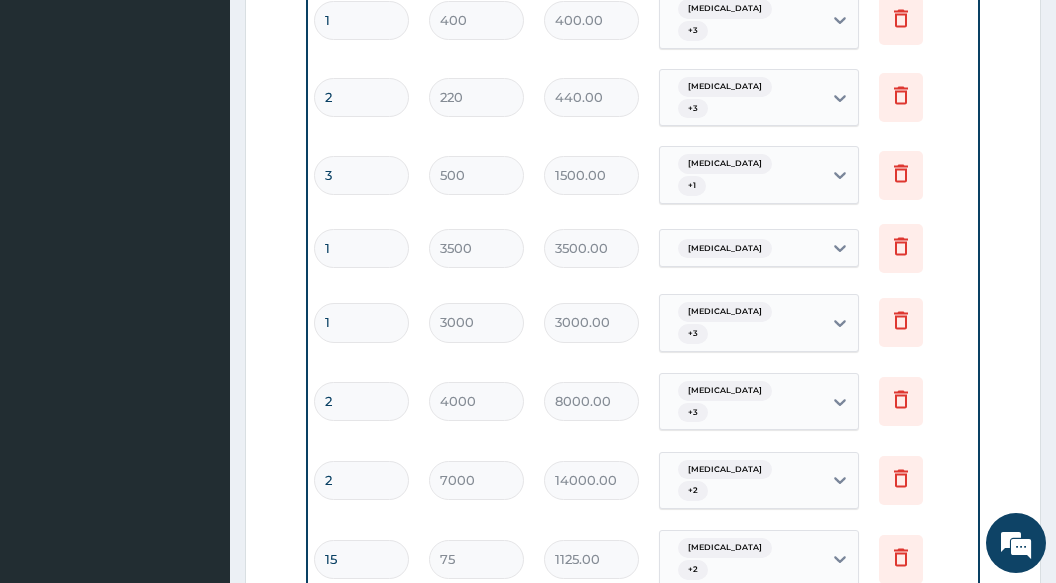 scroll, scrollTop: 1201, scrollLeft: 0, axis: vertical 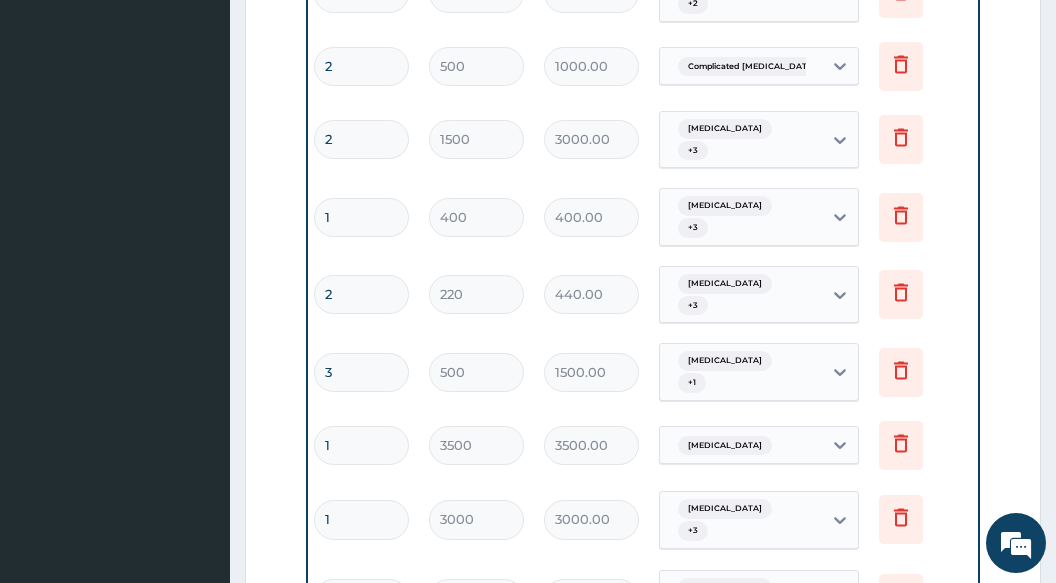 drag, startPoint x: 538, startPoint y: 328, endPoint x: 798, endPoint y: 332, distance: 260.03076 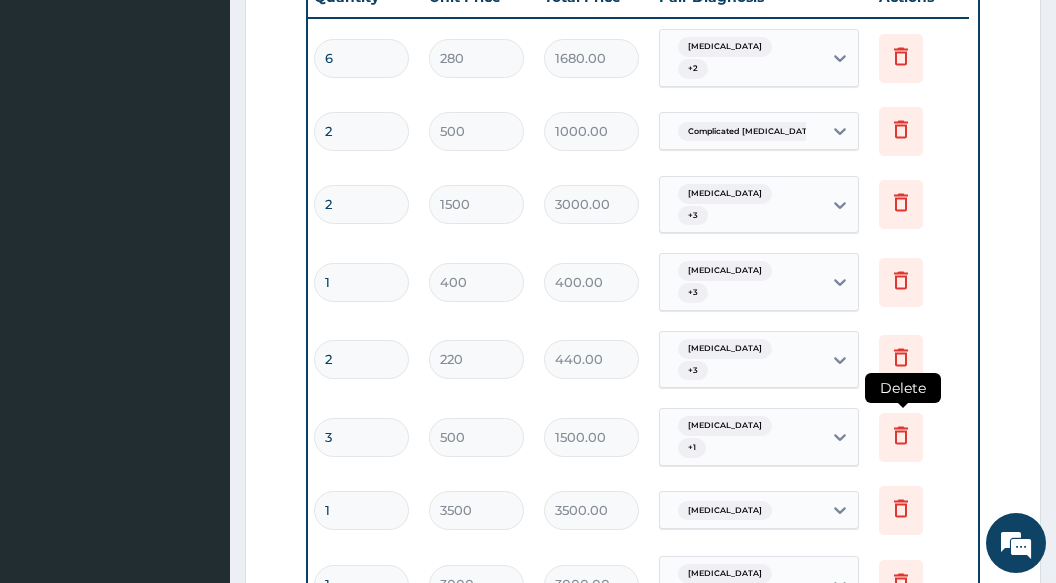 scroll, scrollTop: 801, scrollLeft: 0, axis: vertical 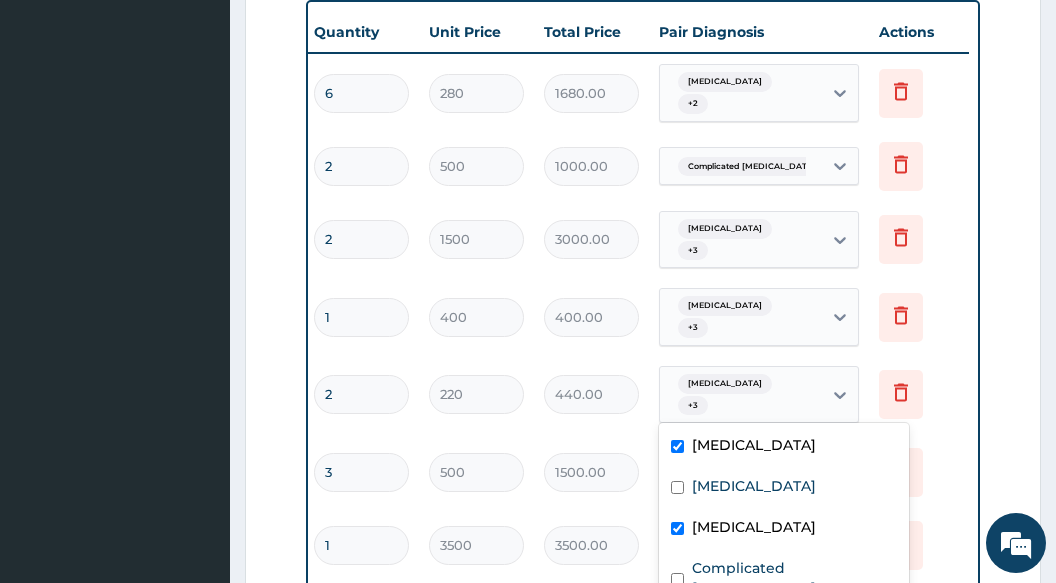 click 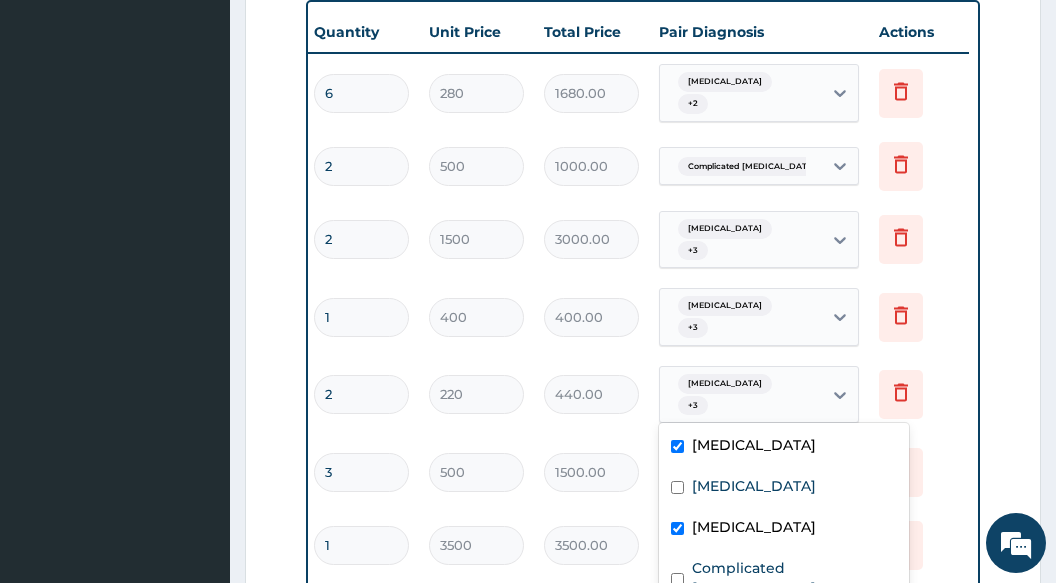 click on "1500.00" at bounding box center [591, 472] 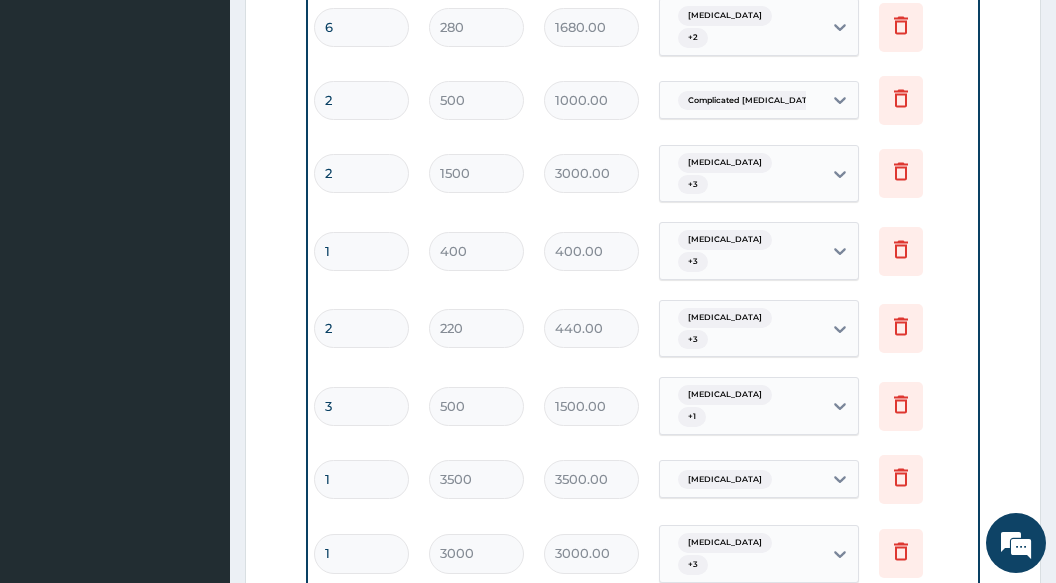 scroll, scrollTop: 901, scrollLeft: 0, axis: vertical 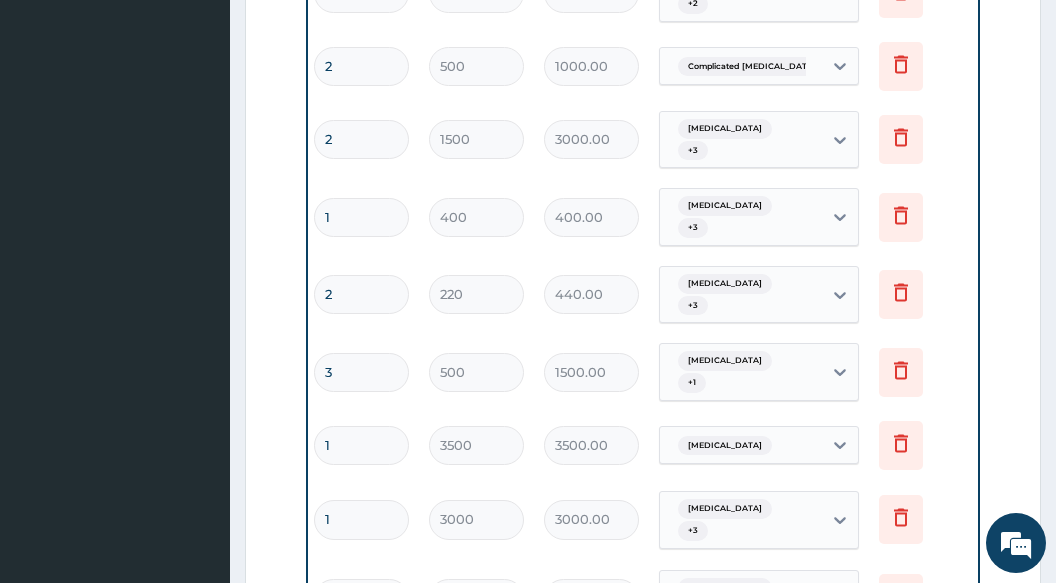 drag, startPoint x: 482, startPoint y: 290, endPoint x: 714, endPoint y: 322, distance: 234.1965 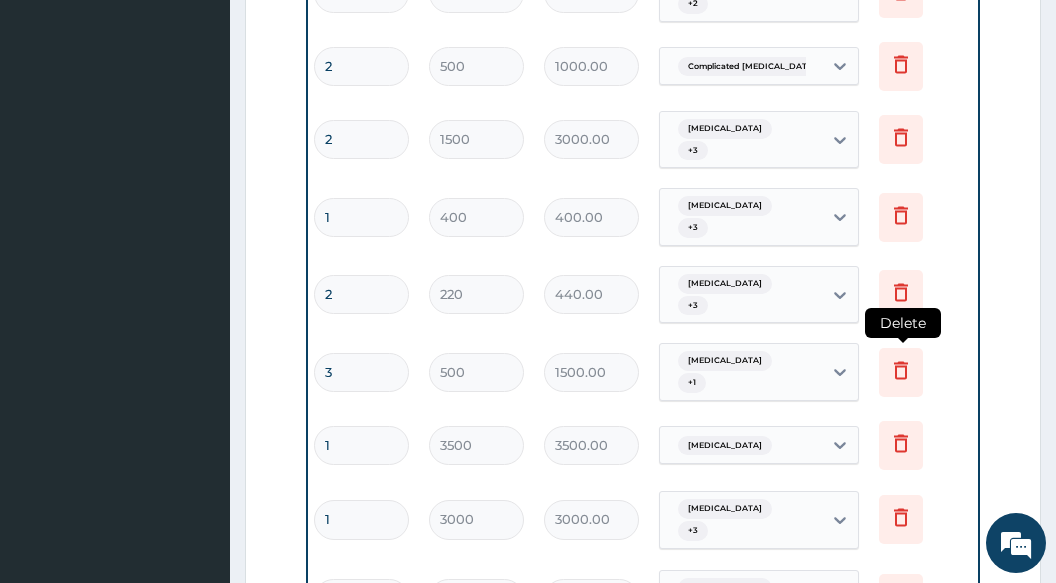click 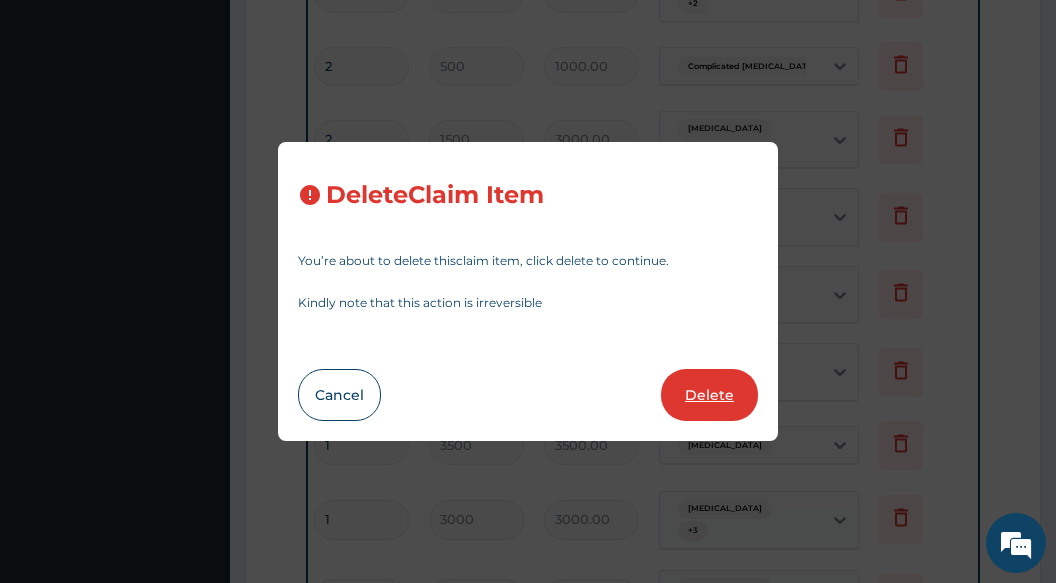 click on "Delete" at bounding box center (709, 395) 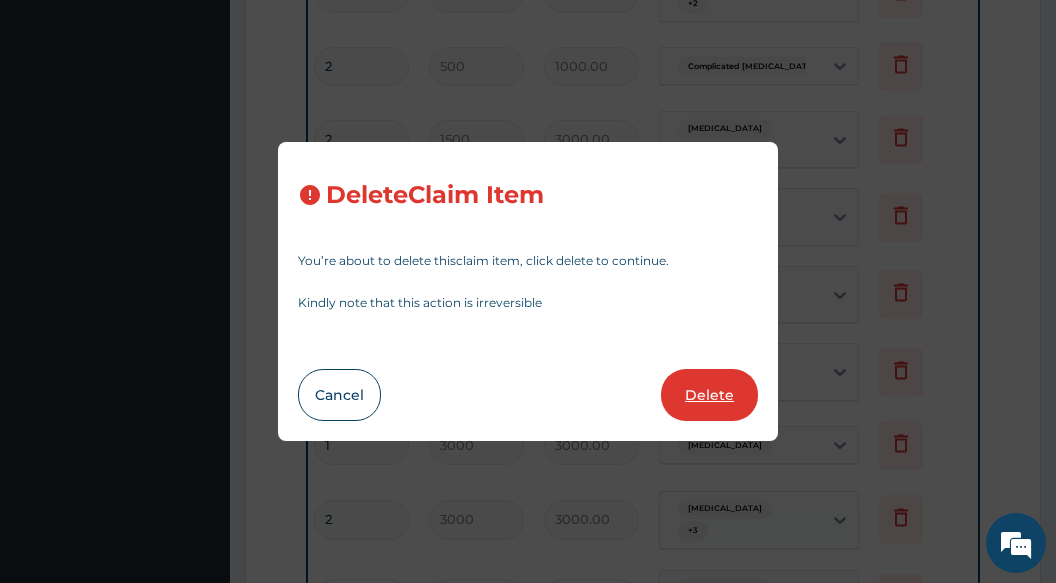 type on "4000" 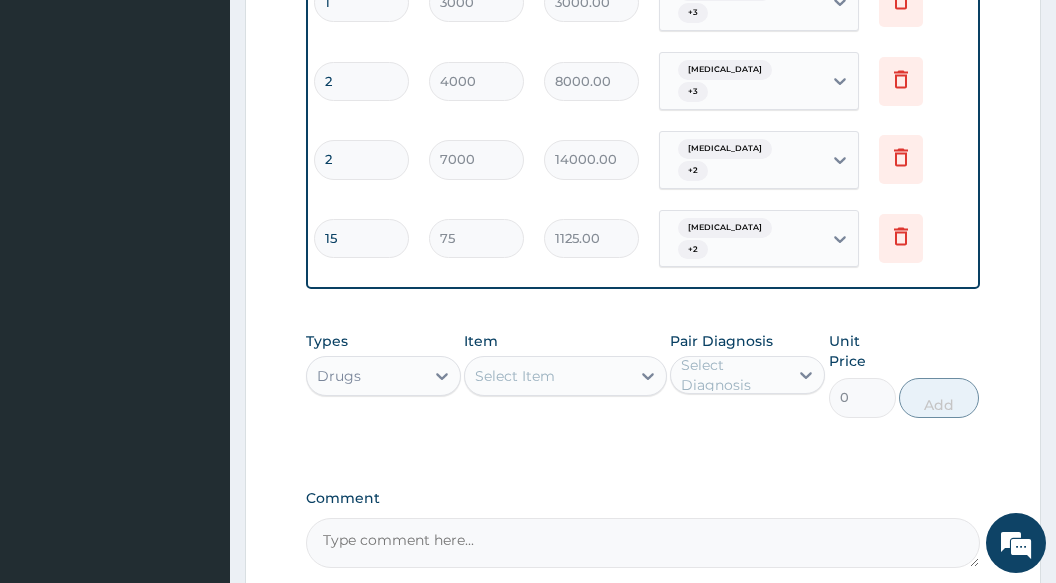 scroll, scrollTop: 1401, scrollLeft: 0, axis: vertical 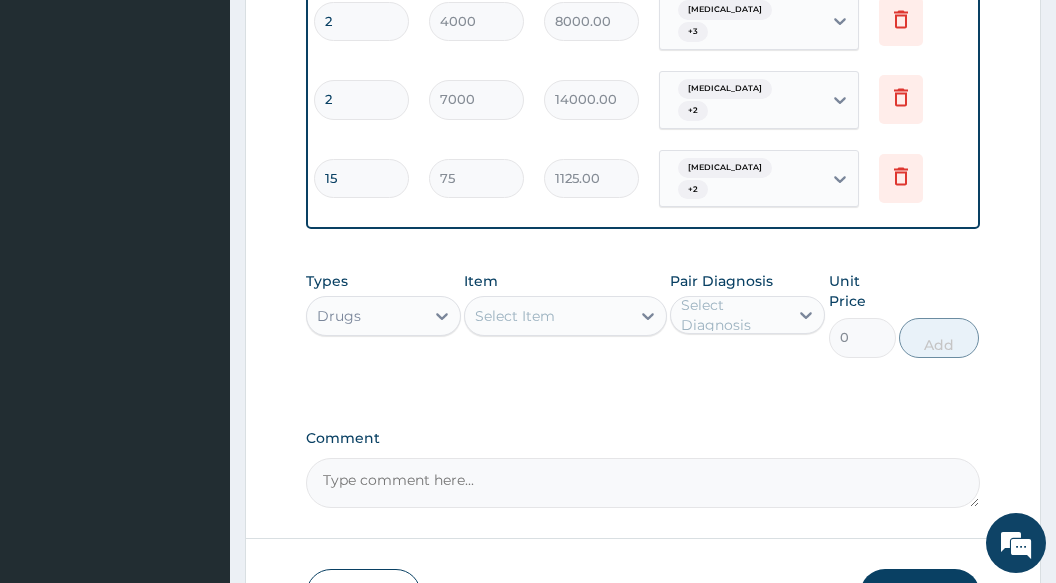 click on "Select Item" at bounding box center (515, 316) 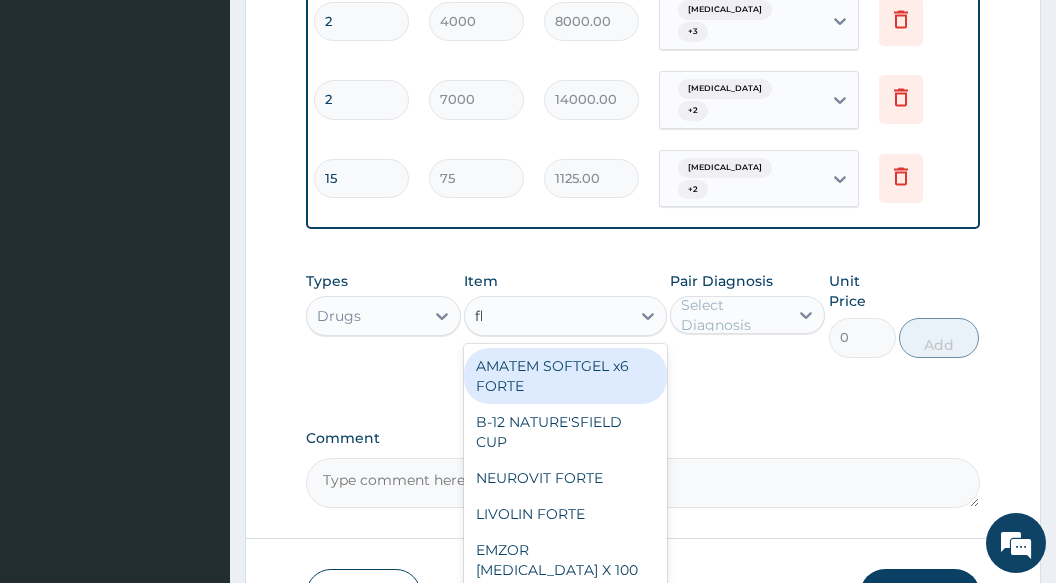 type on "fla" 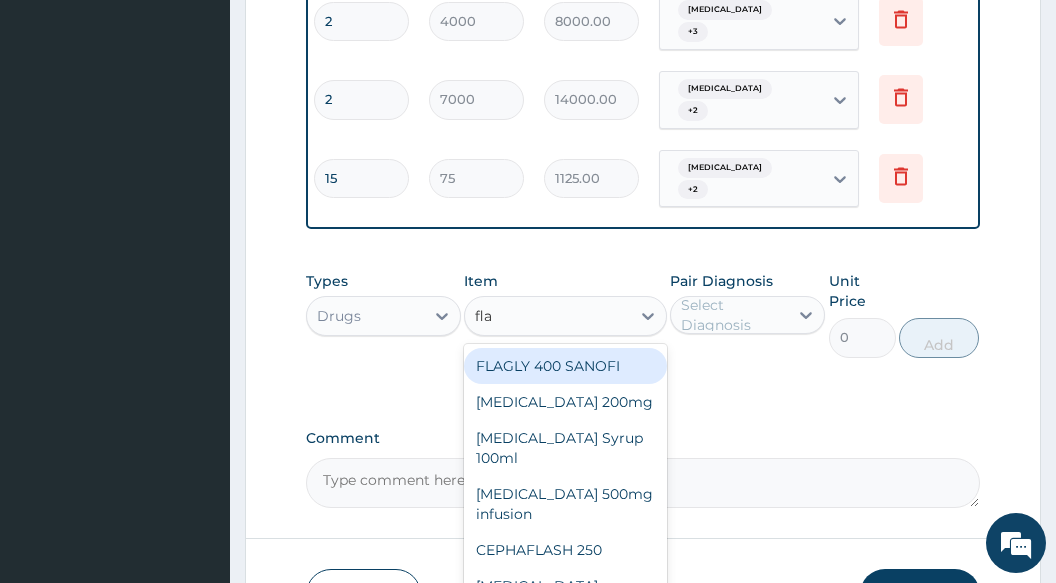 drag, startPoint x: 550, startPoint y: 297, endPoint x: 642, endPoint y: 275, distance: 94.59387 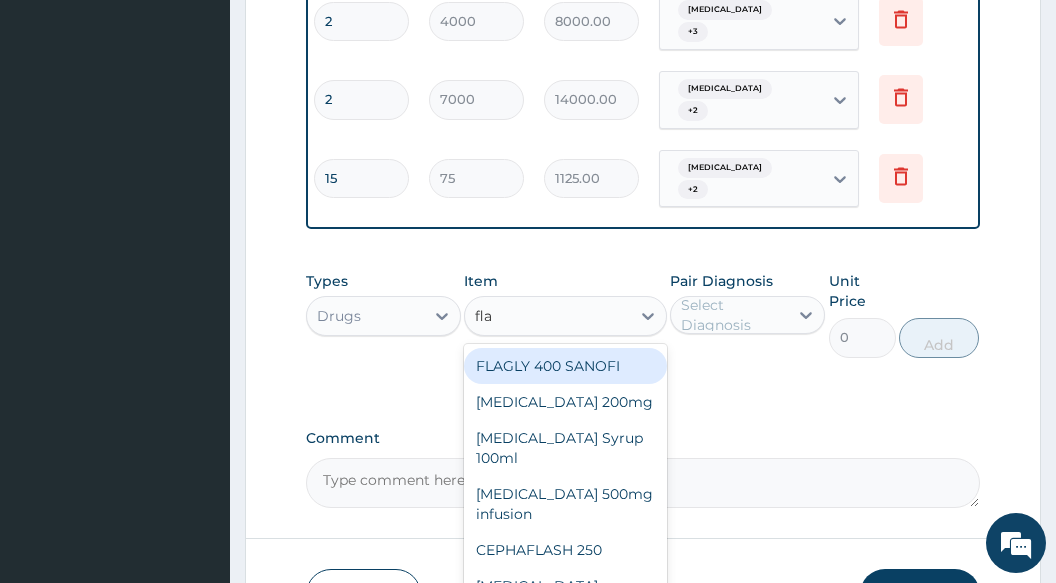click on "FLAGLY 400 SANOFI" at bounding box center (565, 366) 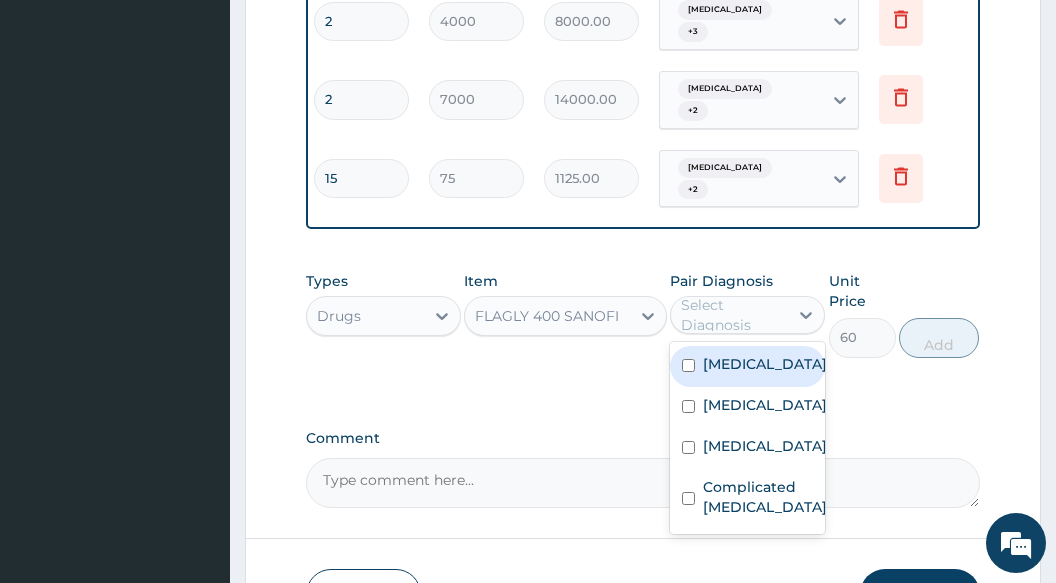 click on "Select Diagnosis" at bounding box center [733, 315] 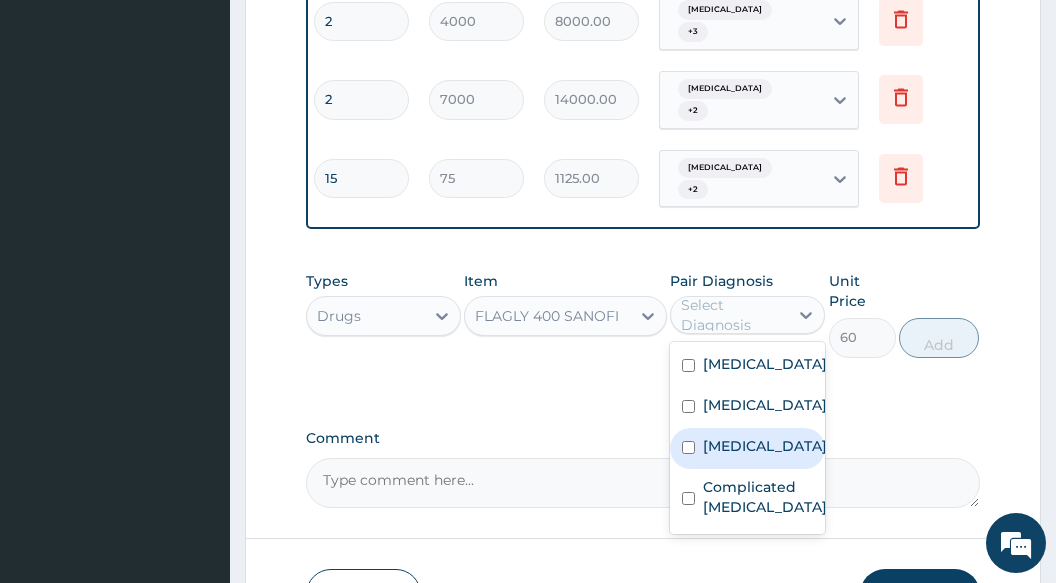 click on "[MEDICAL_DATA]" at bounding box center (765, 446) 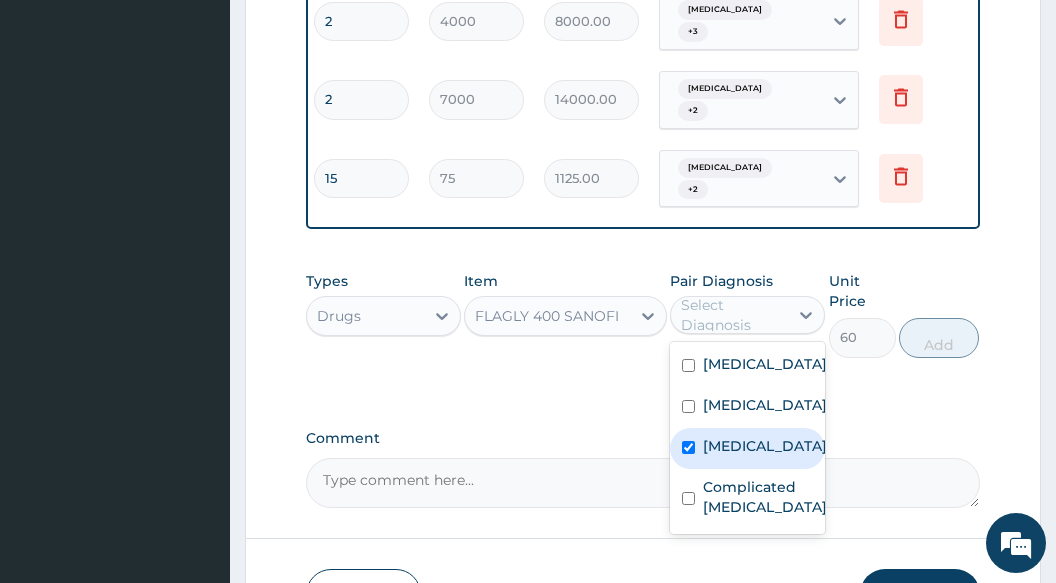 checkbox on "true" 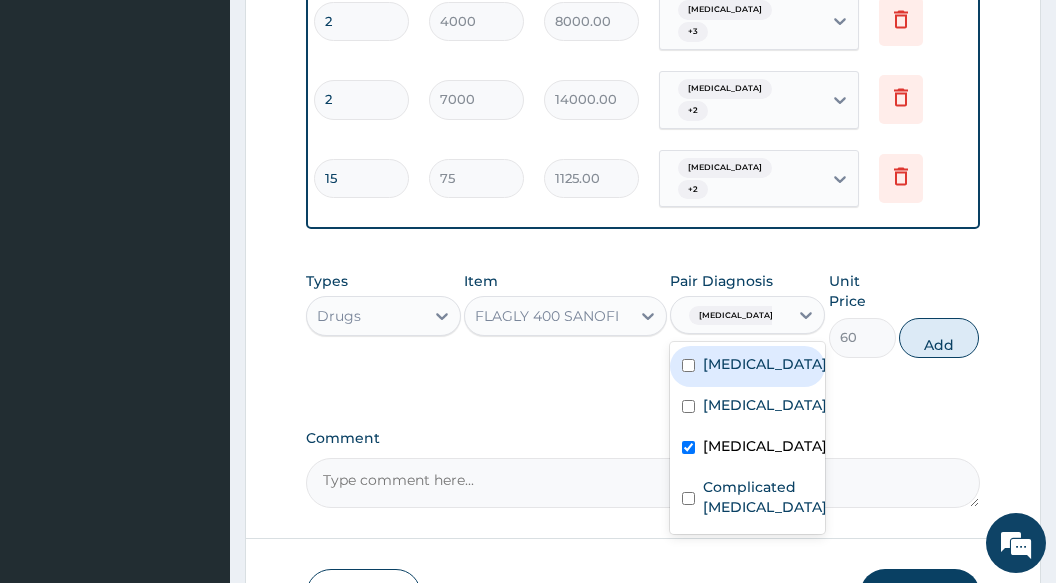 drag, startPoint x: 724, startPoint y: 287, endPoint x: 735, endPoint y: 337, distance: 51.1957 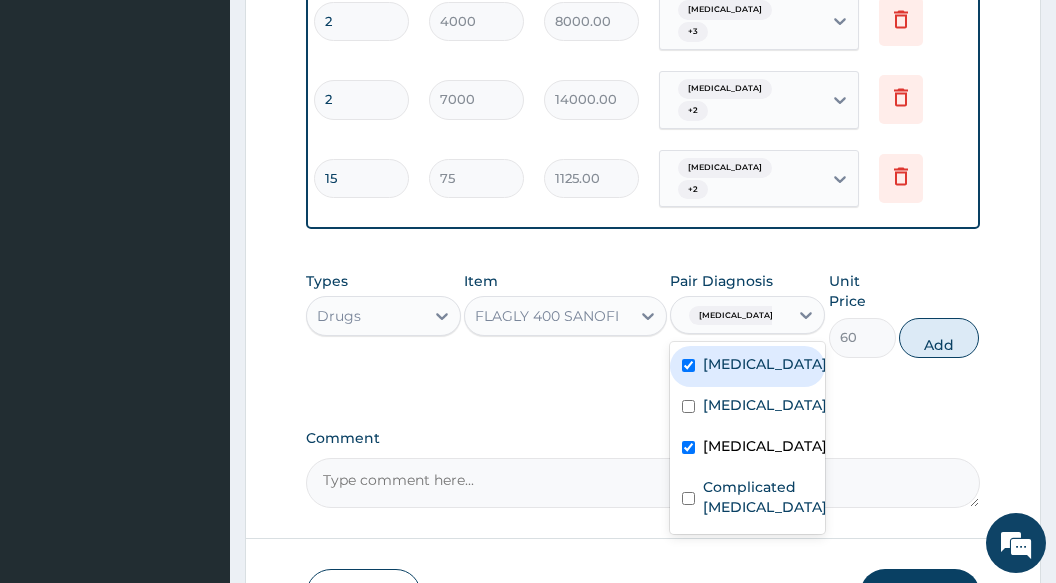 checkbox on "true" 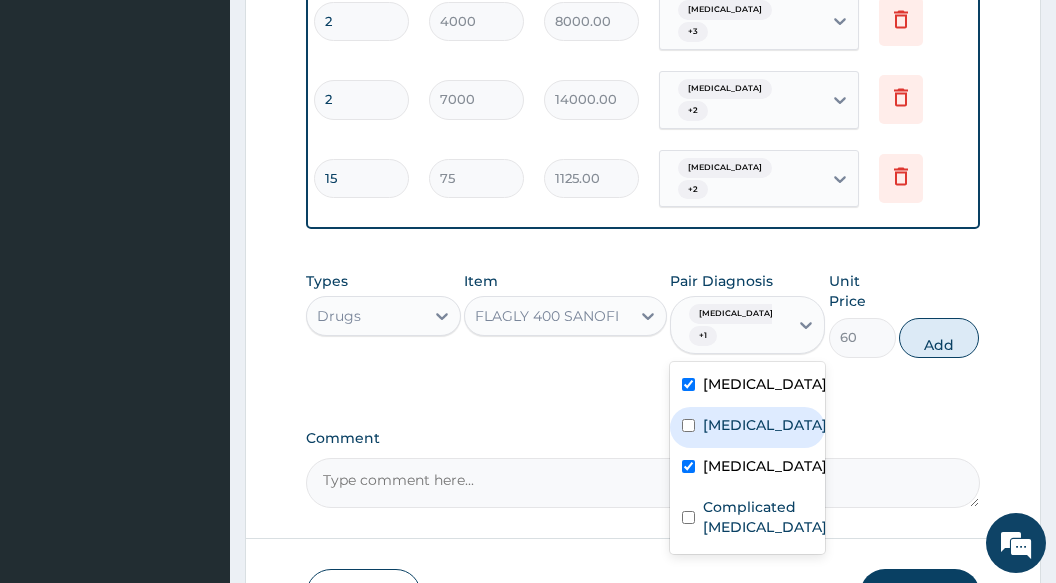 click on "[MEDICAL_DATA]" at bounding box center [765, 425] 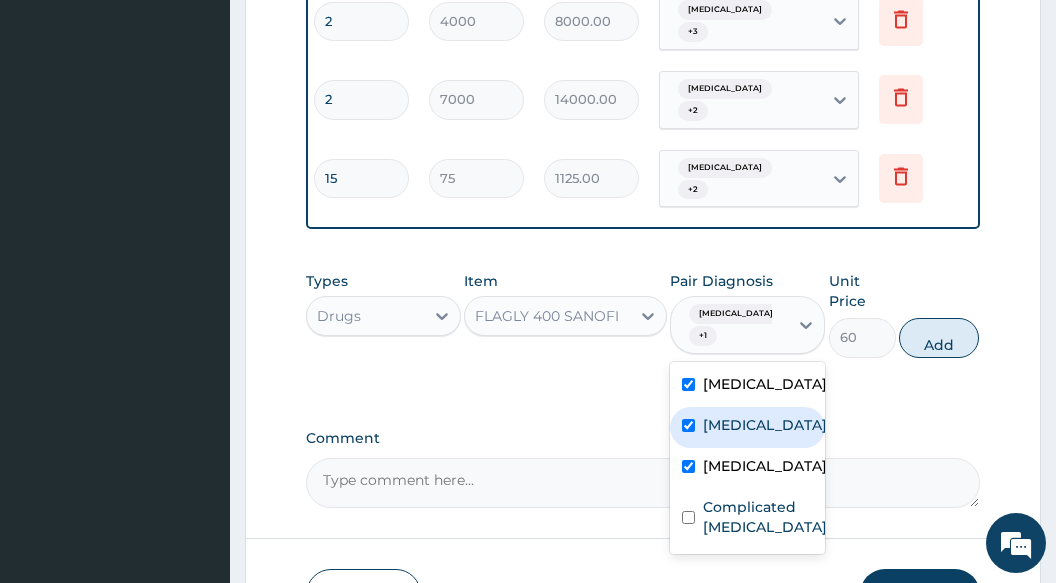 checkbox on "true" 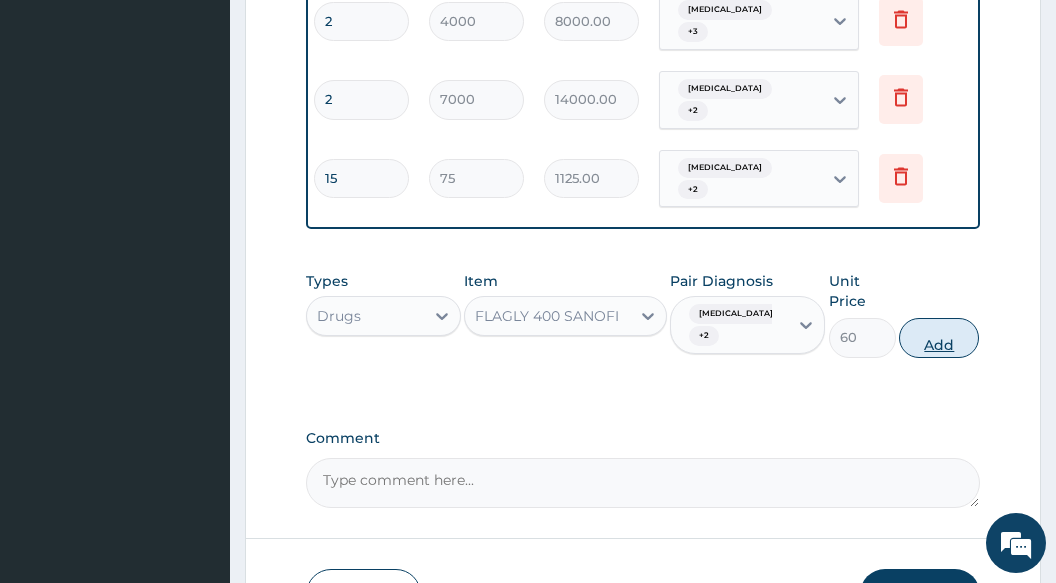 click on "Add" at bounding box center [939, 338] 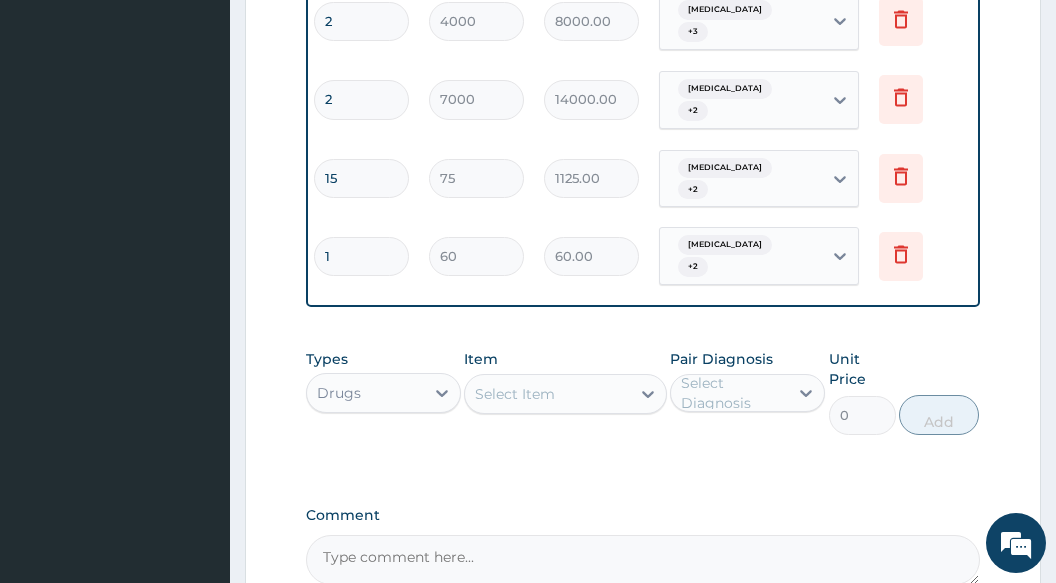 type on "15" 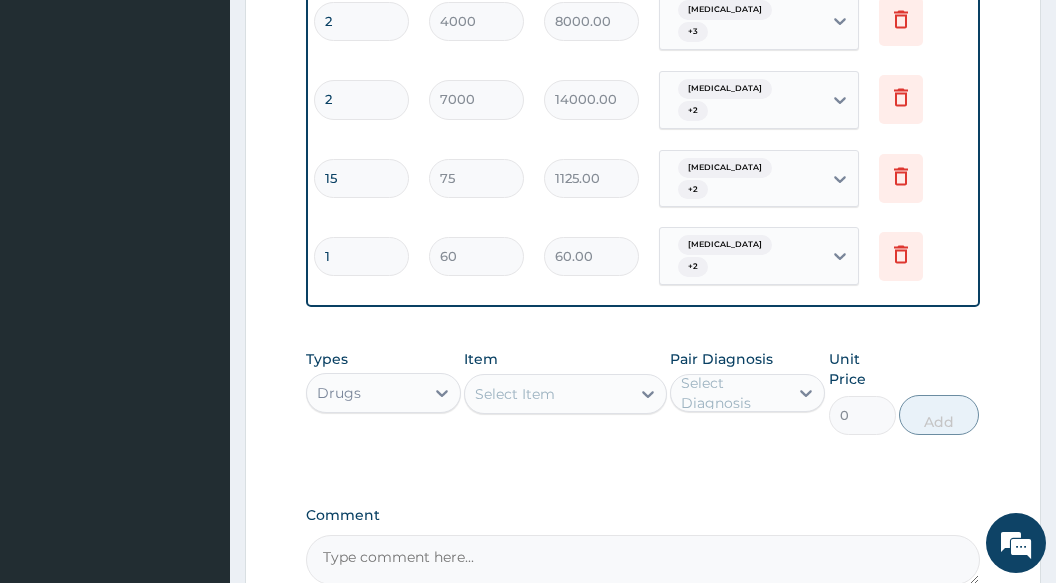 type on "900.00" 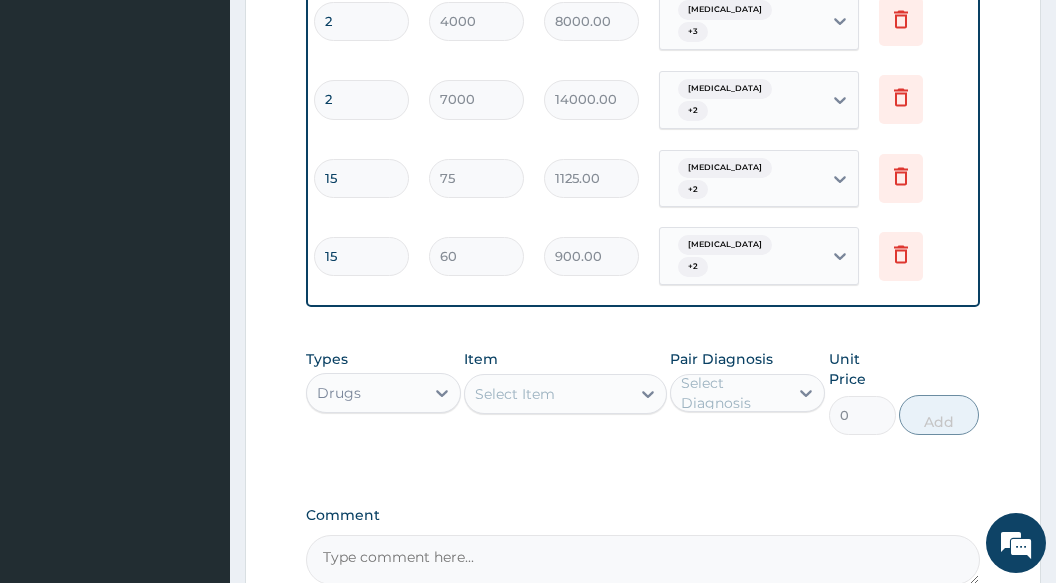 type on "15" 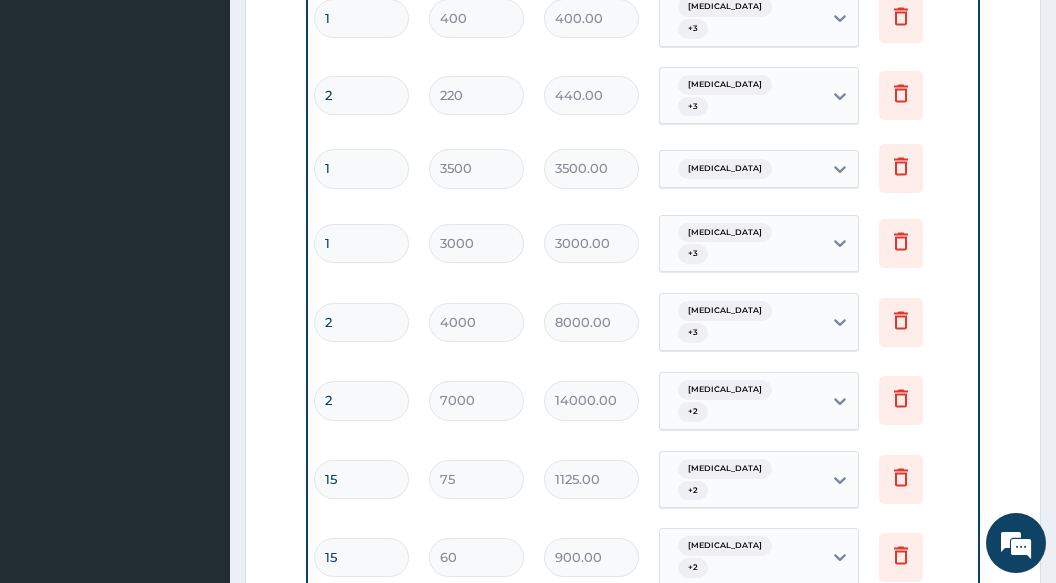 scroll, scrollTop: 1101, scrollLeft: 0, axis: vertical 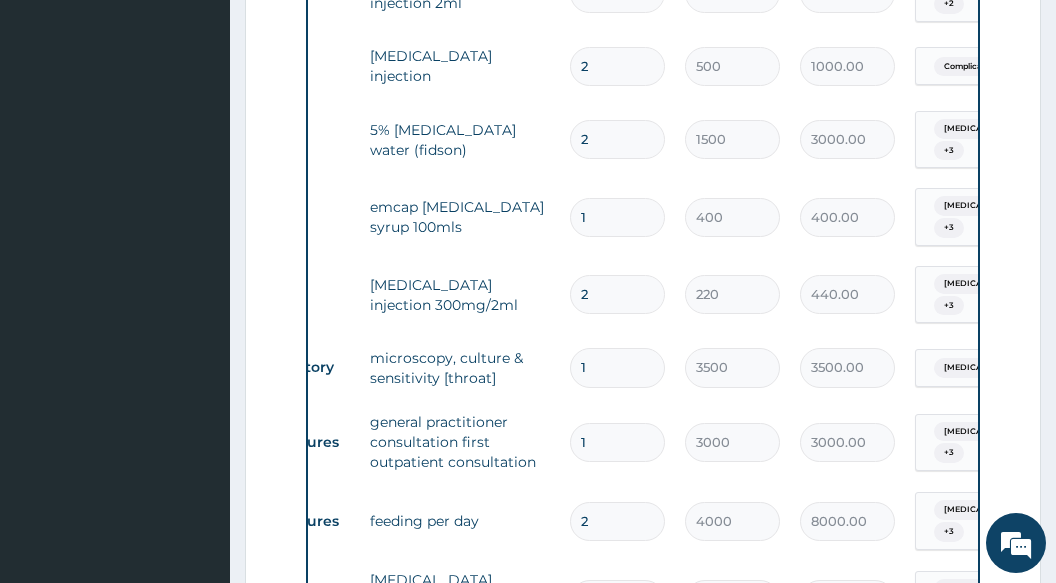 drag, startPoint x: 351, startPoint y: 170, endPoint x: 505, endPoint y: 191, distance: 155.42522 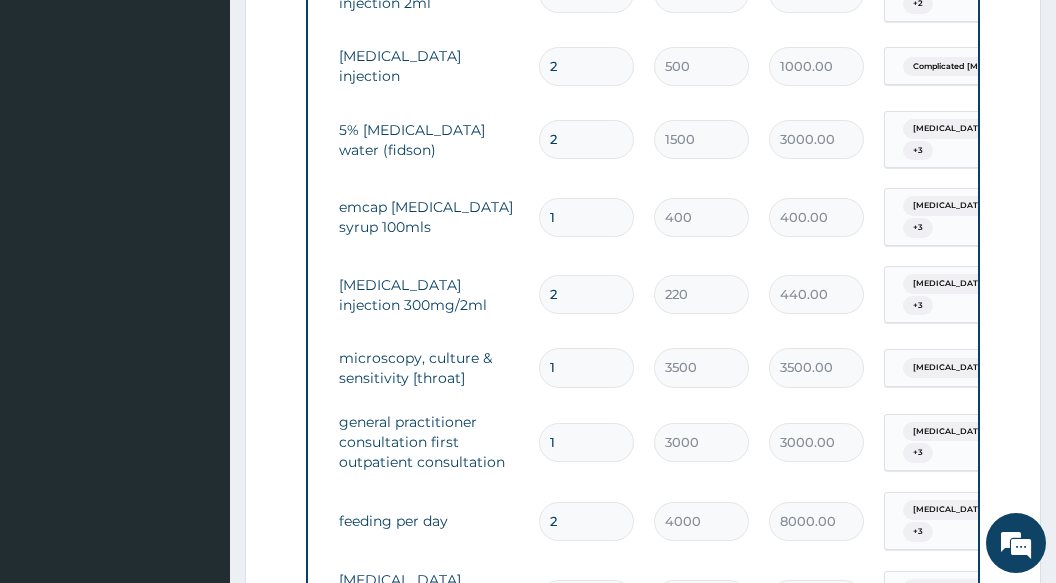 scroll, scrollTop: 0, scrollLeft: 329, axis: horizontal 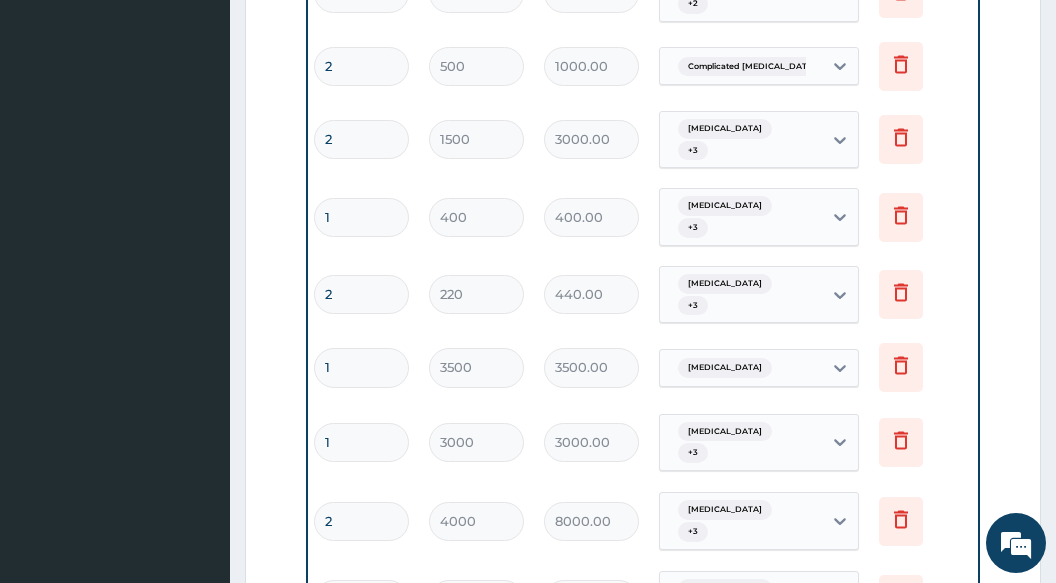 drag, startPoint x: 604, startPoint y: 173, endPoint x: 785, endPoint y: 161, distance: 181.39735 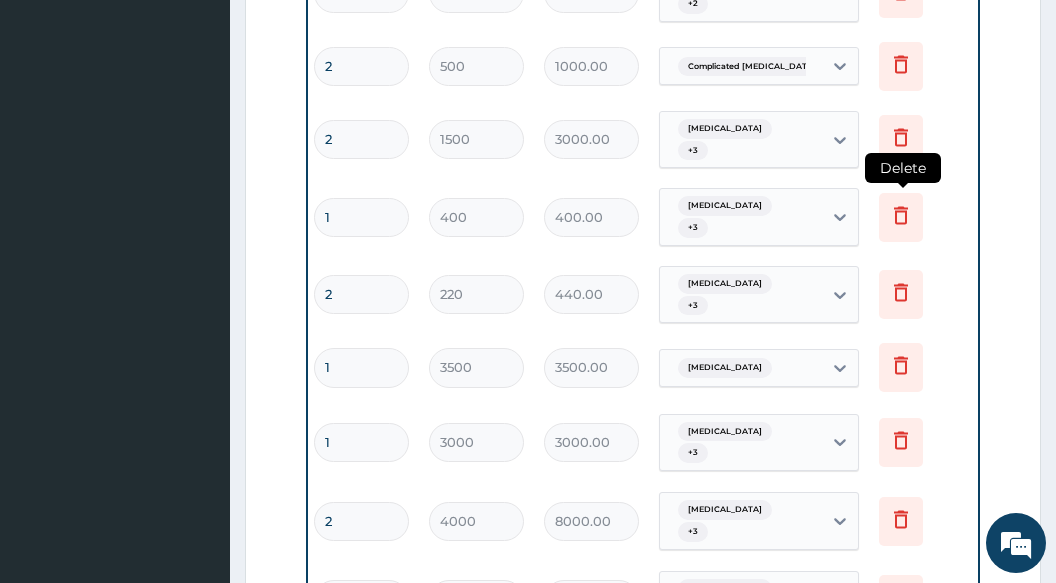 click 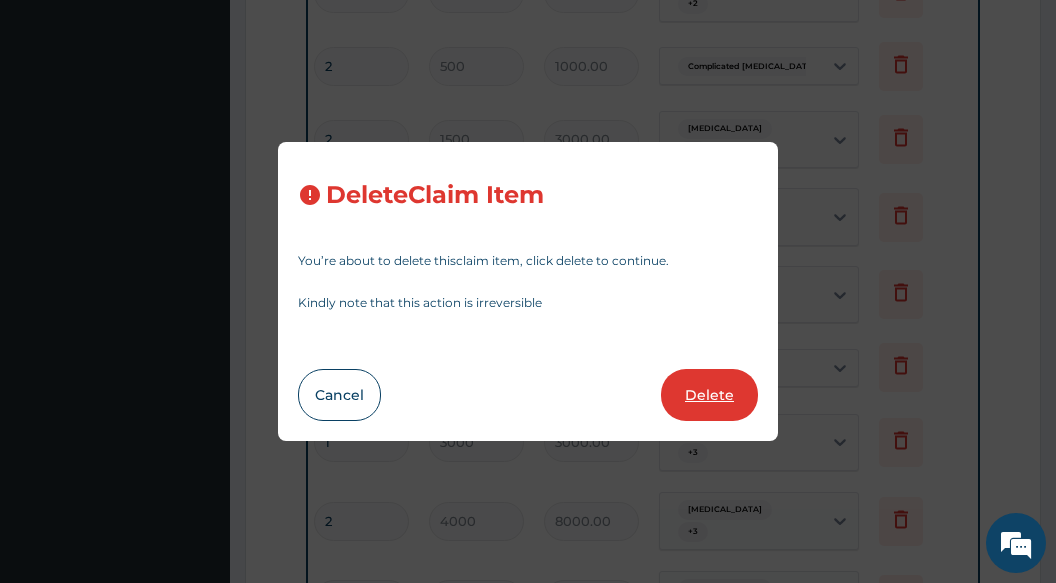click on "Delete" at bounding box center (709, 395) 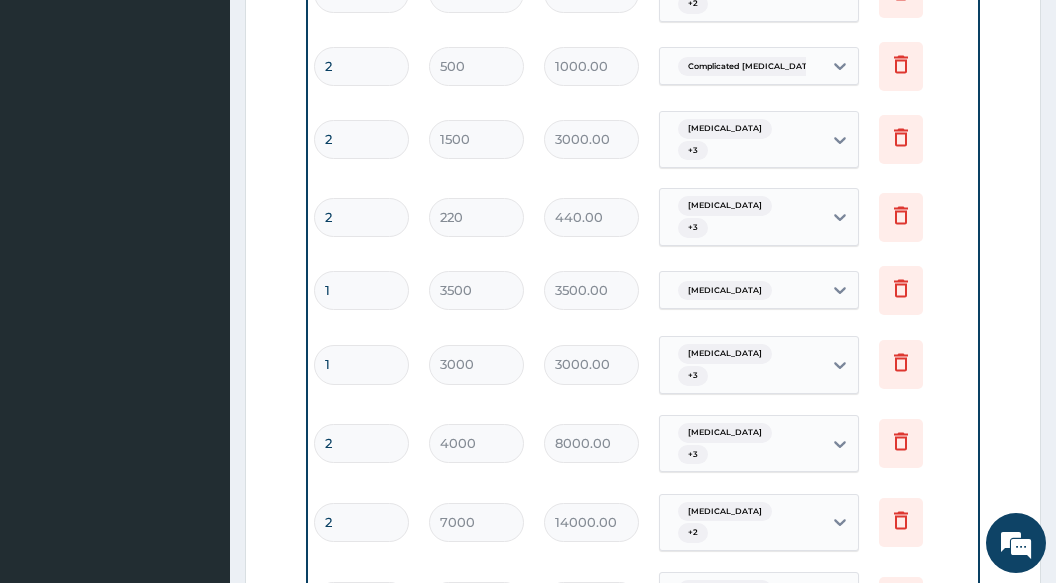 scroll, scrollTop: 1001, scrollLeft: 0, axis: vertical 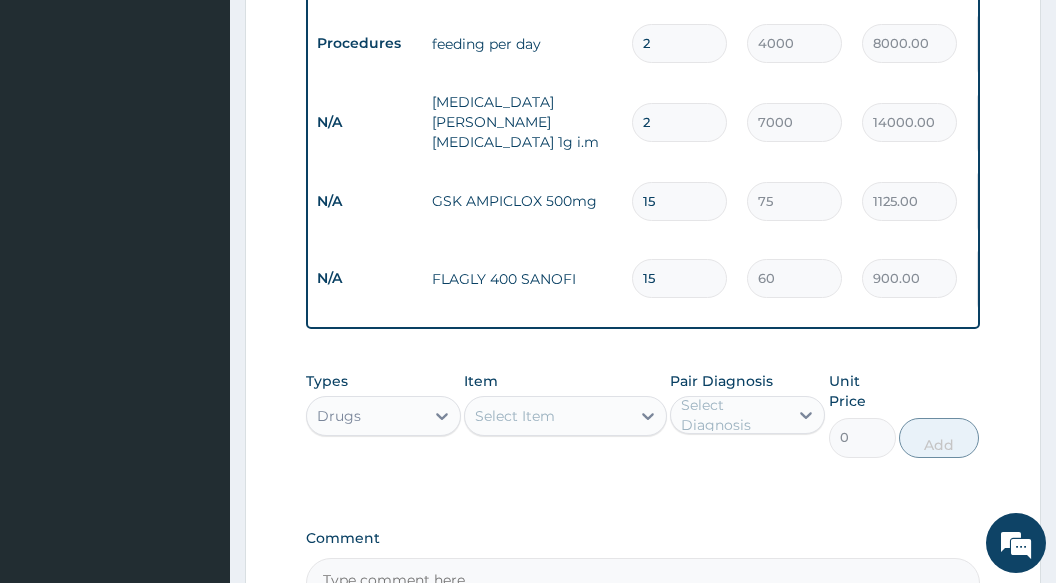 click on "Select Item" at bounding box center (547, 416) 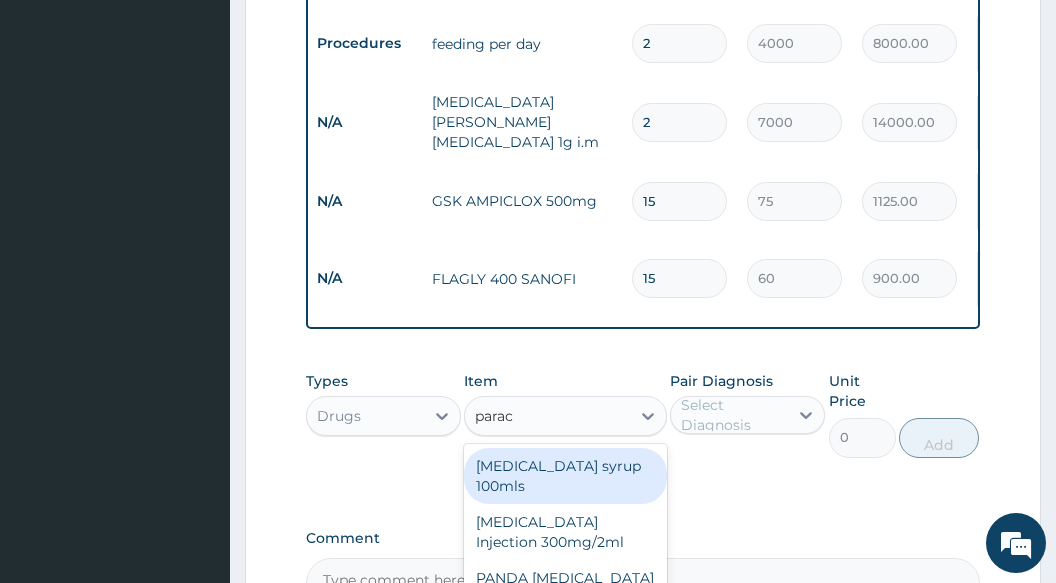 type on "parace" 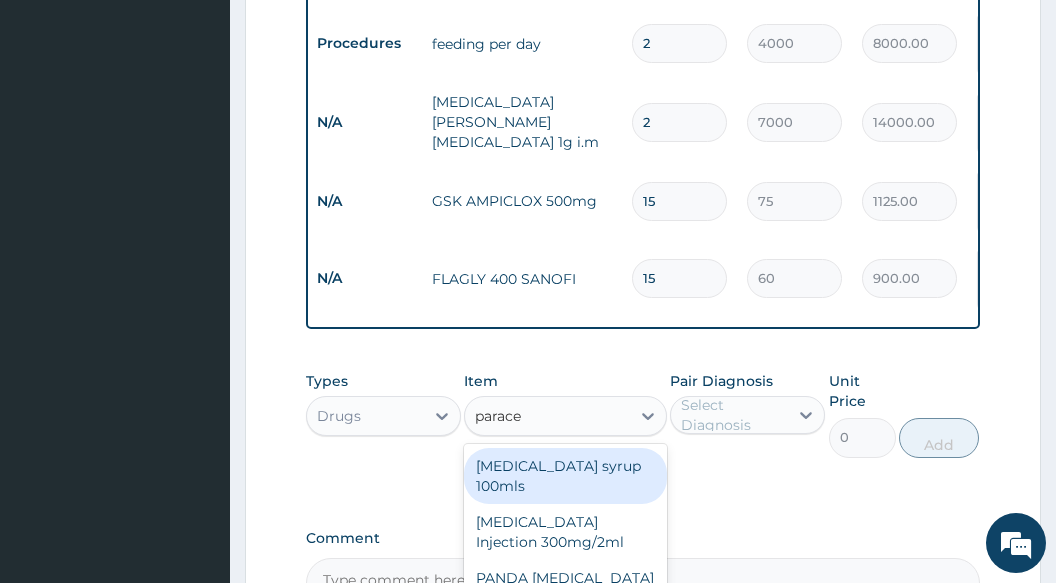scroll, scrollTop: 48, scrollLeft: 0, axis: vertical 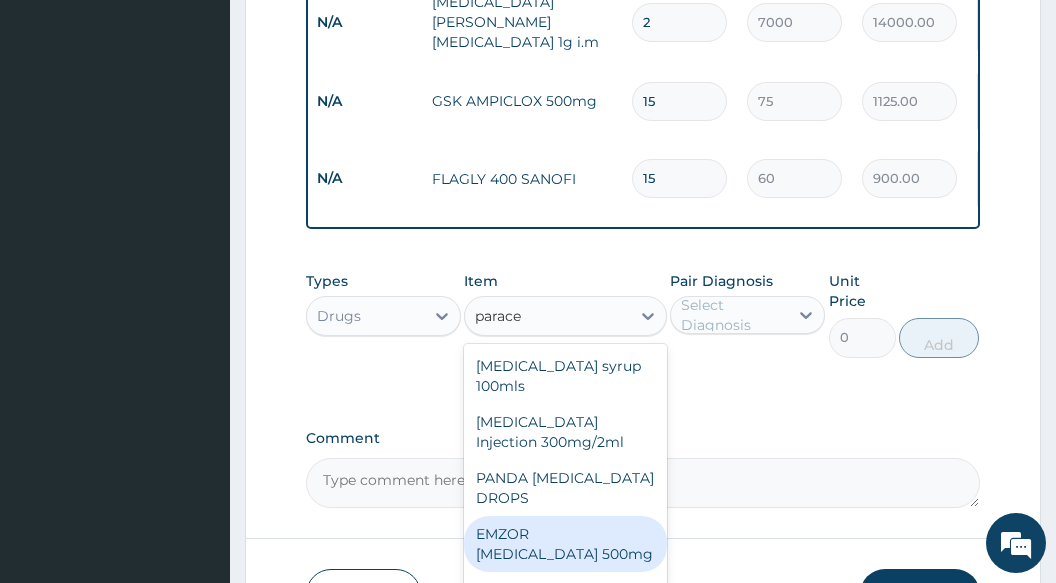 click on "EMZOR PARACETAMOL 500mg" at bounding box center (565, 544) 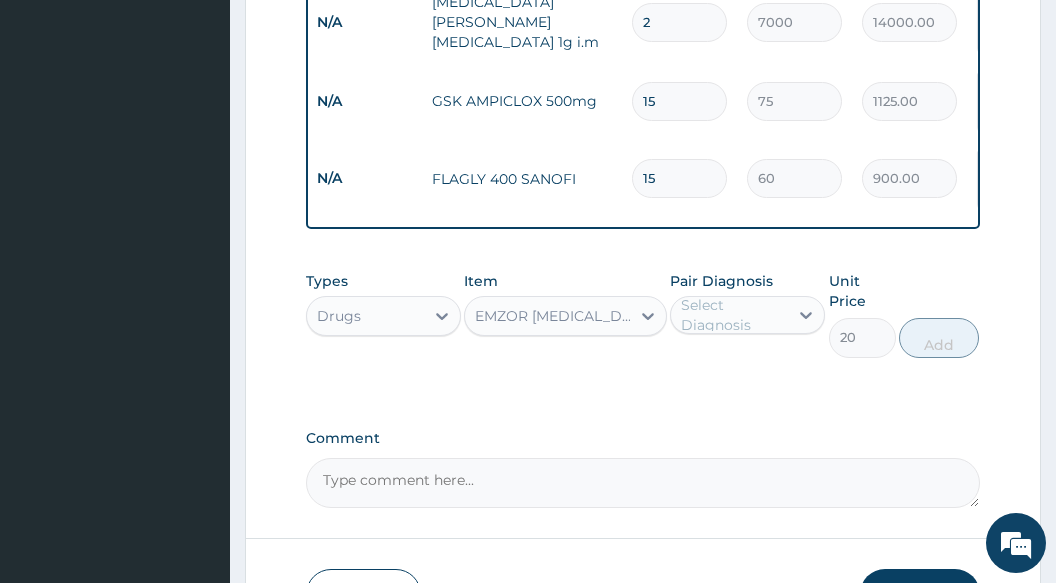 click on "Select Diagnosis" at bounding box center [733, 315] 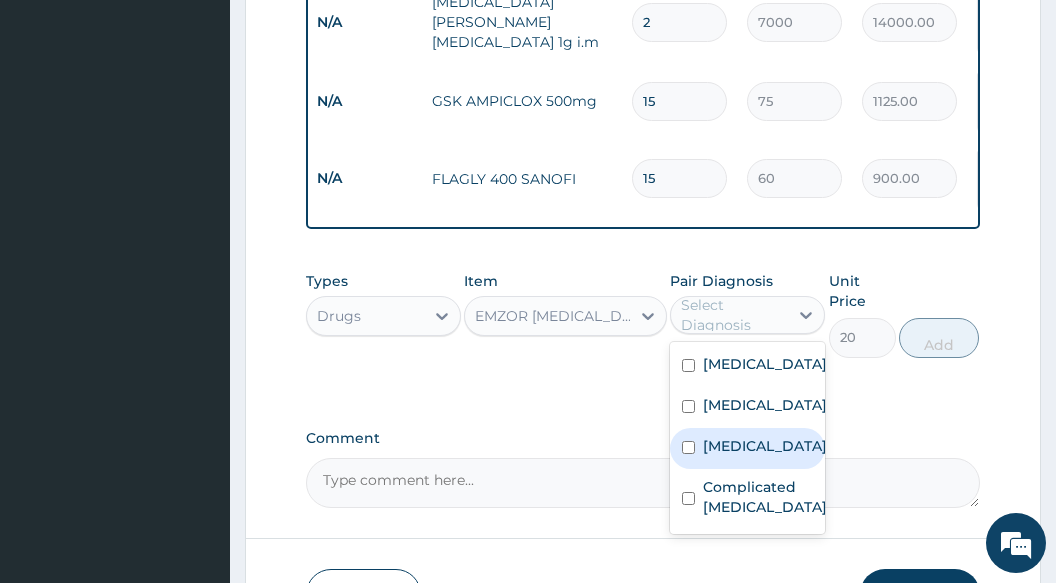 click on "Gastroenteritis" at bounding box center [765, 446] 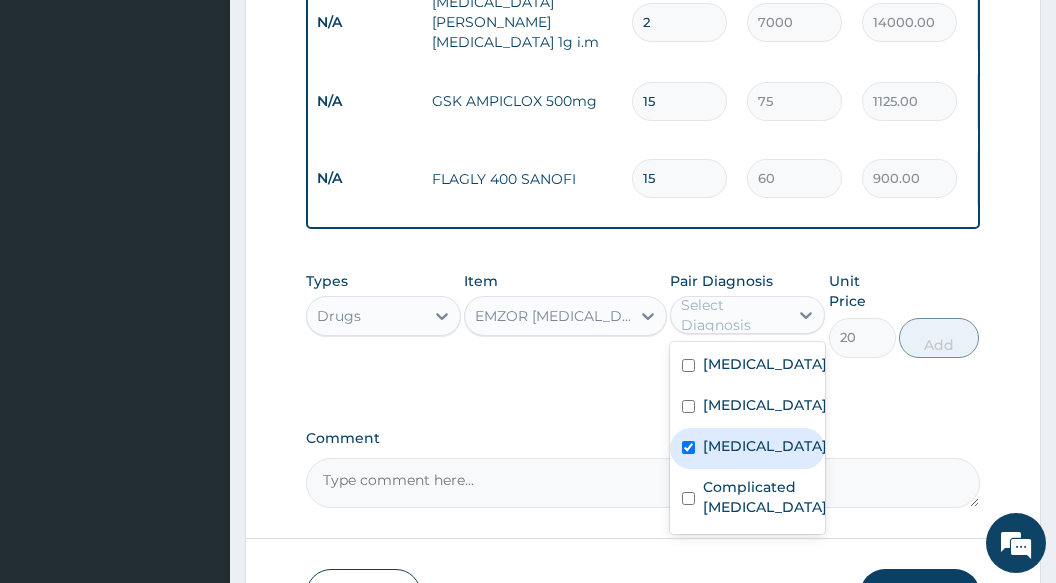 checkbox on "true" 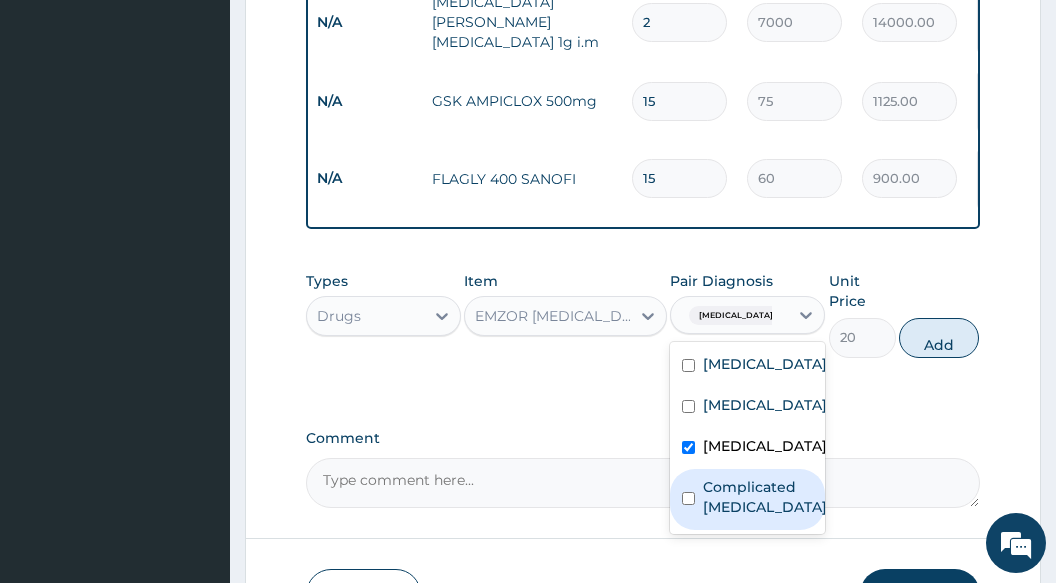 drag, startPoint x: 729, startPoint y: 460, endPoint x: 721, endPoint y: 381, distance: 79.40403 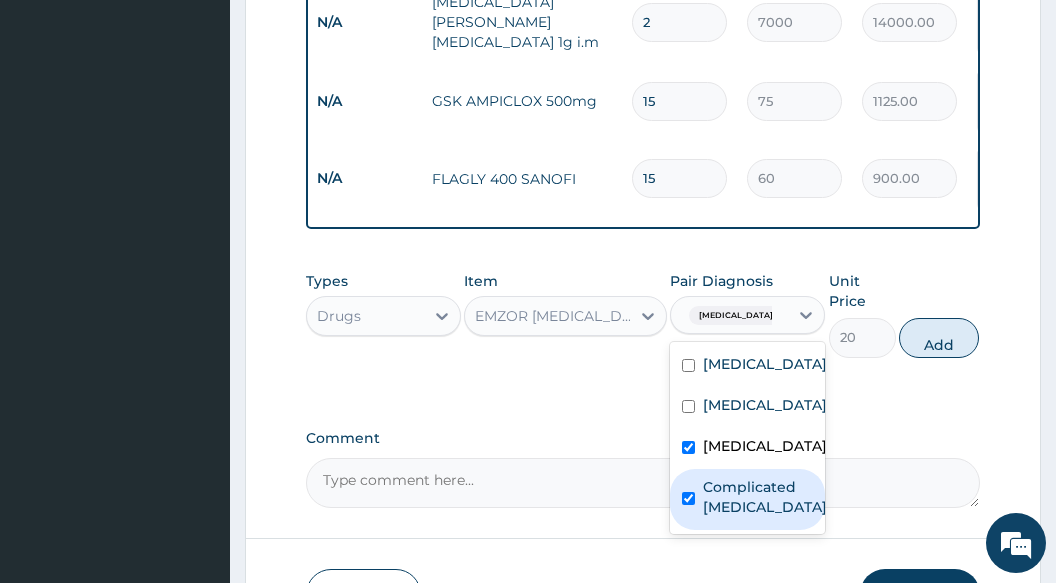checkbox on "true" 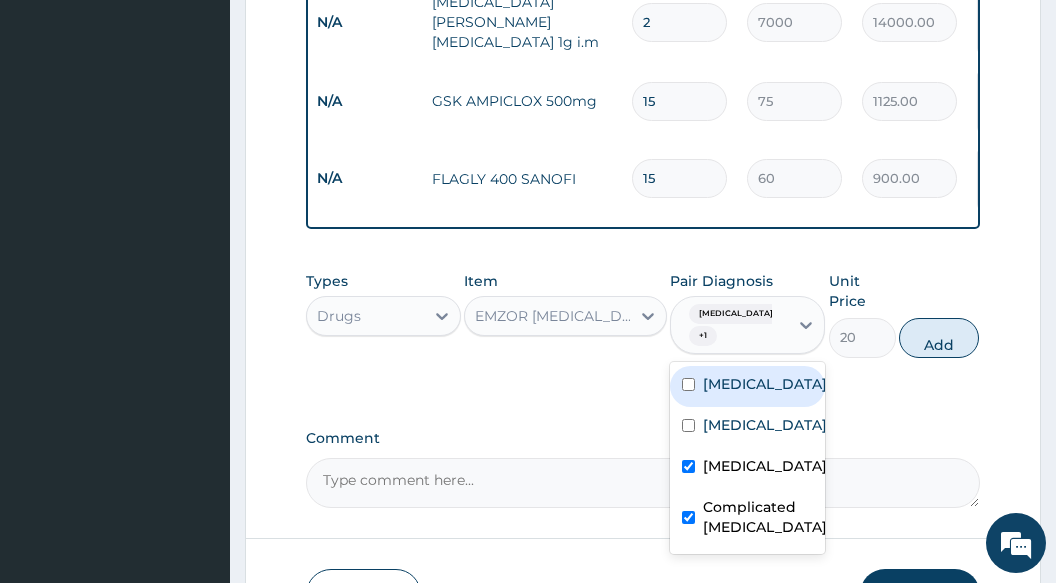 click on "Sepsis" at bounding box center (747, 386) 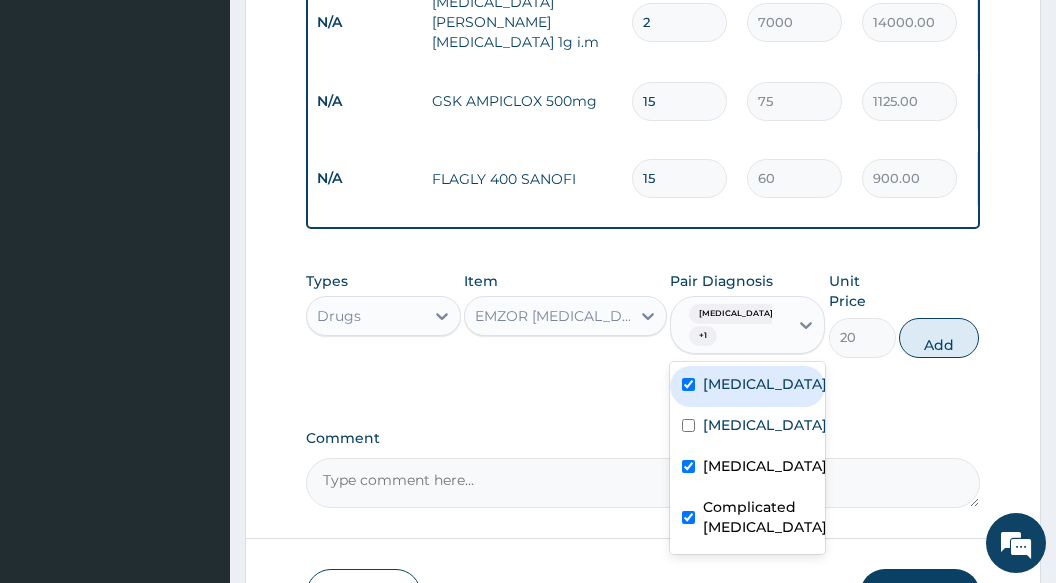 checkbox on "true" 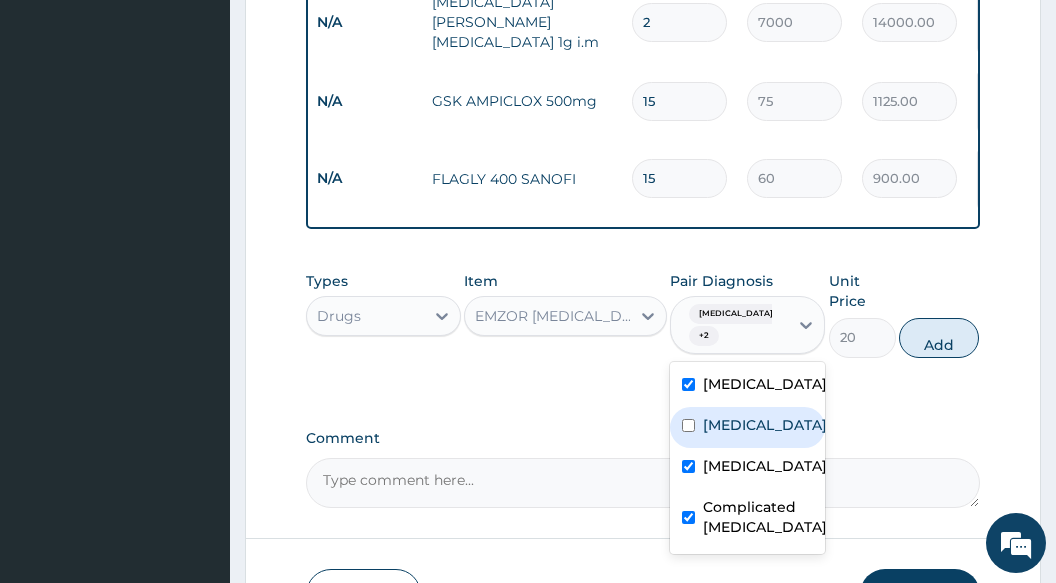 click on "Respiratory tract infection" at bounding box center [765, 425] 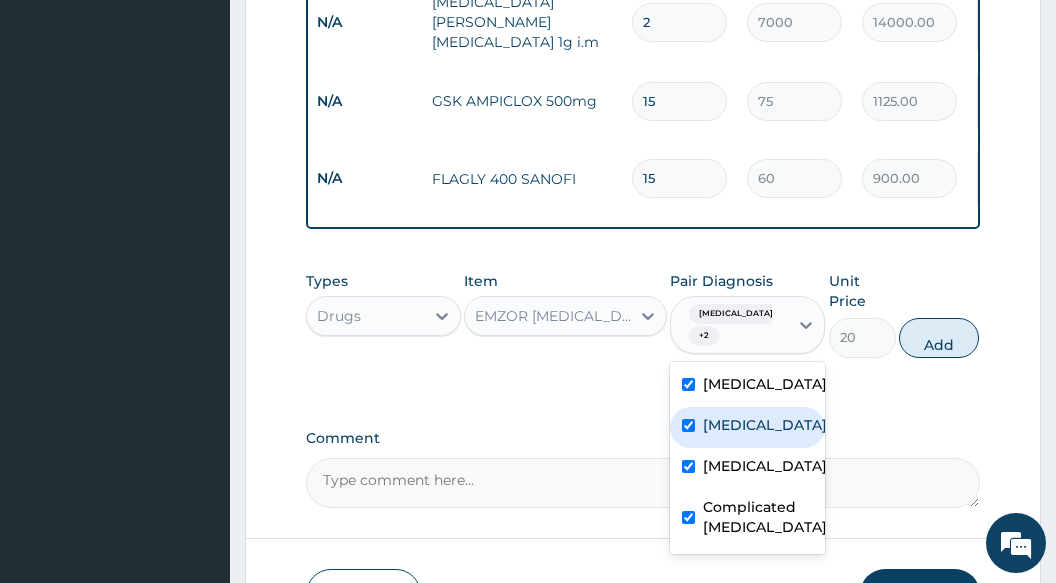 checkbox on "true" 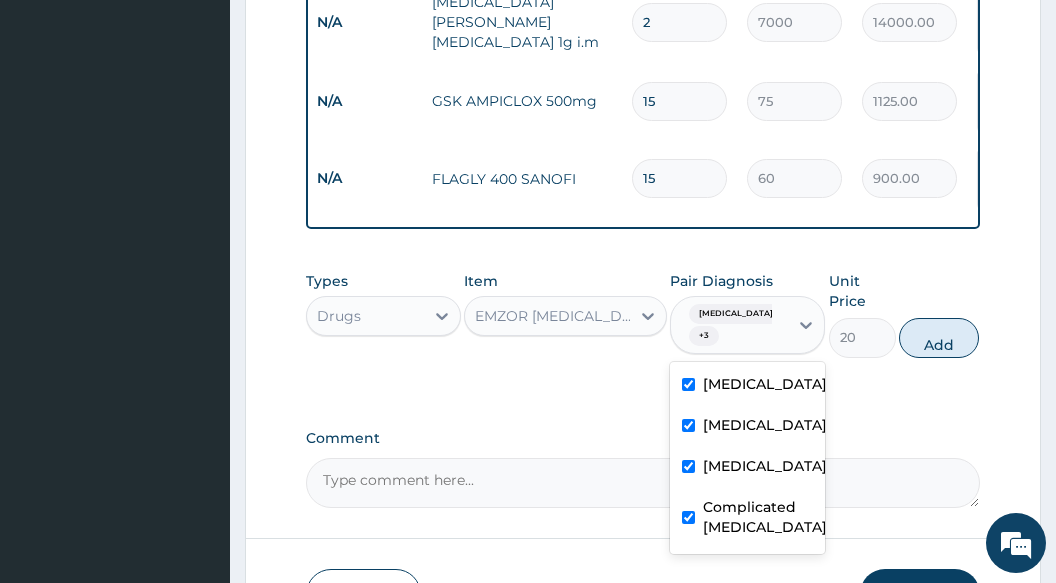 drag, startPoint x: 962, startPoint y: 260, endPoint x: 947, endPoint y: 267, distance: 16.552946 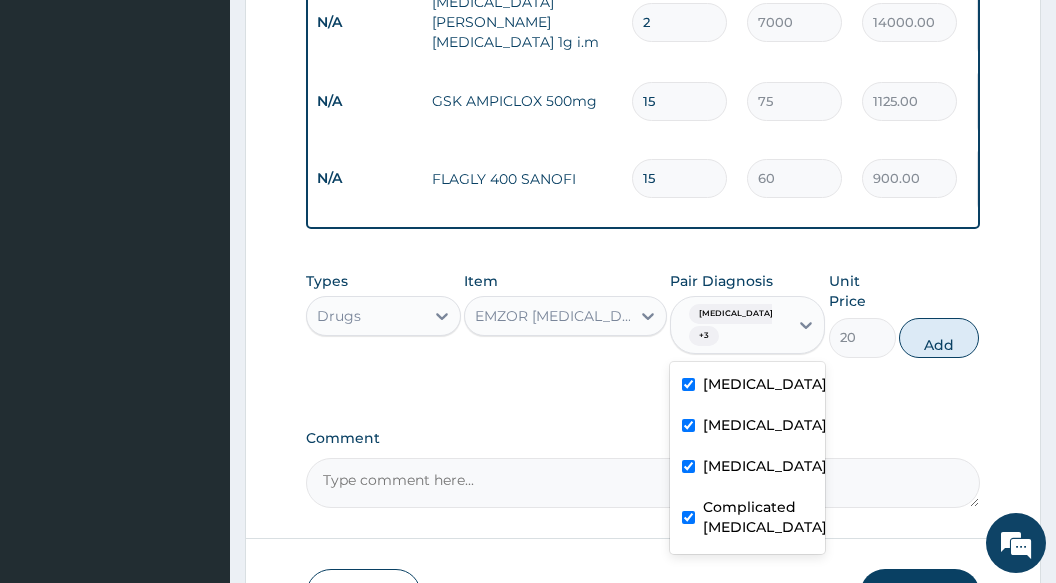 click on "Add" at bounding box center (939, 338) 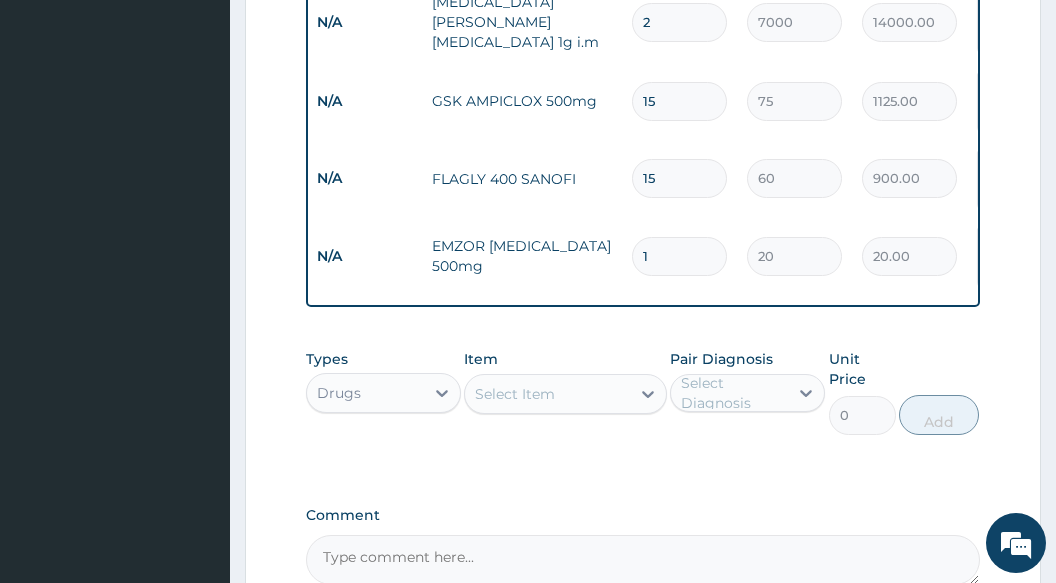 type on "18" 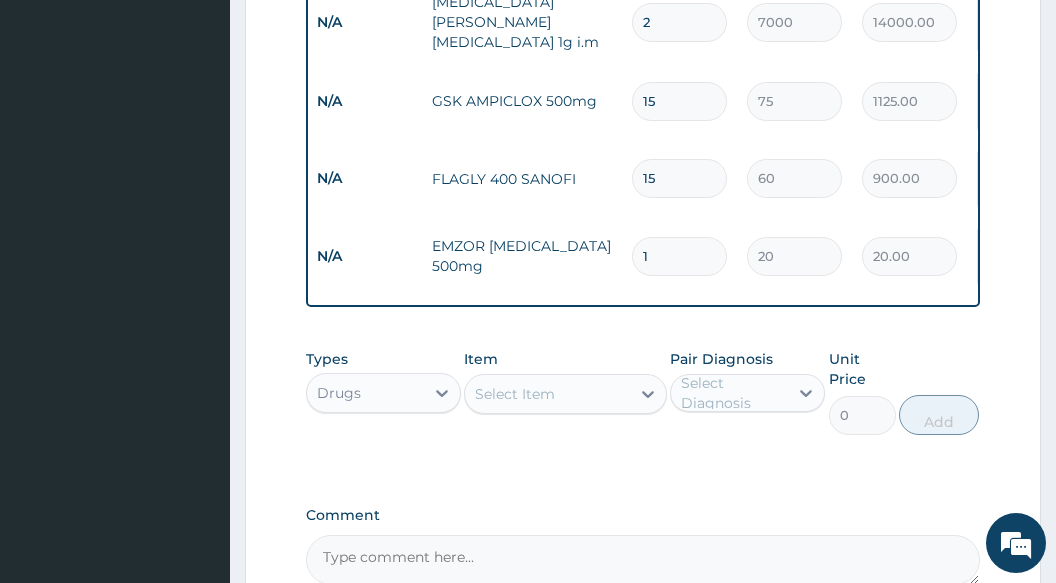type on "360.00" 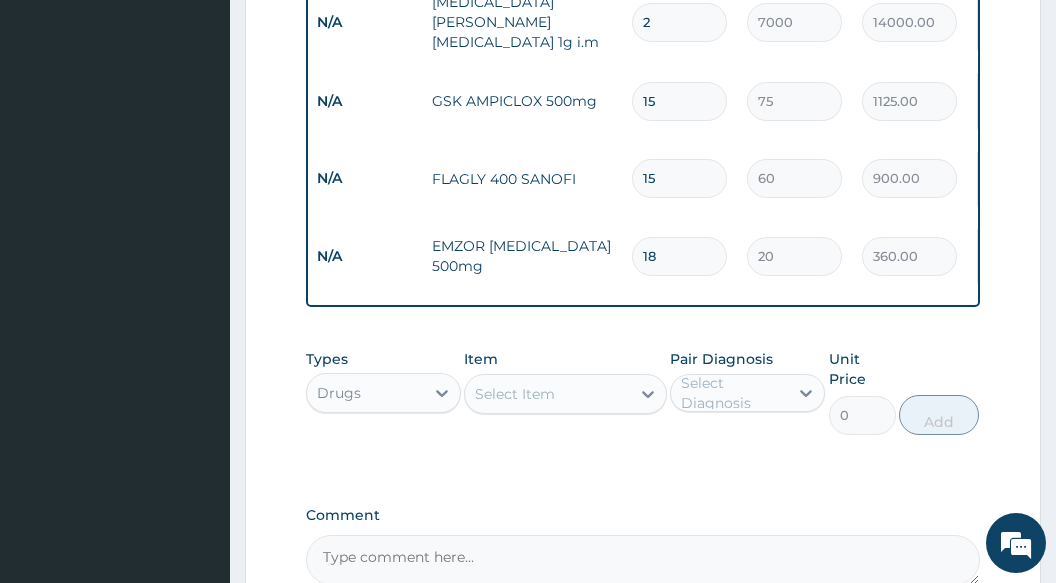 type on "18" 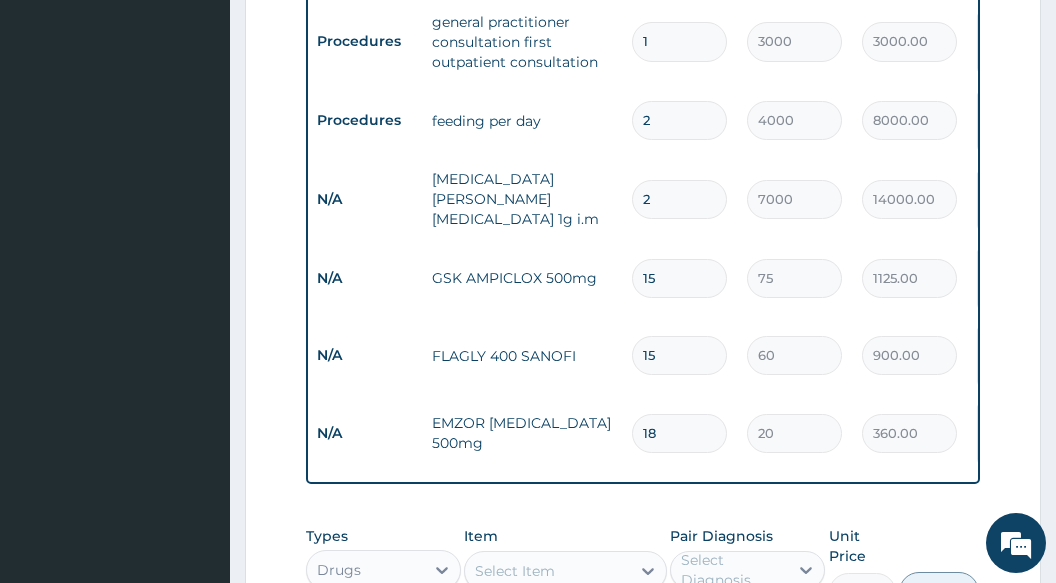 scroll, scrollTop: 1401, scrollLeft: 0, axis: vertical 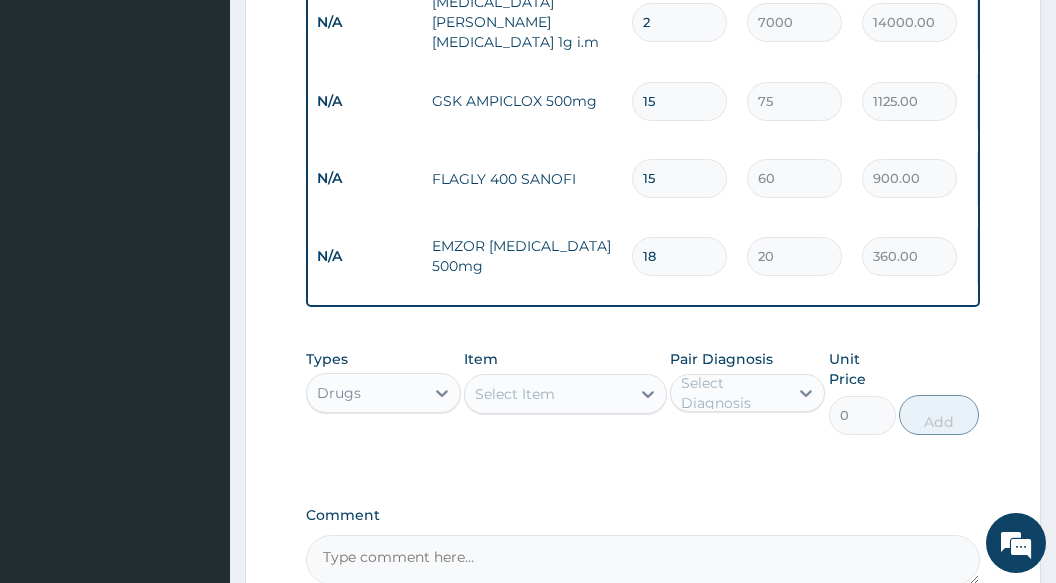 click on "Select Item" at bounding box center [547, 394] 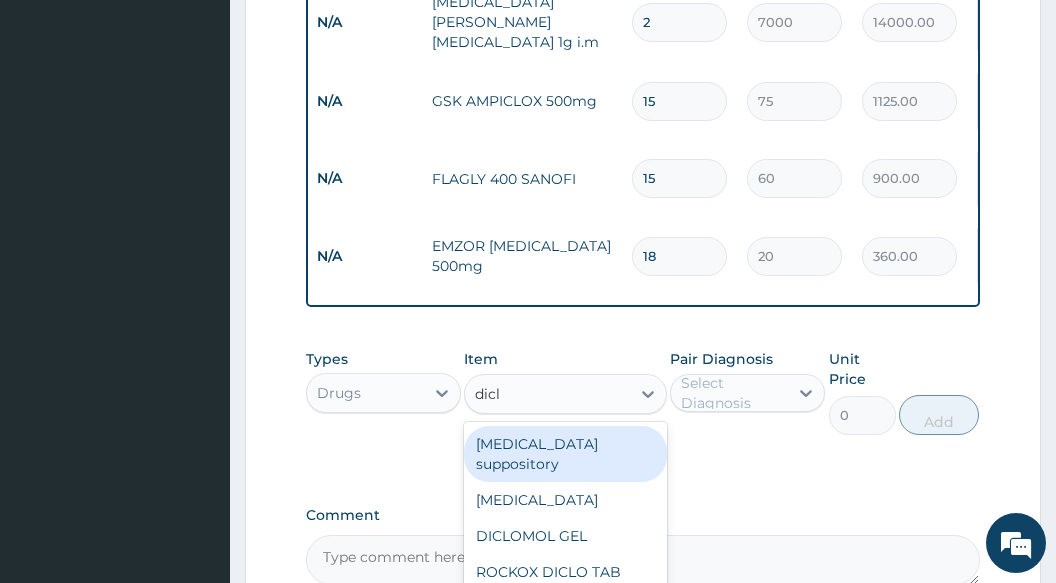 type on "diclo" 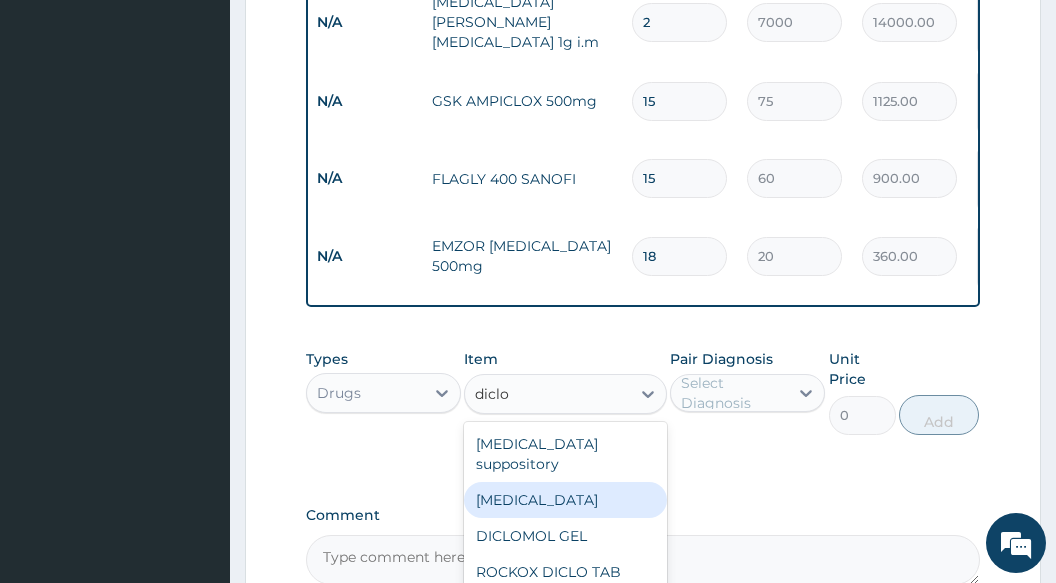 click on "Diclofenac" at bounding box center (565, 500) 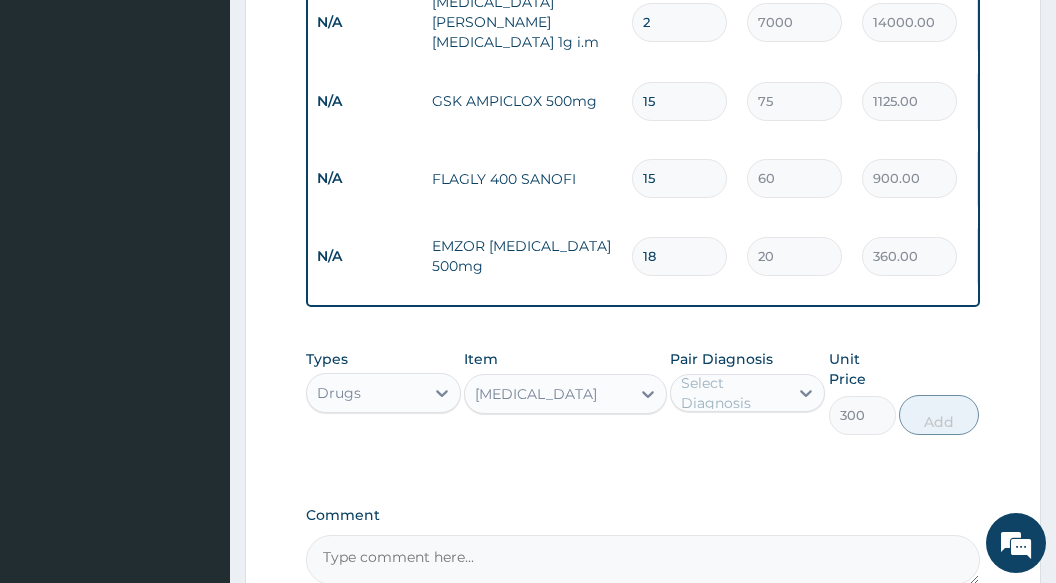 click on "Pair Diagnosis Select Diagnosis" at bounding box center (747, 392) 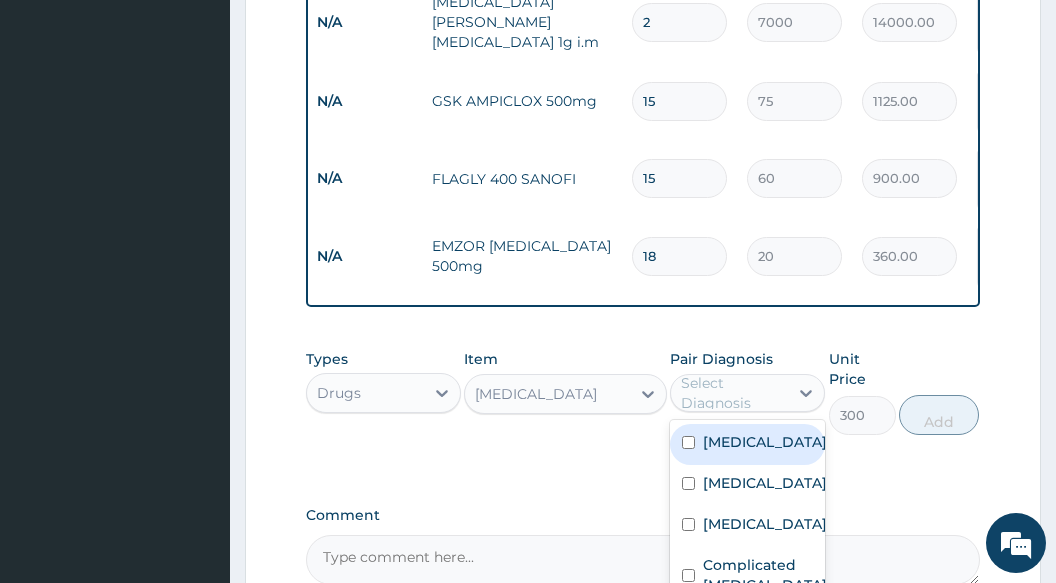 click on "Select Diagnosis" at bounding box center (733, 393) 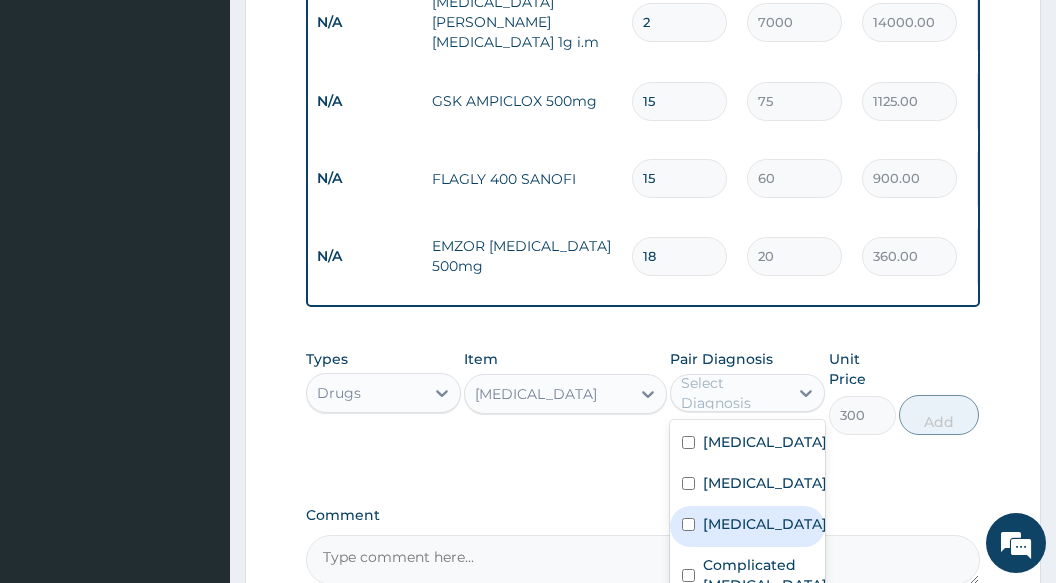 click on "Gastroenteritis" at bounding box center (765, 524) 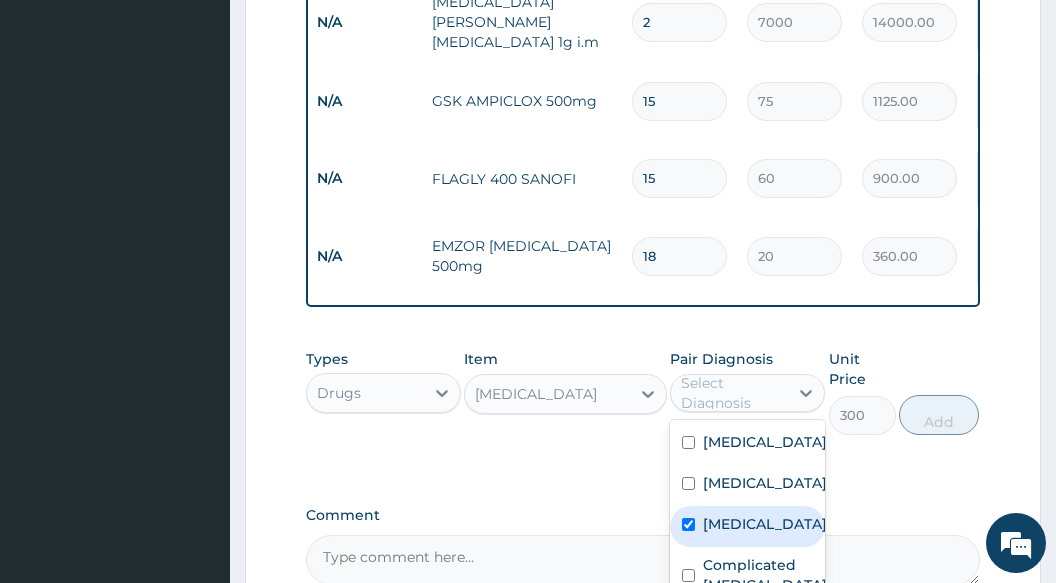 checkbox on "true" 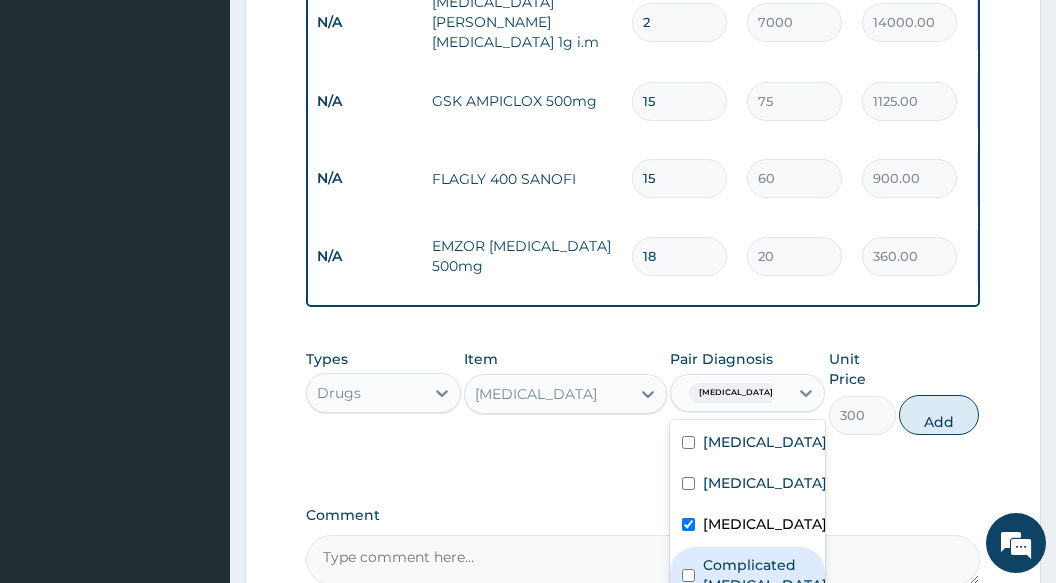 click on "Complicated malaria" at bounding box center (765, 575) 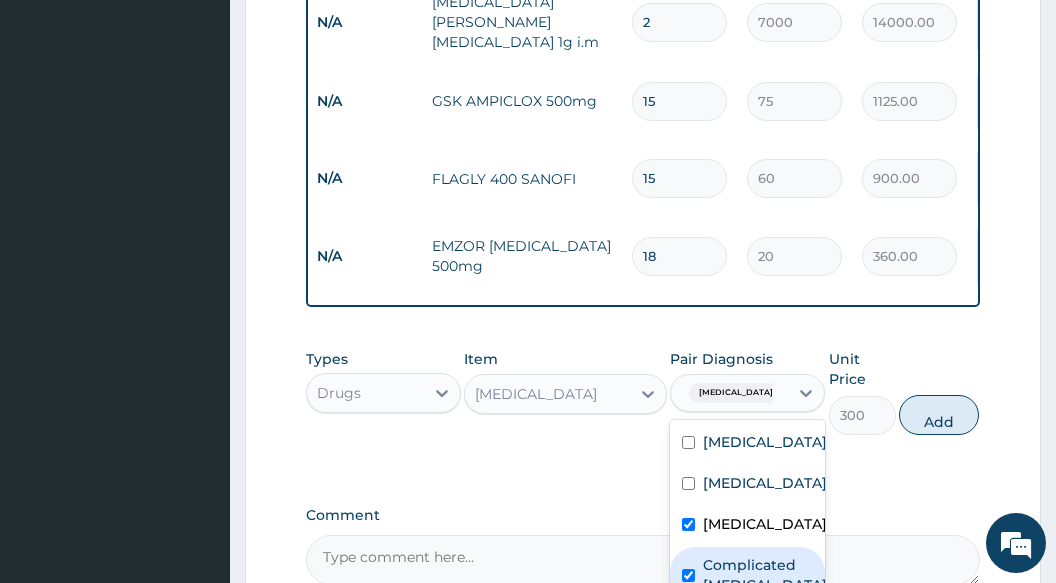 checkbox on "true" 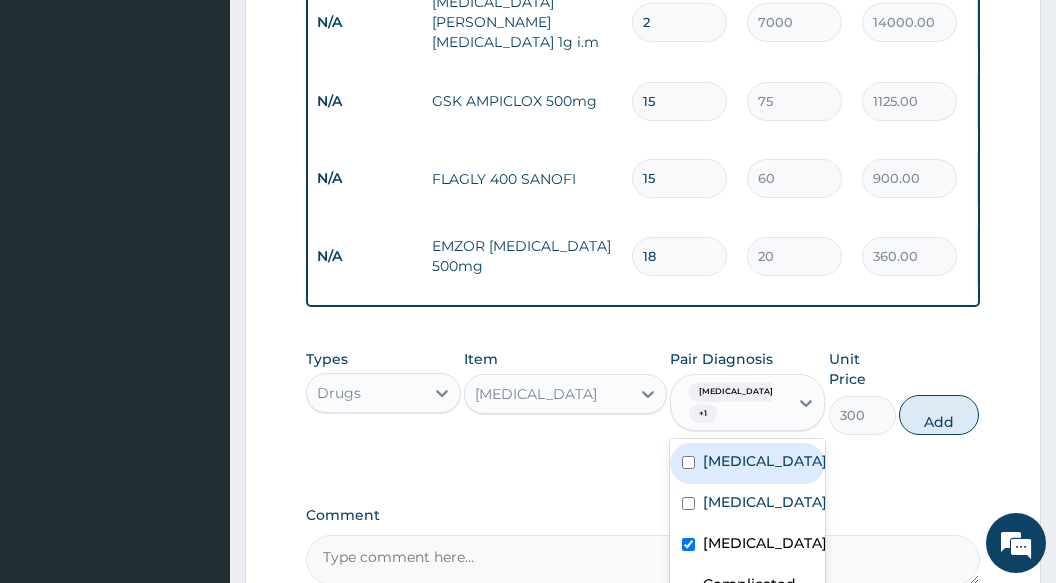 click on "Sepsis" at bounding box center (747, 463) 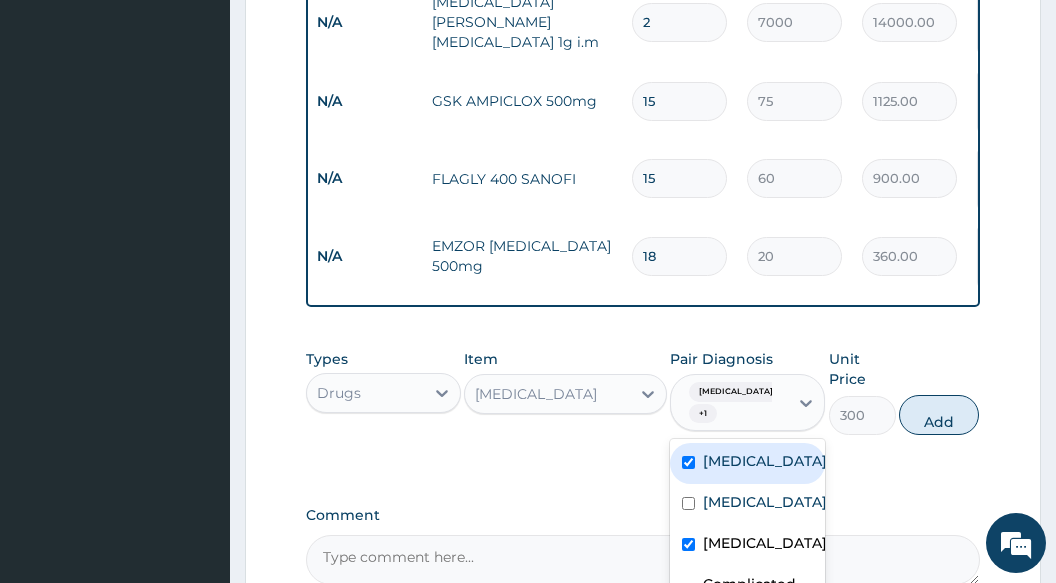 checkbox on "true" 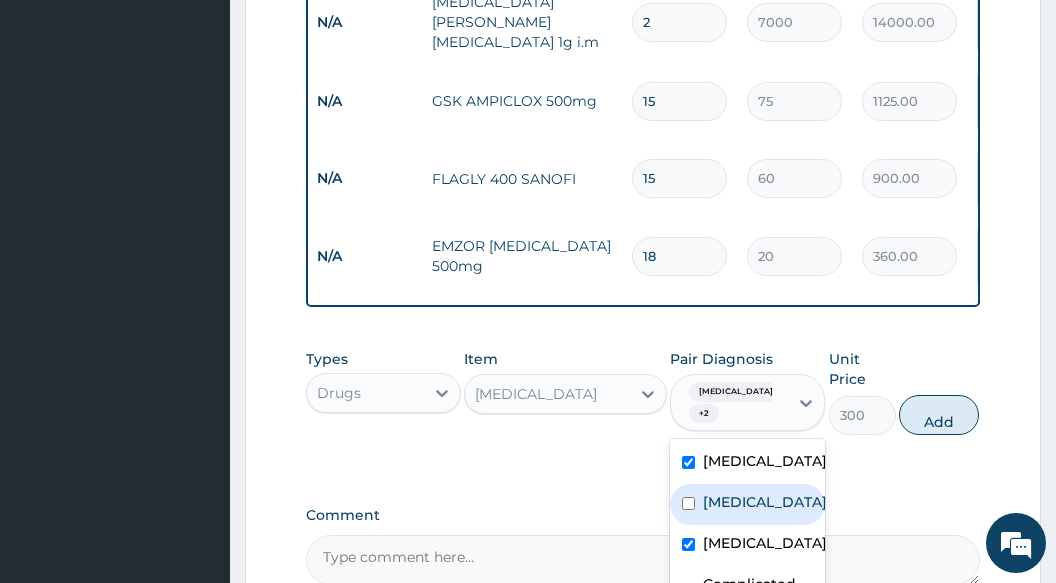 drag, startPoint x: 732, startPoint y: 434, endPoint x: 885, endPoint y: 383, distance: 161.27615 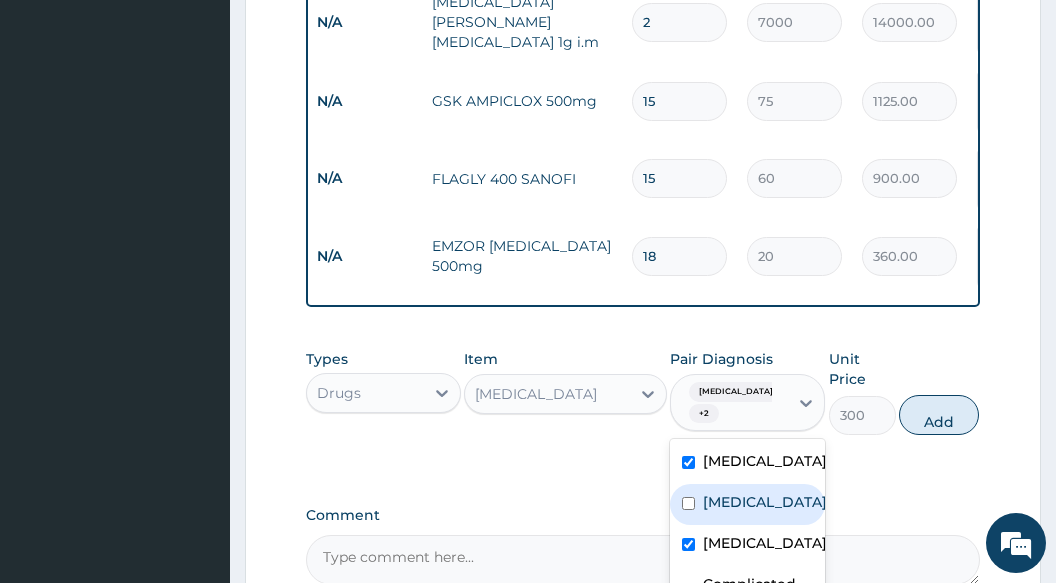 click on "Respiratory tract infection" at bounding box center (765, 502) 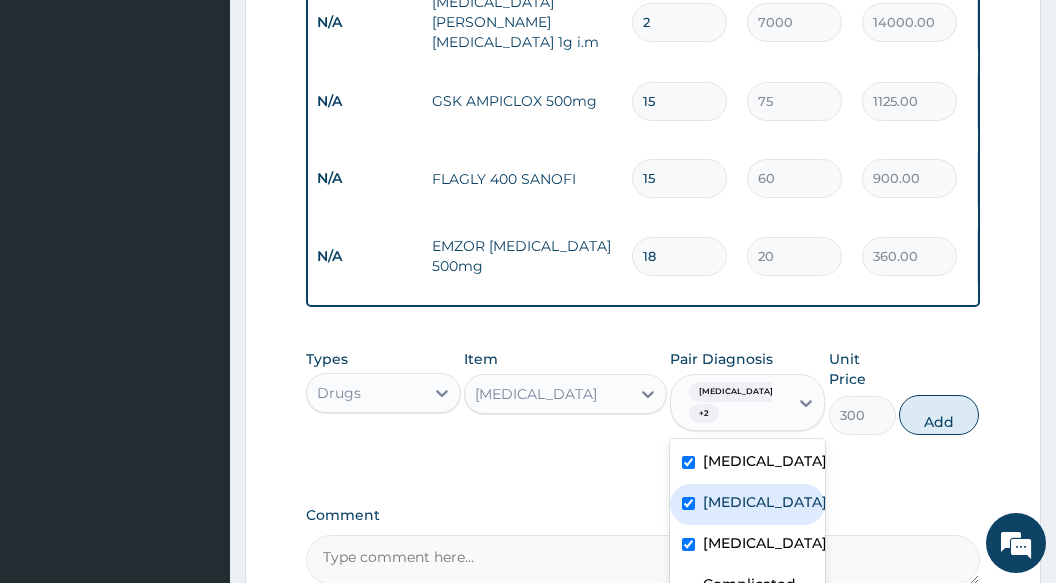 checkbox on "true" 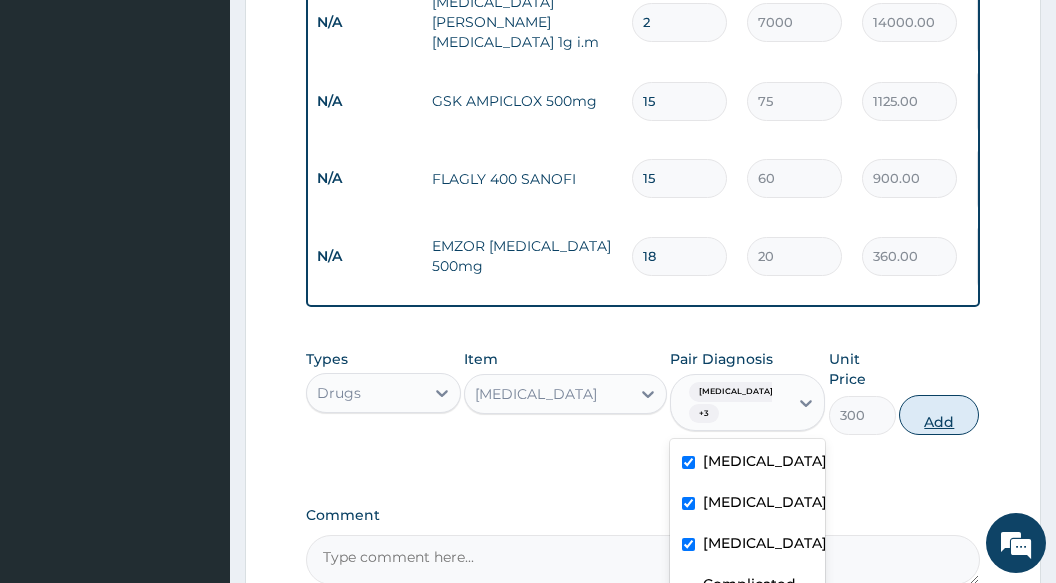 click on "Add" at bounding box center (939, 415) 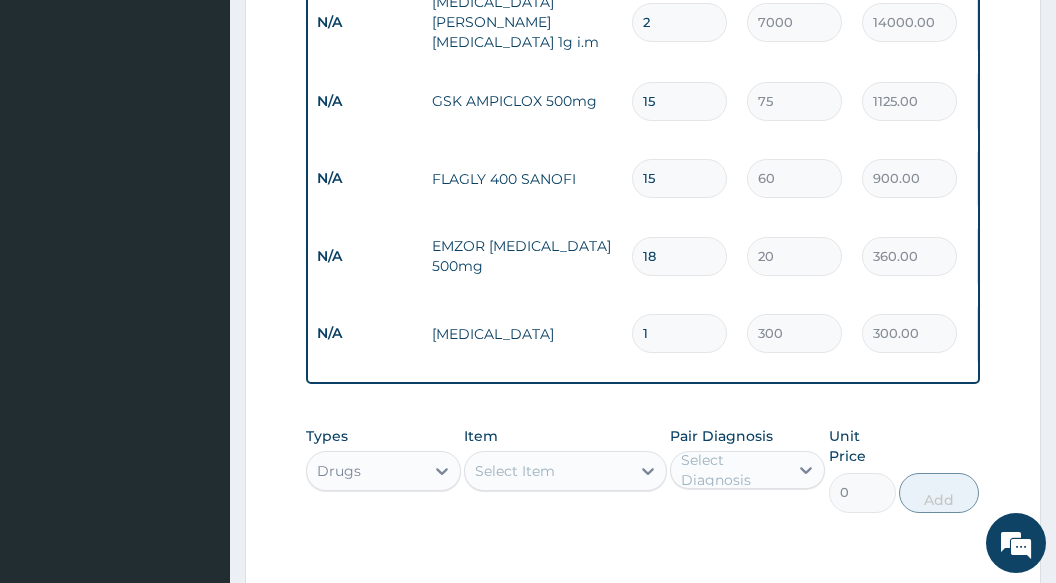 click on "PA Code / Prescription Code PA/3A3B29 Encounter Date 08-07-2025 Important Notice Please enter PA codes before entering items that are not attached to a PA code   All diagnoses entered must be linked to a claim item. Diagnosis & Claim Items that are visible but inactive cannot be edited because they were imported from an already approved PA code. Diagnosis Sepsis query Respiratory tract infection query Gastroenteritis query Complicated malaria query NB: All diagnosis must be linked to a claim item Claim Items Type Name Quantity Unit Price Total Price Pair Diagnosis Actions Drugs gentamicin injection 2ml 6 280 1680.00 Sepsis  + 2 Delete Drugs quinine injection 2 500 1000.00 Complicated malaria Delete Drugs 5% dextrose water (fidson) 2 1500 3000.00 Gastroenteritis  + 3 Delete Drugs paracetamol injection 300mg/2ml 2 220 440.00 Gastroenteritis  + 3 Delete Laboratory microscopy, culture & sensitivity [throat] 1 3500 3500.00 Respiratory tract infection Delete Procedures 1 3000 3000.00 Gastroenteritis  + 3 Delete 2 3" at bounding box center (643, -274) 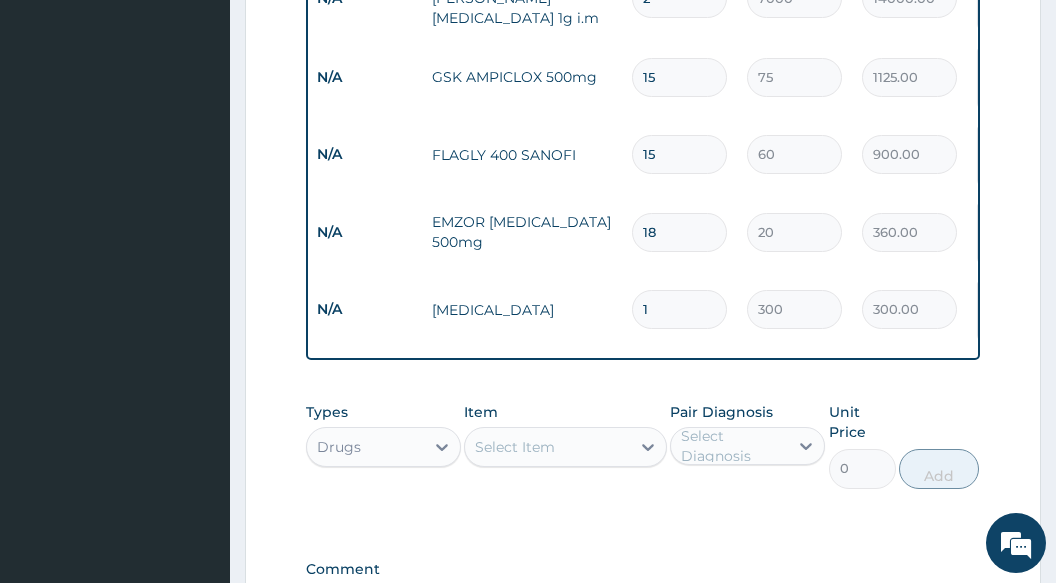 scroll, scrollTop: 1597, scrollLeft: 0, axis: vertical 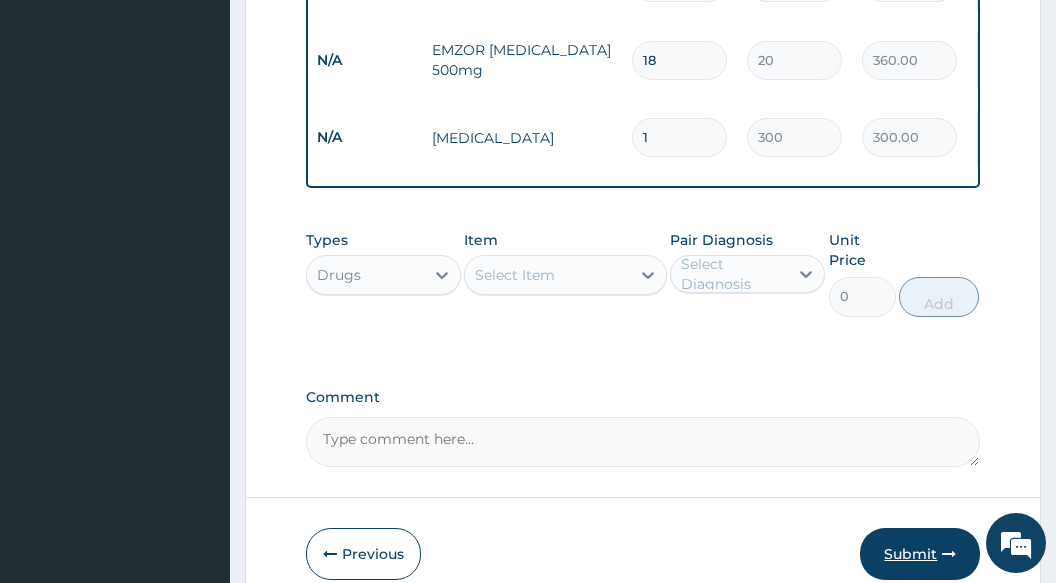 click on "Submit" at bounding box center [920, 554] 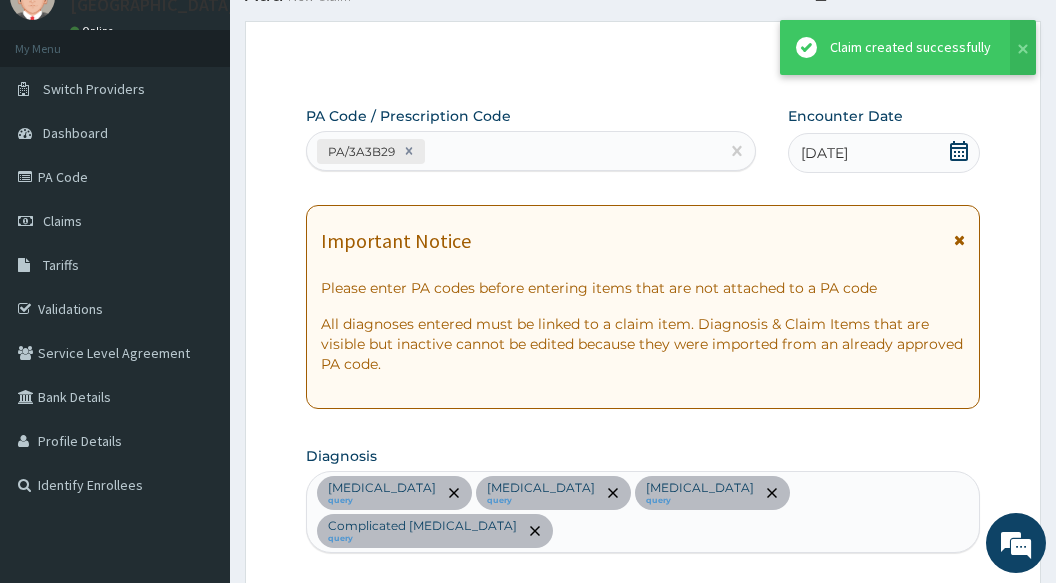 scroll, scrollTop: 1597, scrollLeft: 0, axis: vertical 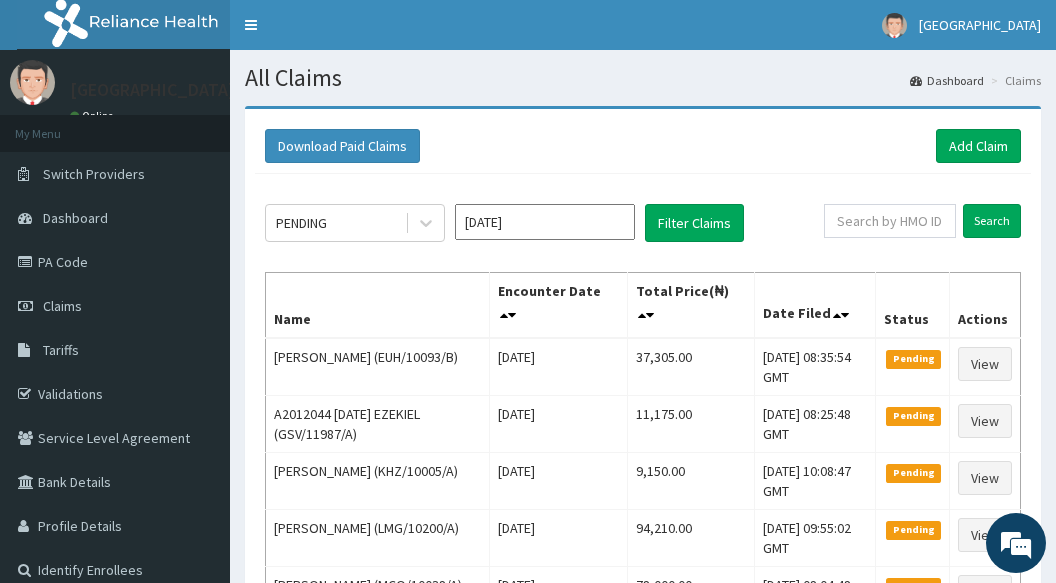 click on "All Claims
Dashboard
Claims" at bounding box center (643, 70) 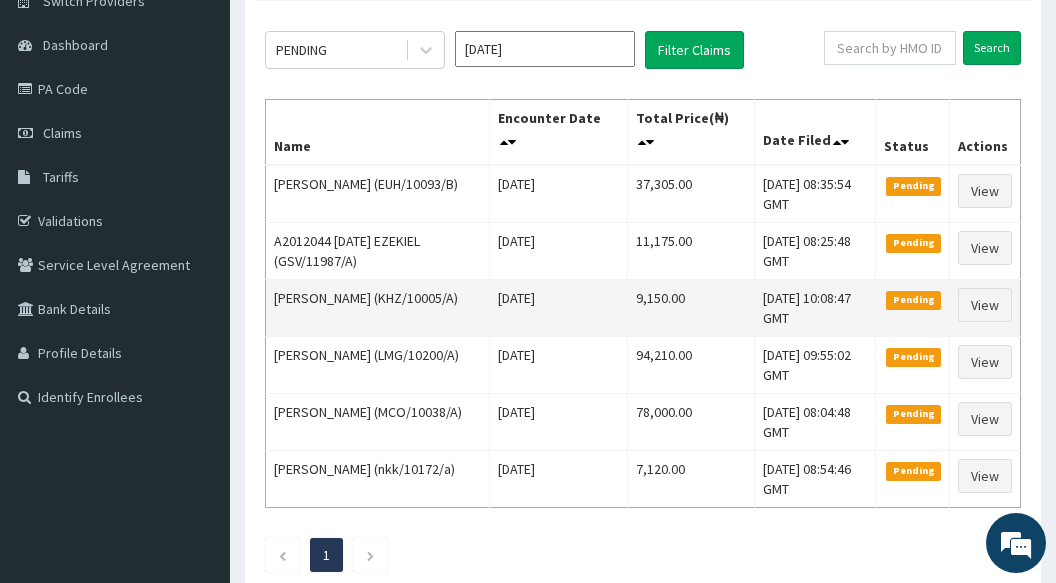 scroll, scrollTop: 200, scrollLeft: 0, axis: vertical 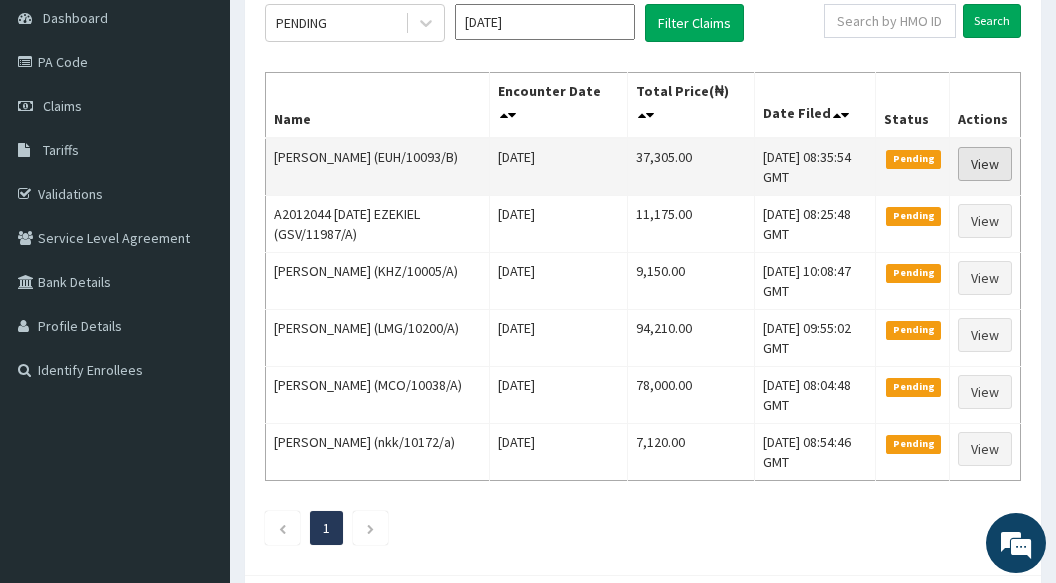 click on "View" at bounding box center (985, 164) 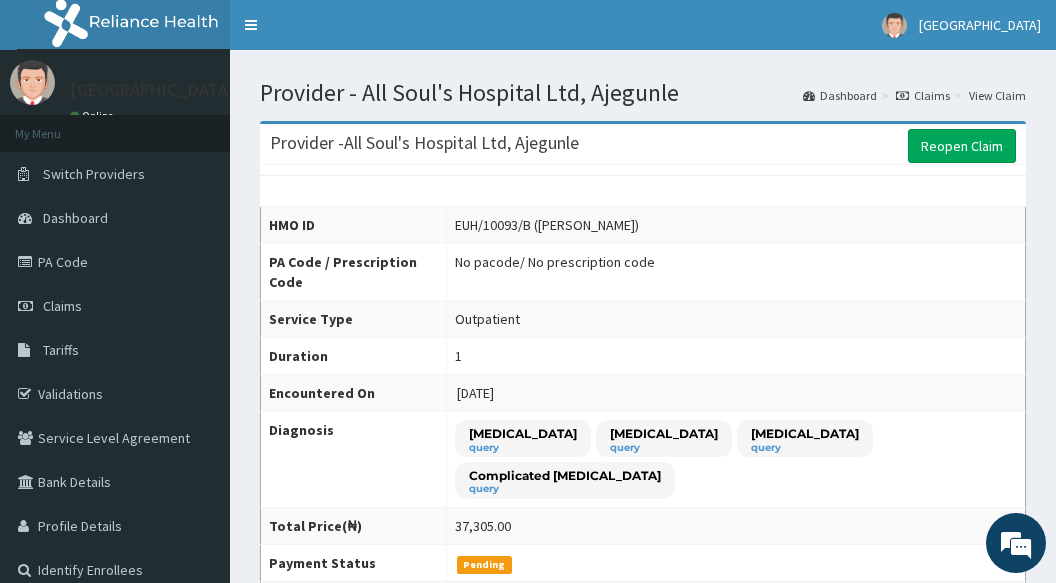 scroll, scrollTop: 900, scrollLeft: 0, axis: vertical 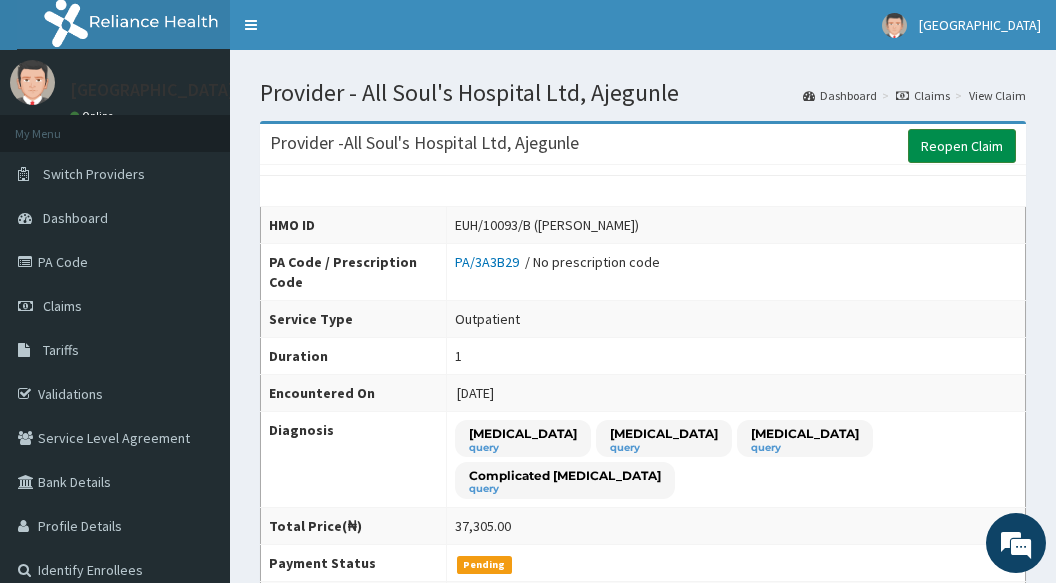 click on "Reopen Claim" at bounding box center [962, 146] 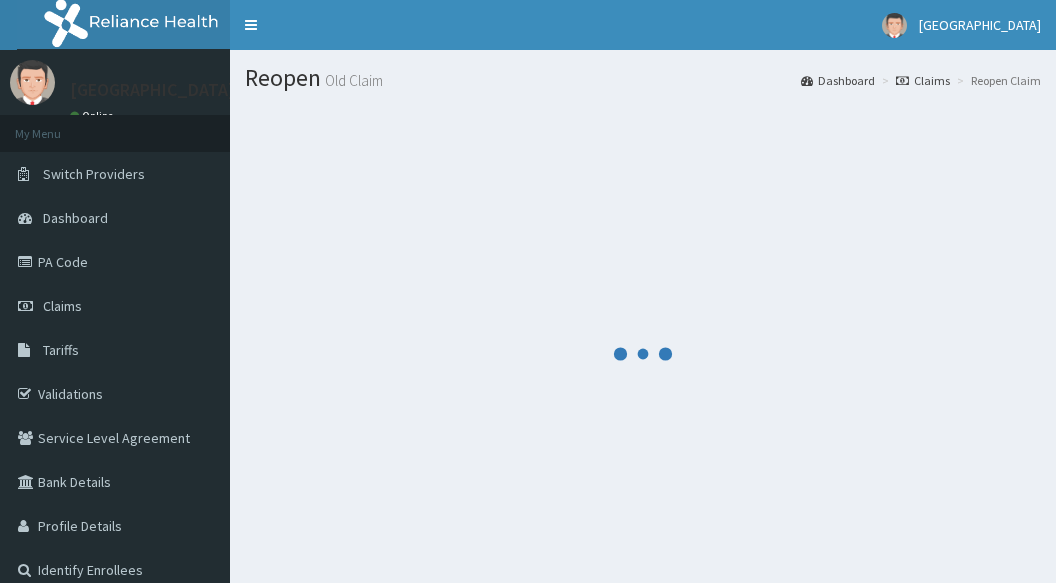 scroll, scrollTop: 0, scrollLeft: 0, axis: both 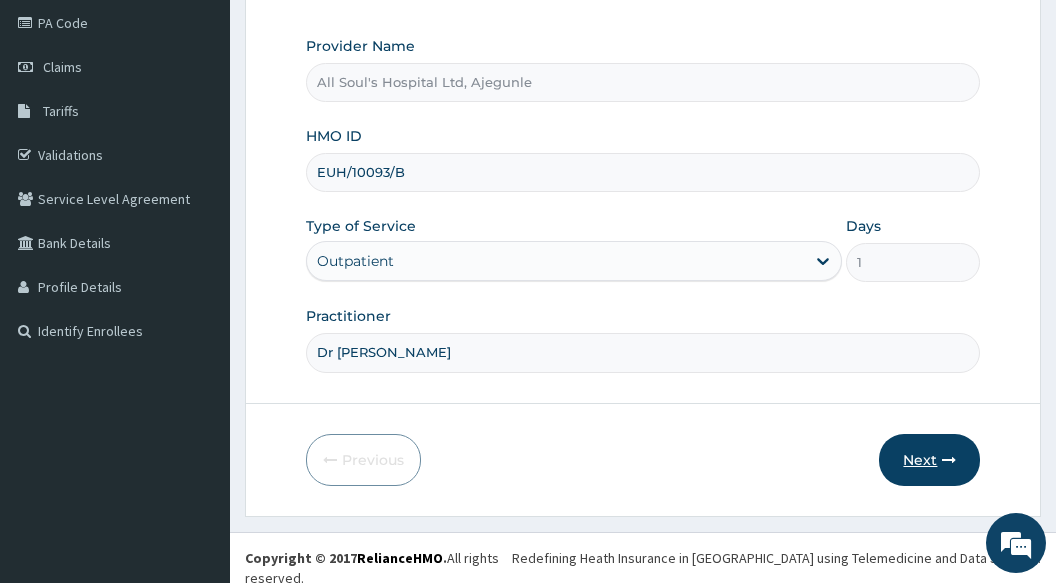 click on "Next" at bounding box center (929, 460) 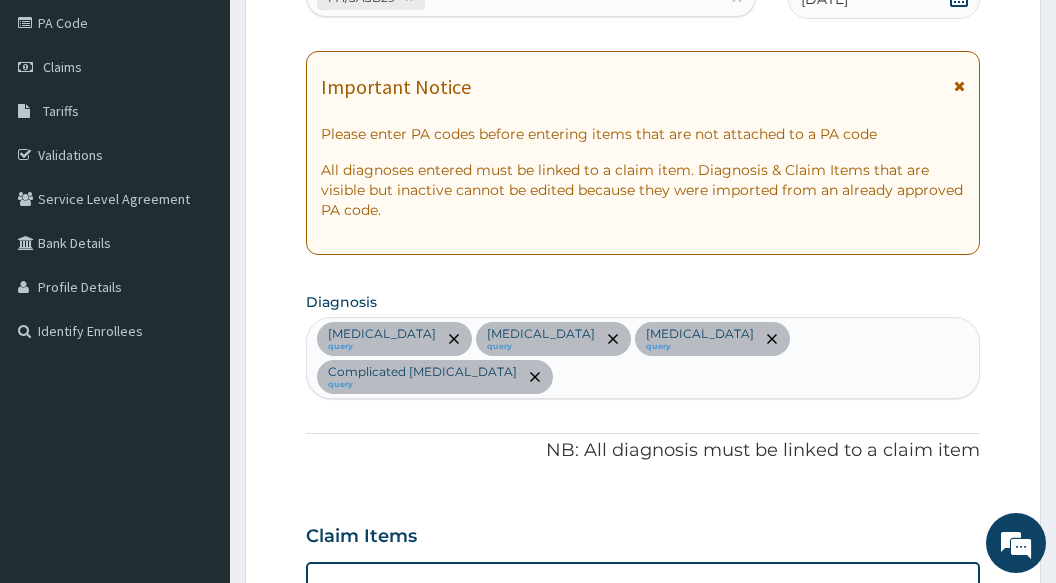 scroll, scrollTop: 0, scrollLeft: 0, axis: both 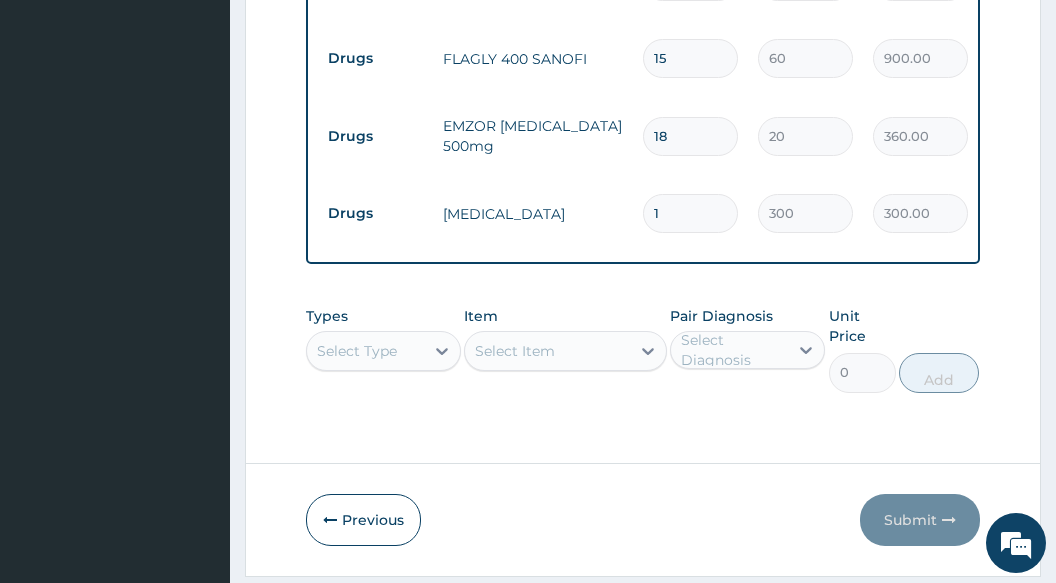 click on "Select Type" at bounding box center (383, 351) 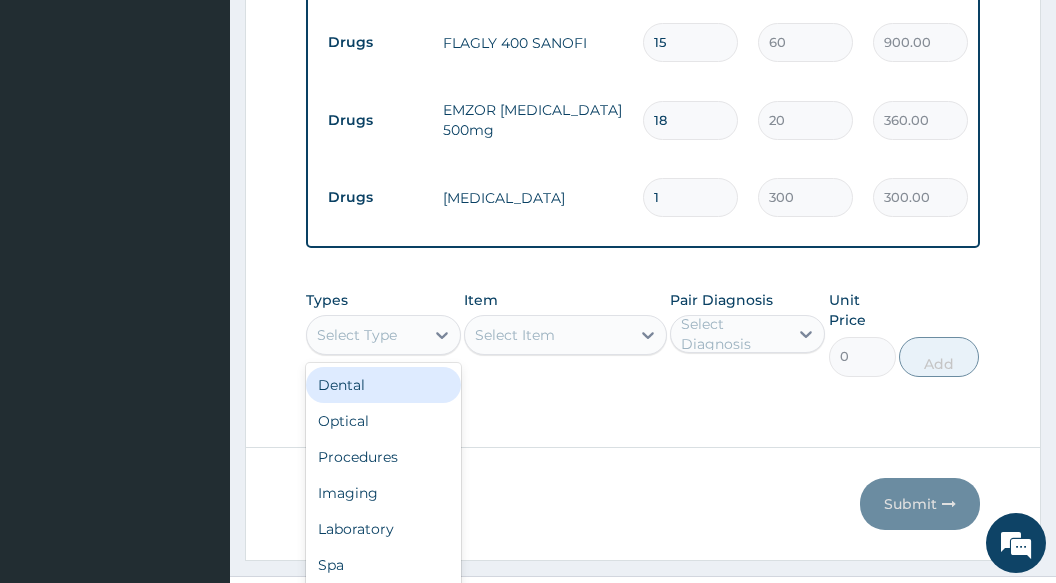 scroll, scrollTop: 36, scrollLeft: 0, axis: vertical 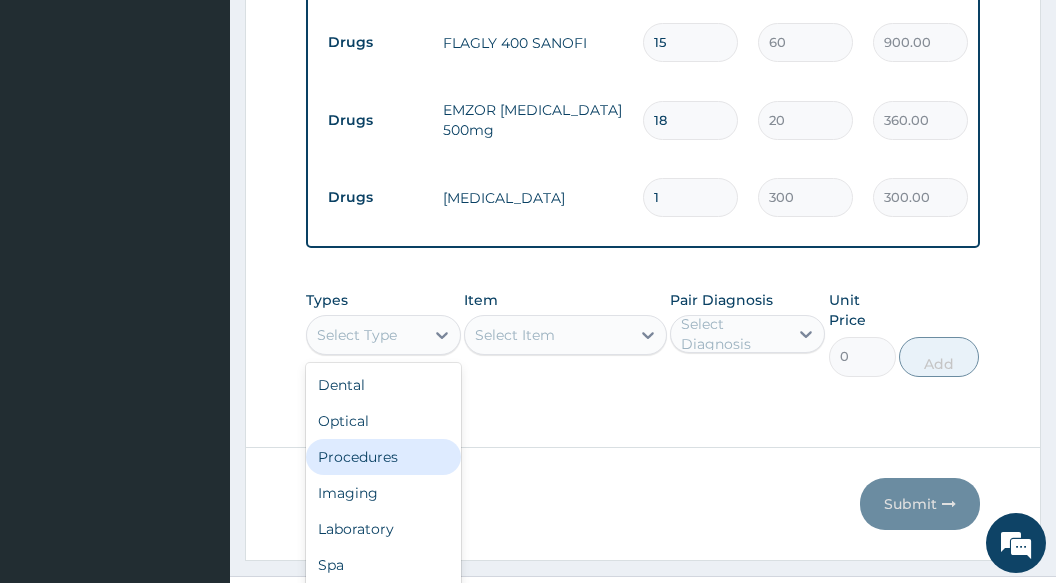 click on "Procedures" at bounding box center (383, 457) 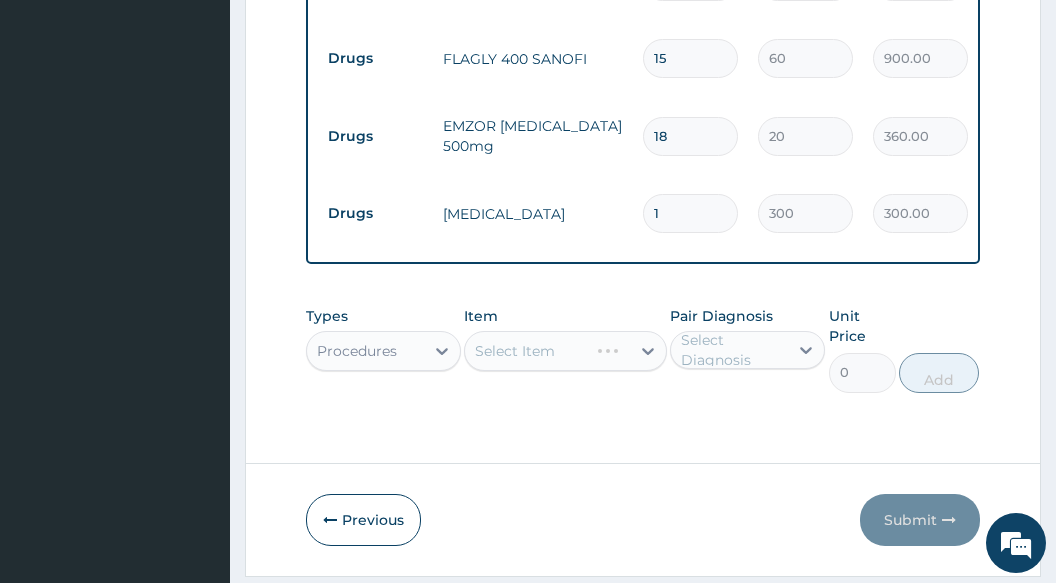 scroll, scrollTop: 0, scrollLeft: 0, axis: both 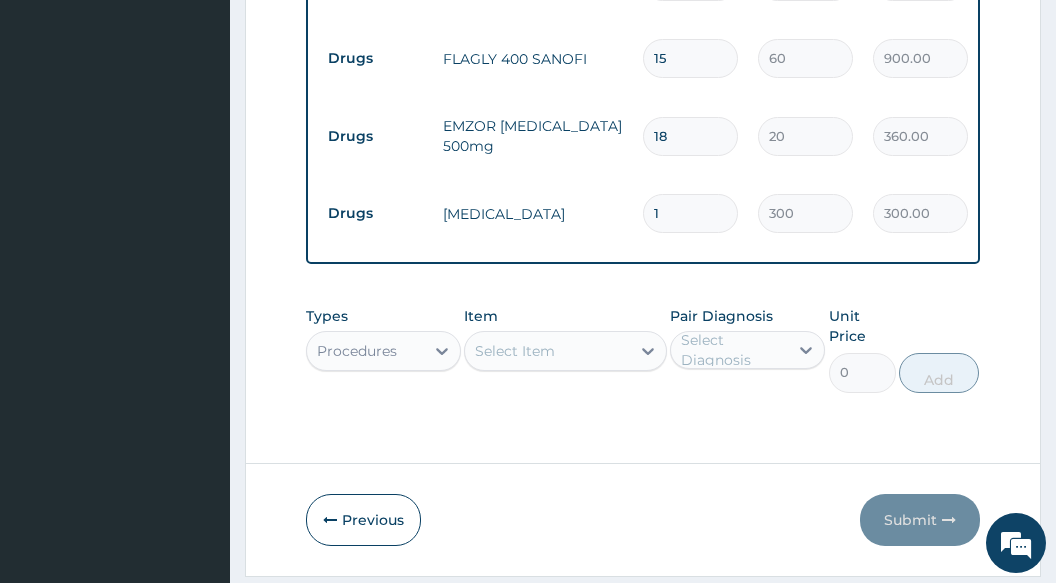 click on "Select Item" at bounding box center [547, 351] 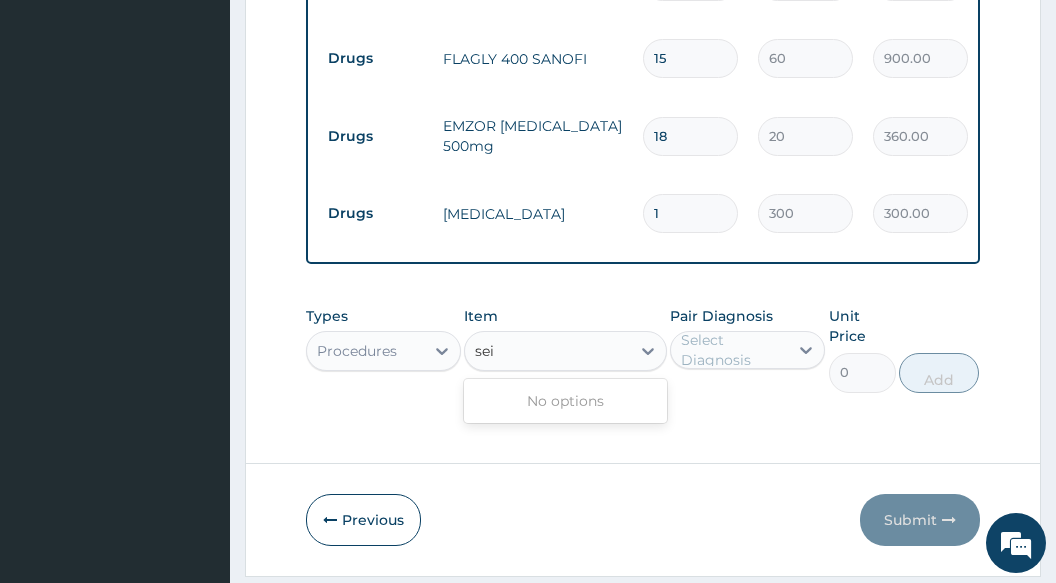 scroll, scrollTop: 0, scrollLeft: 0, axis: both 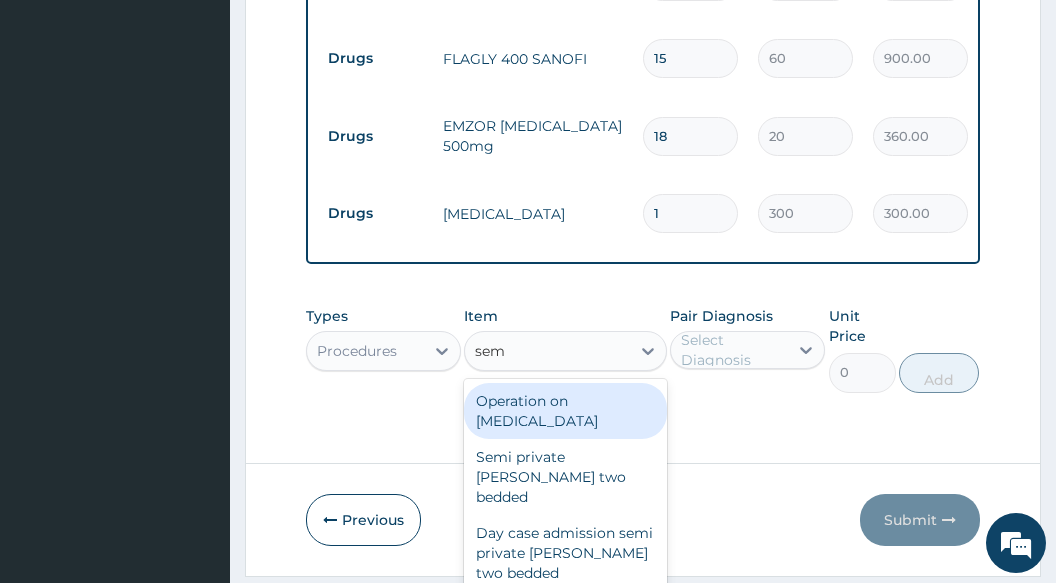 type on "semi" 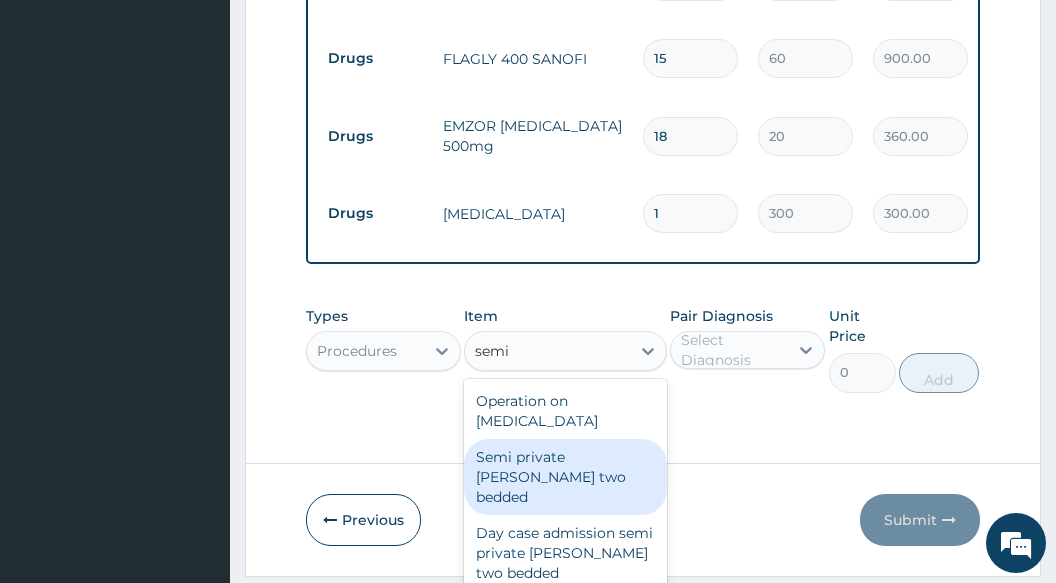 click on "Semi private [PERSON_NAME] two bedded" at bounding box center [565, 477] 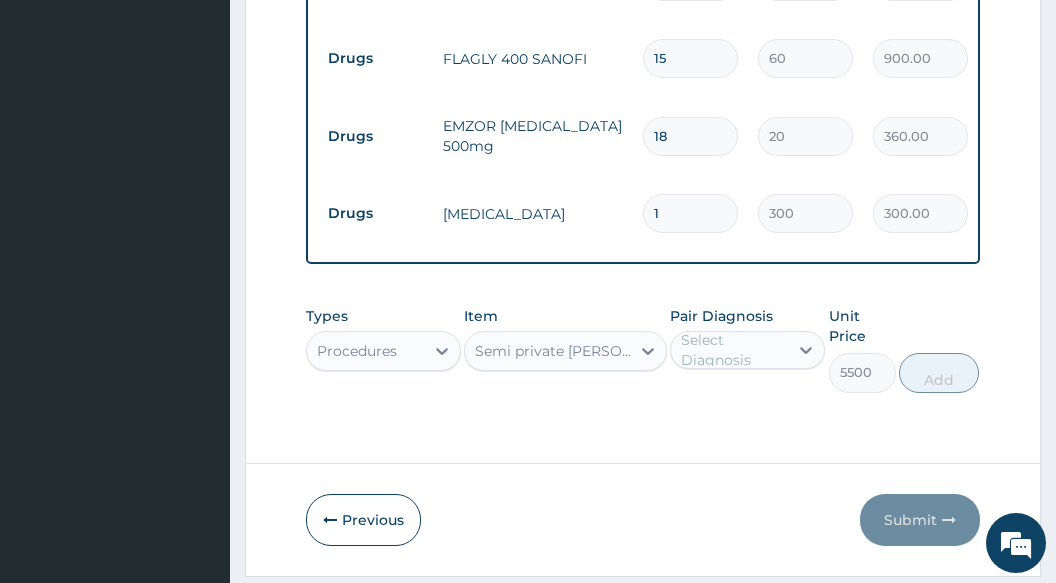 click on "Select Diagnosis" at bounding box center [733, 350] 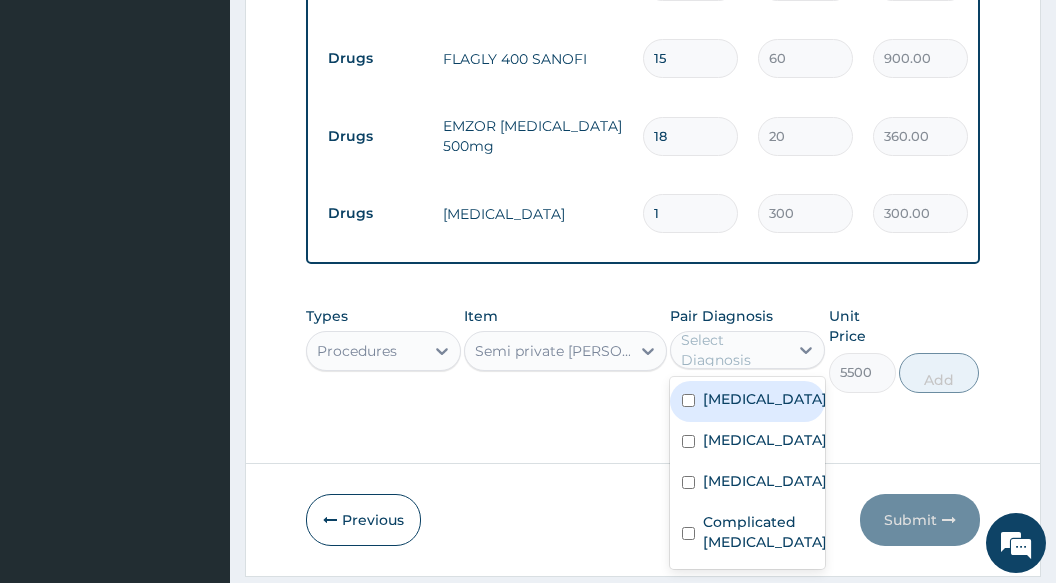 click on "Respiratory tract infection" at bounding box center (765, 399) 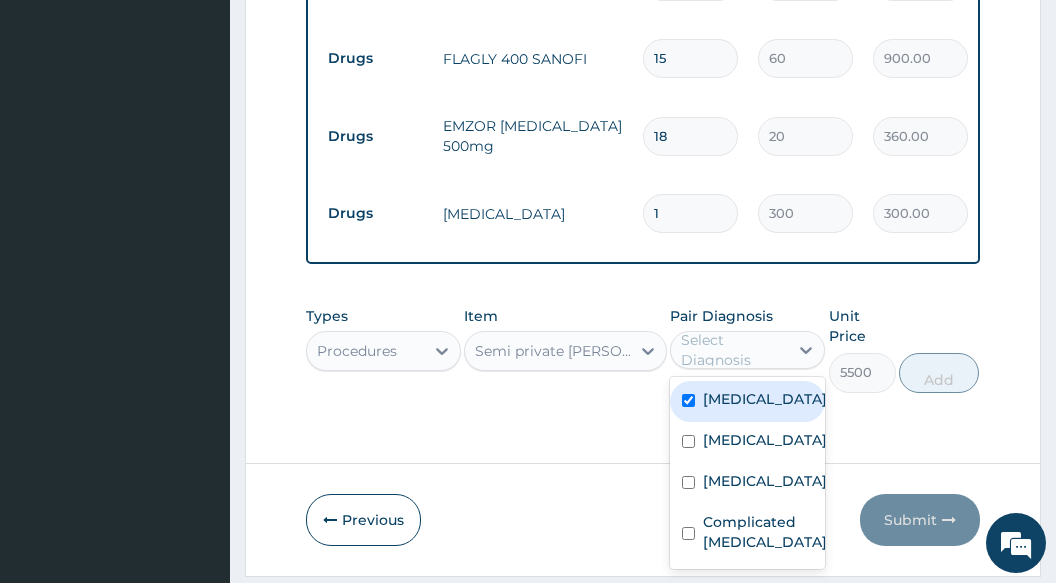 checkbox on "true" 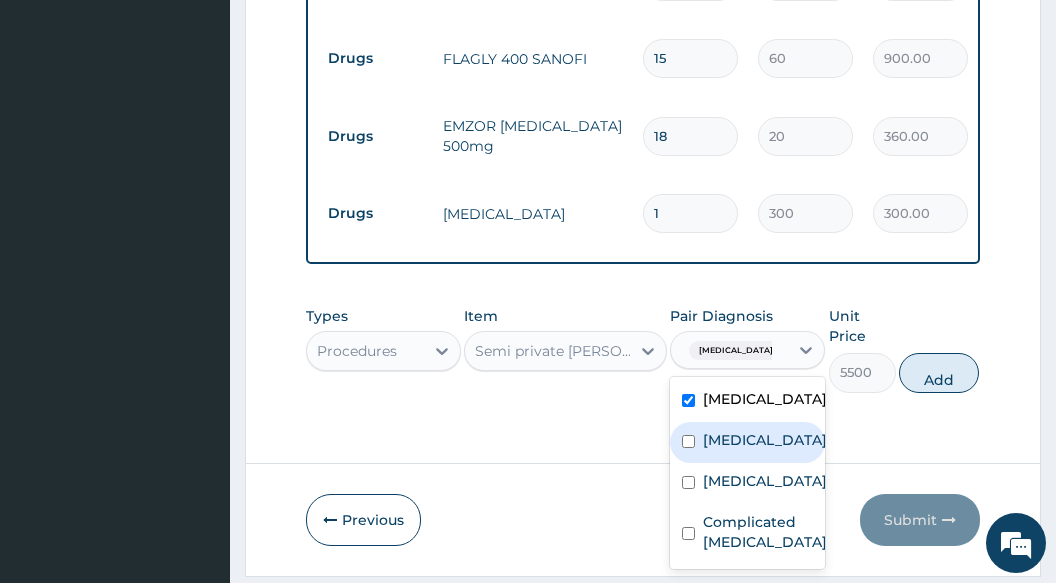 click on "[MEDICAL_DATA]" at bounding box center (747, 442) 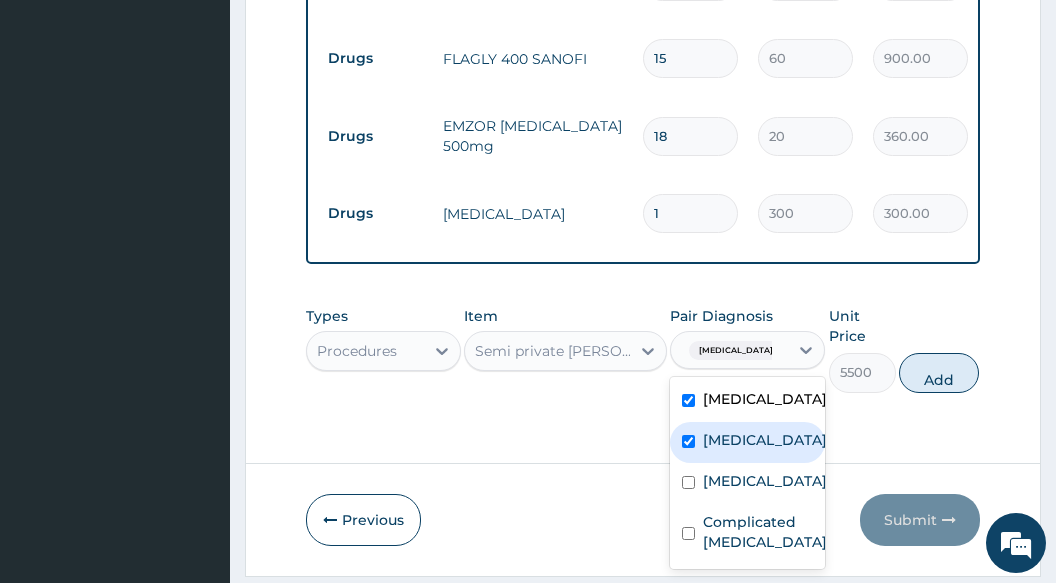 checkbox on "true" 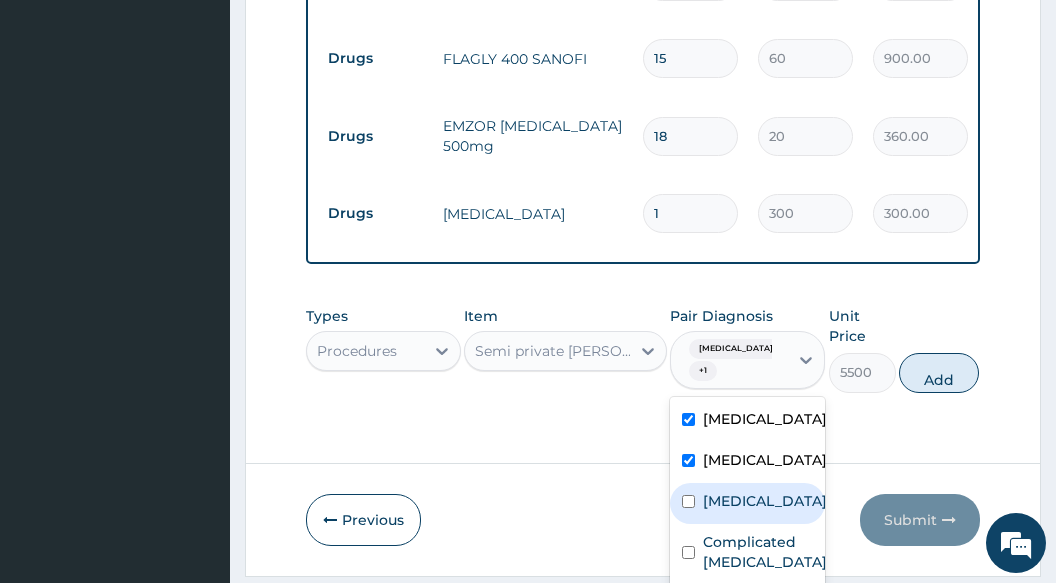 click on "Gastroenteritis" at bounding box center (747, 503) 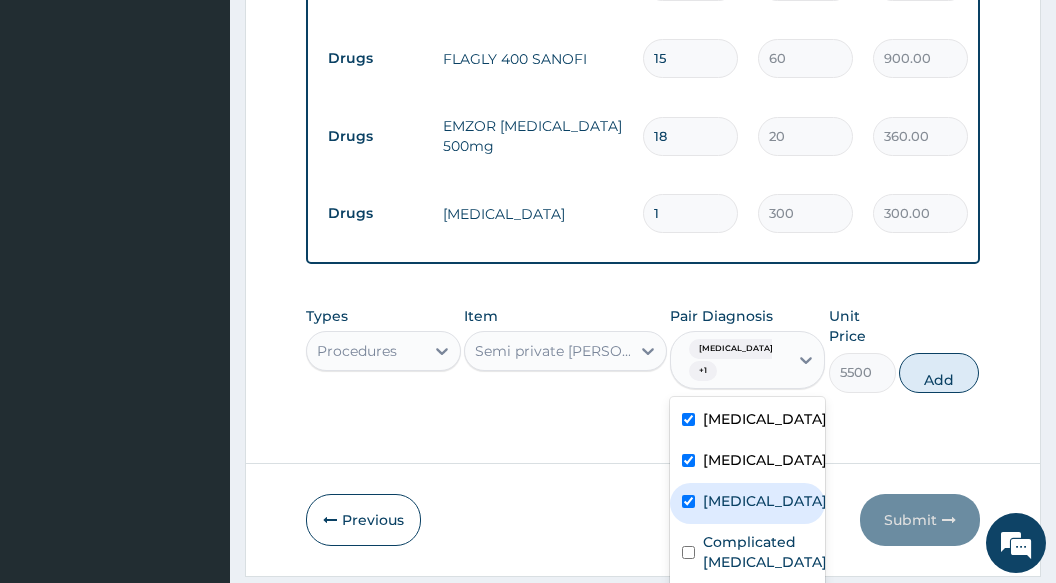 checkbox on "true" 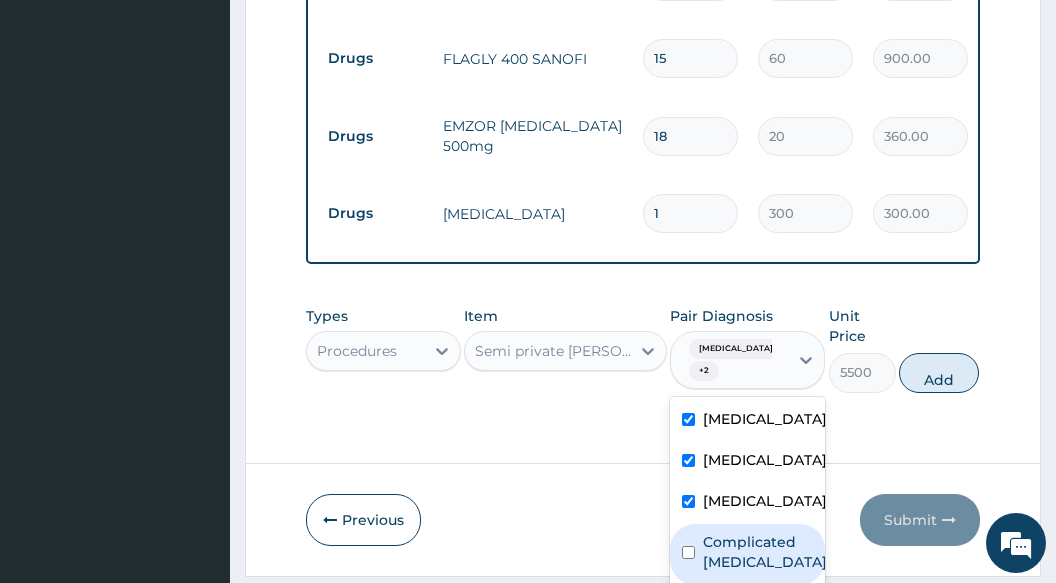 click on "Complicated [MEDICAL_DATA]" at bounding box center (765, 552) 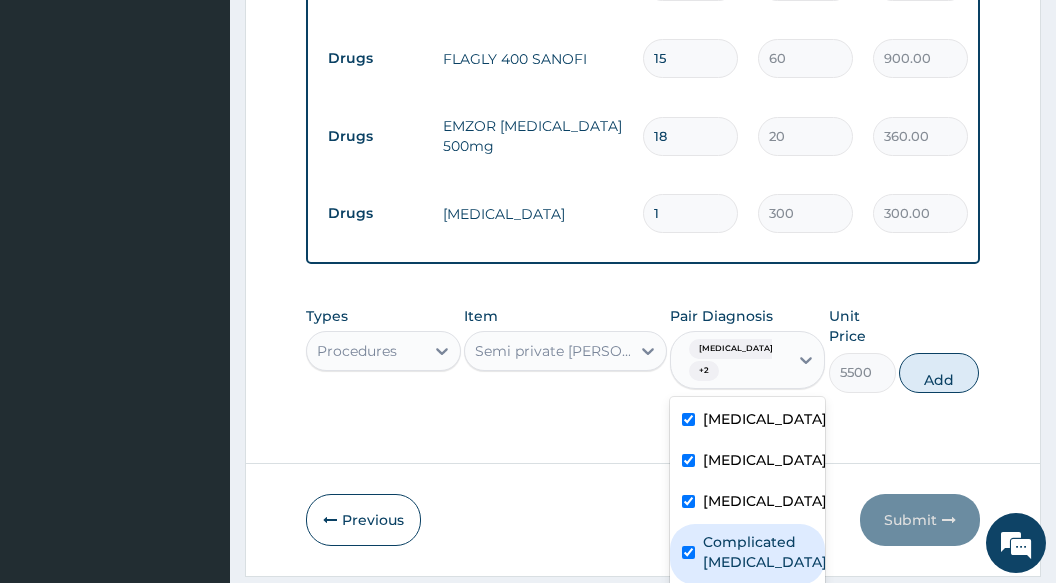 checkbox on "true" 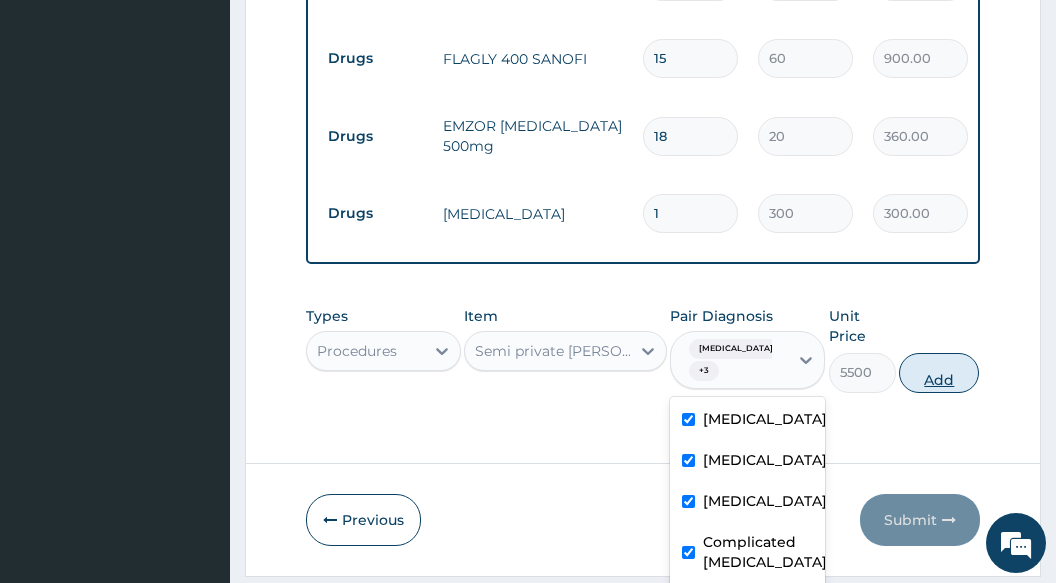 click on "Add" at bounding box center [939, 373] 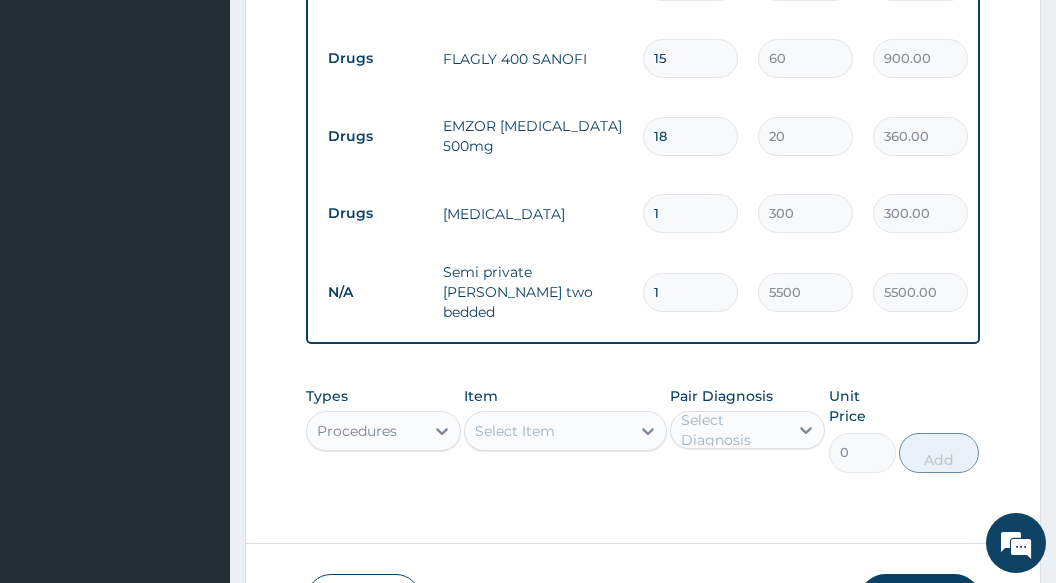 type 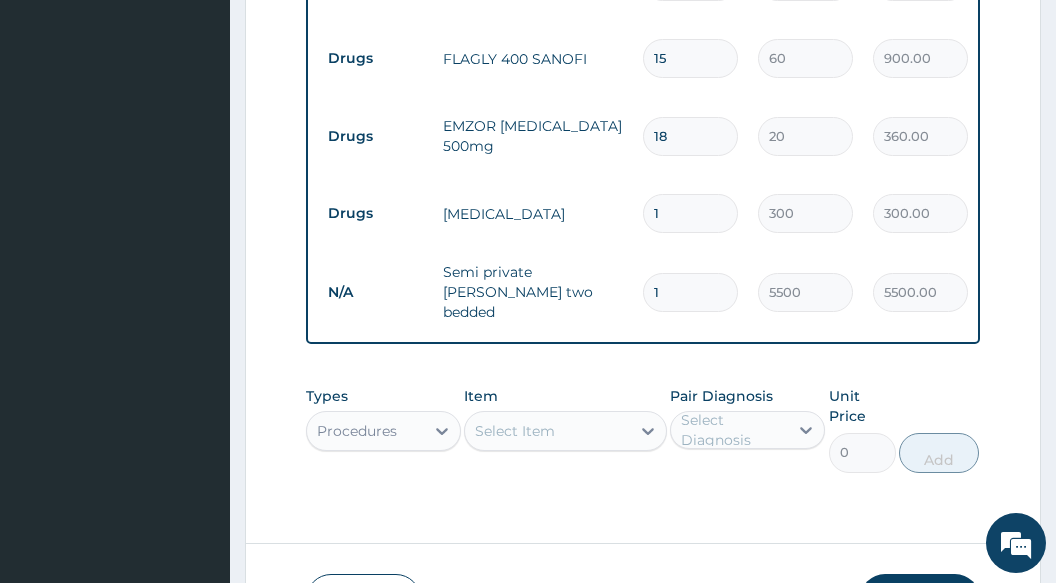 type on "0.00" 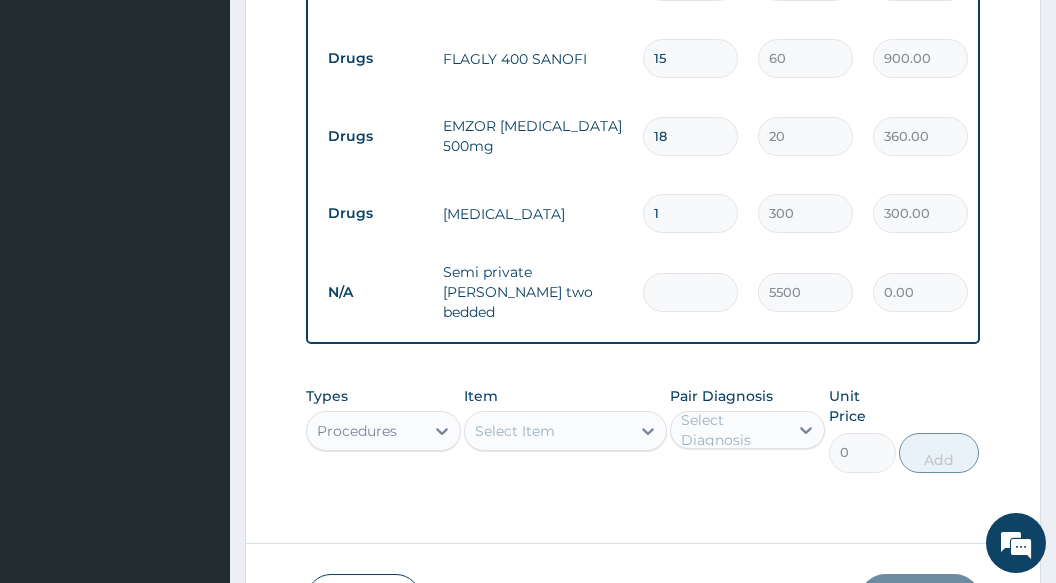 type on "2" 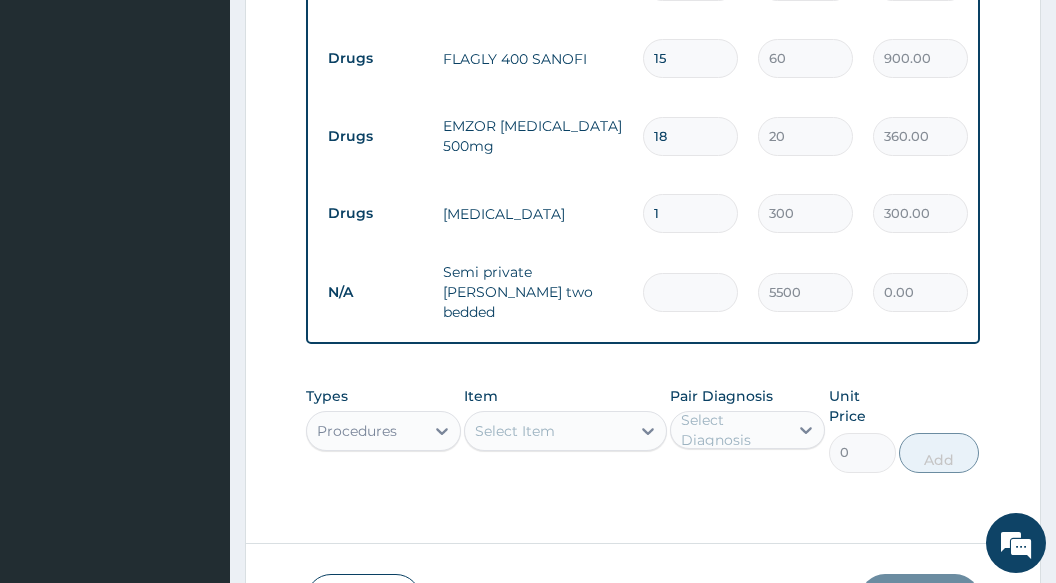 type on "11000.00" 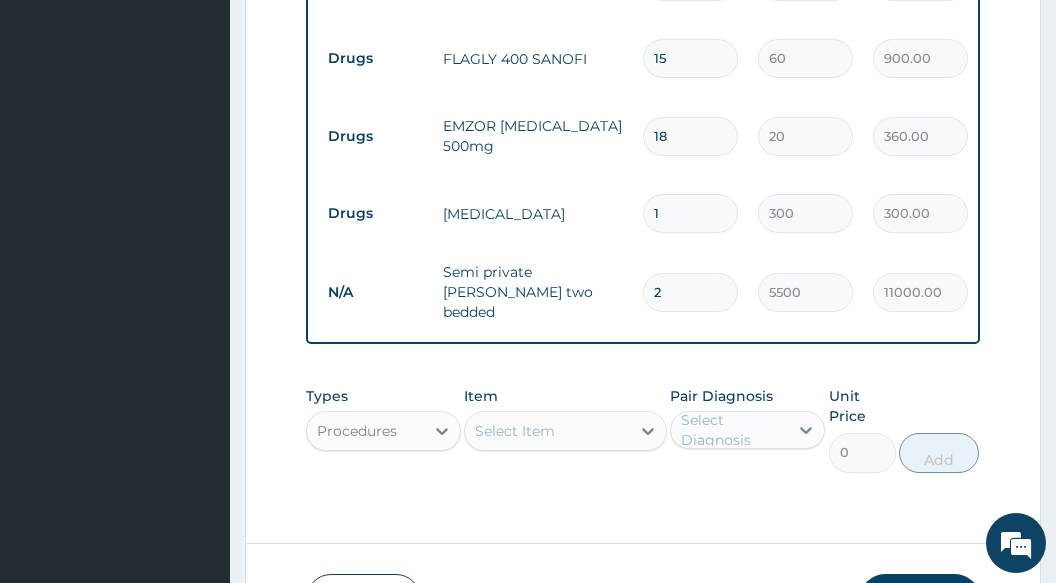 type on "2" 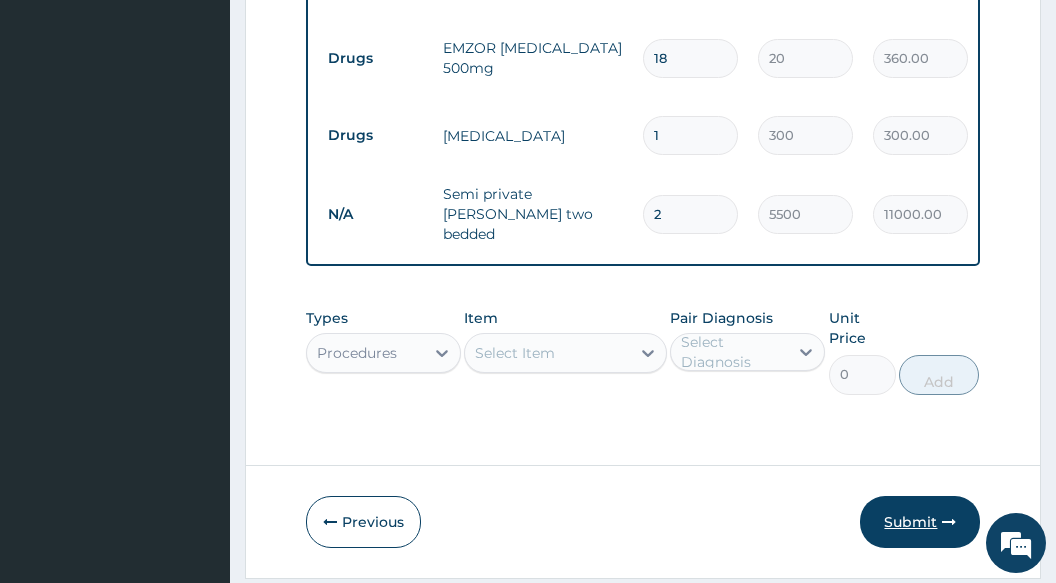 click on "Submit" at bounding box center [920, 522] 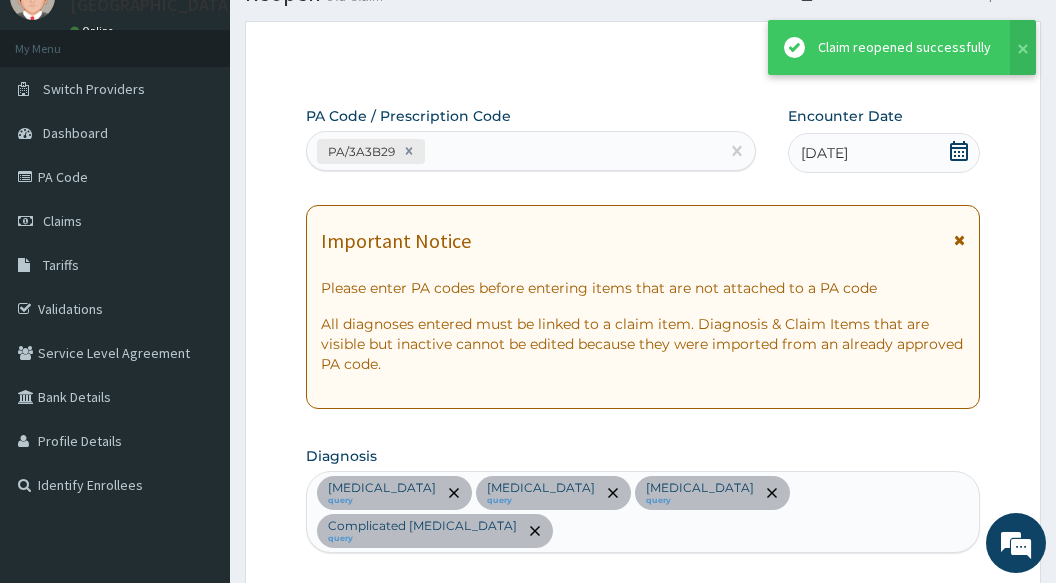 scroll, scrollTop: 1599, scrollLeft: 0, axis: vertical 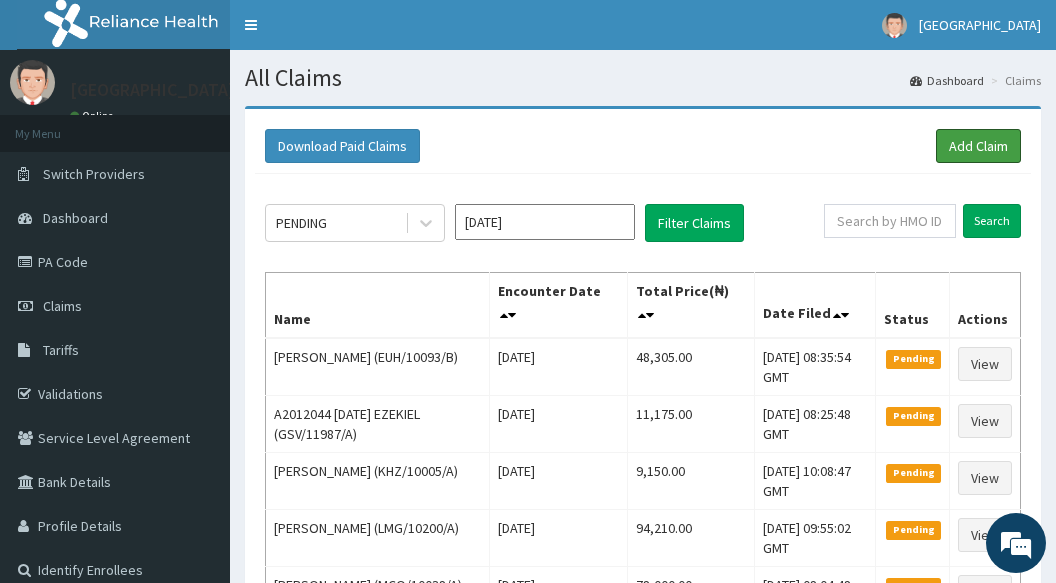click on "Add Claim" at bounding box center (978, 146) 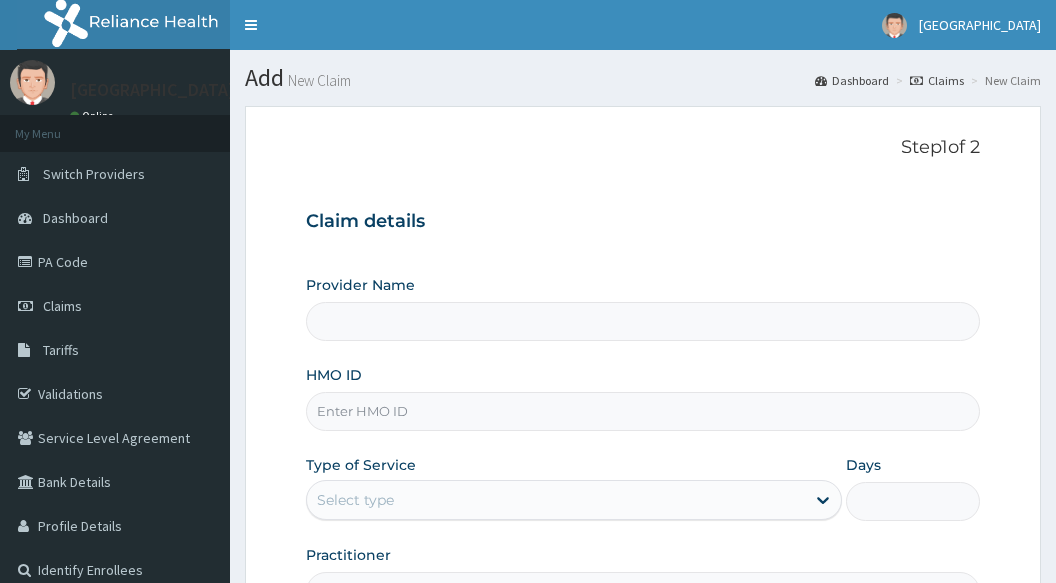 scroll, scrollTop: 0, scrollLeft: 0, axis: both 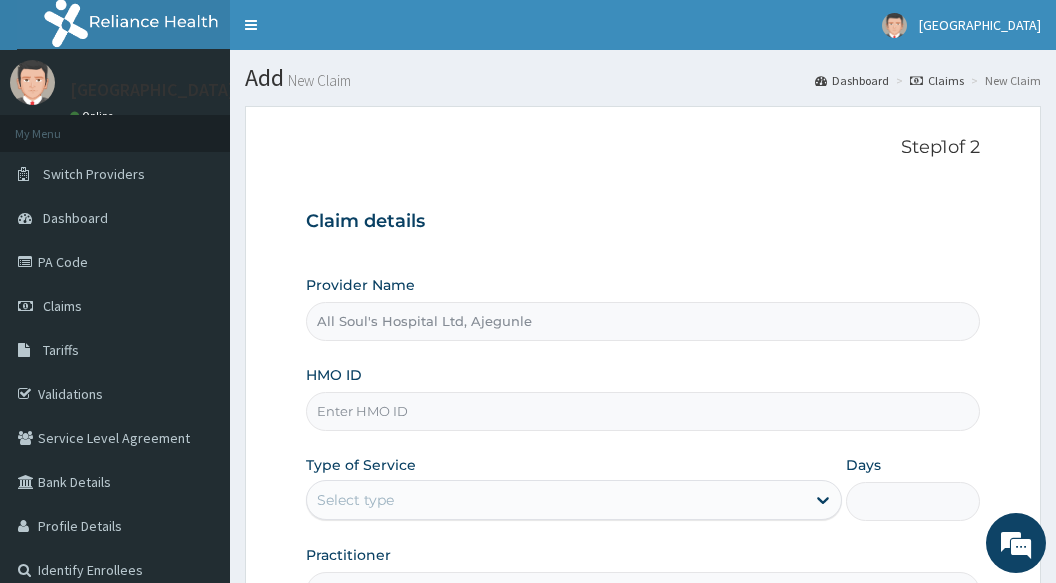 click on "Claim details Provider Name All Soul's Hospital Ltd, Ajegunle HMO ID Type of Service Select type Days Practitioner" at bounding box center [643, 401] 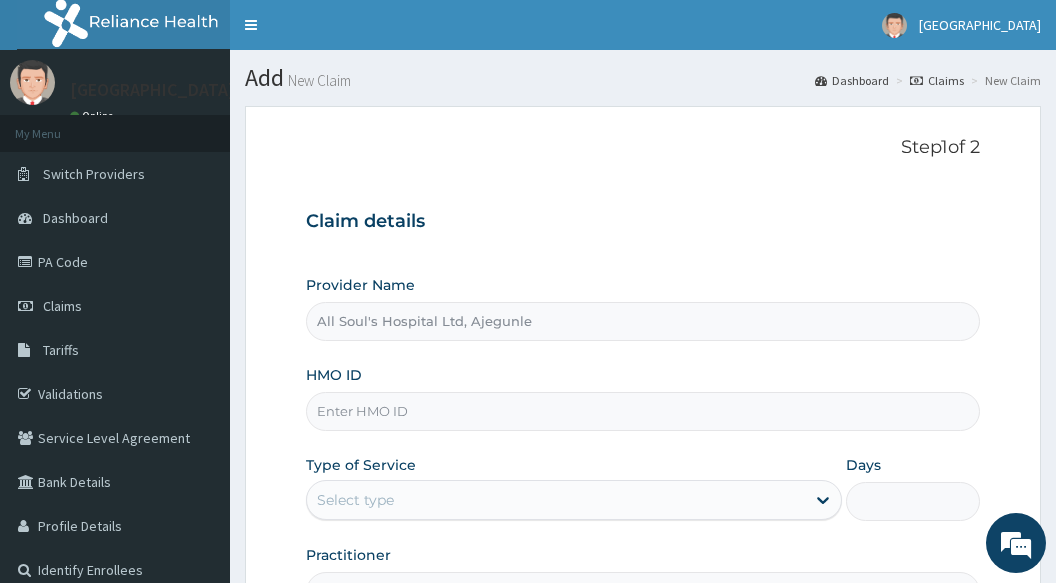 paste on "GSV/10522/A" 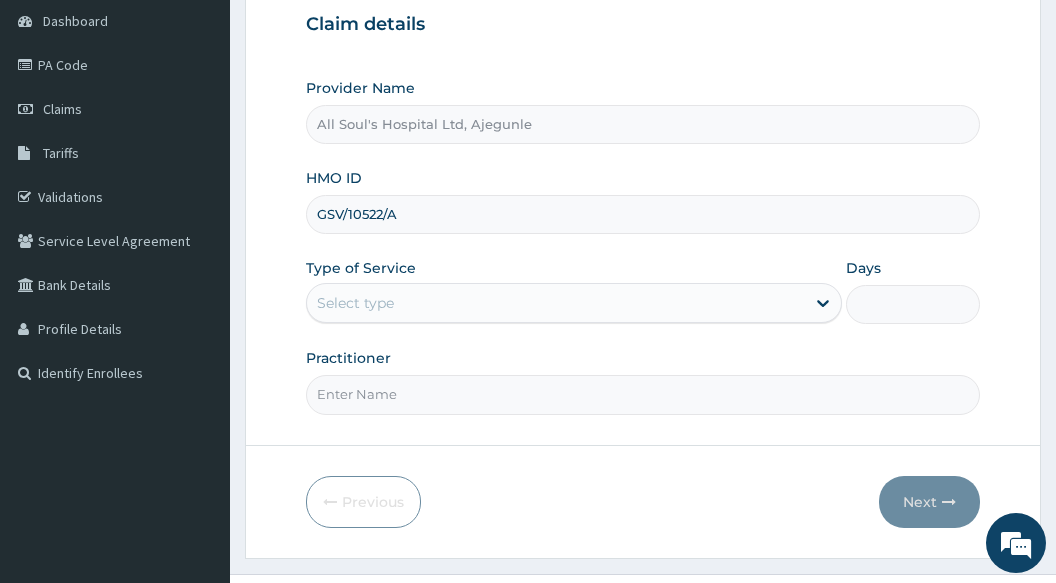 scroll, scrollTop: 239, scrollLeft: 0, axis: vertical 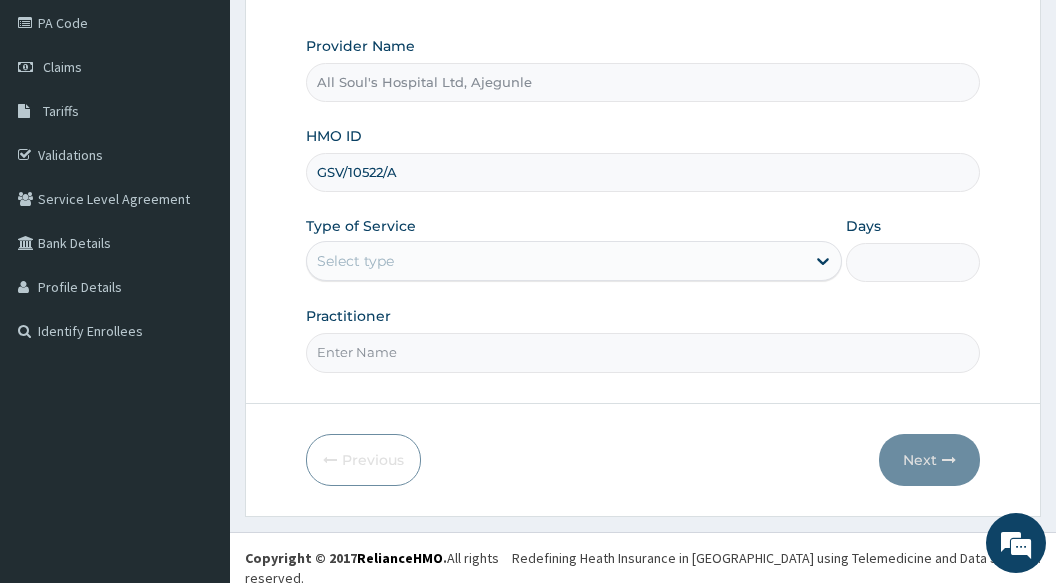 type on "GSV/10522/A" 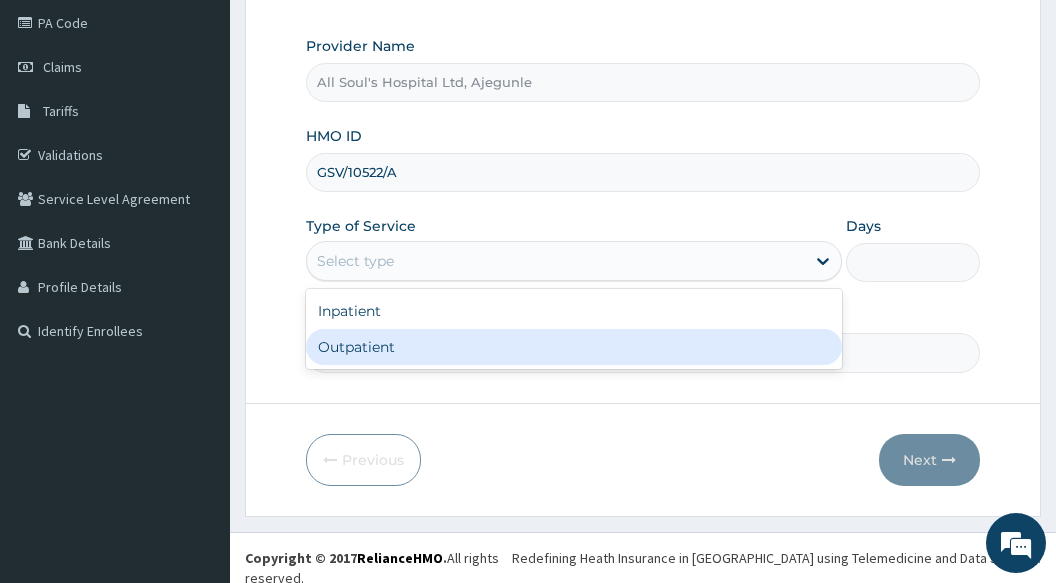 drag, startPoint x: 414, startPoint y: 337, endPoint x: 414, endPoint y: 351, distance: 14 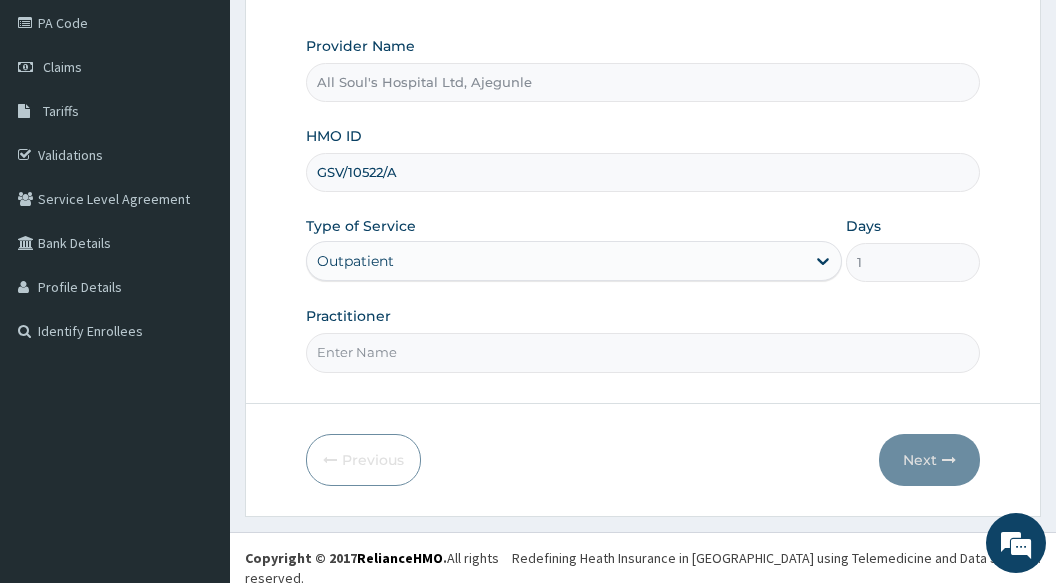 click on "Practitioner" at bounding box center [643, 352] 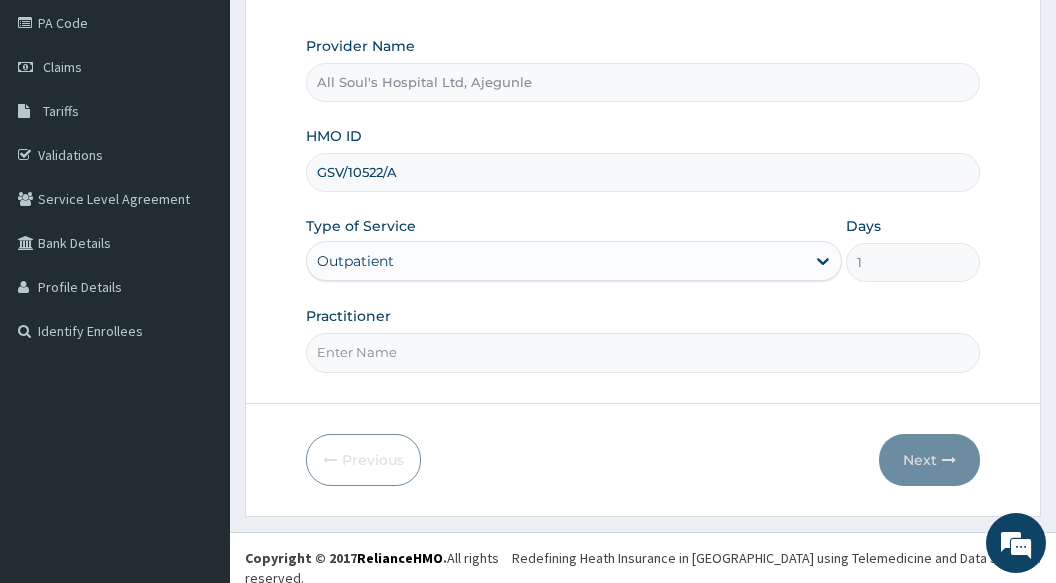 click on "Practitioner" at bounding box center (348, 316) 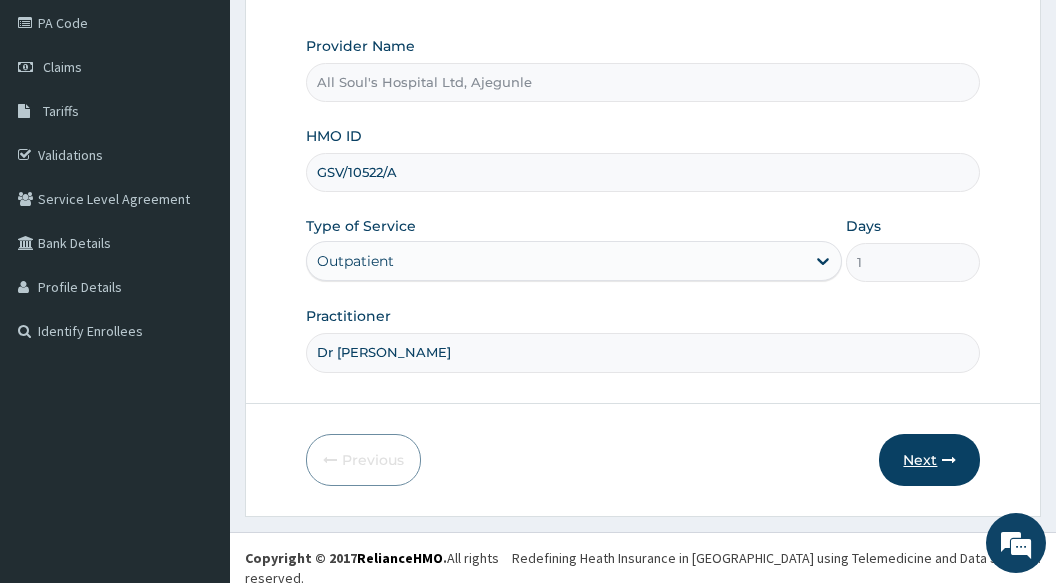 click on "Next" at bounding box center (929, 460) 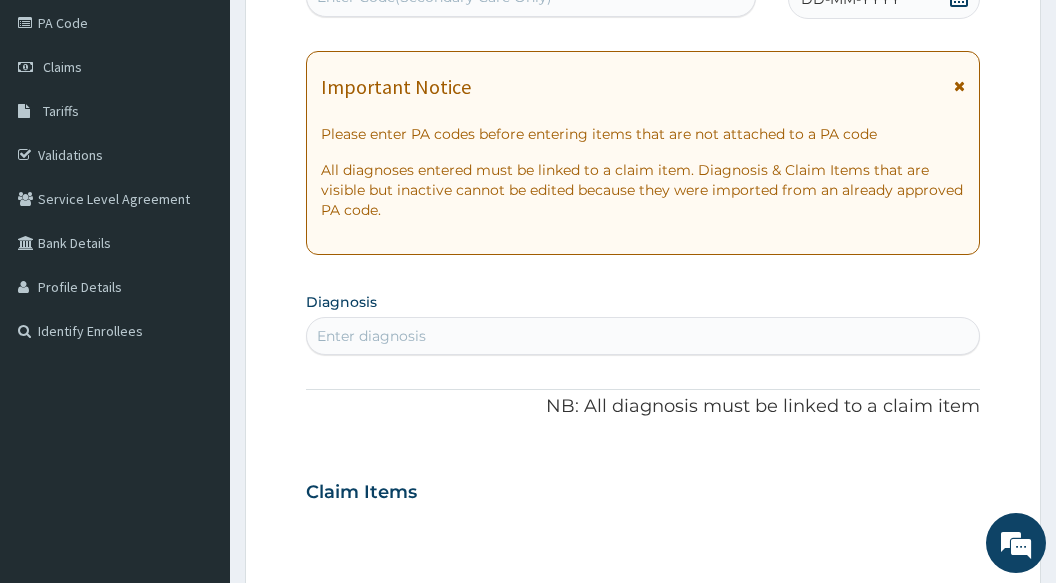 click on "PA Code / Prescription Code Enter Code(Secondary Care Only) Encounter Date DD-MM-YYYY Important Notice Please enter PA codes before entering items that are not attached to a PA code   All diagnoses entered must be linked to a claim item. Diagnosis & Claim Items that are visible but inactive cannot be edited because they were imported from an already approved PA code. Diagnosis Enter diagnosis NB: All diagnosis must be linked to a claim item Claim Items No claim item Types Select Type Item Select Item Pair Diagnosis Select Diagnosis Unit Price 0 Add Comment" at bounding box center (643, 489) 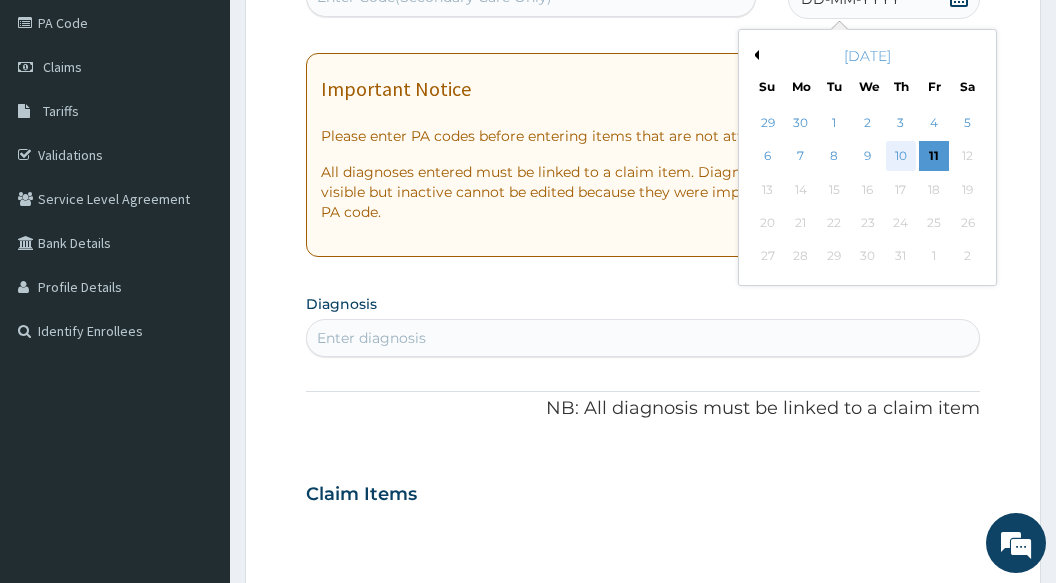 click on "10" at bounding box center (900, 157) 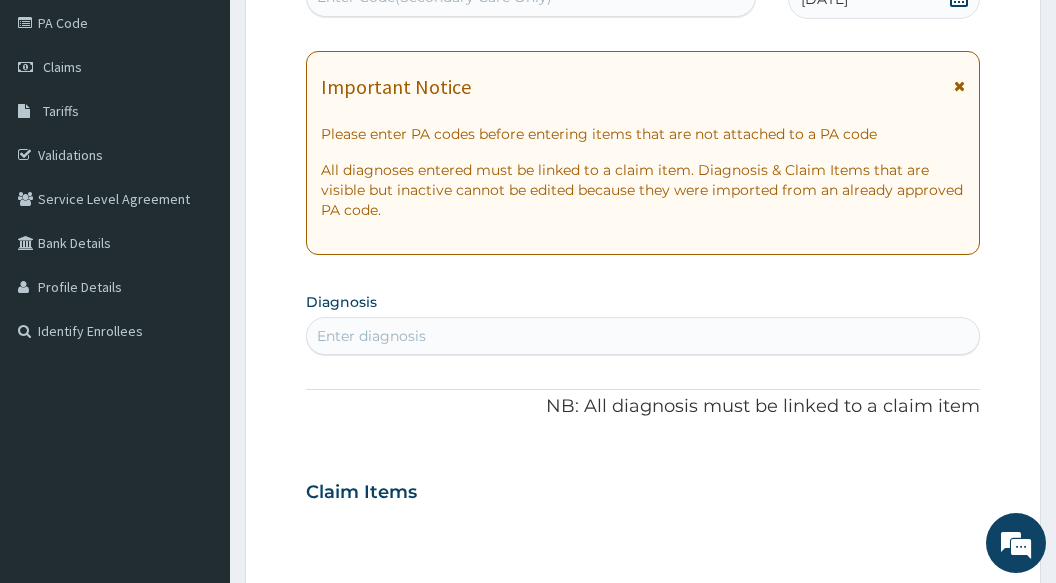 click on "Enter diagnosis" at bounding box center [643, 336] 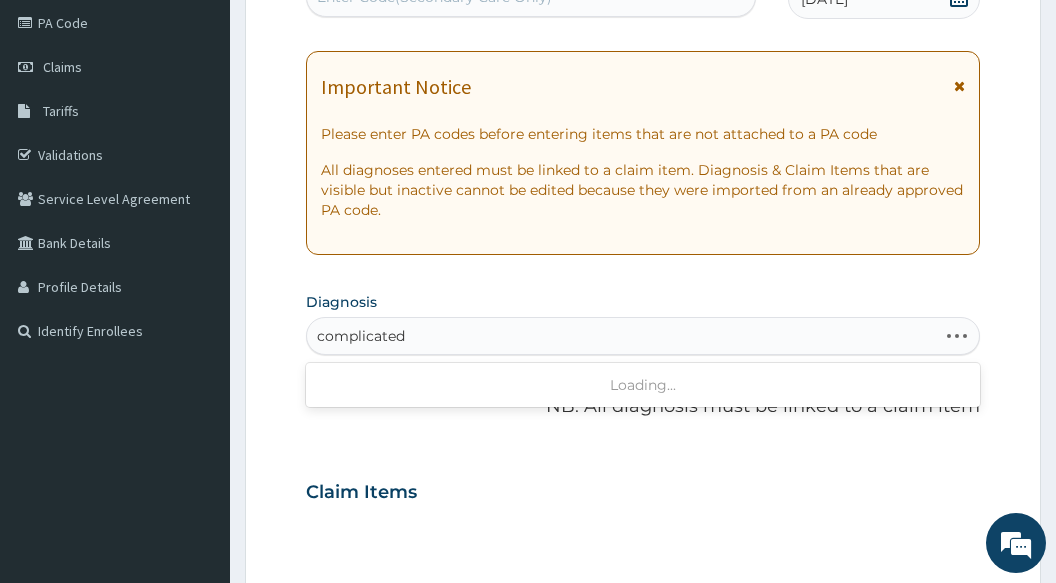 type on "complicated" 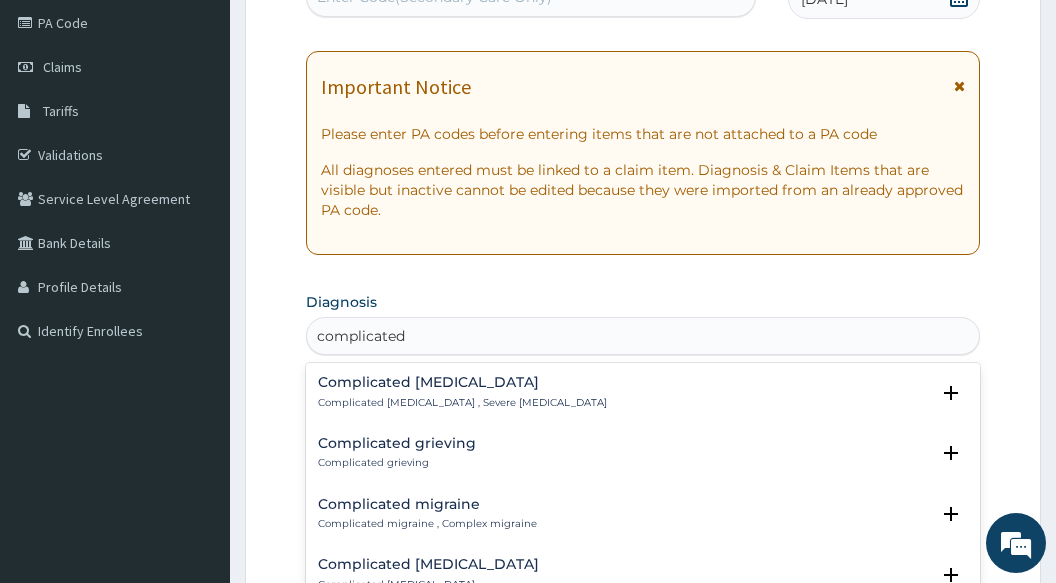 click on "Complicated [MEDICAL_DATA] Complicated [MEDICAL_DATA] , Severe [MEDICAL_DATA]" at bounding box center (462, 392) 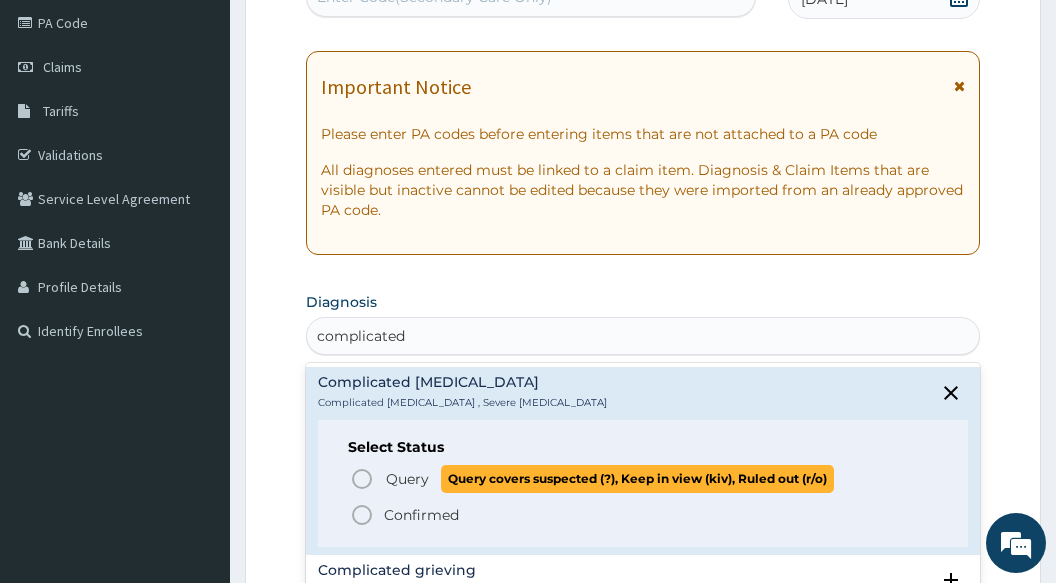 click on "Query covers suspected (?), Keep in view (kiv), Ruled out (r/o)" at bounding box center (637, 478) 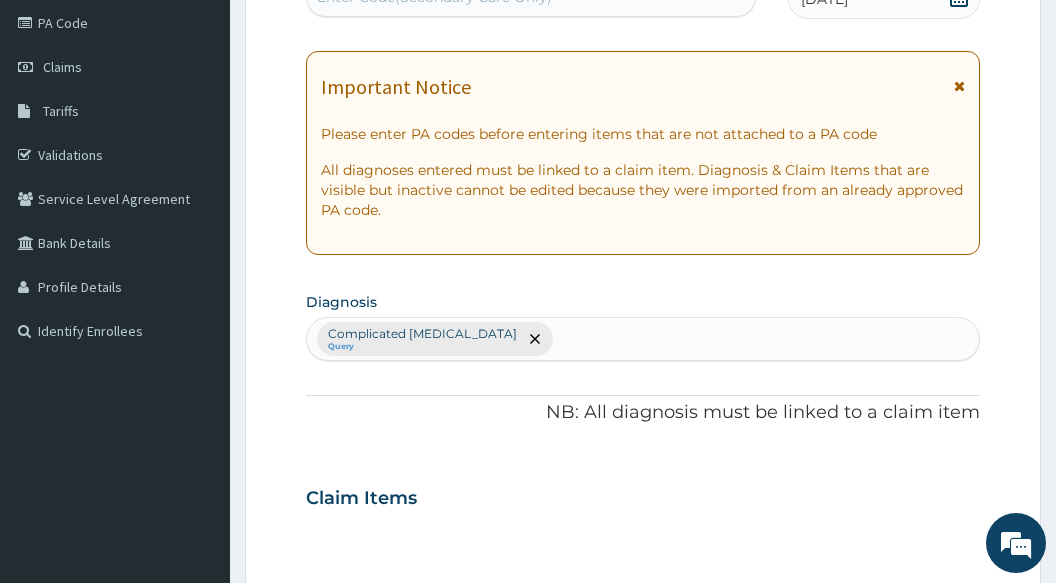 click on "Complicated malaria Query" at bounding box center (643, 339) 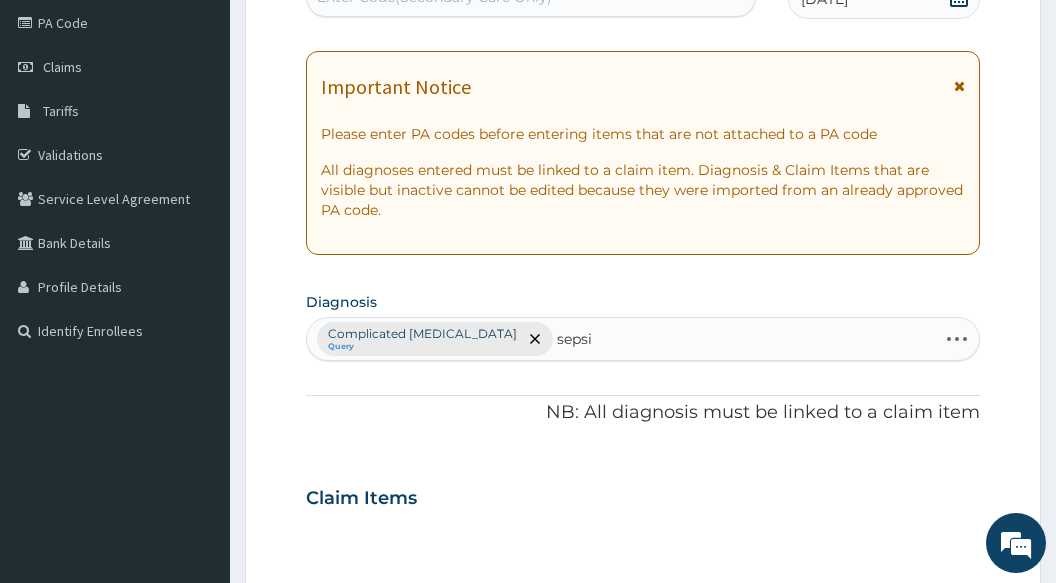 type on "sepsis" 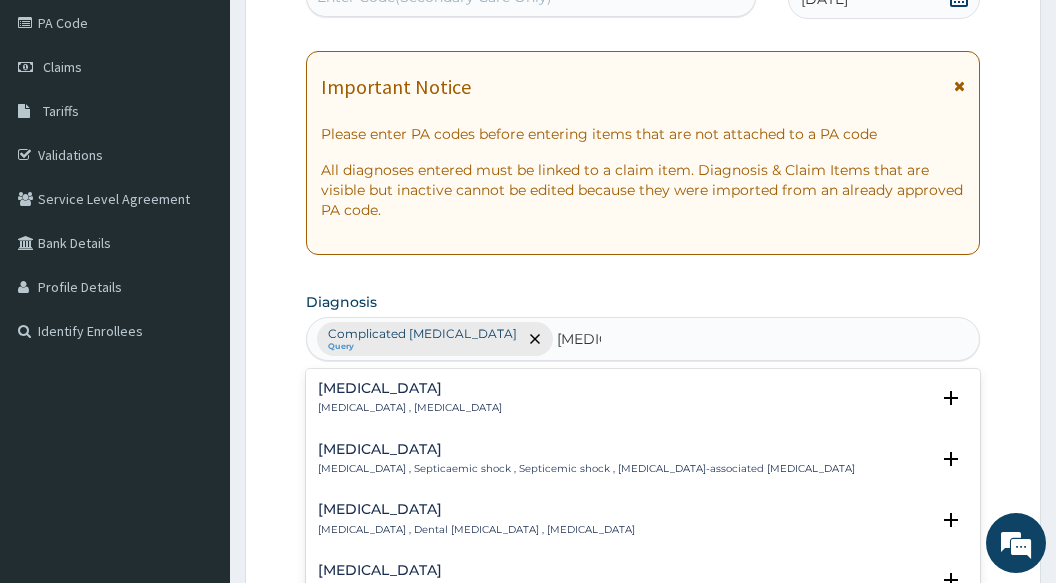 click on "Sepsis" at bounding box center [410, 388] 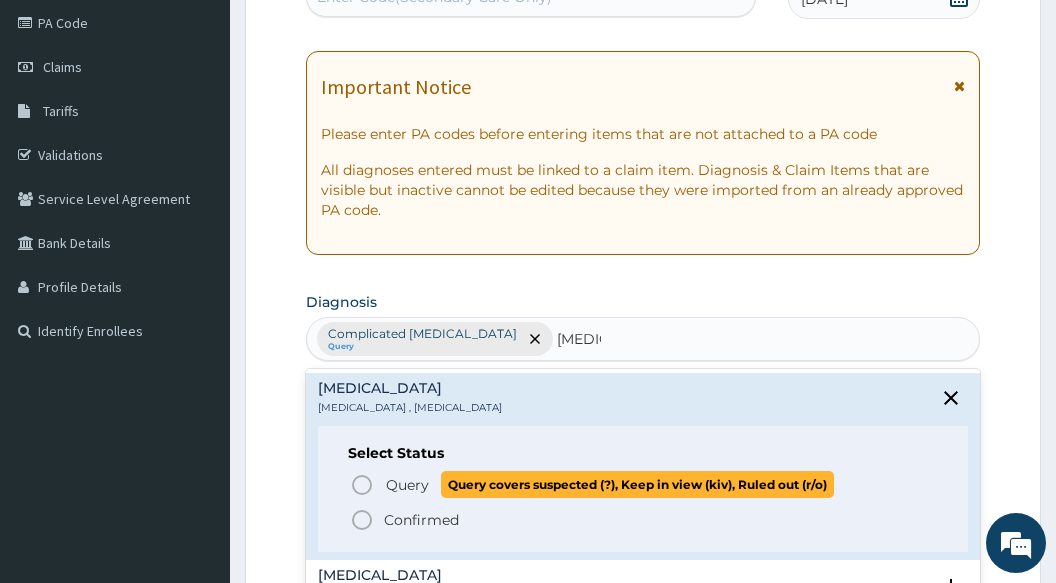 click 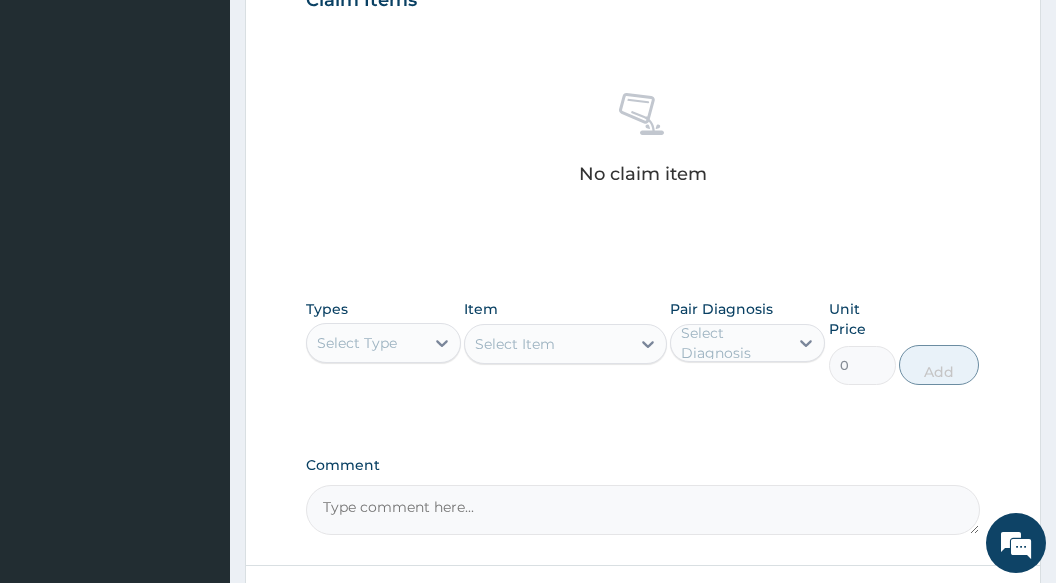 scroll, scrollTop: 739, scrollLeft: 0, axis: vertical 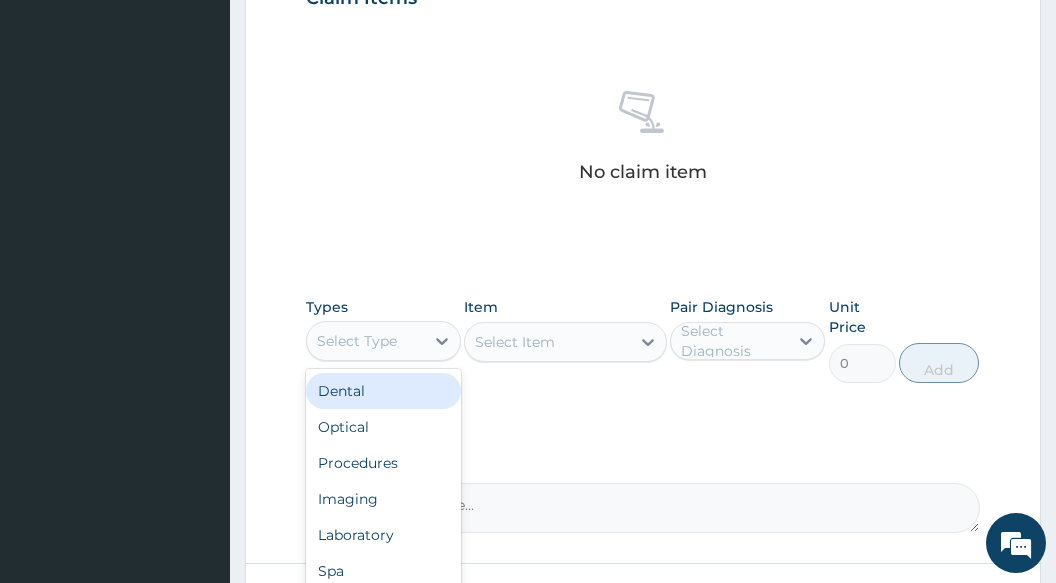 drag, startPoint x: 396, startPoint y: 348, endPoint x: 391, endPoint y: 417, distance: 69.18092 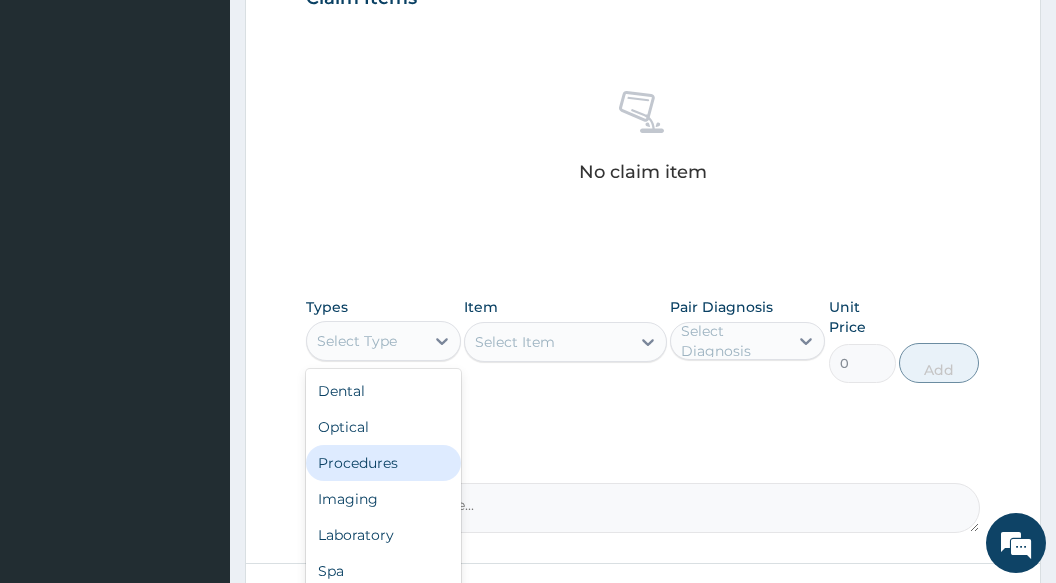 click on "Procedures" at bounding box center [383, 463] 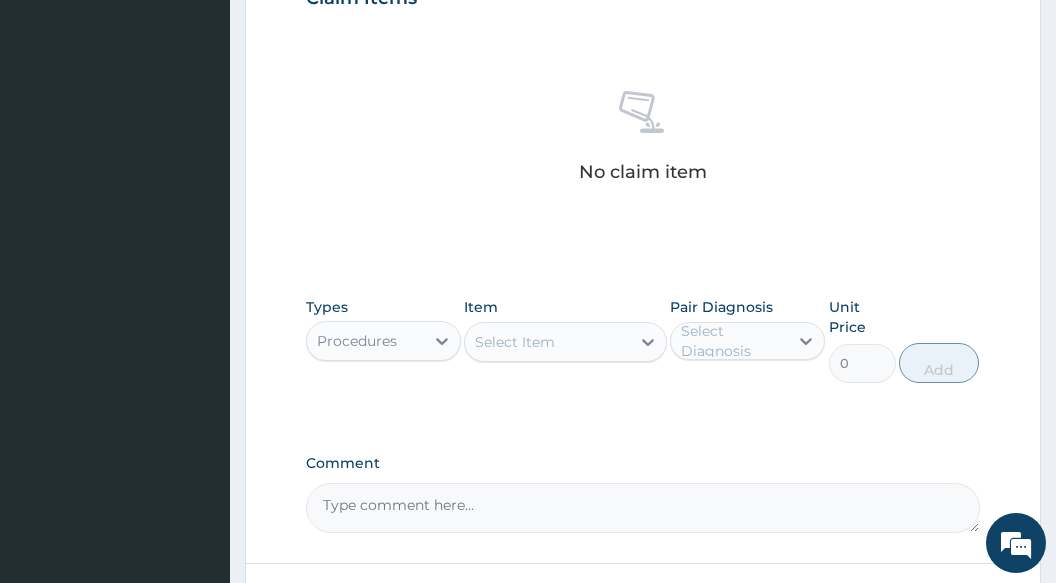 click on "Select Item" at bounding box center (515, 342) 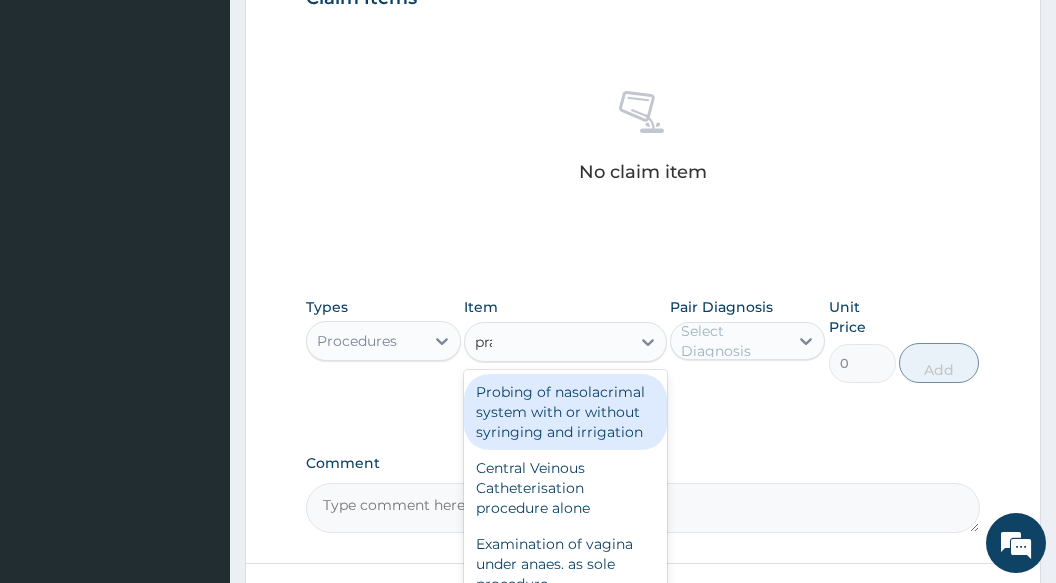 type on "prac" 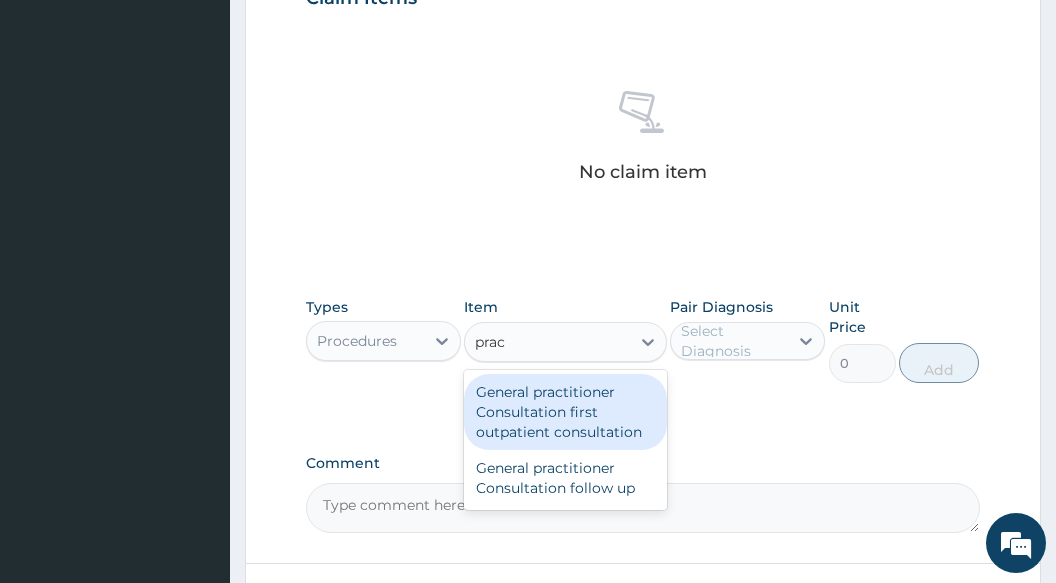 click on "General practitioner Consultation first outpatient consultation" at bounding box center [565, 412] 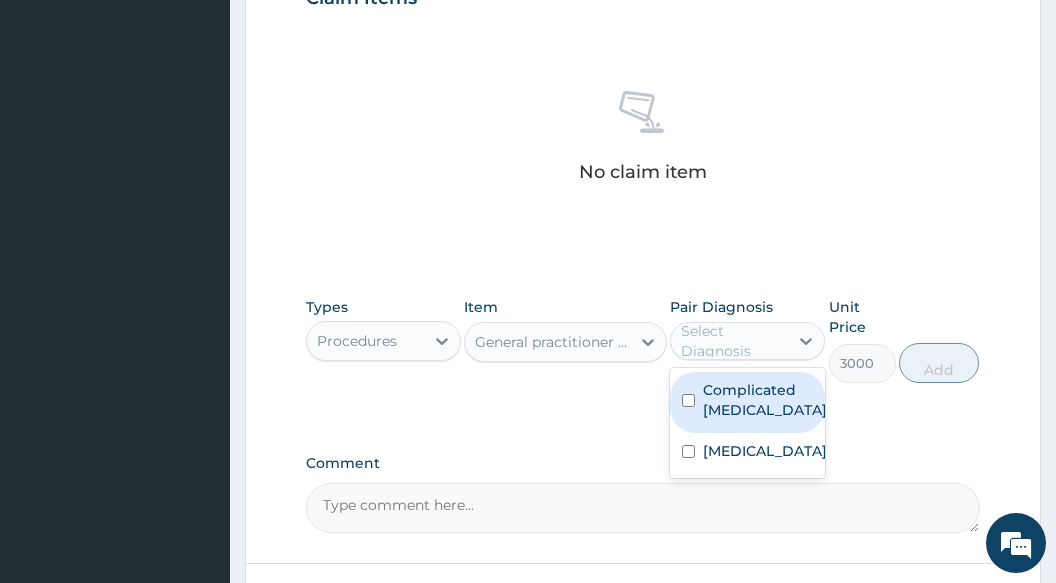 click on "Select Diagnosis" at bounding box center (733, 341) 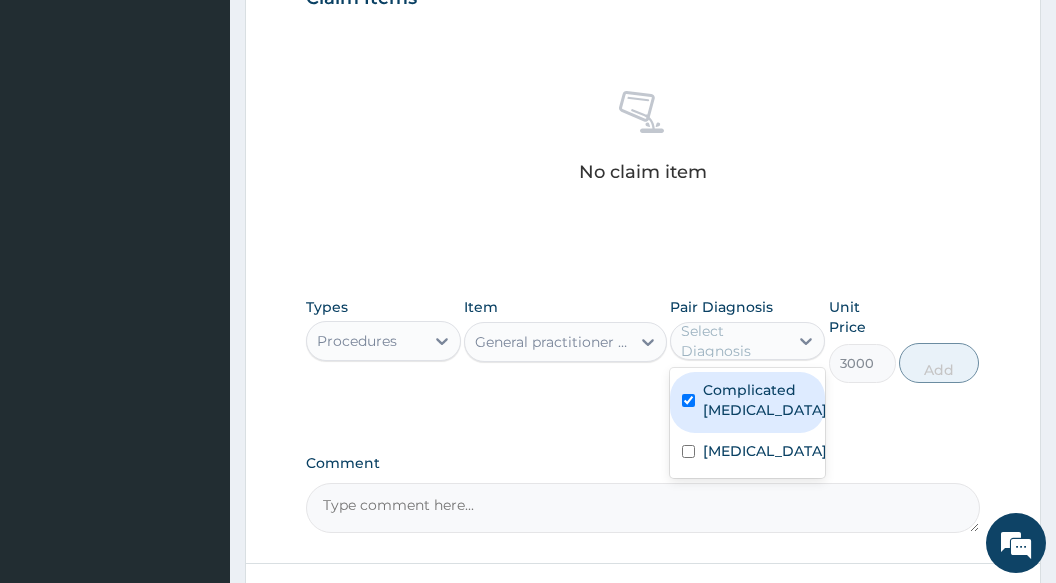 checkbox on "true" 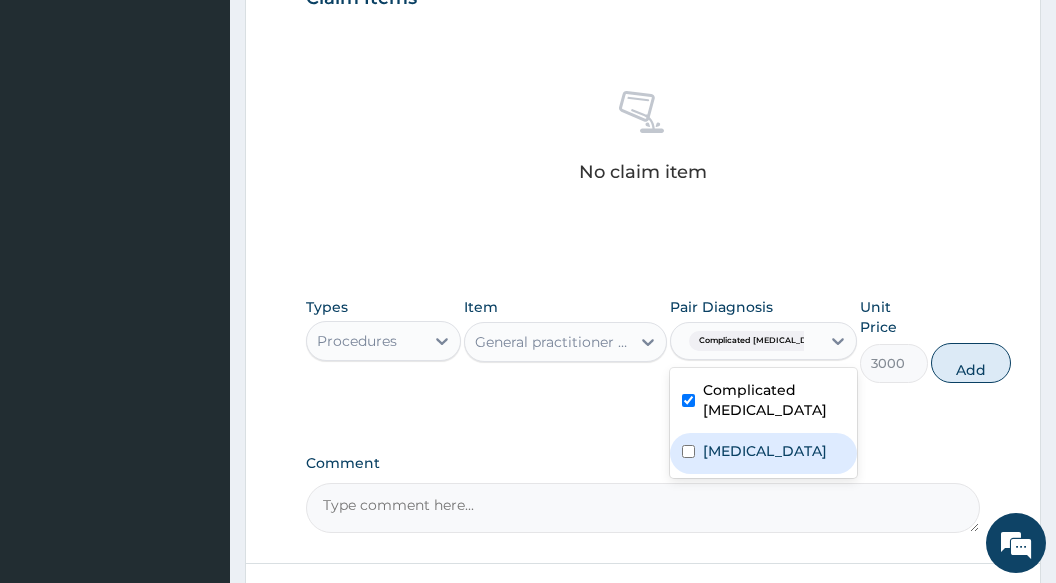 click on "Sepsis" at bounding box center [763, 453] 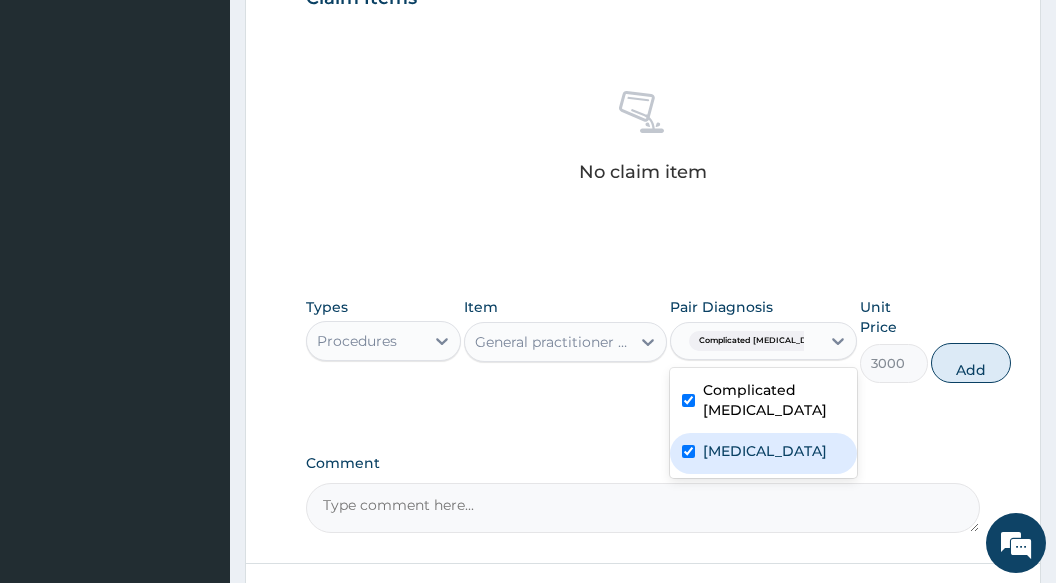 checkbox on "true" 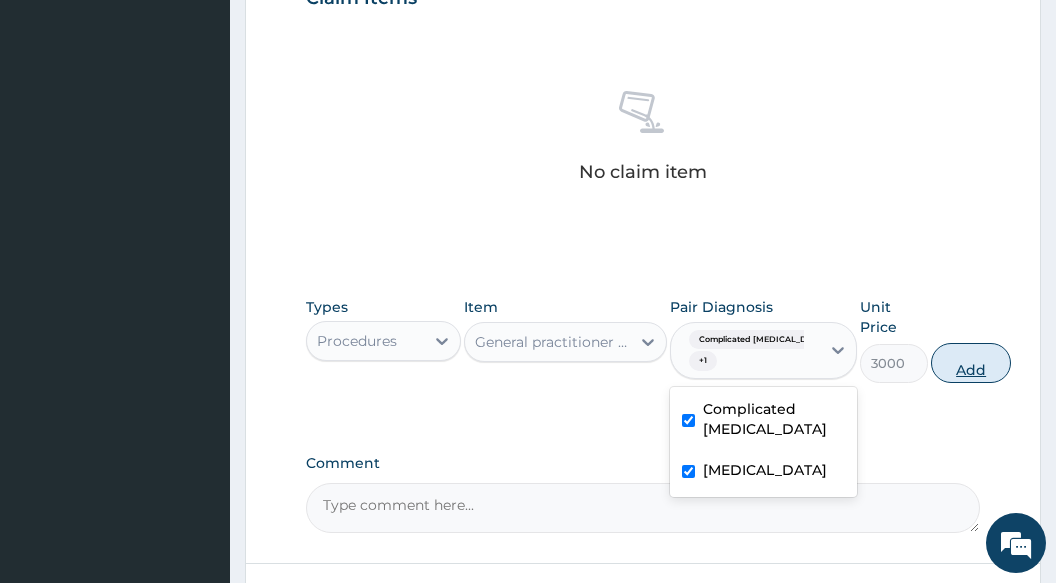 click on "Add" at bounding box center [971, 363] 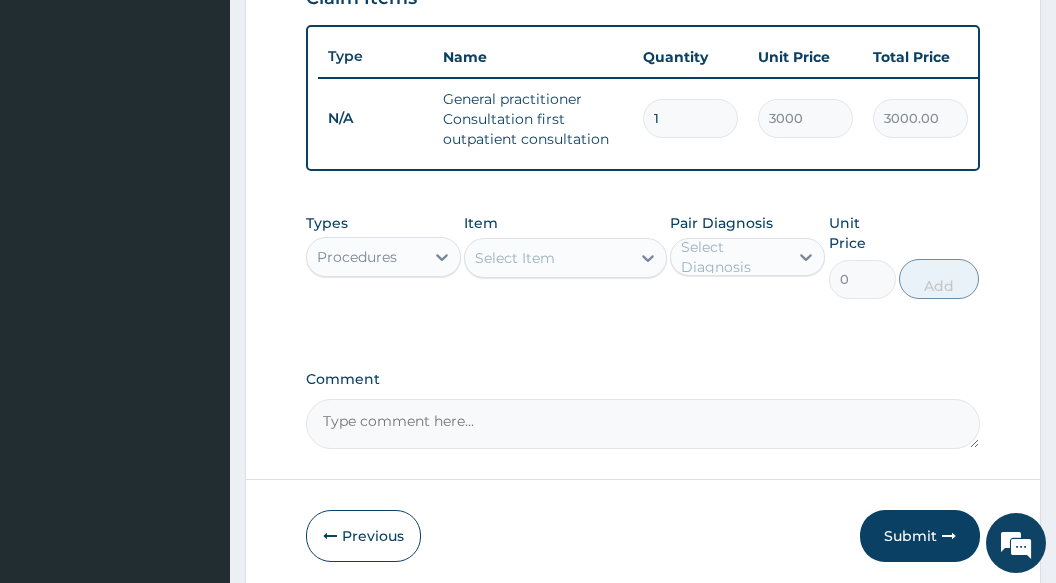 click on "Types Procedures" at bounding box center [383, 256] 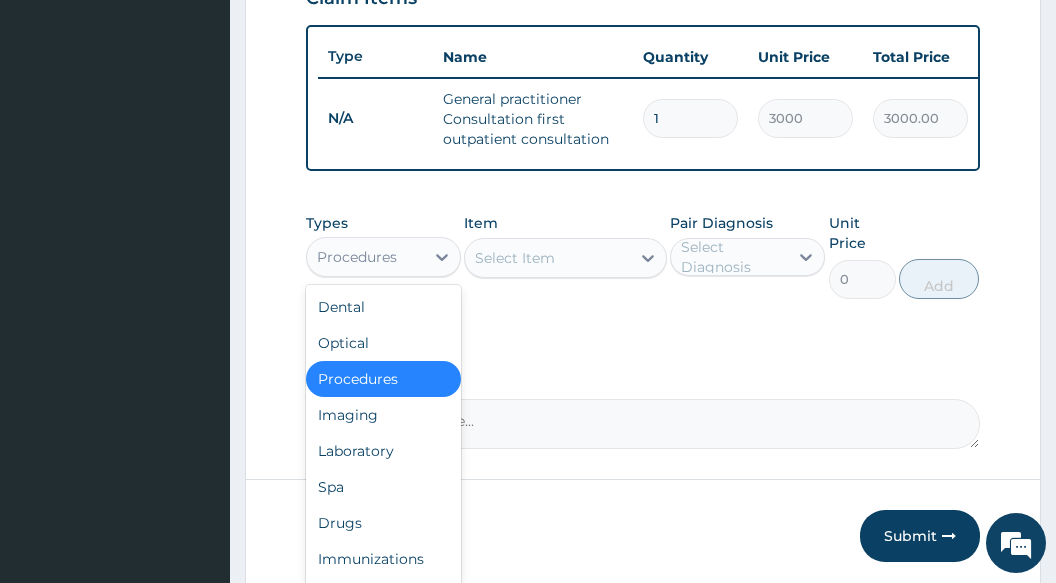click on "Procedures" at bounding box center (357, 257) 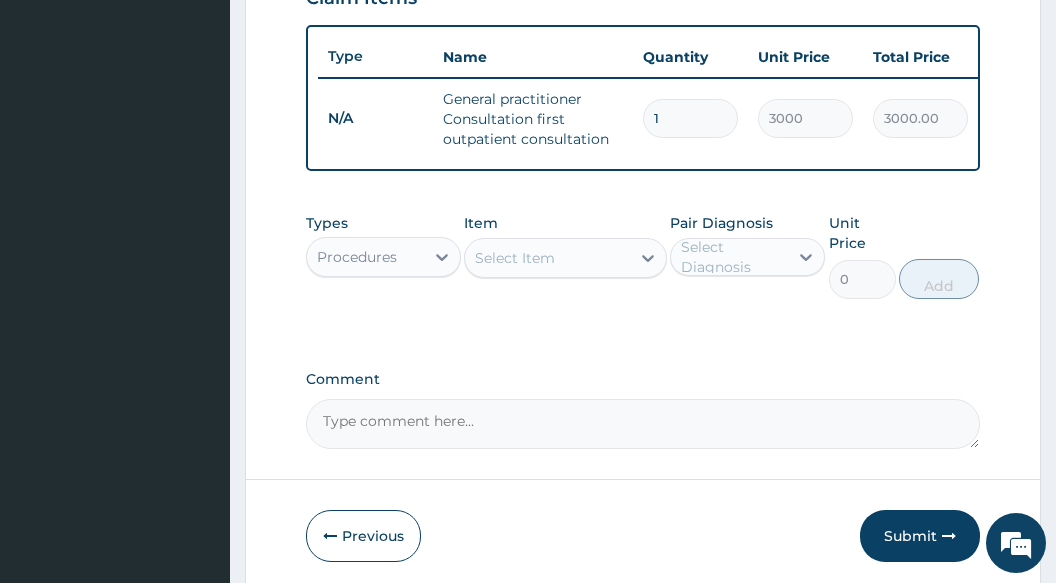 click on "Types Procedures Item Select Item Pair Diagnosis Select Diagnosis Unit Price 0 Add" at bounding box center [643, 271] 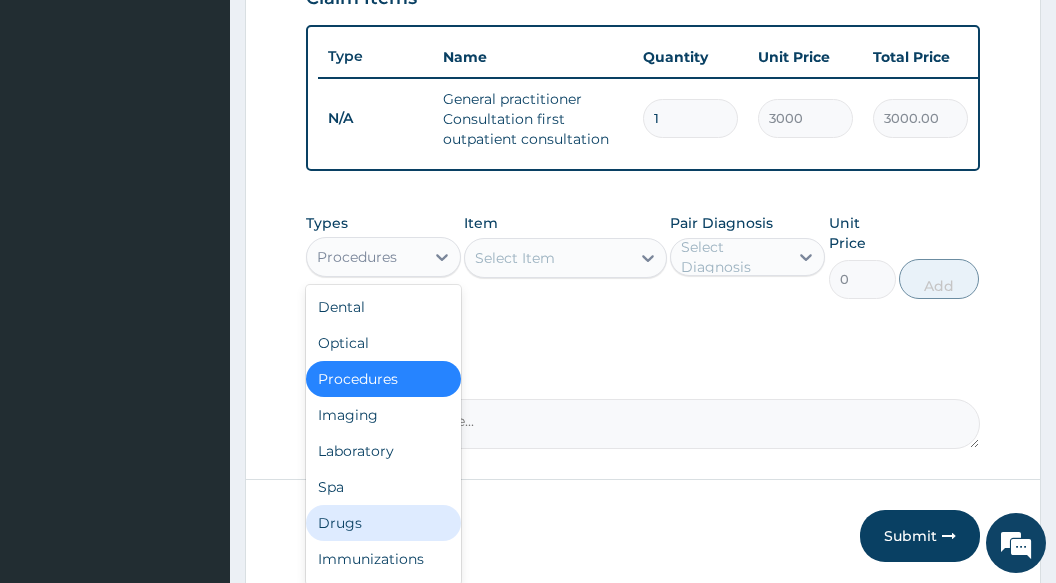 click on "Drugs" at bounding box center [383, 523] 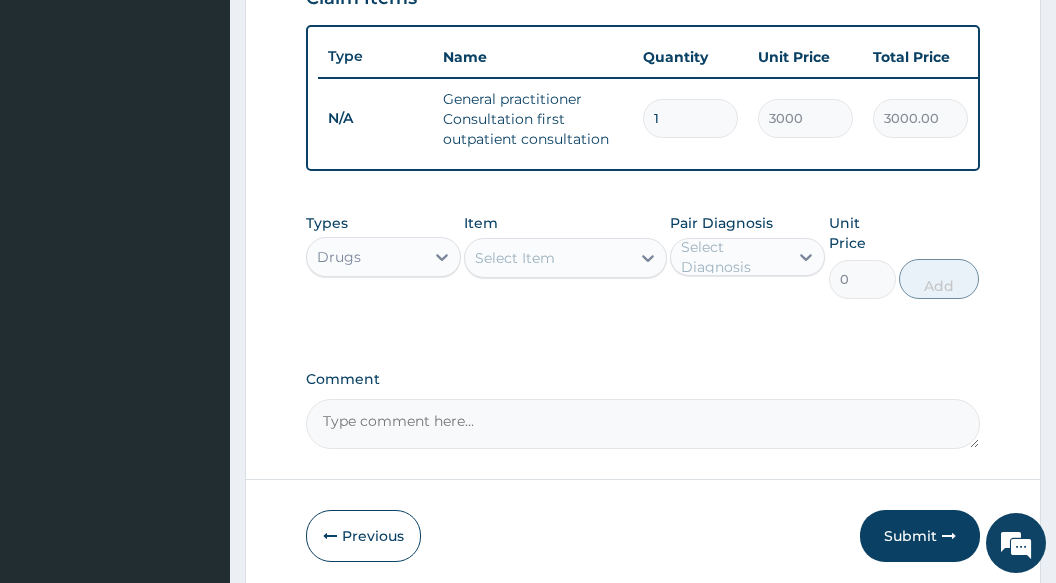 click on "Select Item" at bounding box center [515, 258] 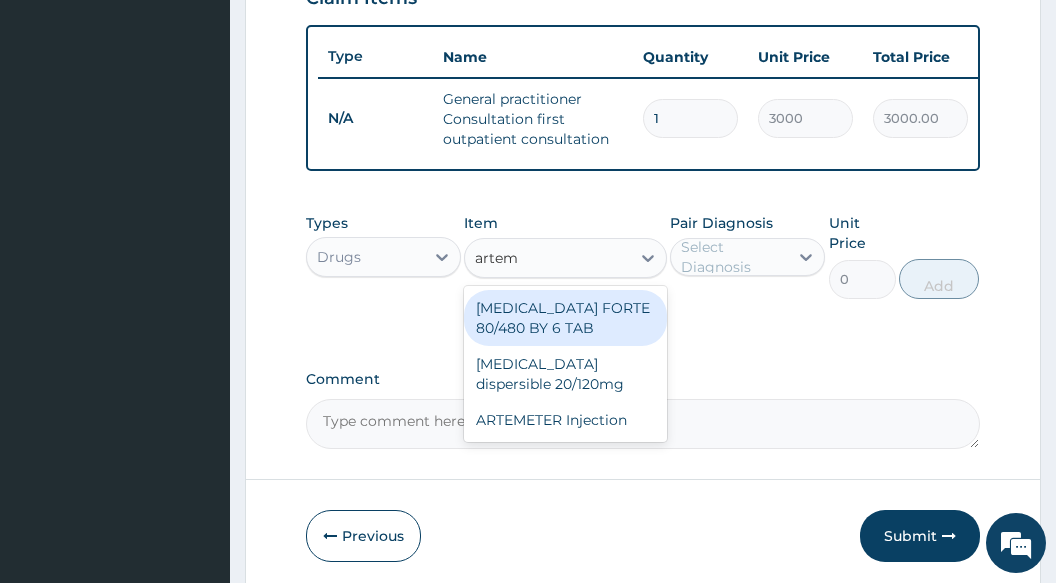 type on "arteme" 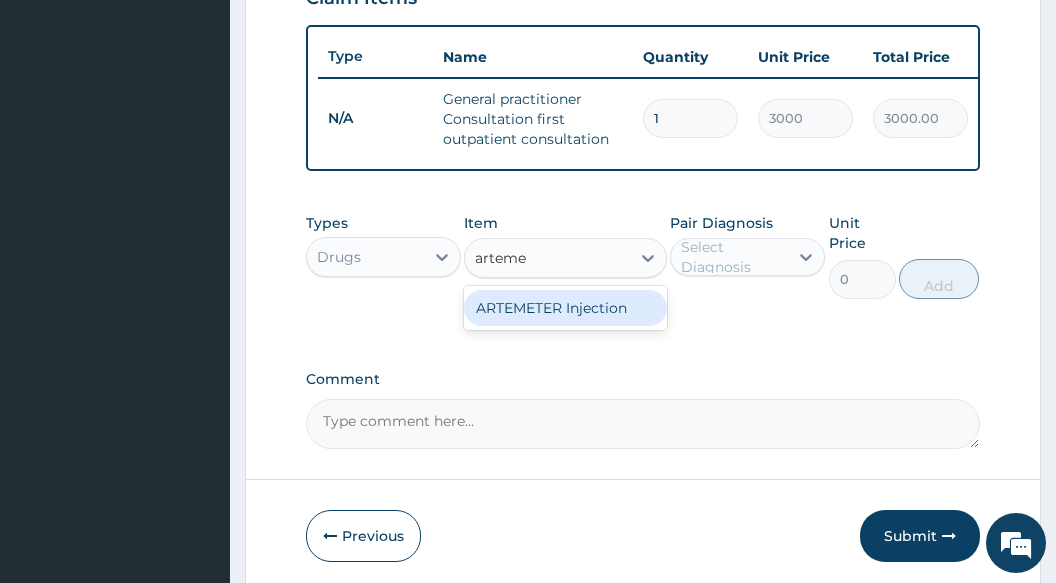 drag, startPoint x: 521, startPoint y: 330, endPoint x: 532, endPoint y: 331, distance: 11.045361 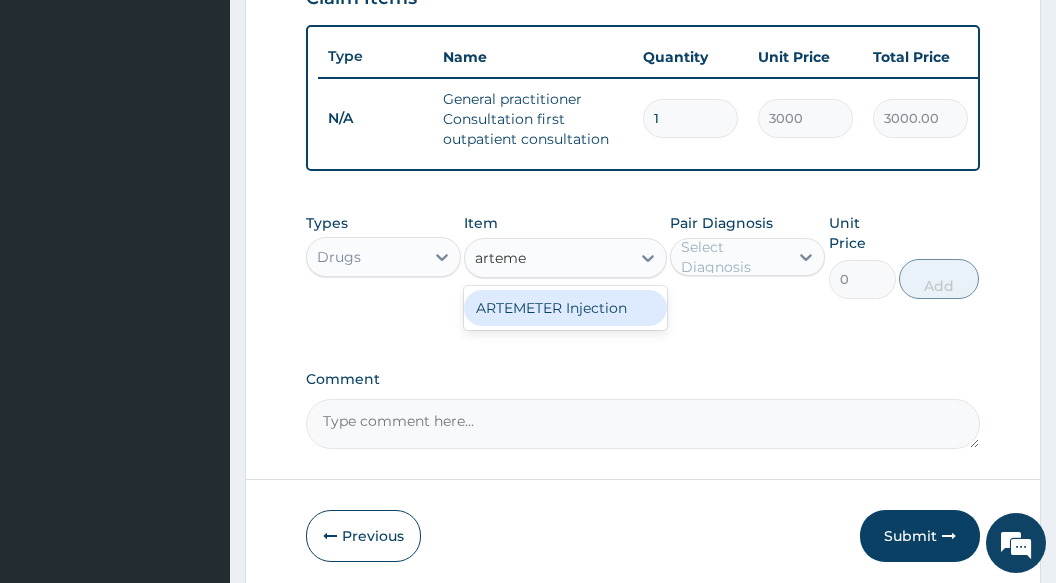 click on "ARTEMETER Injection" at bounding box center [565, 308] 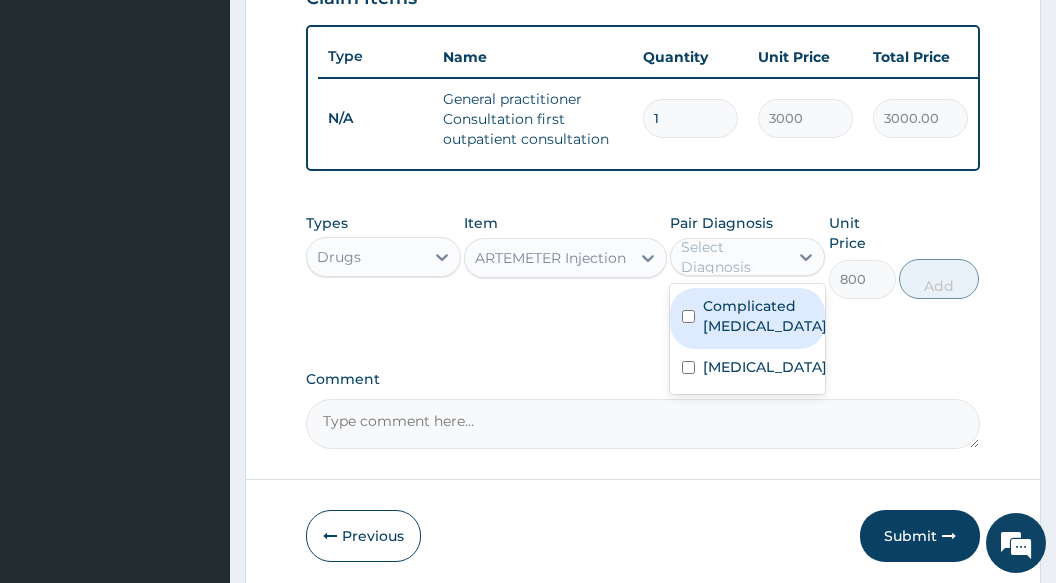 click on "Select Diagnosis" at bounding box center (733, 257) 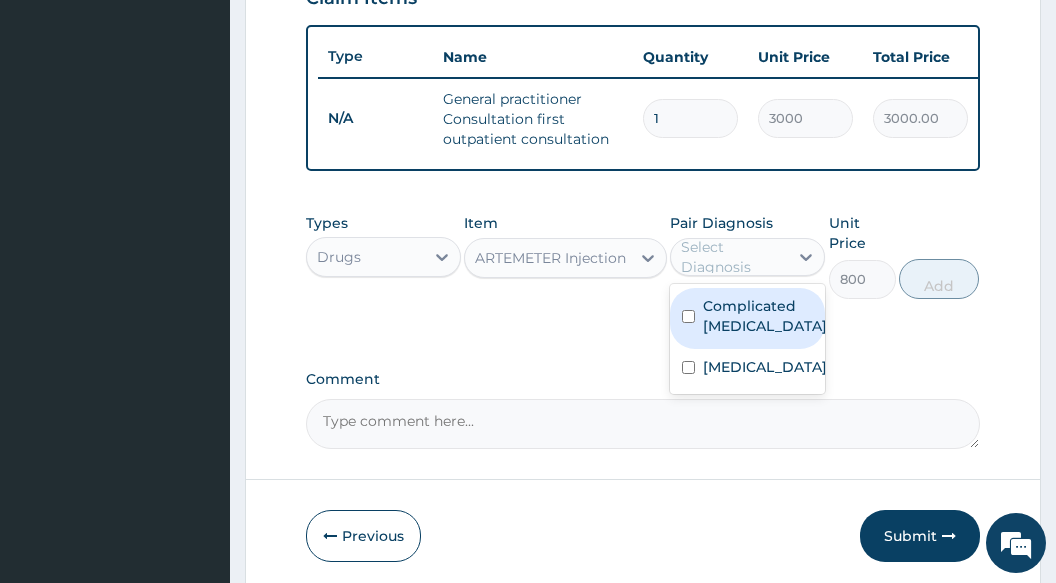 click on "Complicated malaria" at bounding box center (765, 316) 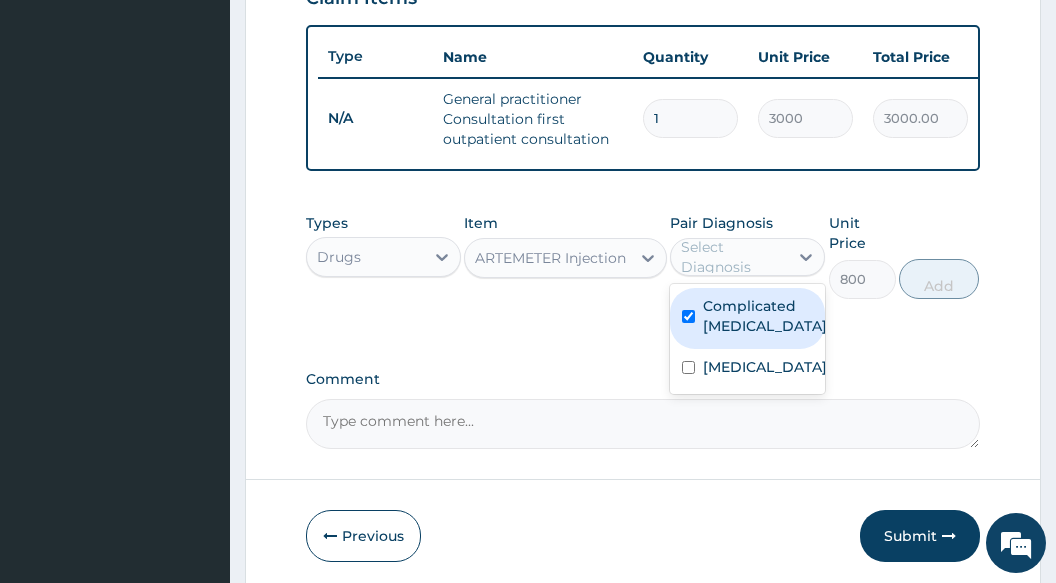 checkbox on "true" 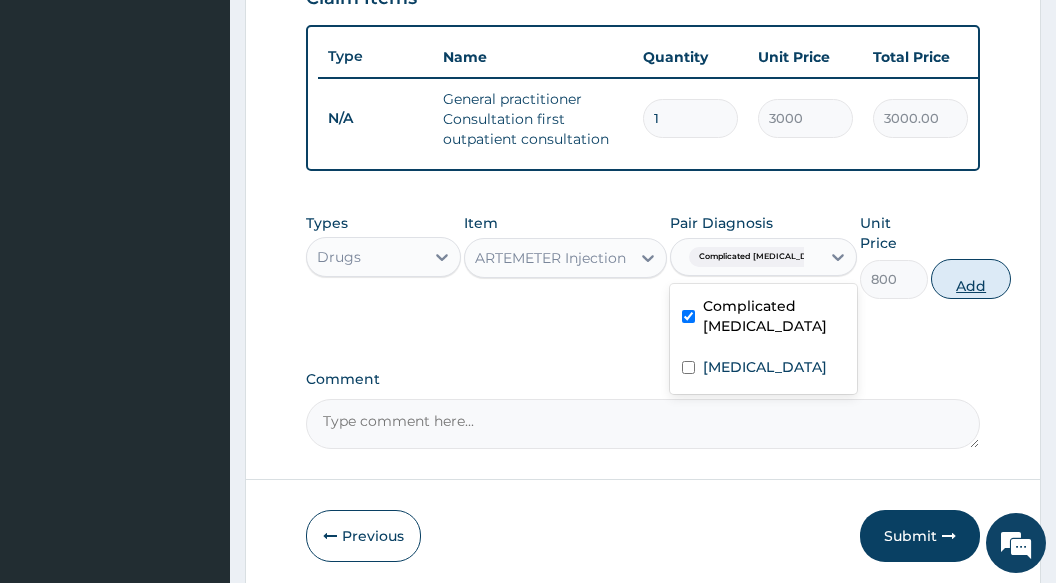 click on "Add" at bounding box center [971, 279] 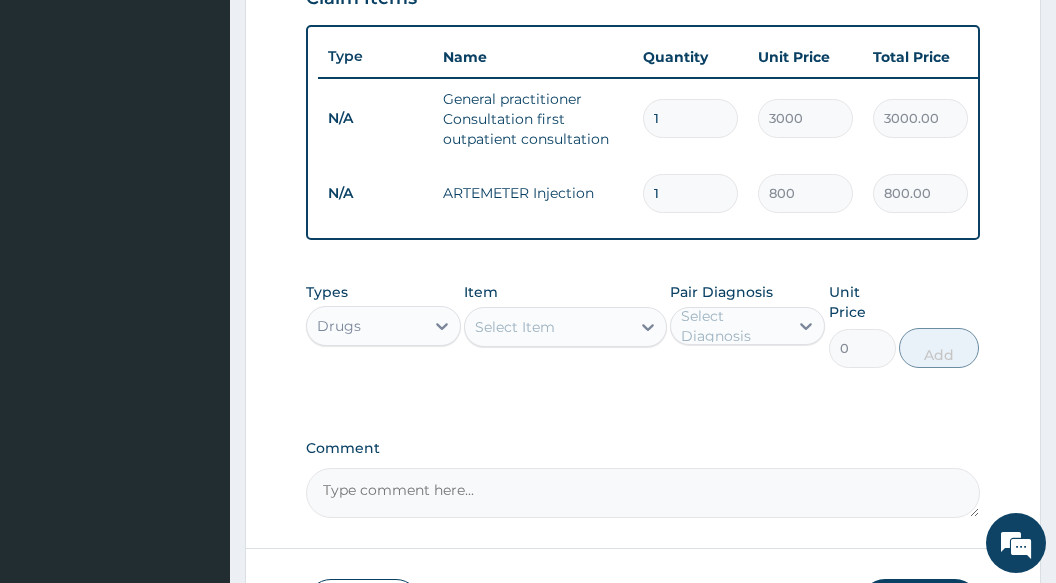 type 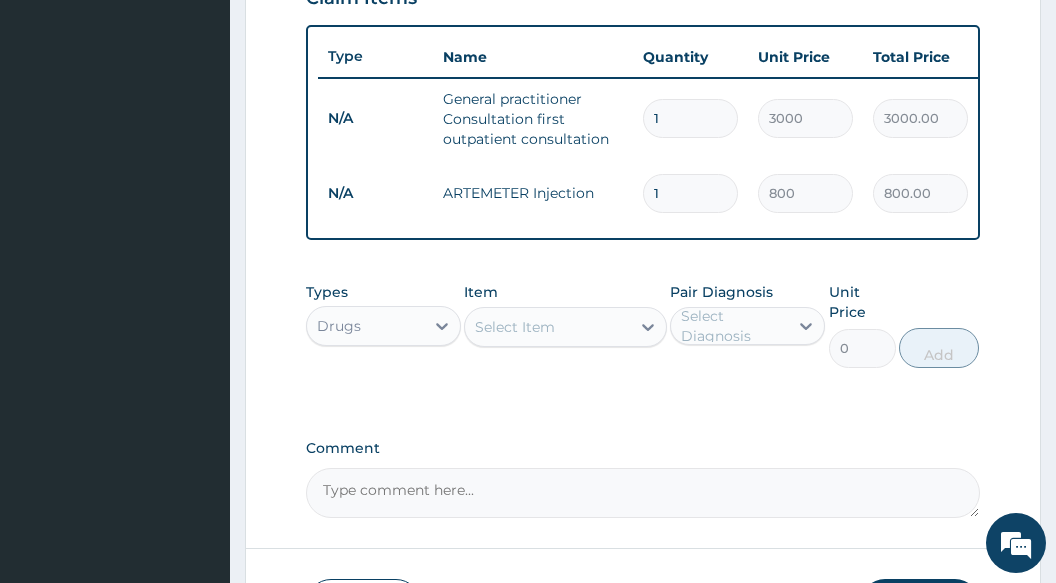 type on "0.00" 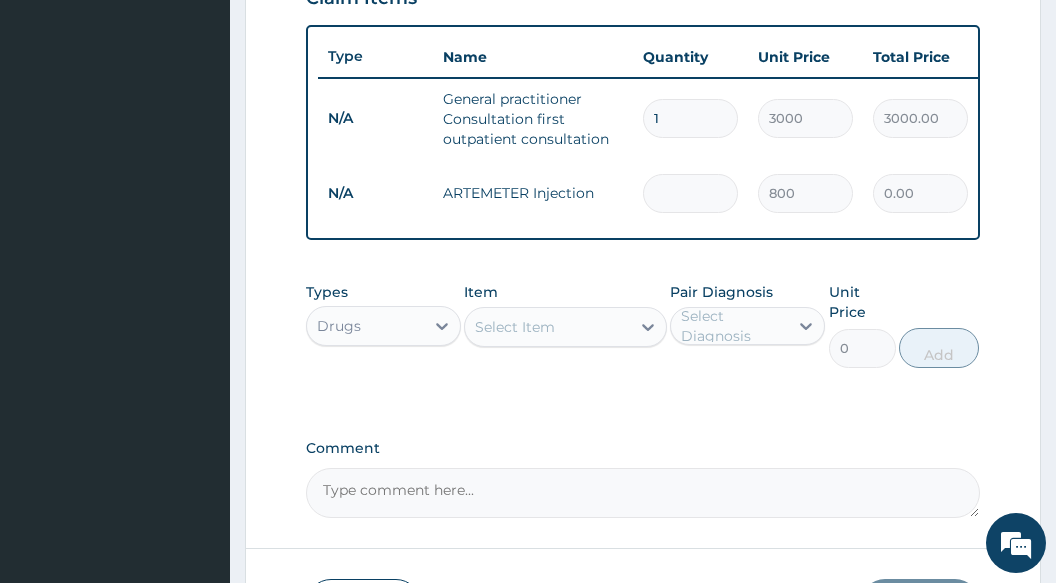type on "6" 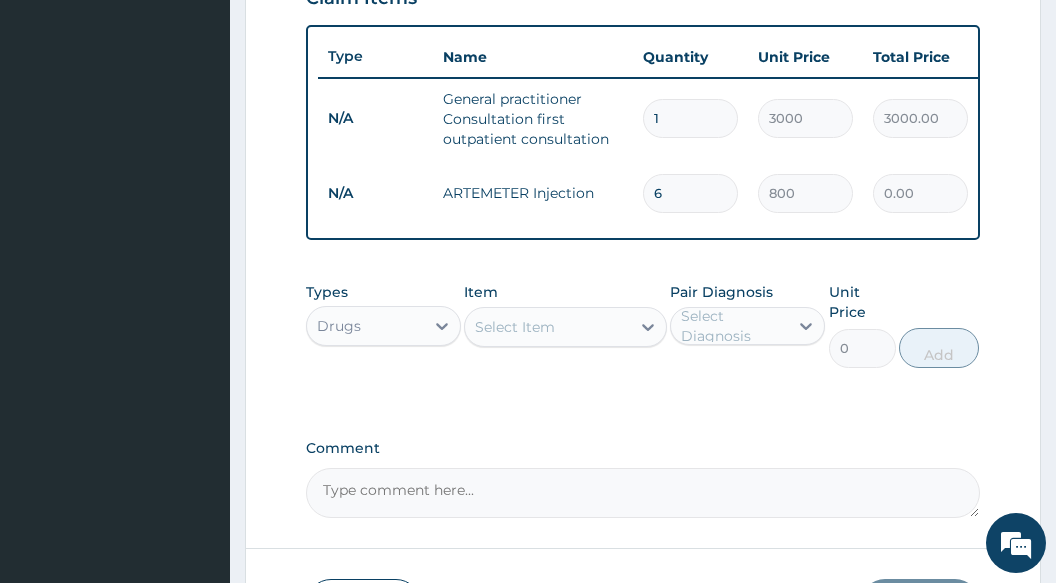 type on "4800.00" 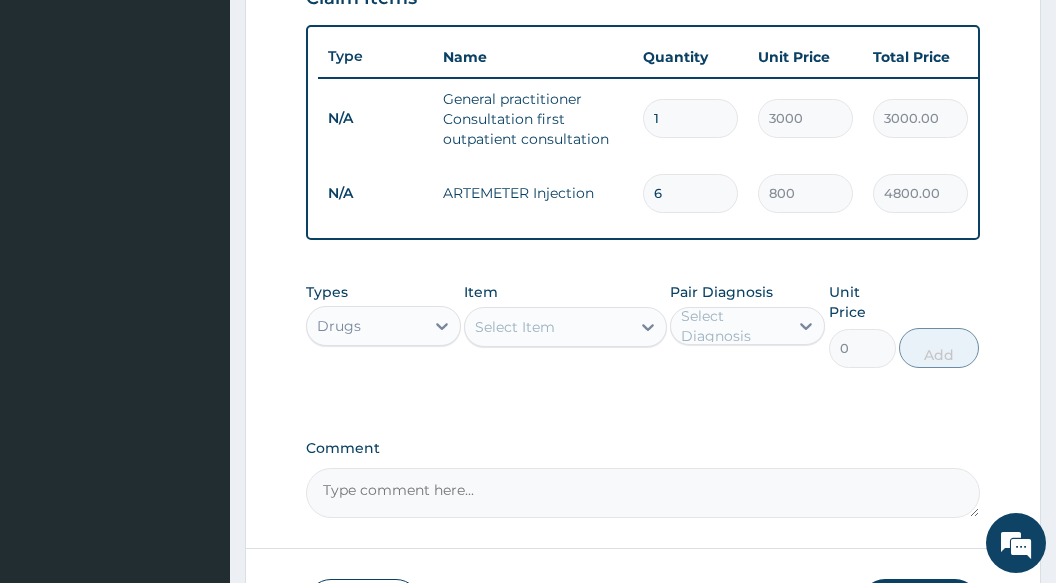type on "6" 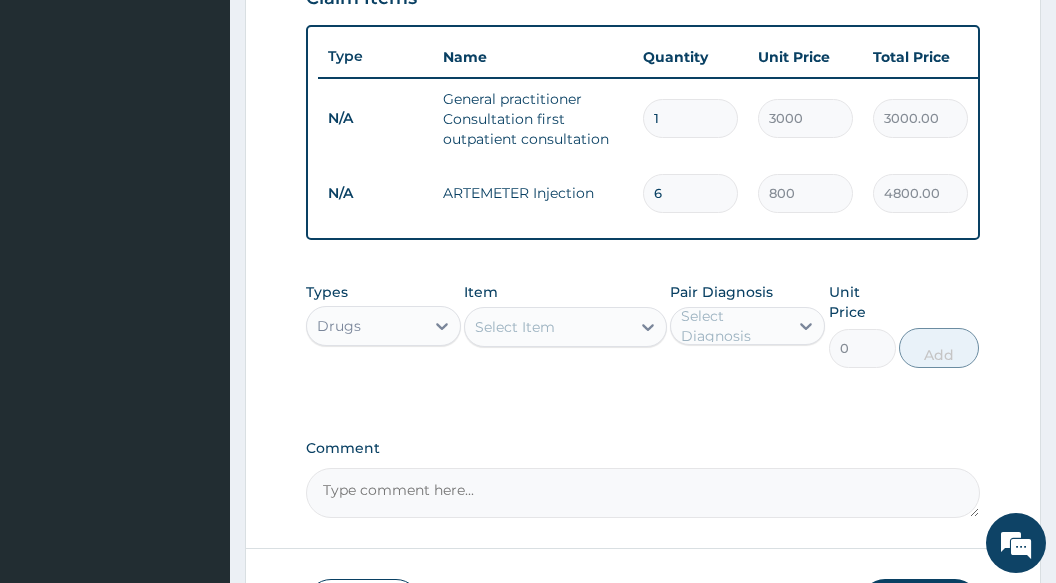 click on "Select Item" at bounding box center (515, 327) 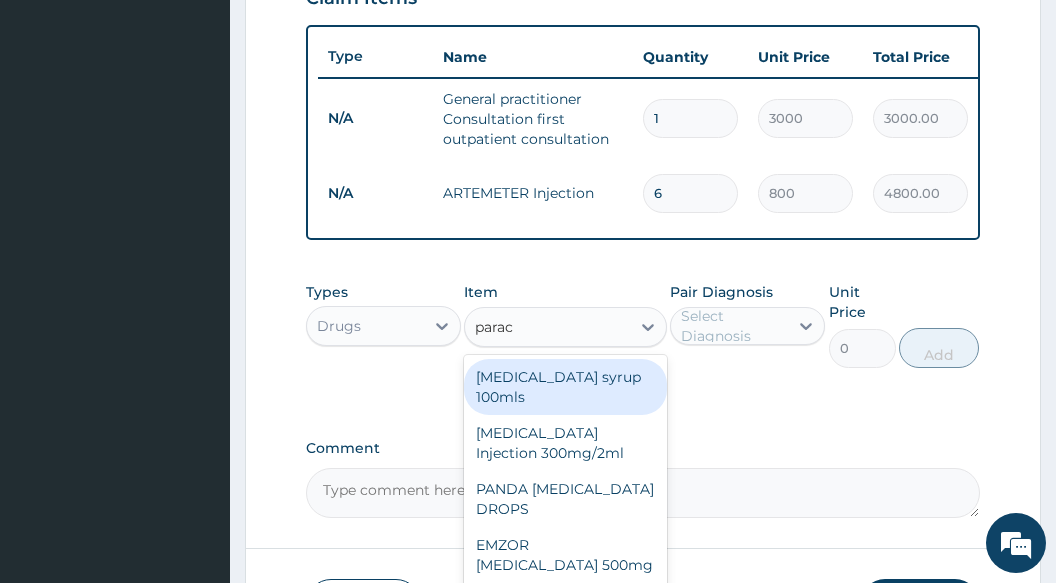 type on "parace" 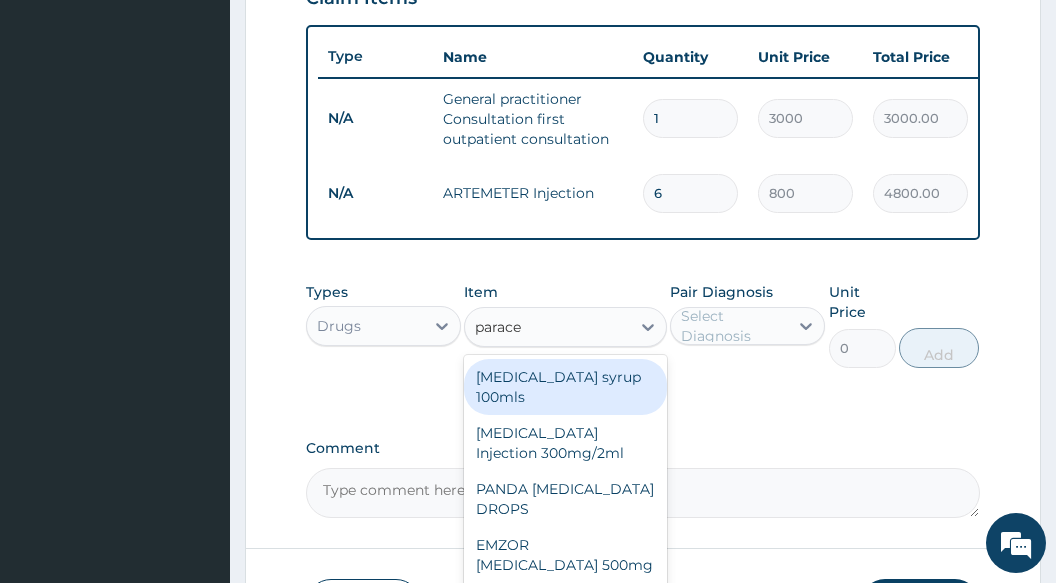scroll, scrollTop: 48, scrollLeft: 0, axis: vertical 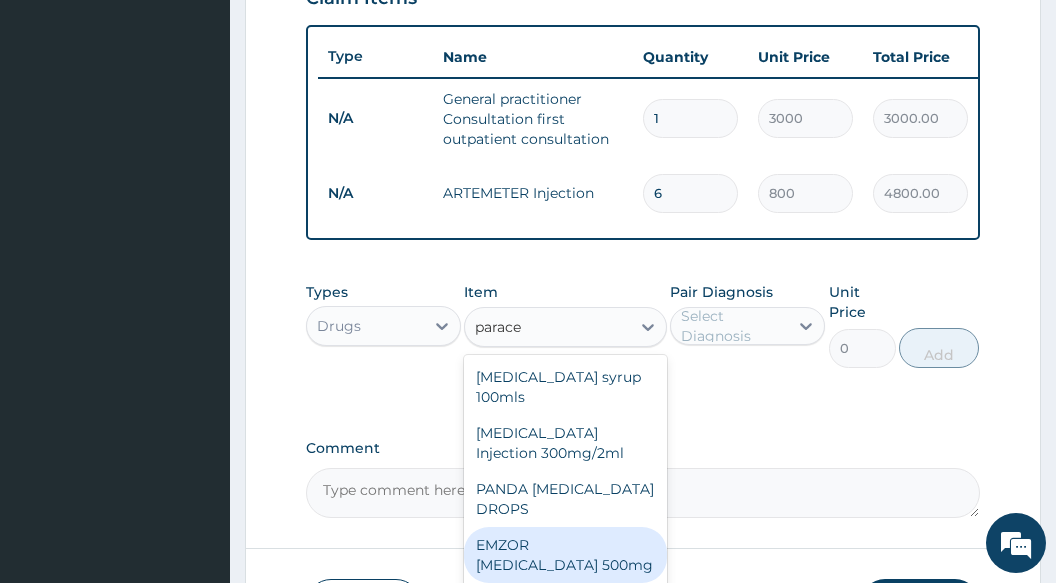 click on "EMZOR PARACETAMOL 500mg" at bounding box center (565, 555) 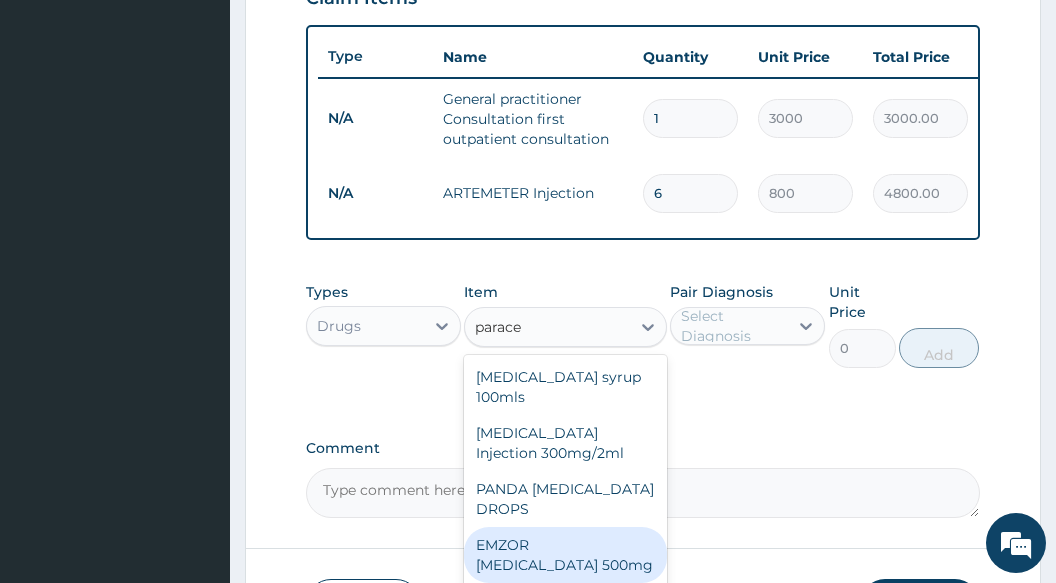 type 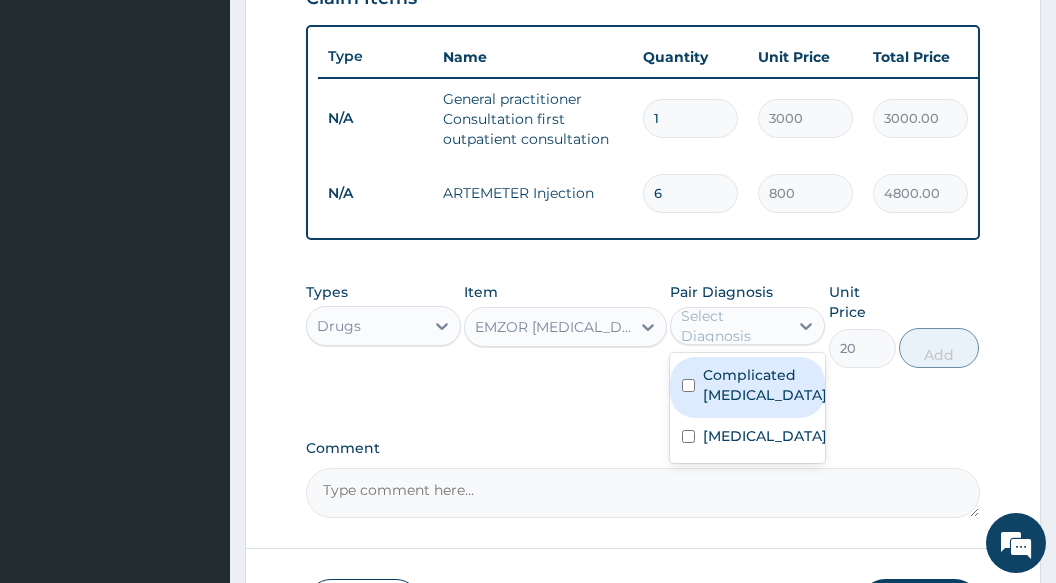 click on "Select Diagnosis" at bounding box center (733, 326) 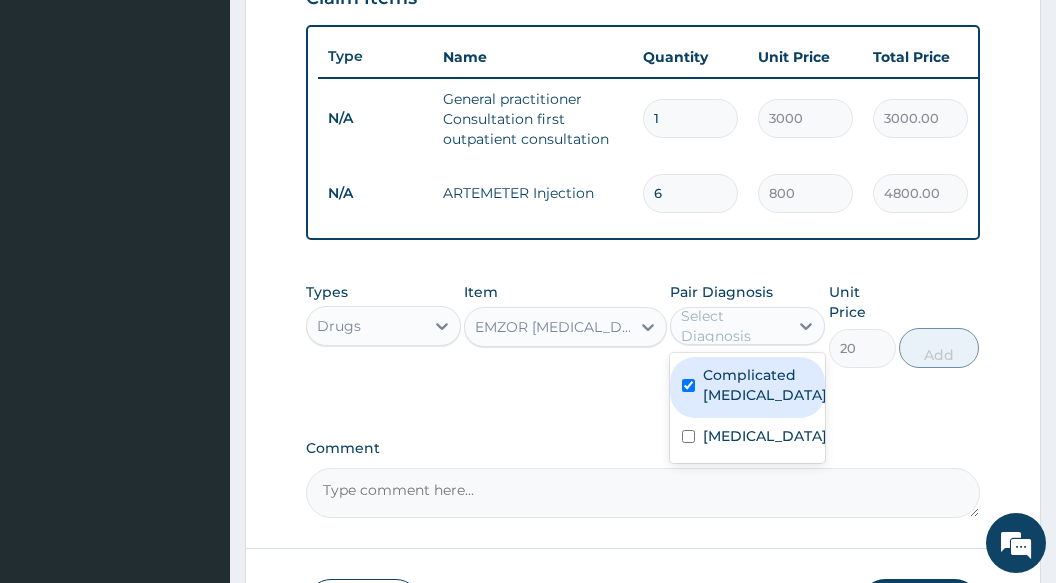 checkbox on "true" 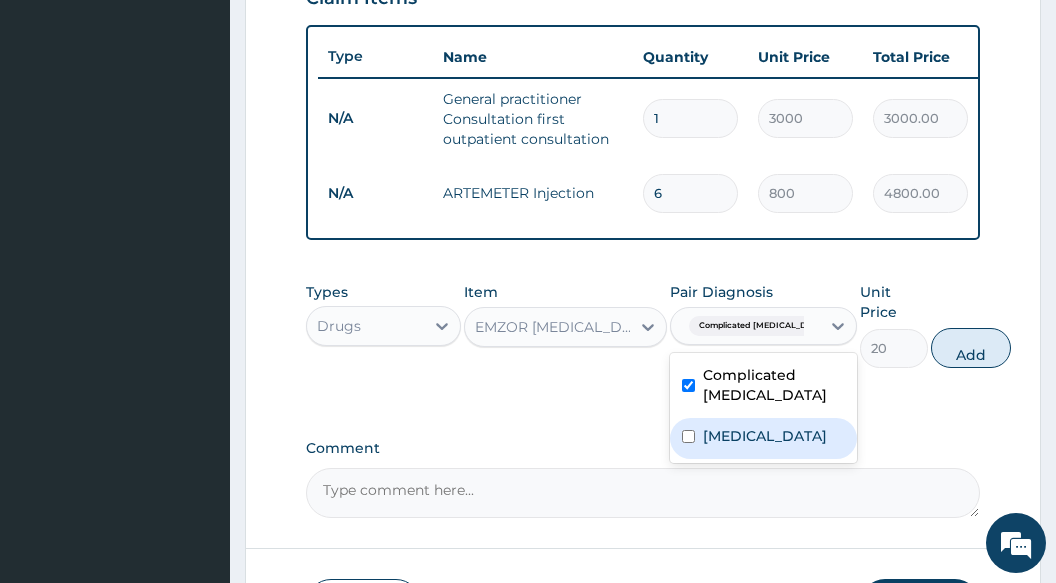 click on "Sepsis" at bounding box center (765, 436) 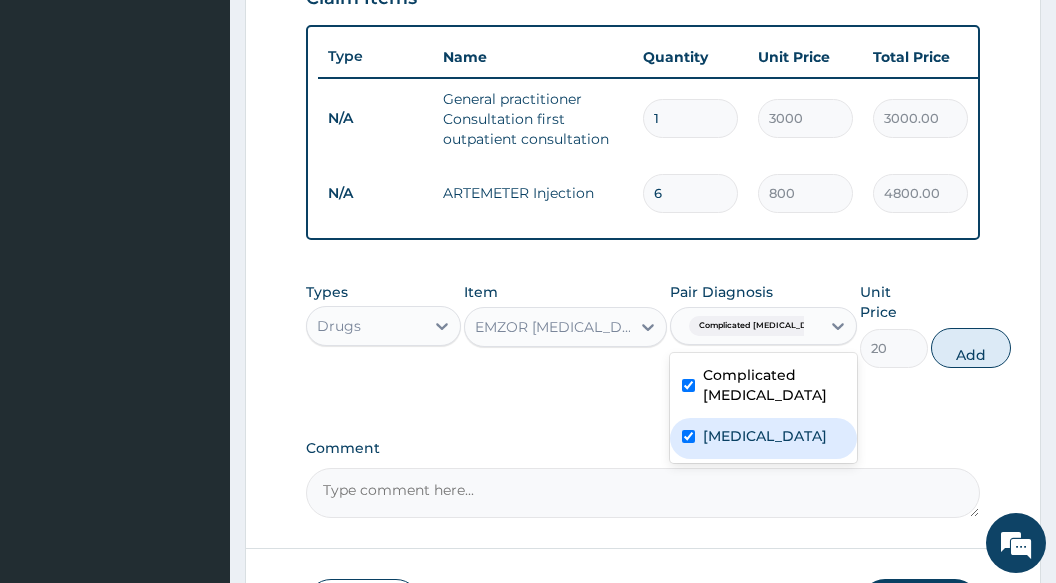 checkbox on "true" 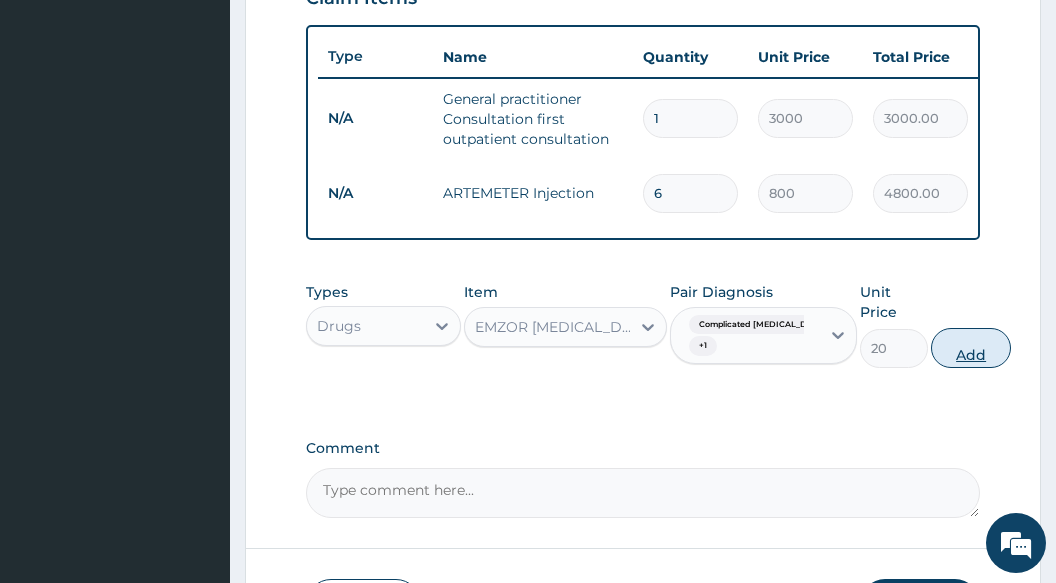 click on "Add" at bounding box center [971, 348] 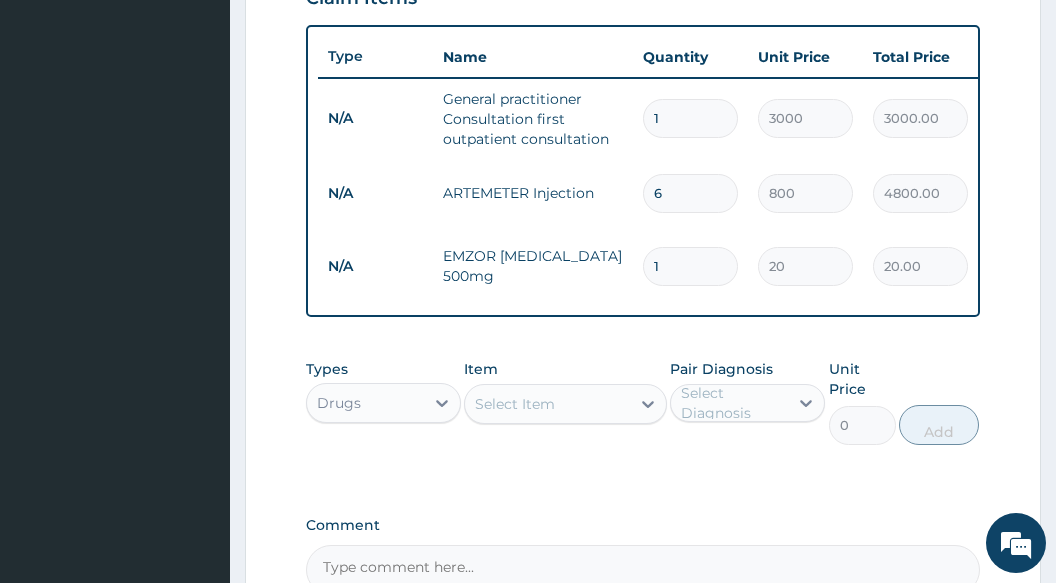 type on "18" 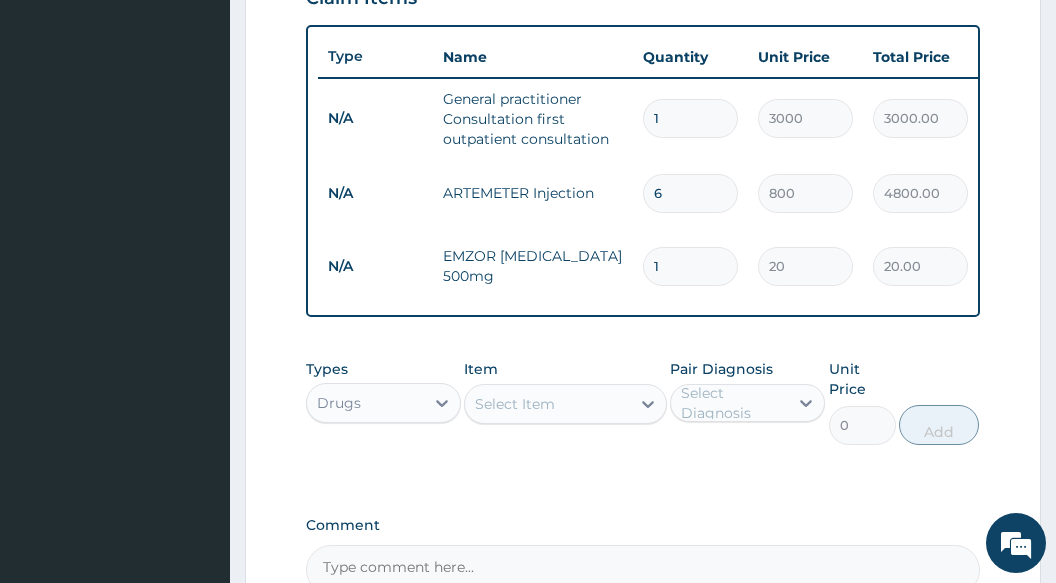 type on "360.00" 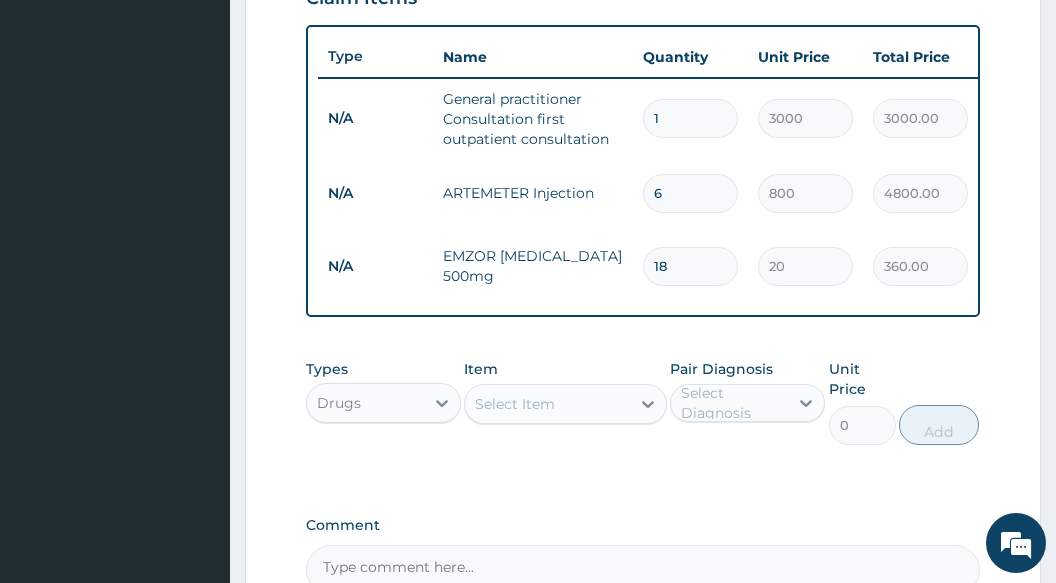 type on "18" 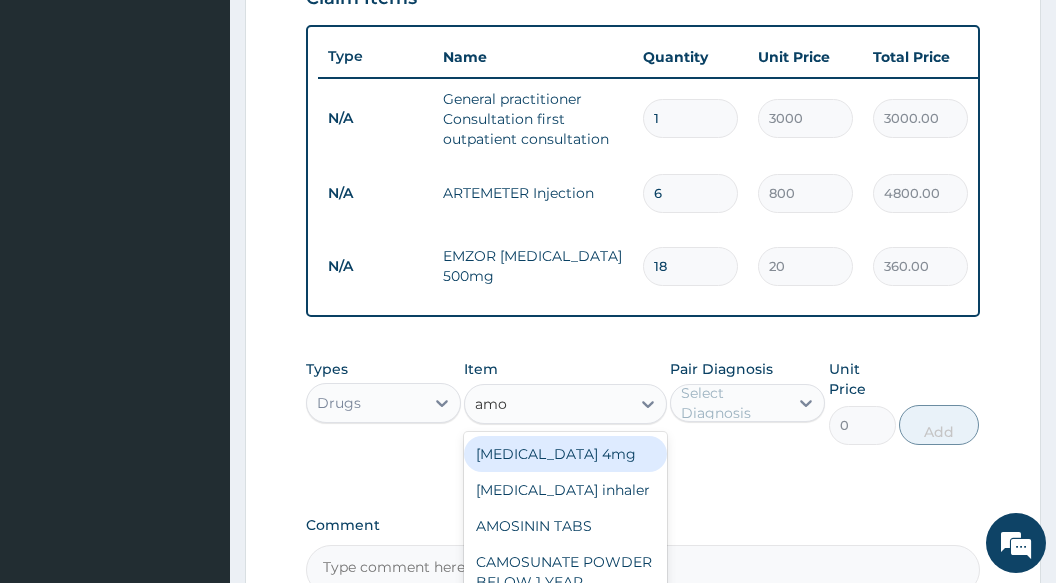 type on "amox" 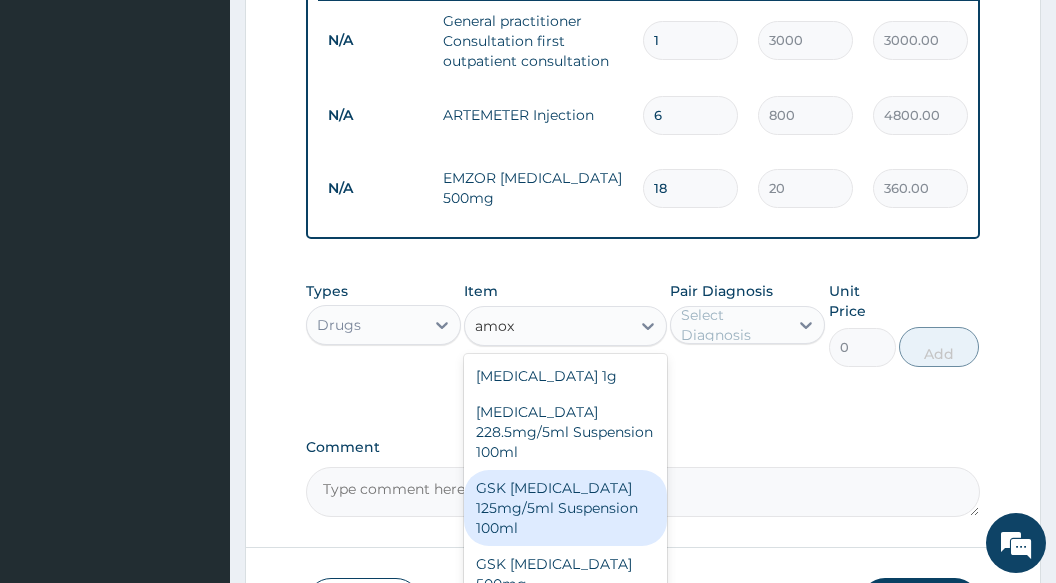 scroll, scrollTop: 939, scrollLeft: 0, axis: vertical 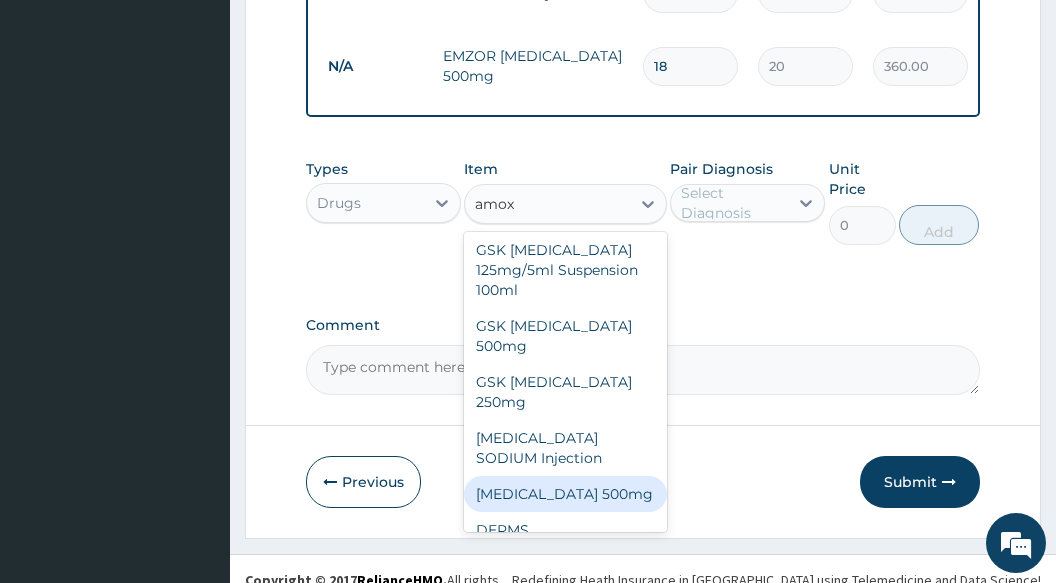 drag, startPoint x: 557, startPoint y: 471, endPoint x: 614, endPoint y: 418, distance: 77.83315 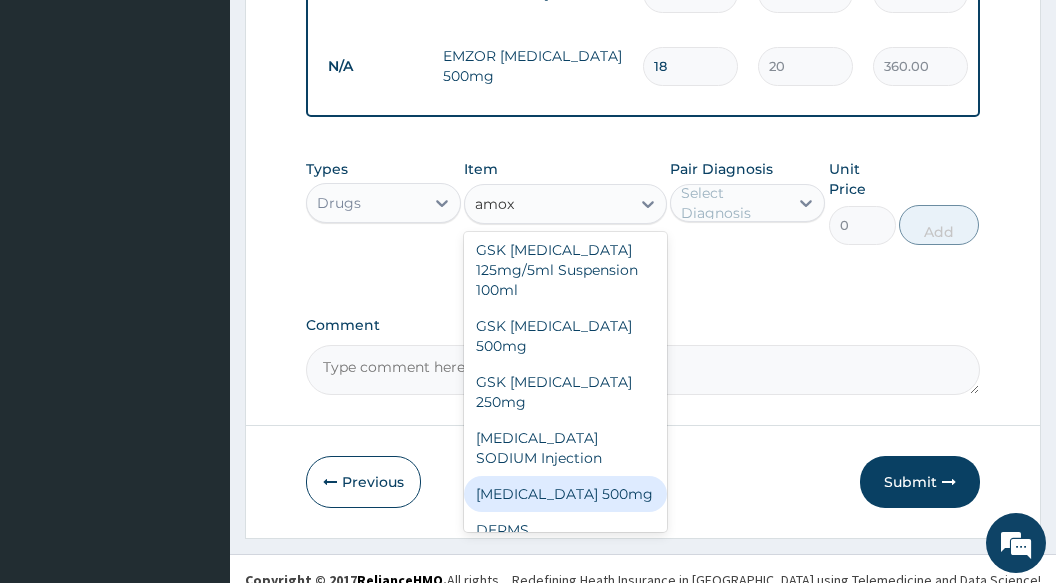 click on "AMOXICILLIN 500mg" at bounding box center (565, 494) 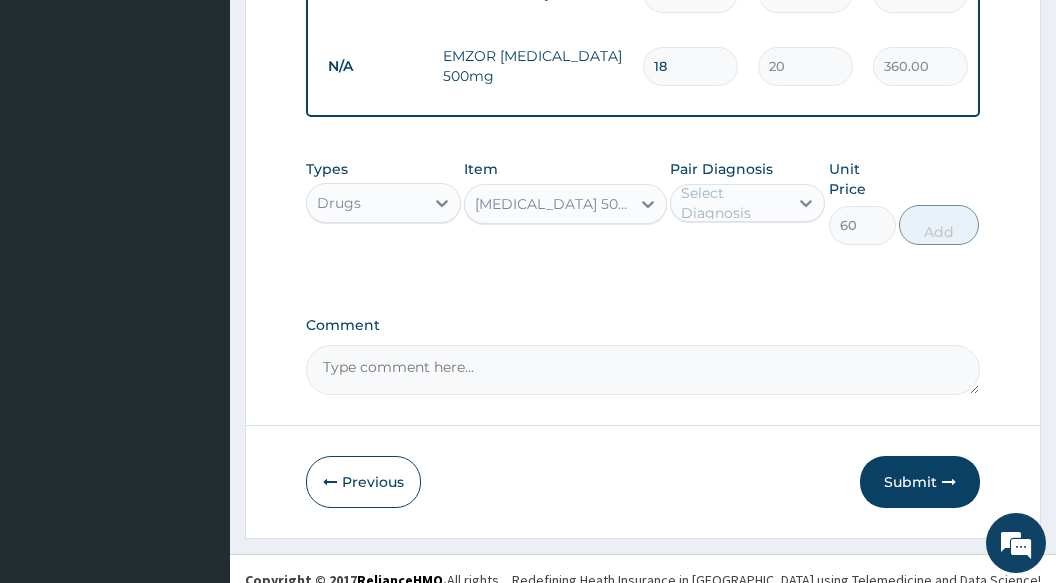 click on "Select Diagnosis" at bounding box center [733, 203] 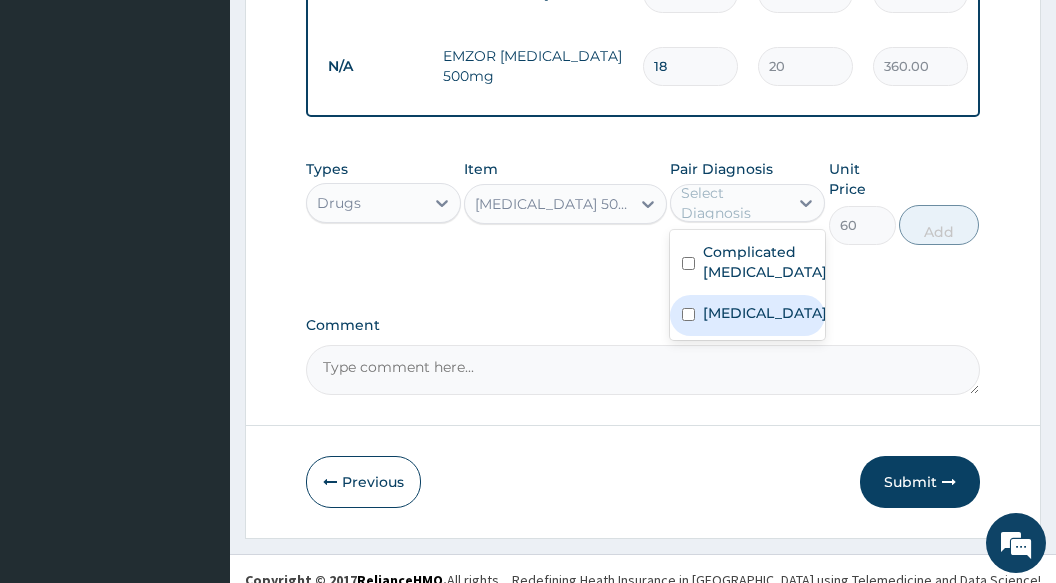 click on "Sepsis" at bounding box center [765, 313] 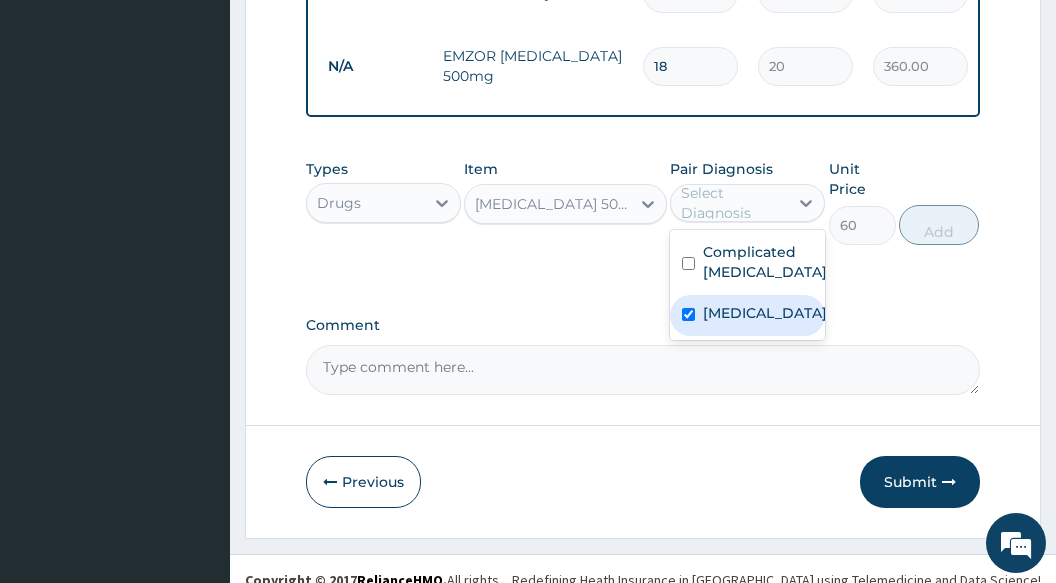 checkbox on "true" 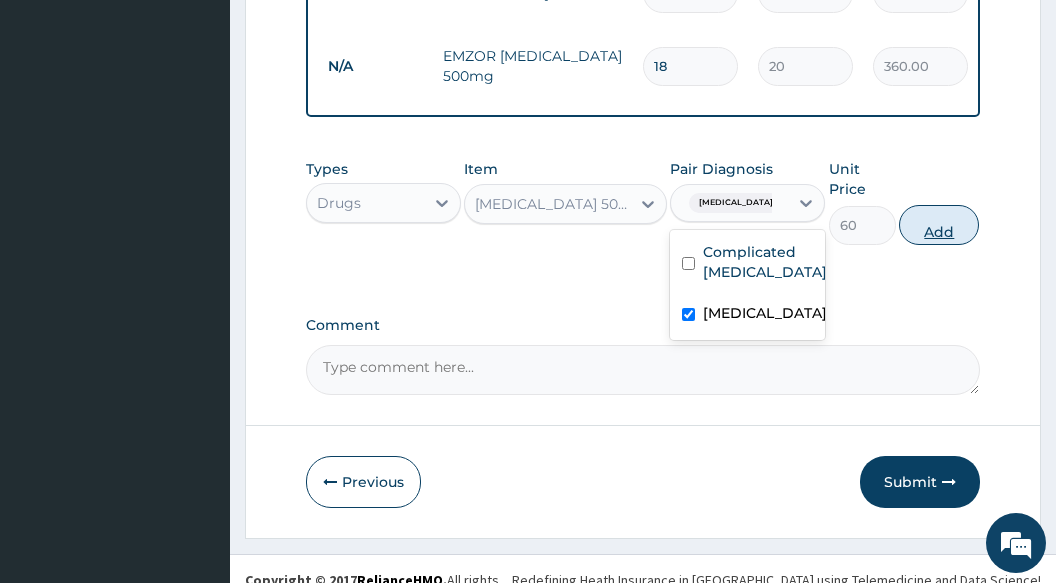 click on "Add" at bounding box center (939, 225) 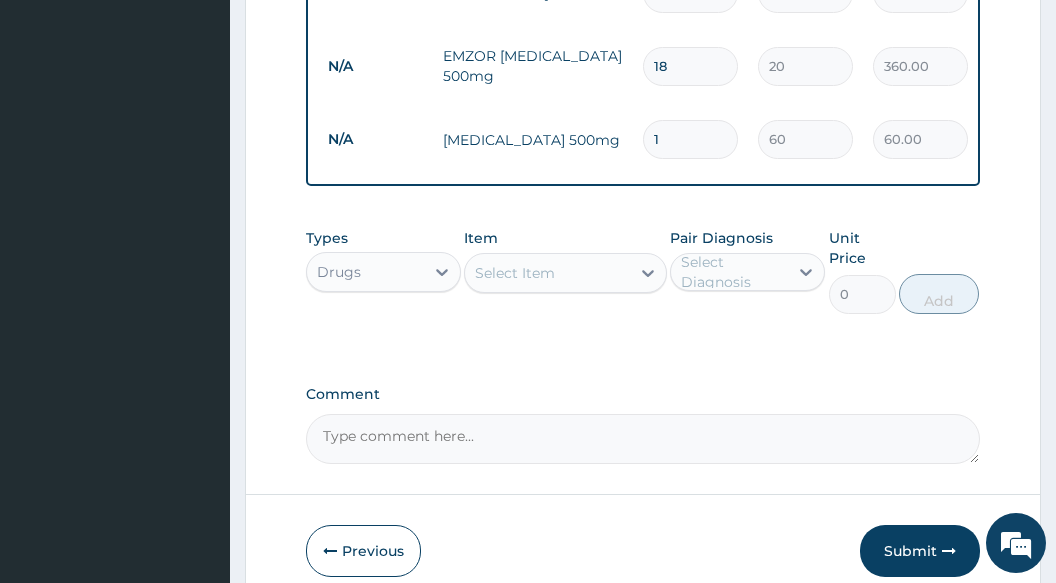 type on "15" 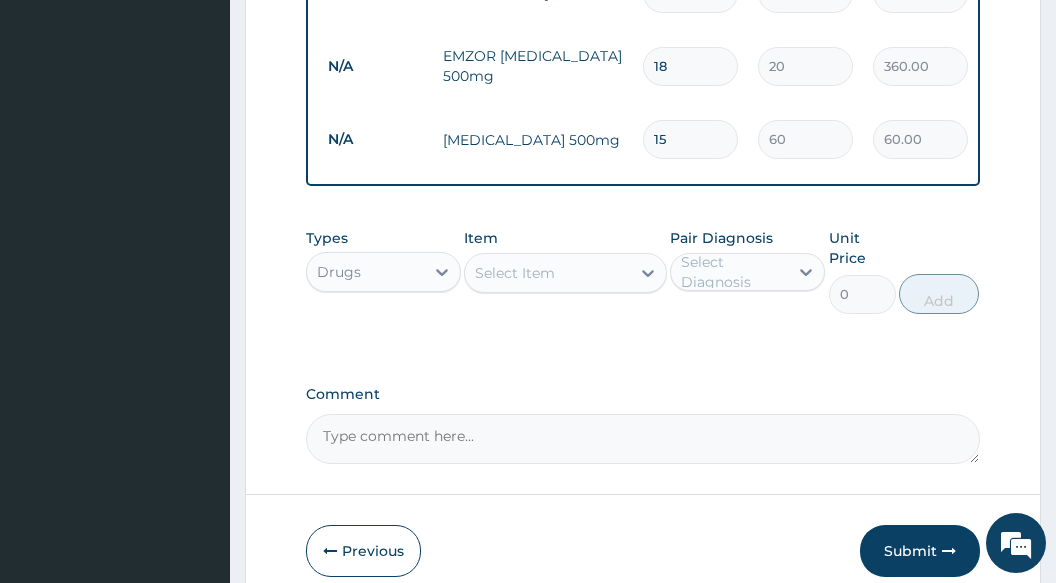 type on "900.00" 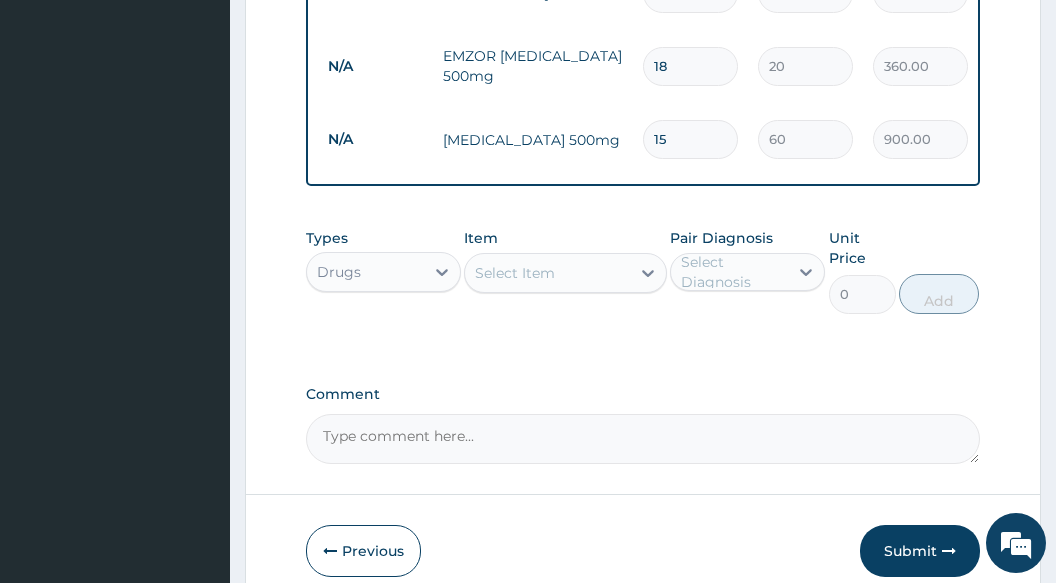 type on "15" 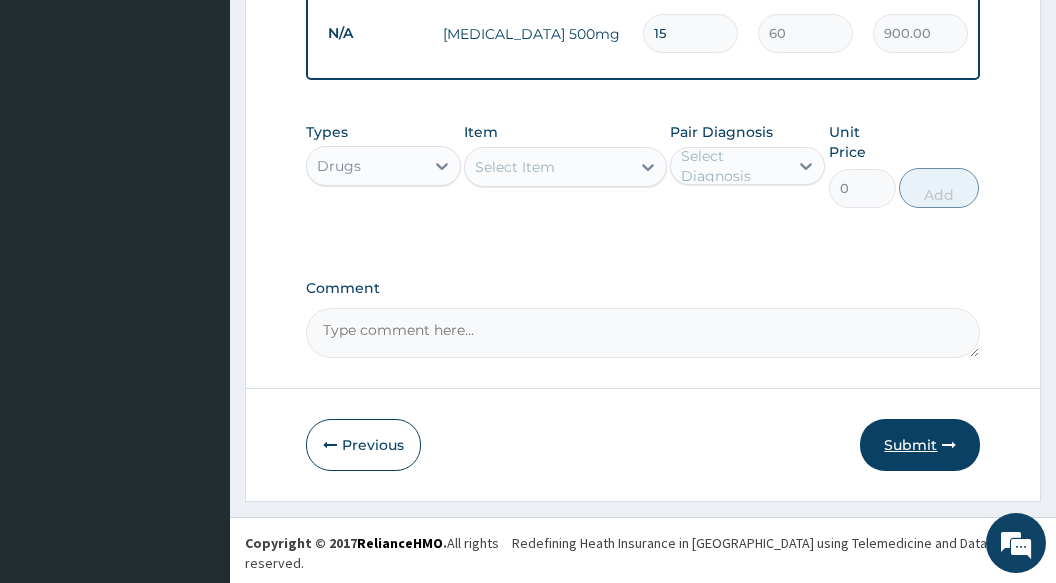 click on "Submit" at bounding box center (920, 445) 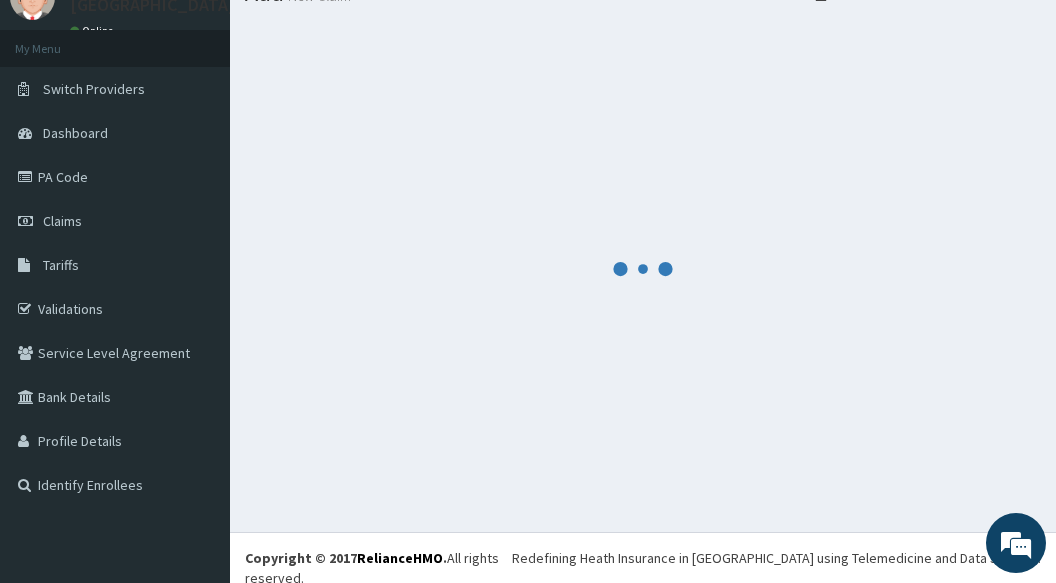 scroll, scrollTop: 1045, scrollLeft: 0, axis: vertical 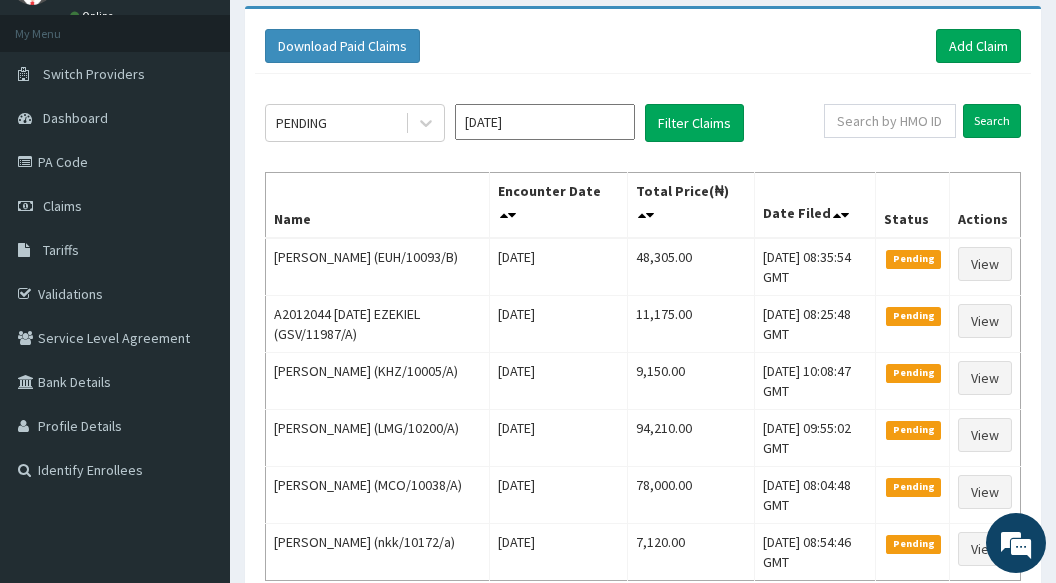 click on "PENDING [DATE] Filter Claims Search Name Encounter Date Total Price(₦) Date Filed Status Actions Mercy Akaiso (EUH/10093/B) [DATE] 48,305.00 [DATE] 08:35:54 GMT Pending View A2012044 [DATE] EZEKIEL (GSV/11987/A) [DATE] 11,175.00 [DATE] 08:25:48 GMT Pending View [PERSON_NAME] (KHZ/10005/A) [DATE] 9,150.00 [DATE] 10:08:47 GMT Pending View [PERSON_NAME] (LMG/10200/A) [DATE] 94,210.00 [DATE] 09:55:02 GMT Pending View [GEOGRAPHIC_DATA] Jagbade [PERSON_NAME] (MCO/10038/A) [DATE] 78,000.00 [DATE] 08:04:48 GMT Pending View TIRIMISIYU MUIBI (nkk/10172/a) [DATE] 7,120.00 [DATE] 08:54:46 GMT Pending View 1" 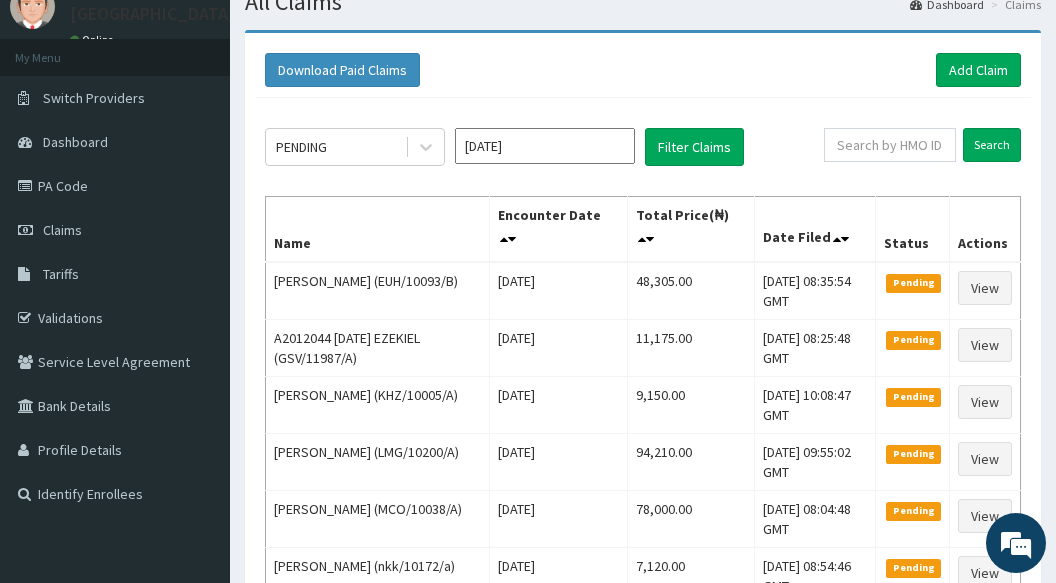 scroll, scrollTop: 0, scrollLeft: 0, axis: both 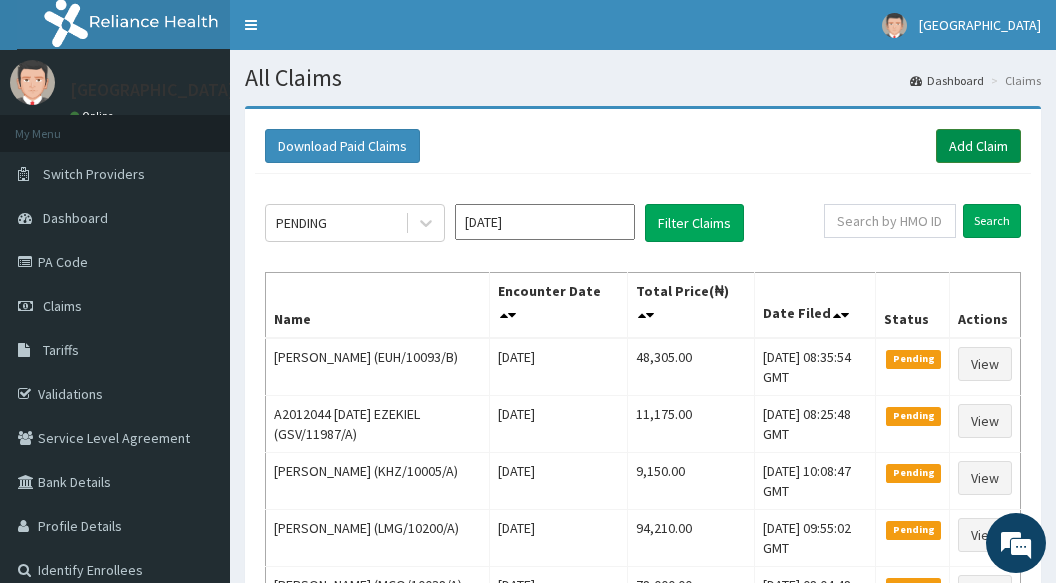 click on "Add Claim" at bounding box center (978, 146) 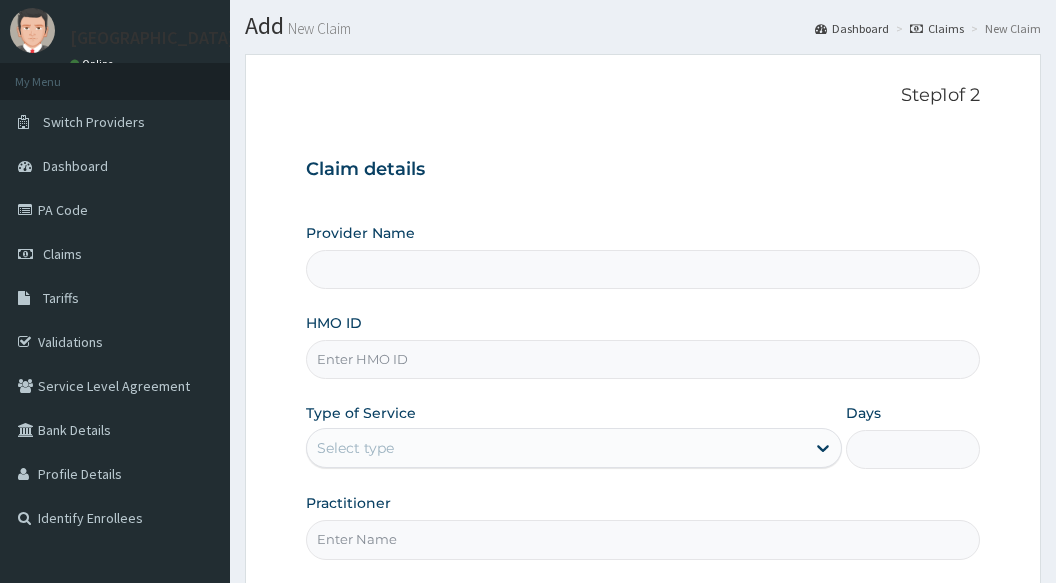 scroll, scrollTop: 100, scrollLeft: 0, axis: vertical 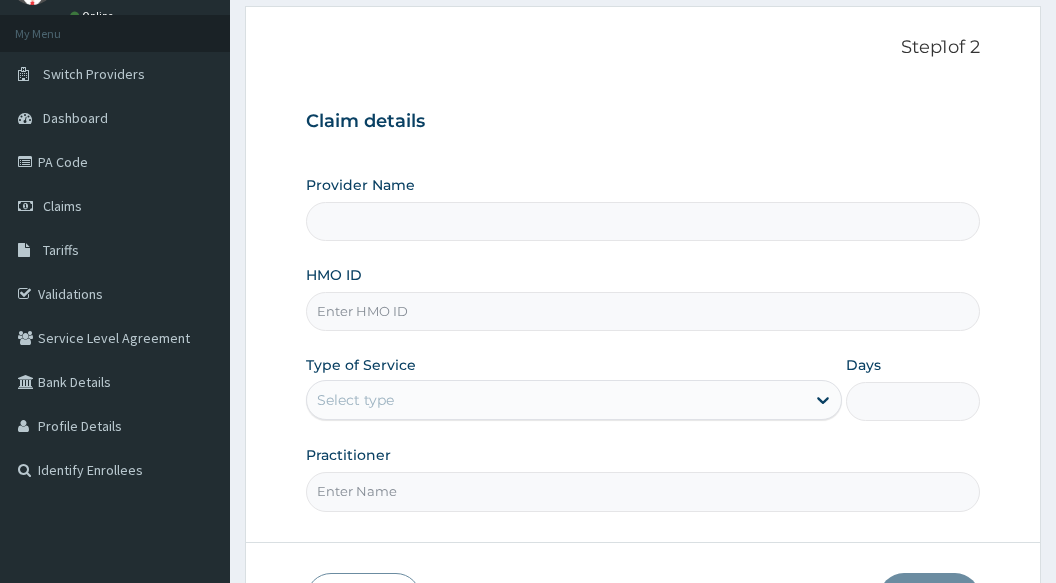 click on "HMO ID" at bounding box center (643, 311) 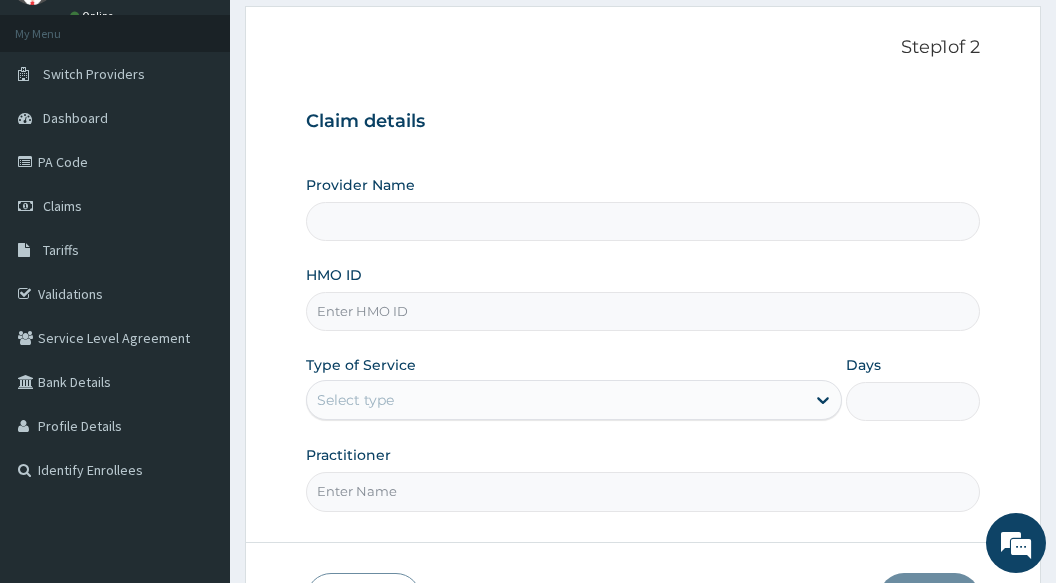 paste on "AML/10670/A" 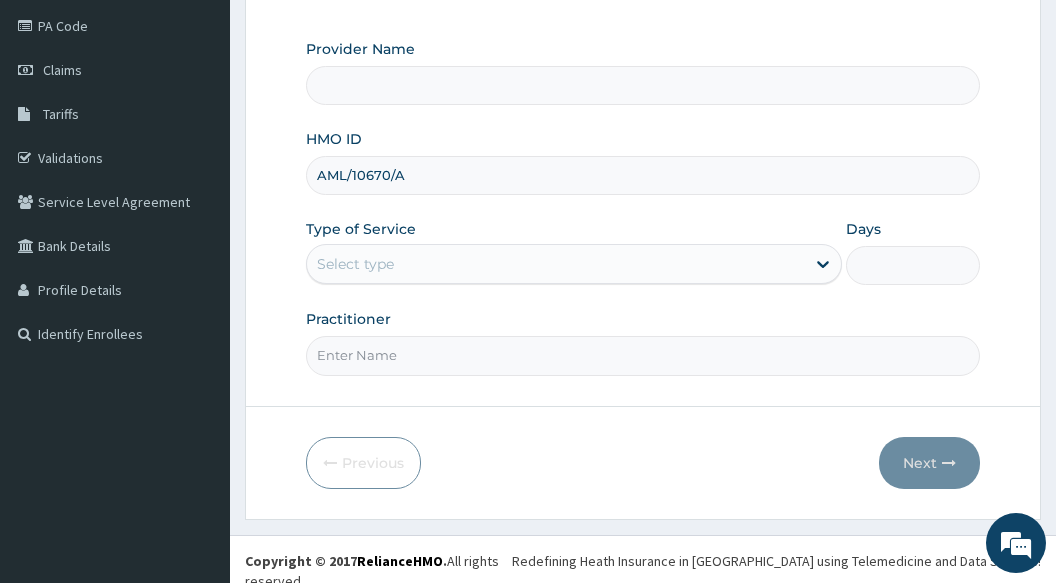 scroll, scrollTop: 239, scrollLeft: 0, axis: vertical 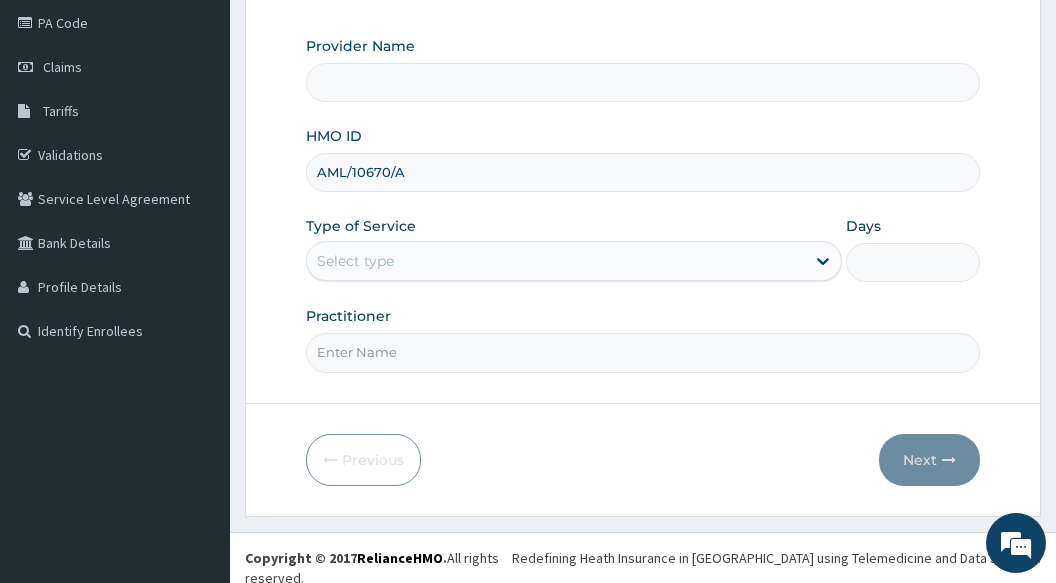 type on "AML/10670/A" 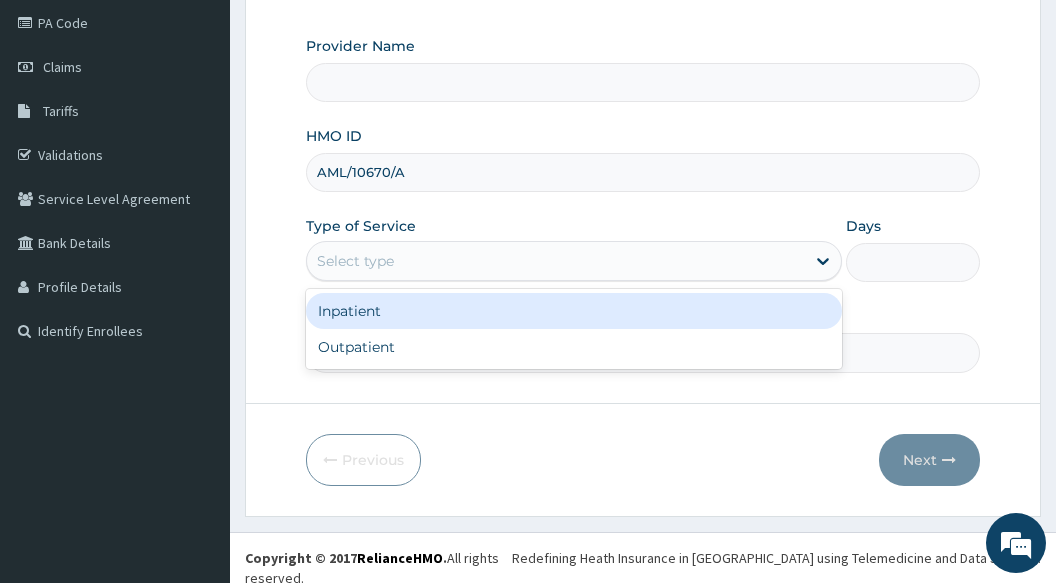 click on "Select type" at bounding box center (556, 261) 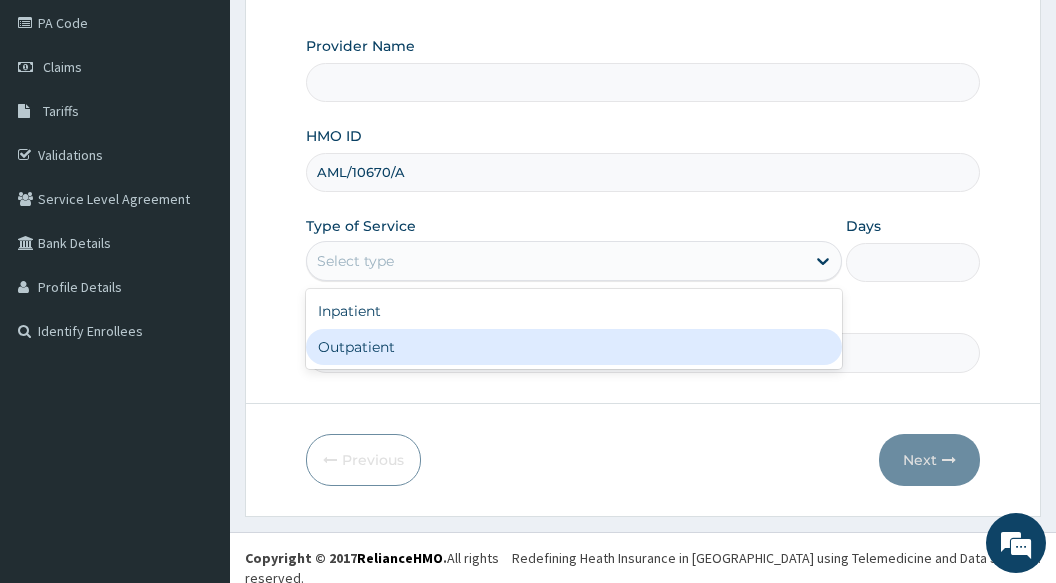 type on "All Soul's Hospital Ltd, Ajegunle" 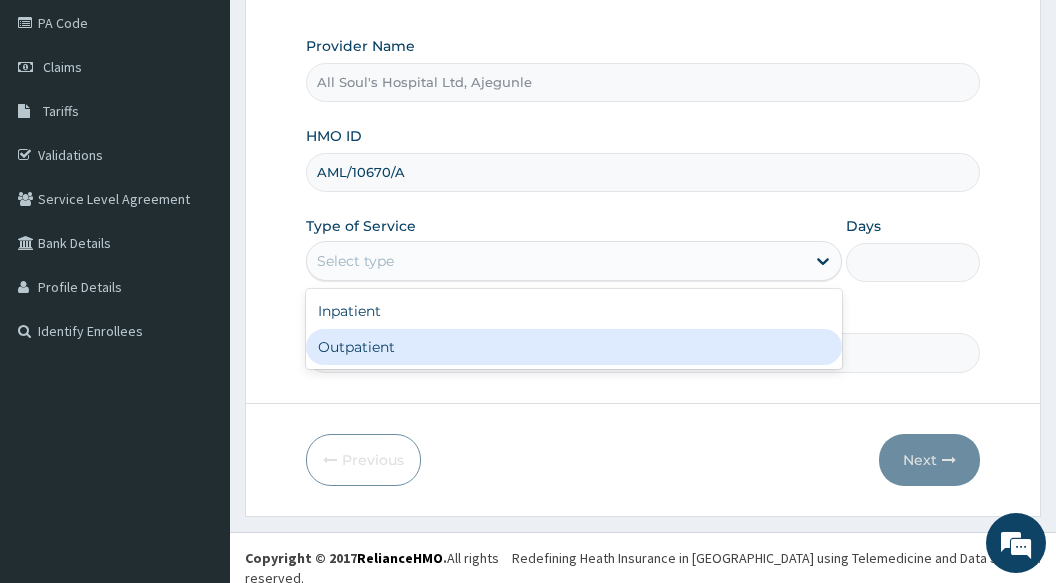 click on "Outpatient" at bounding box center [574, 347] 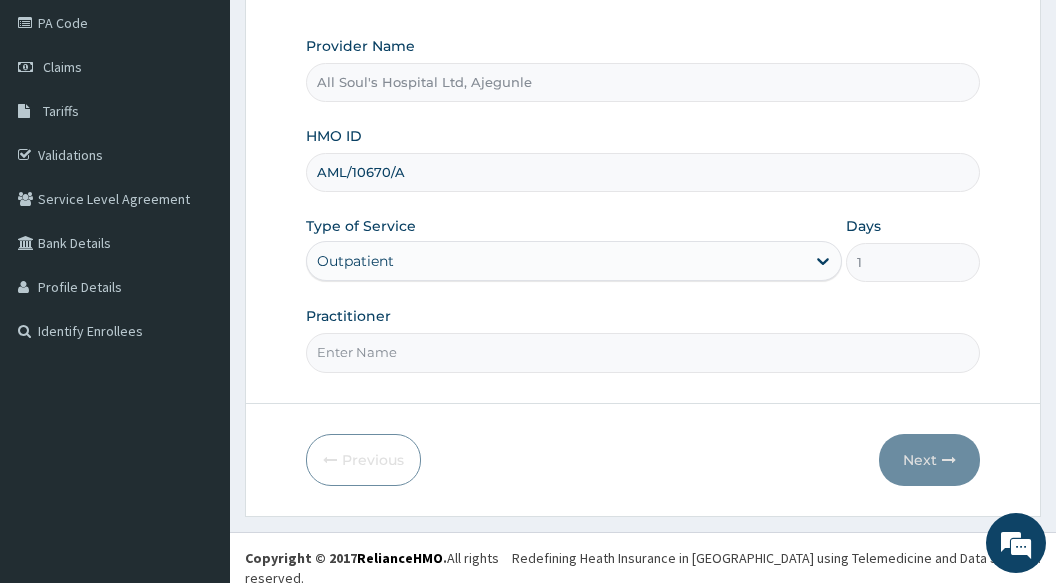 click on "Practitioner" at bounding box center [643, 352] 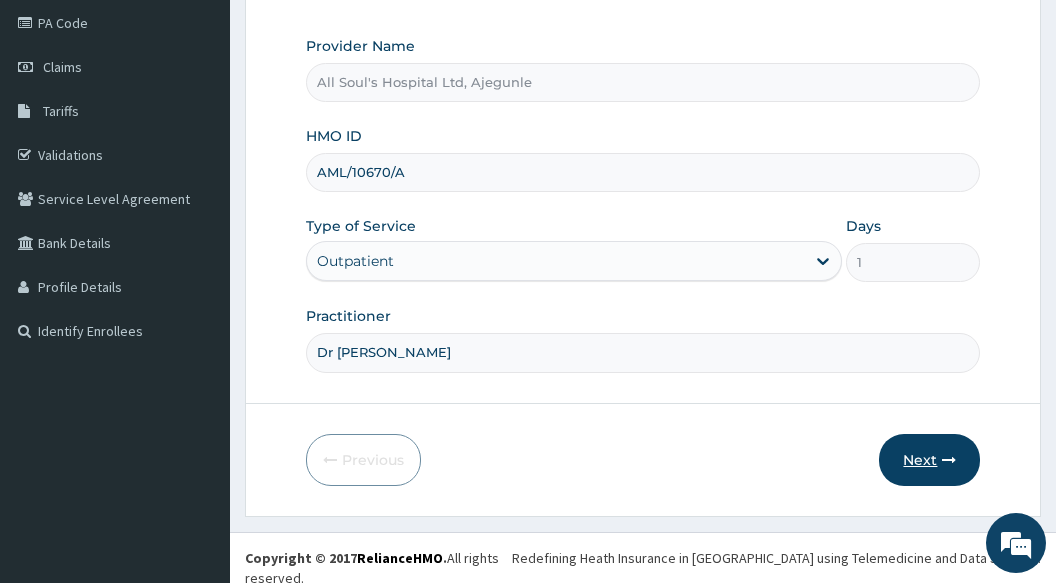 click on "Next" at bounding box center (929, 460) 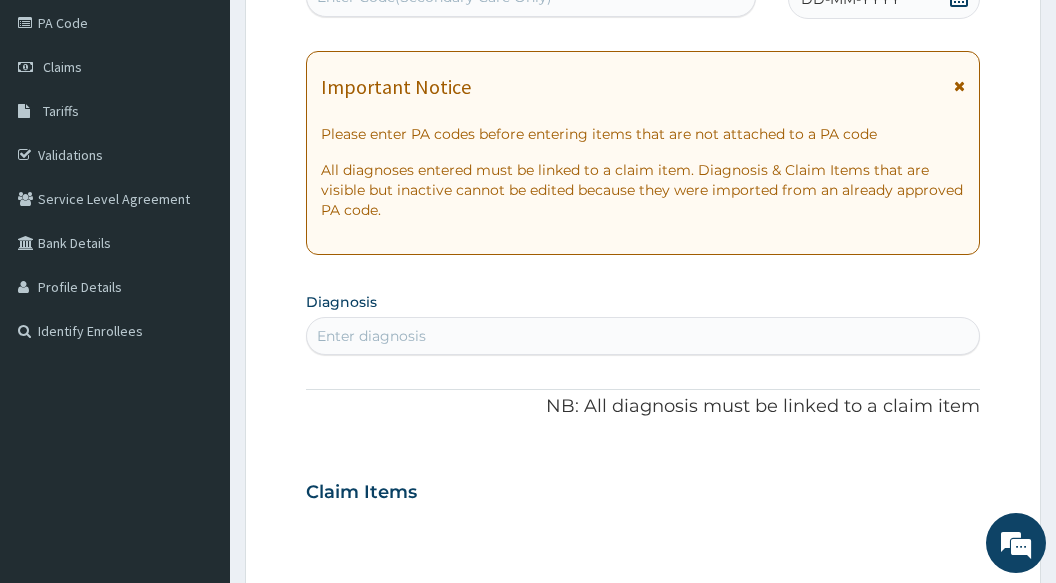 scroll, scrollTop: 0, scrollLeft: 0, axis: both 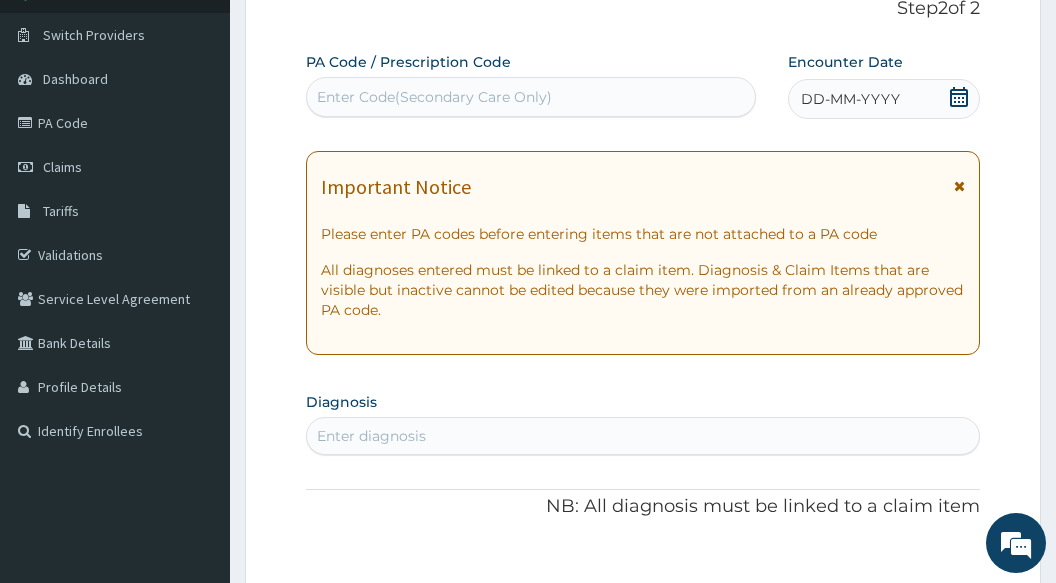 click 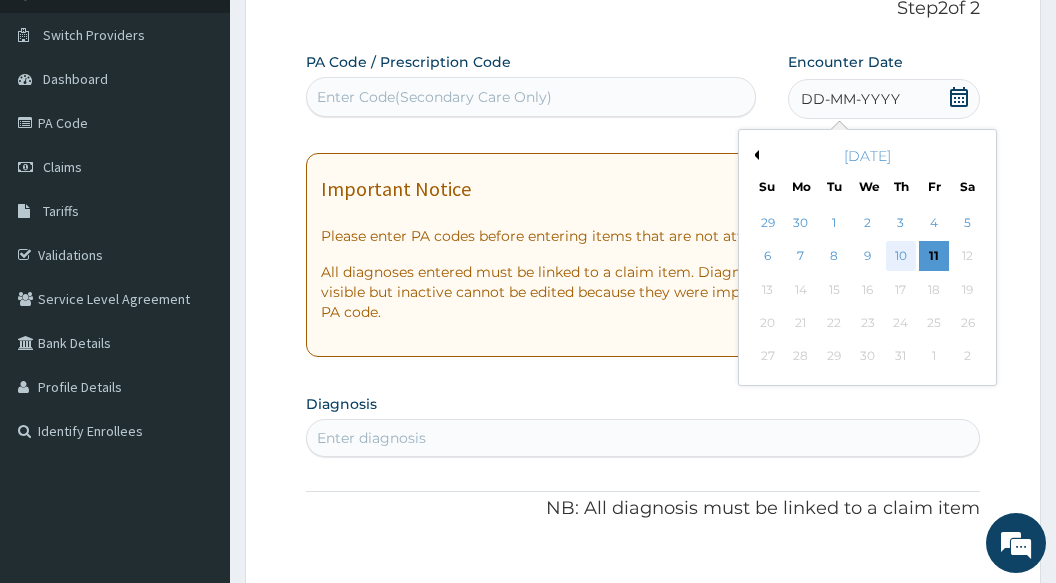 click on "10" at bounding box center [900, 257] 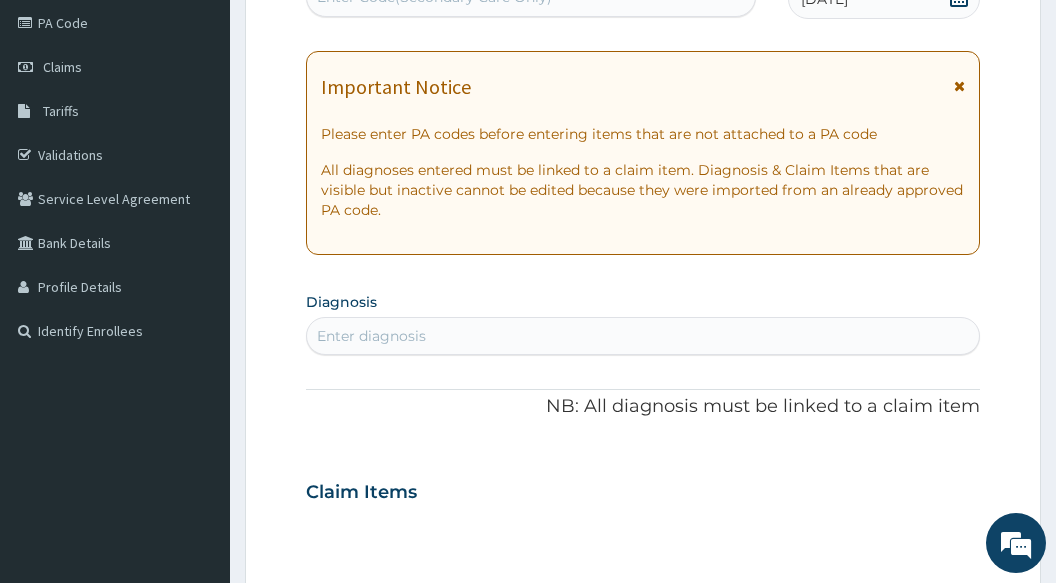 scroll, scrollTop: 339, scrollLeft: 0, axis: vertical 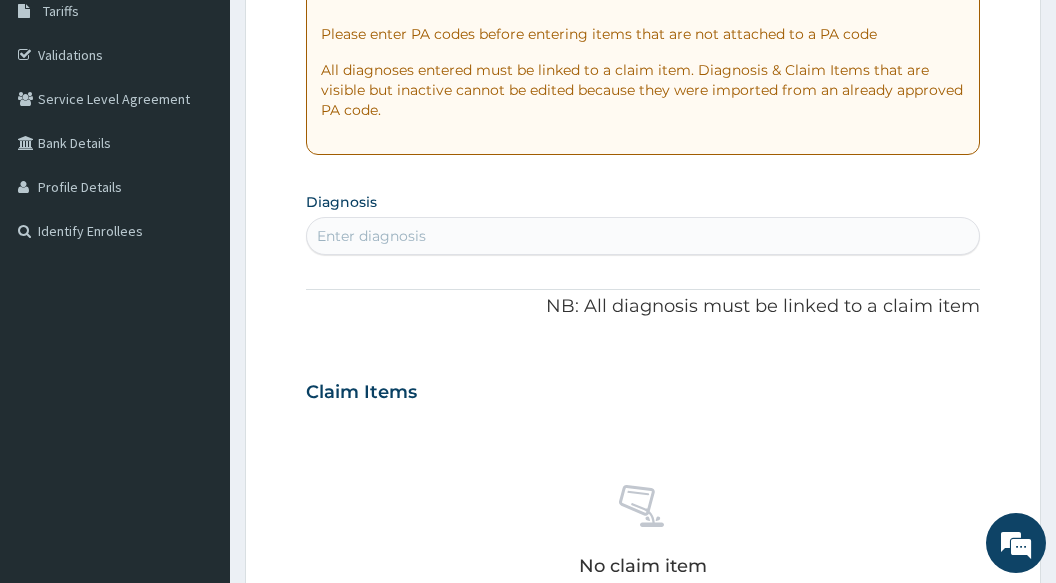 click on "Enter diagnosis" at bounding box center [643, 236] 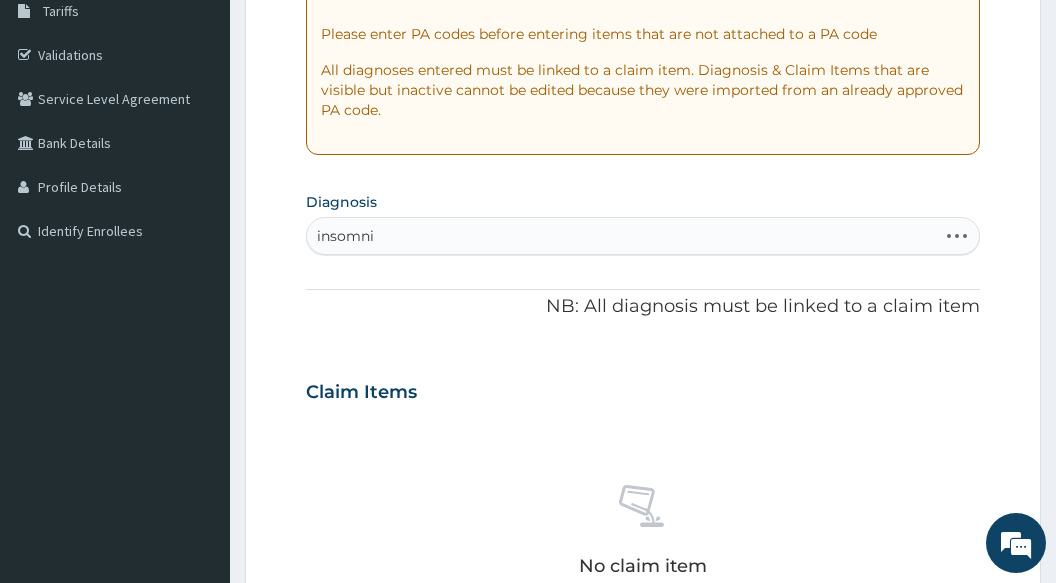 type on "insomnia" 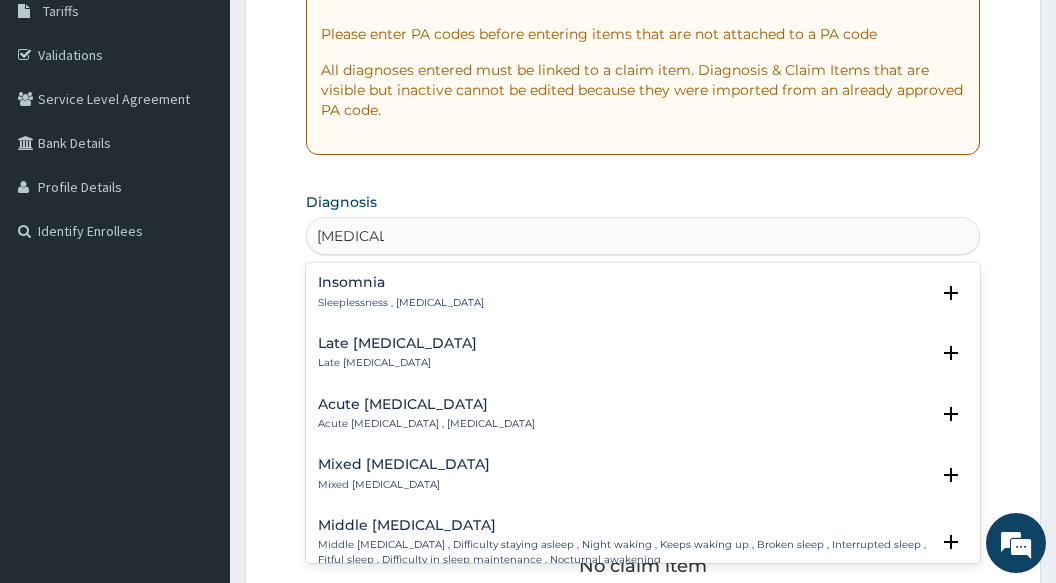 click on "Sleeplessness , Insomnia" at bounding box center (401, 303) 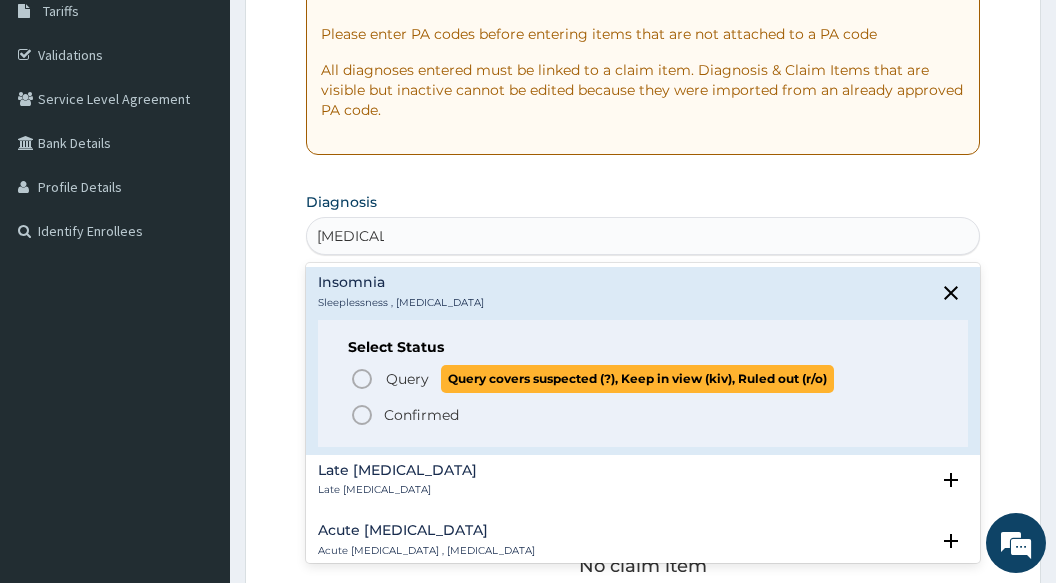 click on "Query" at bounding box center (407, 379) 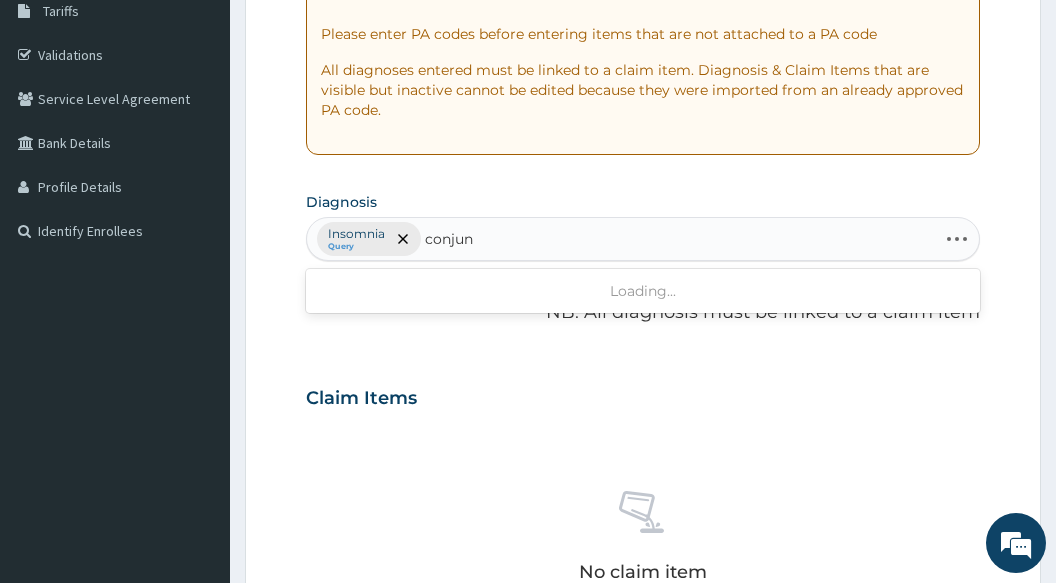 type on "conjunc" 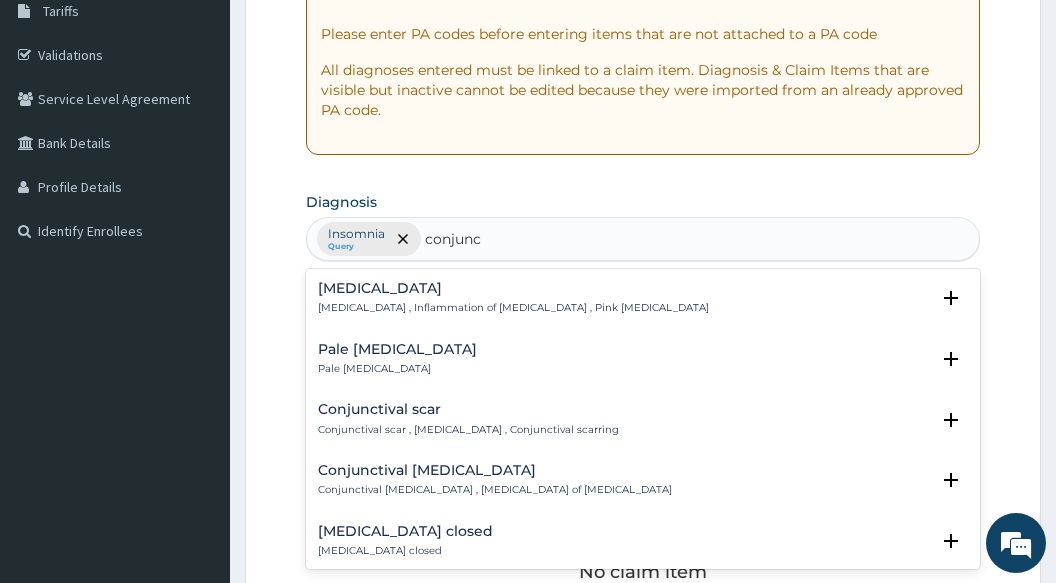 click on "Conjunctivitis Conjunctivitis , Inflammation of conjunctiva , Pink eye disease" at bounding box center (513, 298) 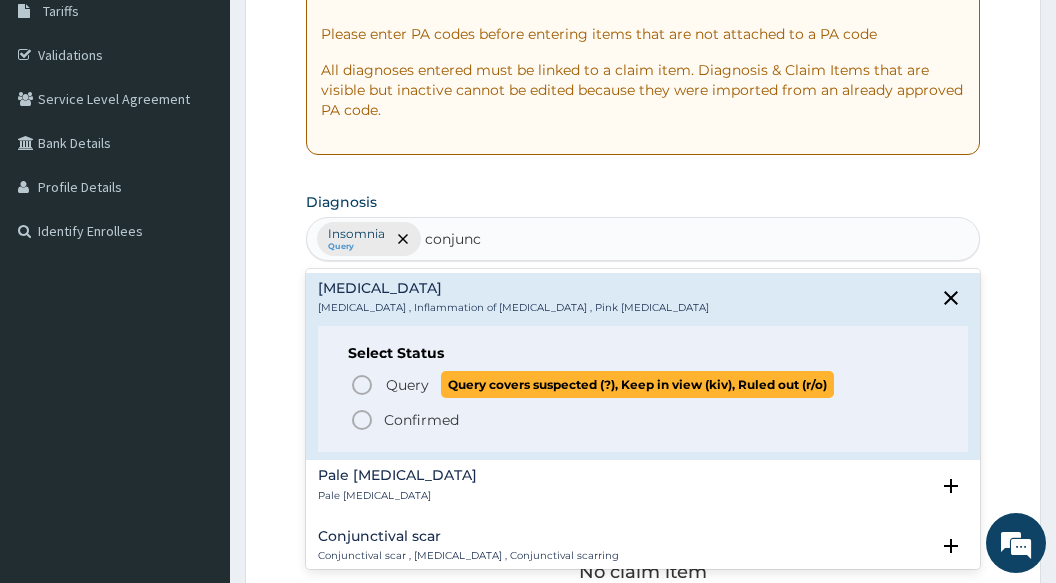click on "Query" at bounding box center (407, 385) 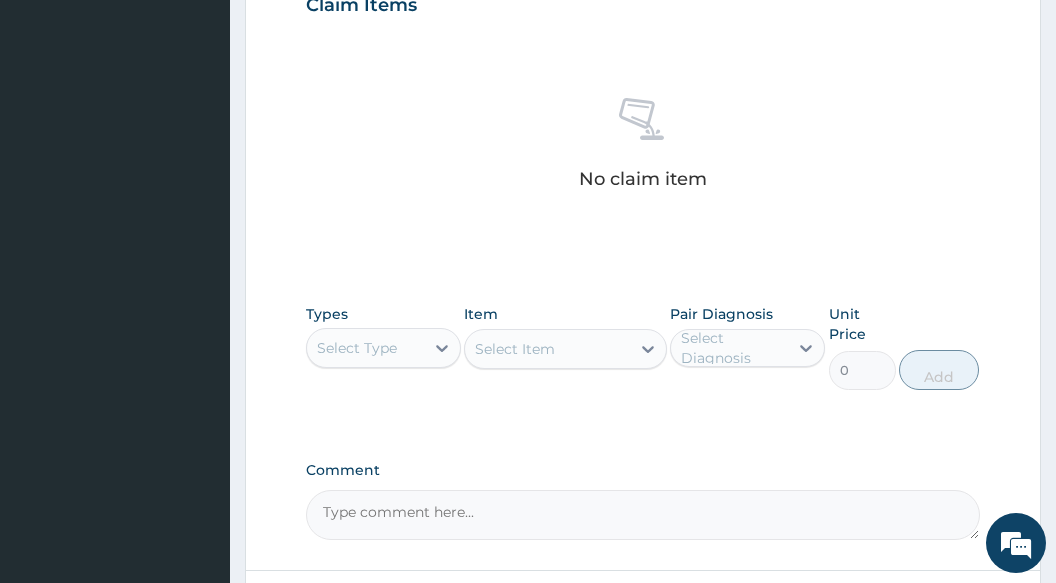 scroll, scrollTop: 739, scrollLeft: 0, axis: vertical 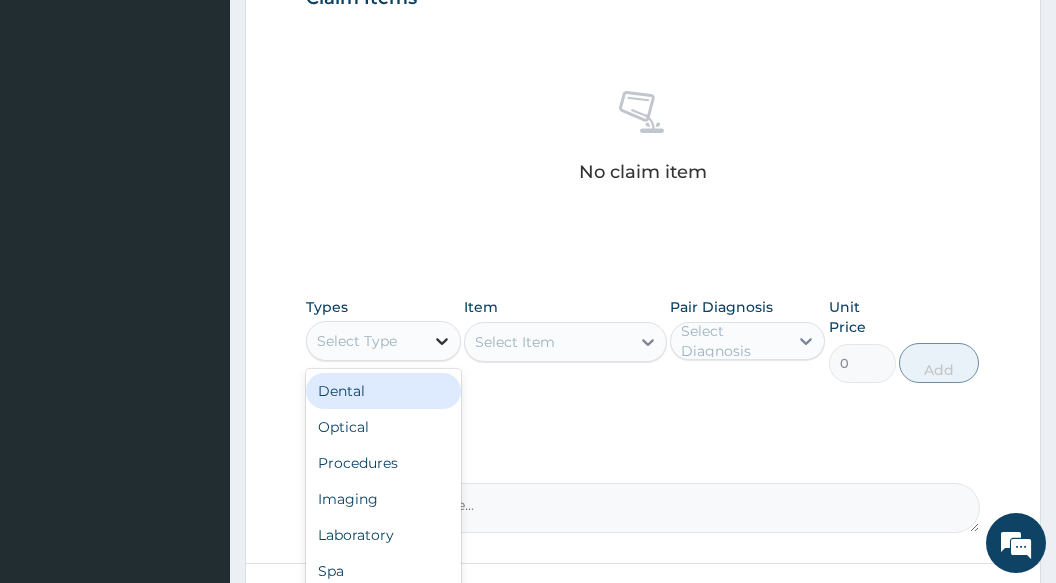 click at bounding box center (442, 341) 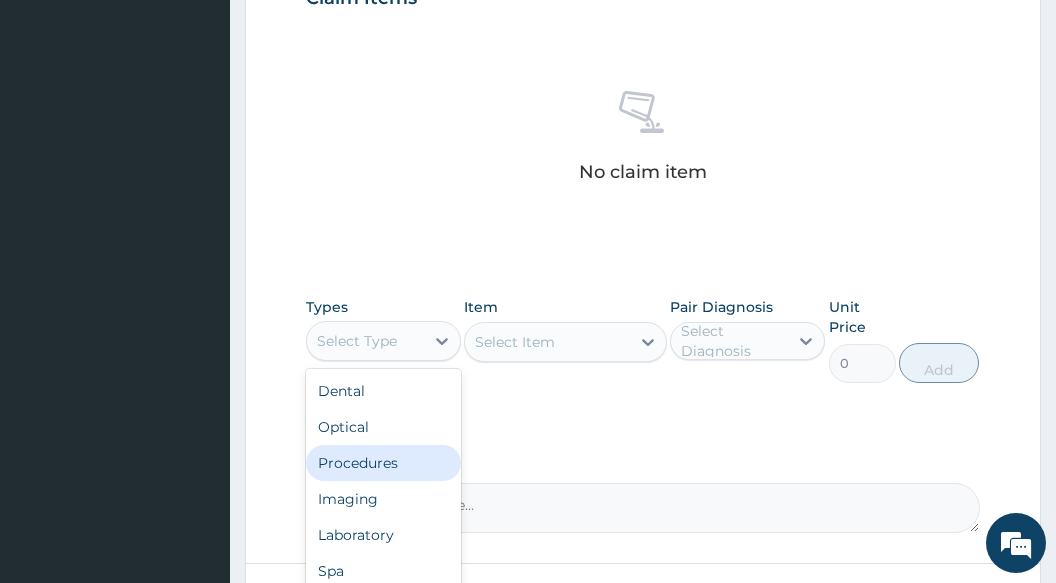 click on "Procedures" at bounding box center (383, 463) 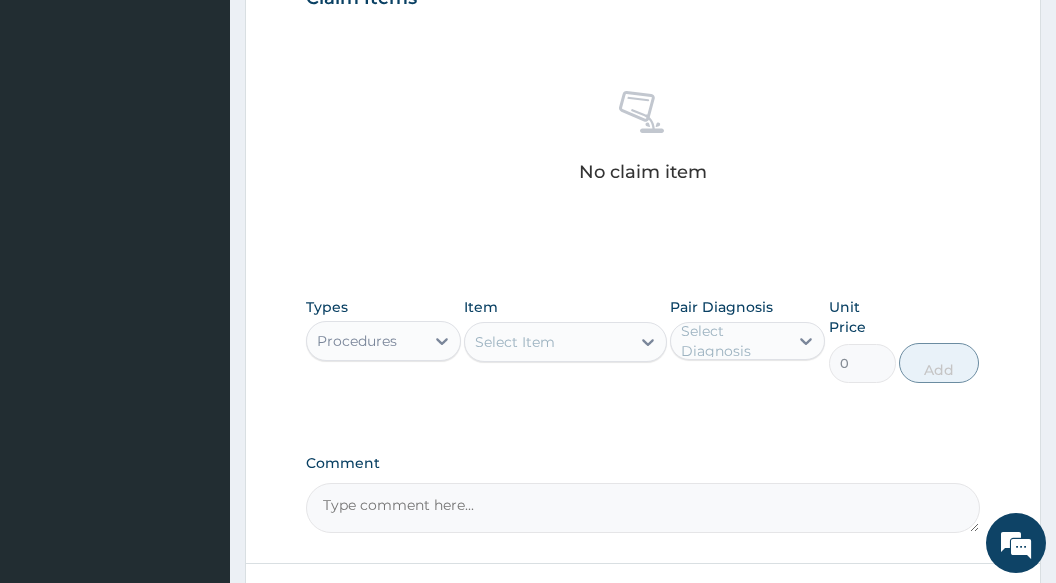 click on "Select Item" at bounding box center [515, 342] 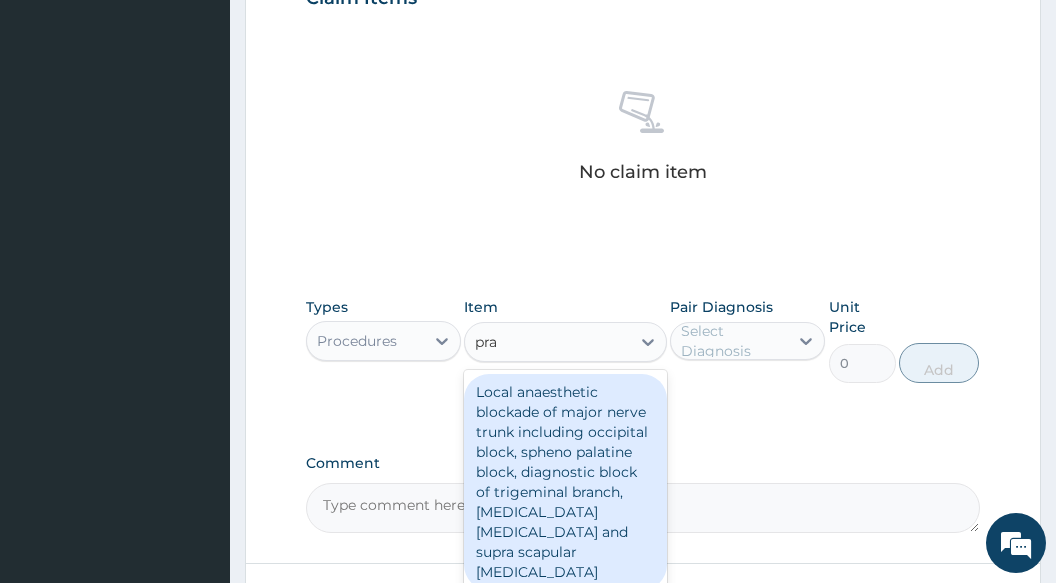 type on "prac" 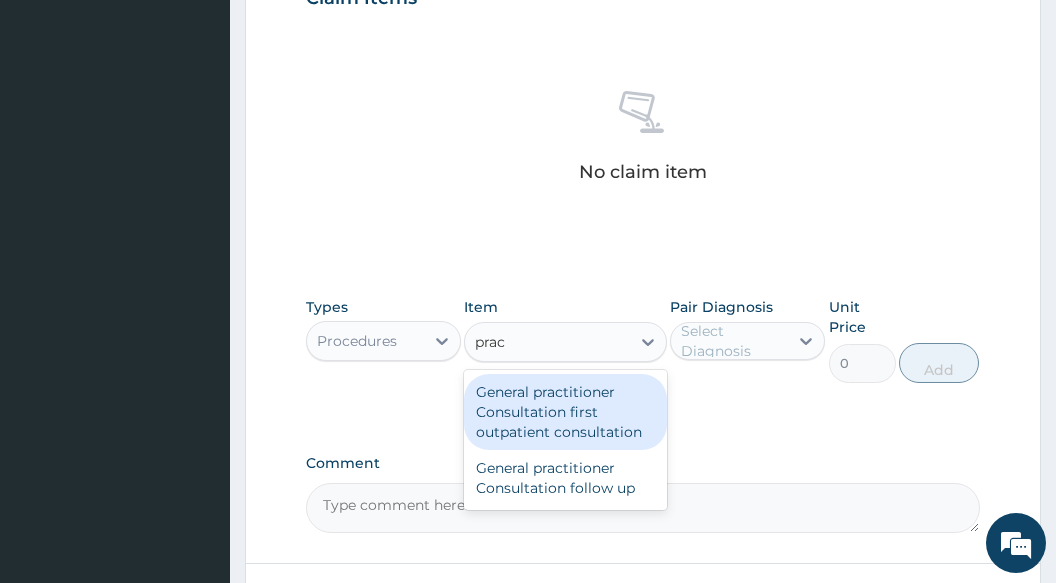 click on "General practitioner Consultation first outpatient consultation" at bounding box center (565, 412) 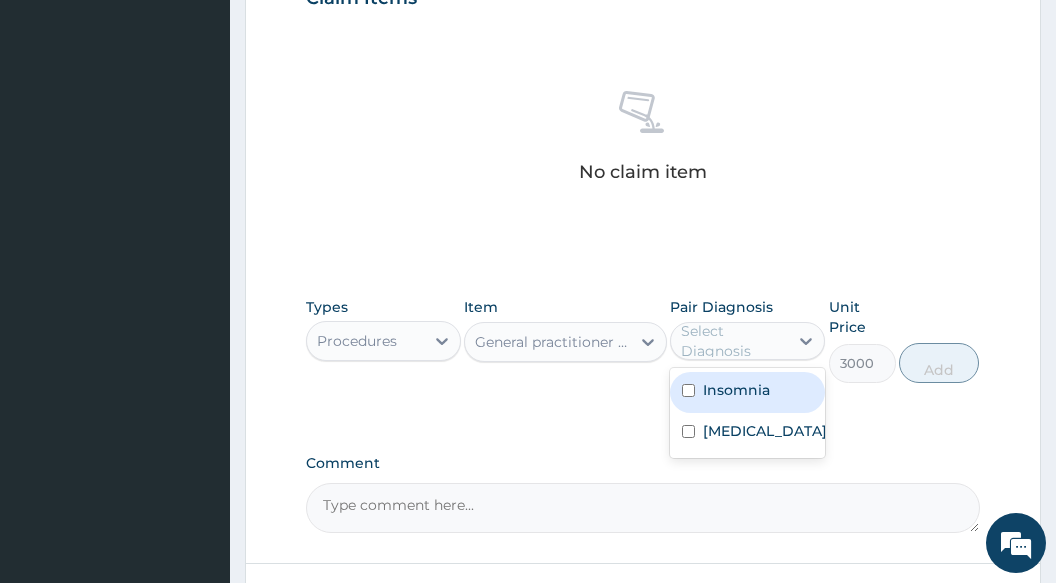 click on "Select Diagnosis" at bounding box center (733, 341) 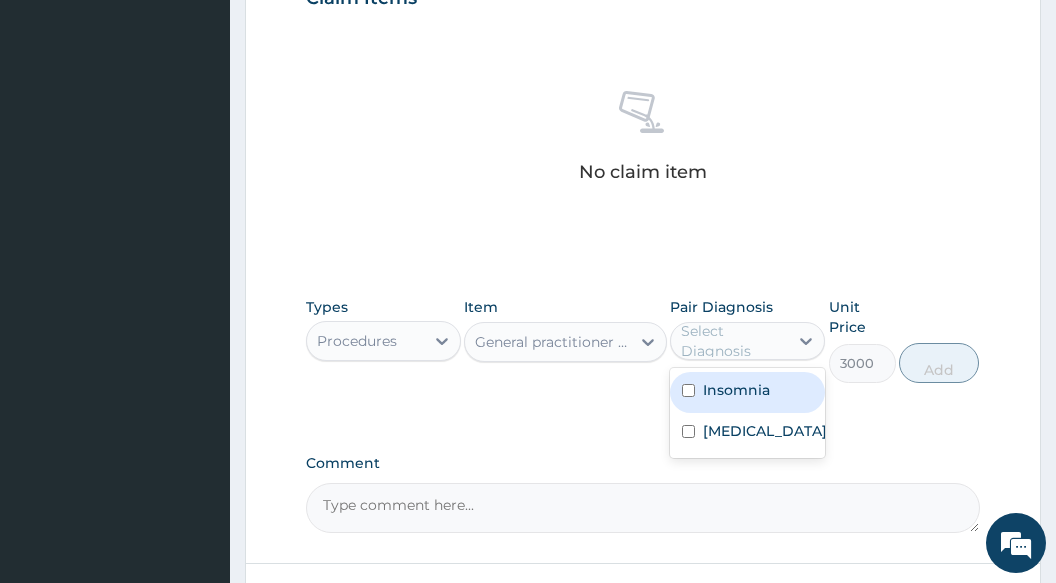 click on "Insomnia" at bounding box center (747, 392) 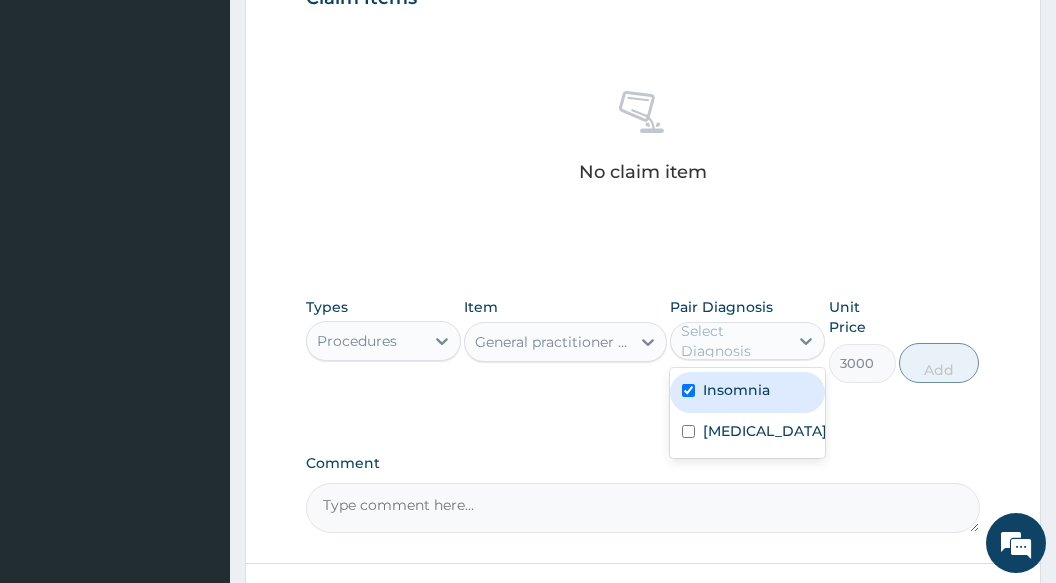 checkbox on "true" 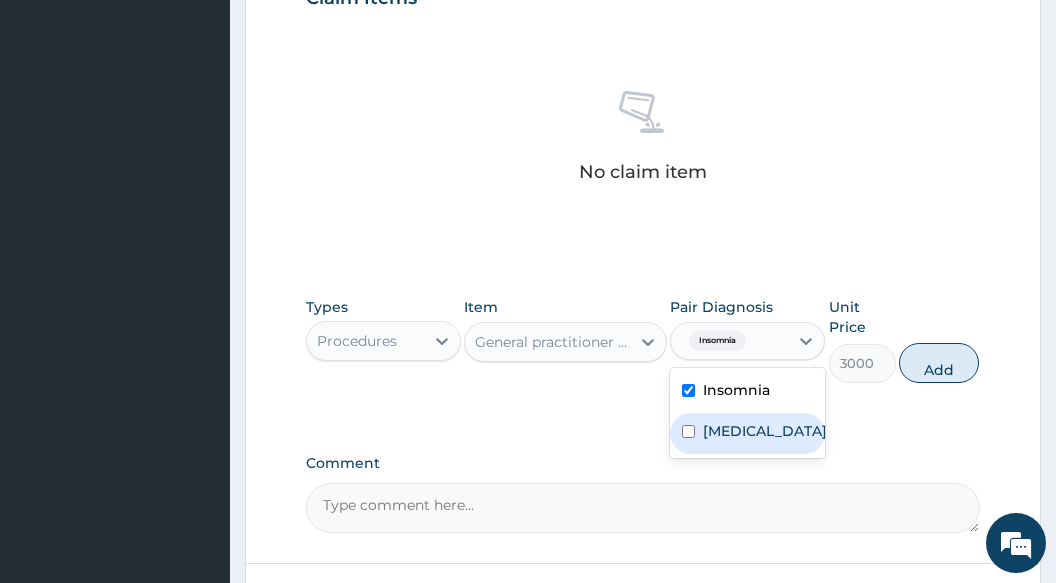 click on "Conjunctivitis" at bounding box center [765, 431] 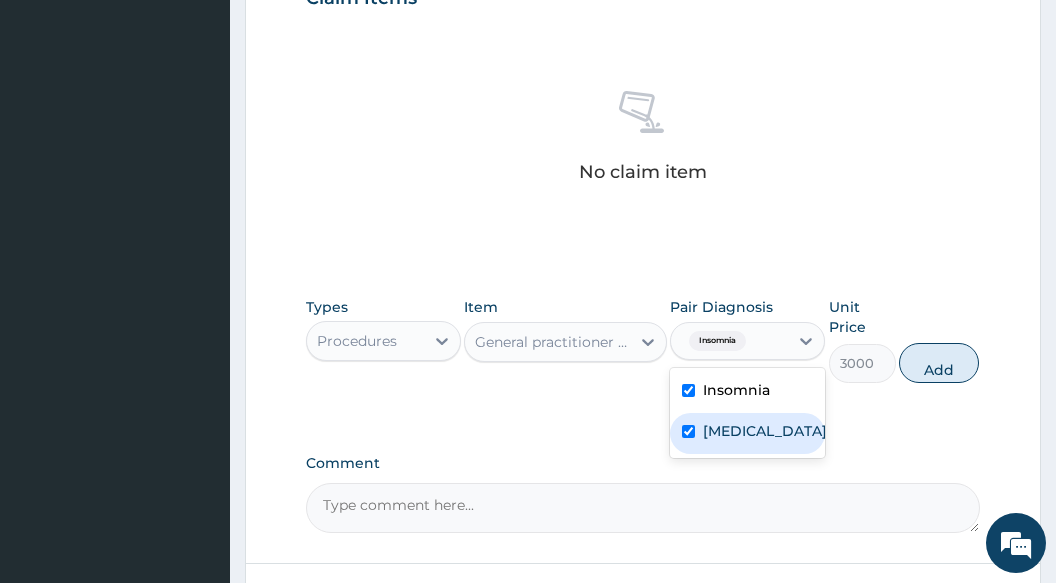 checkbox on "true" 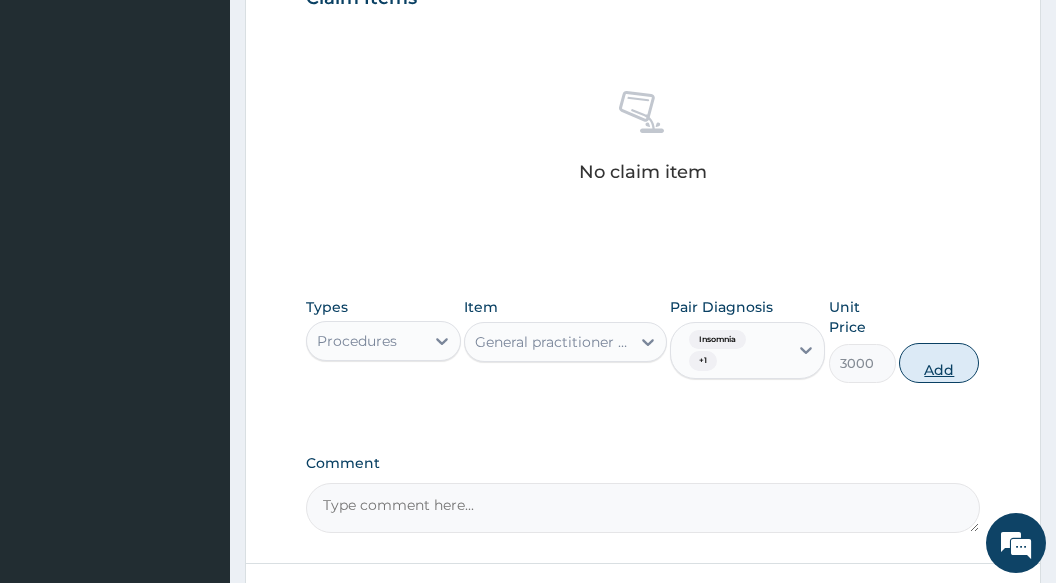 click on "Add" at bounding box center [939, 363] 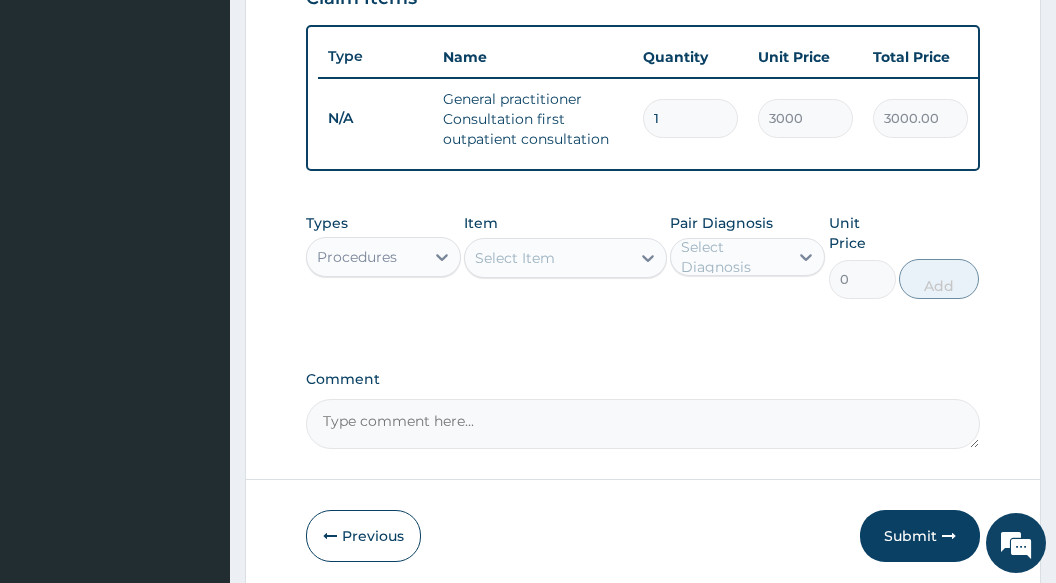 click on "Procedures" at bounding box center (365, 257) 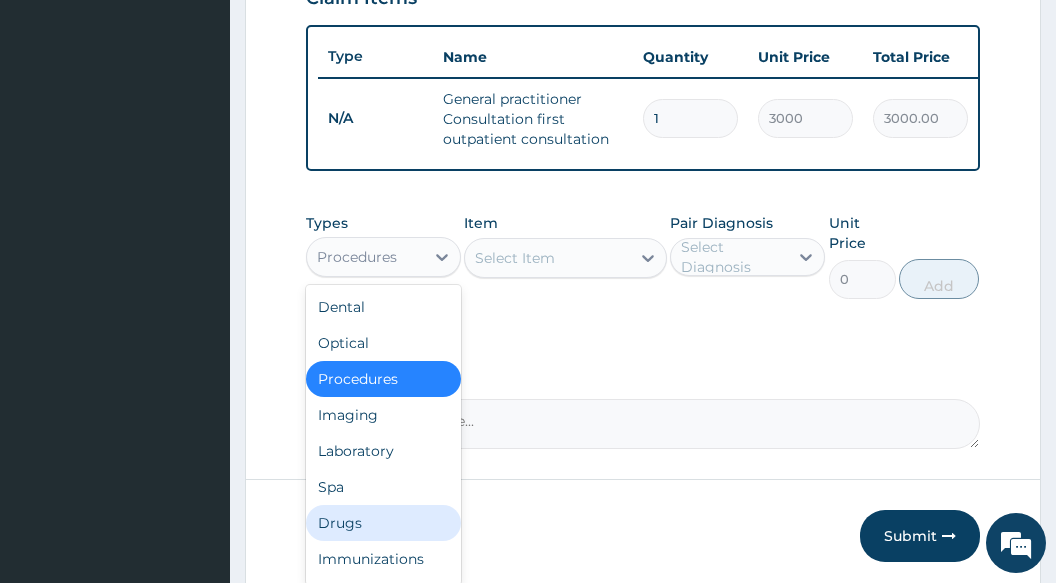 click on "Drugs" at bounding box center (383, 523) 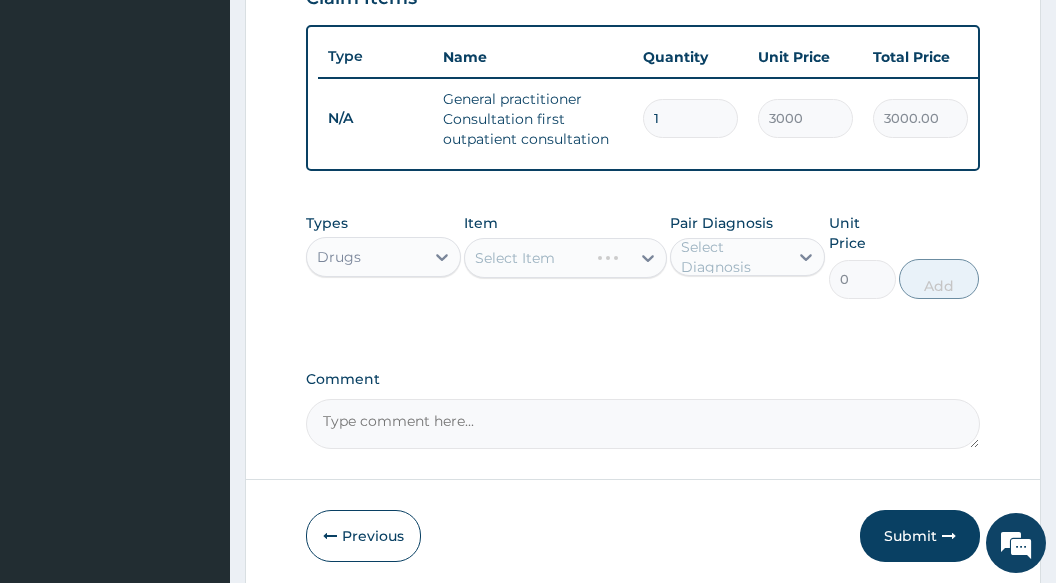 click on "Select Item" at bounding box center [565, 258] 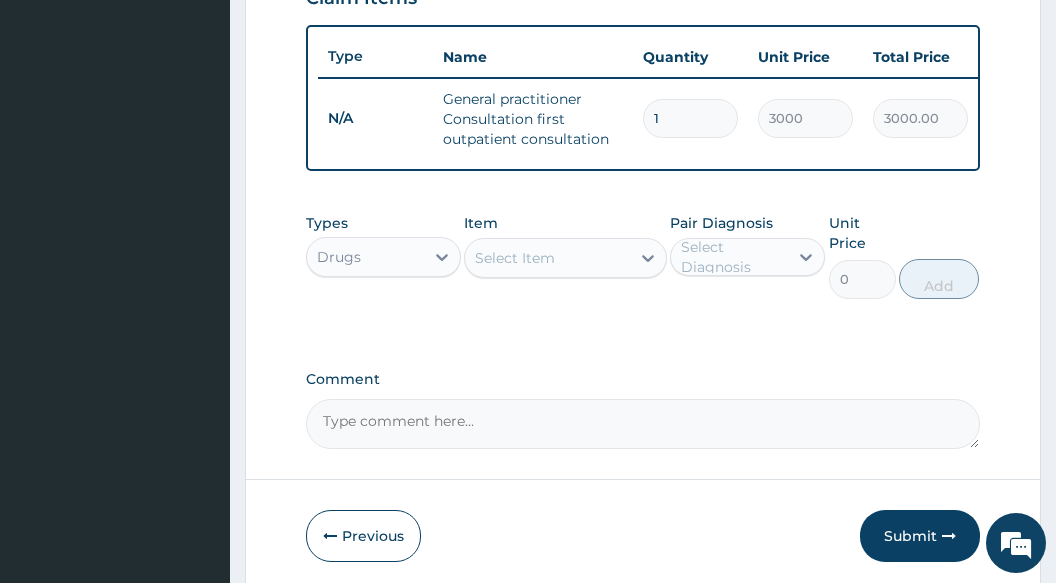 click on "Select Item" at bounding box center [515, 258] 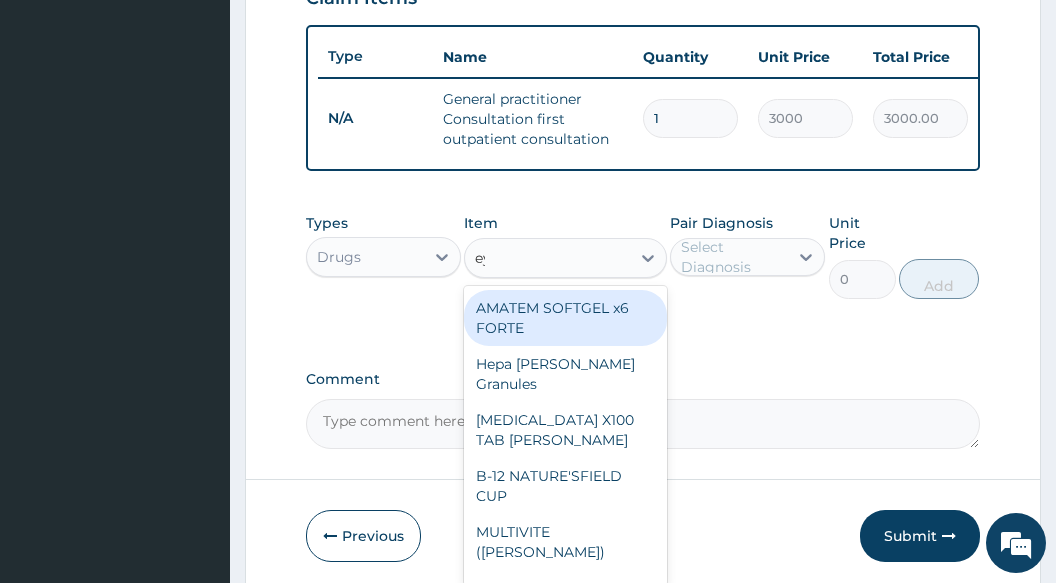 type on "eye" 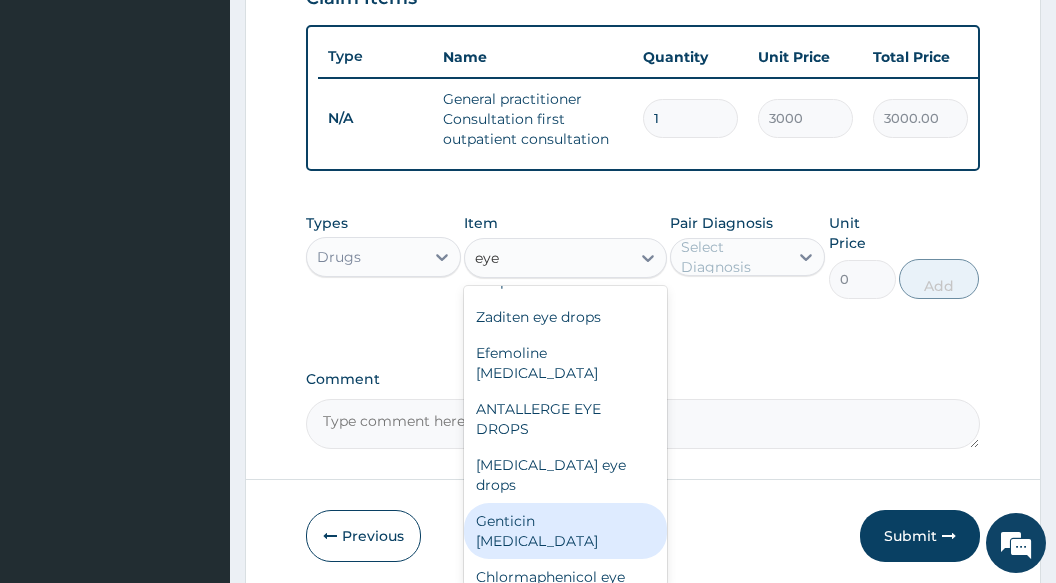 scroll, scrollTop: 200, scrollLeft: 0, axis: vertical 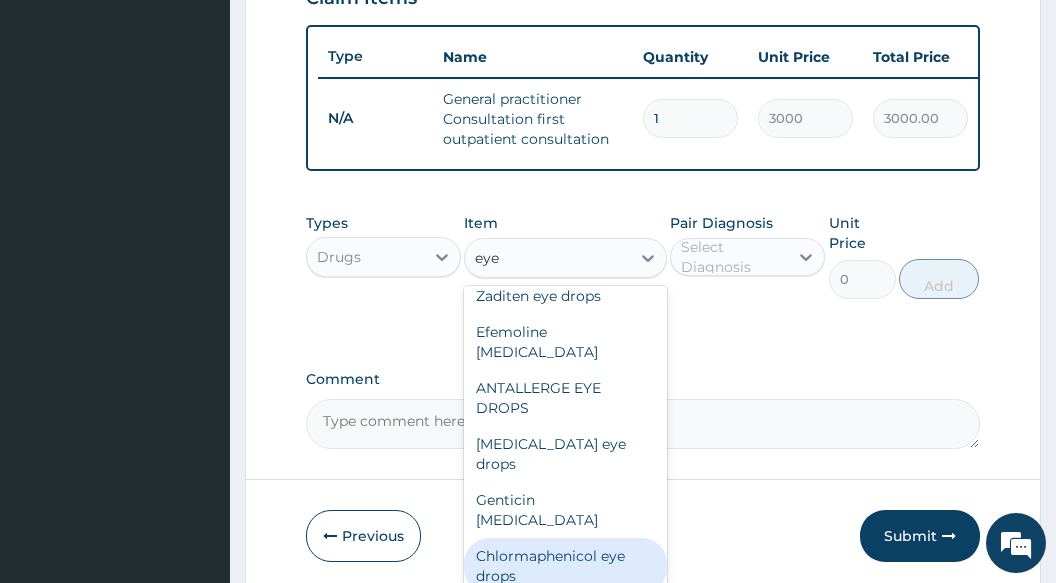 click on "Chlormaphenicol eye drops" at bounding box center [565, 566] 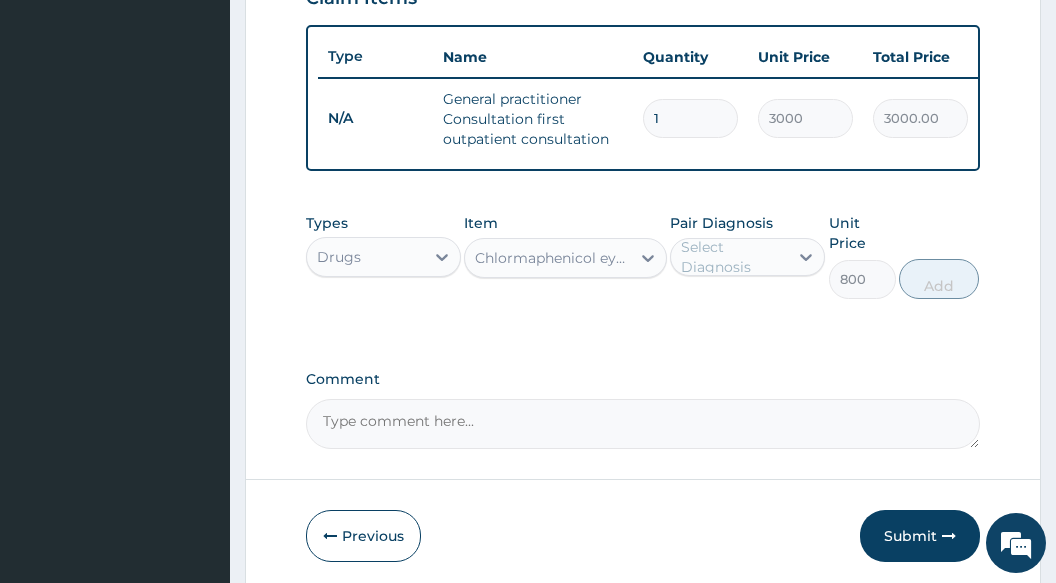 click on "Select Diagnosis" at bounding box center (733, 257) 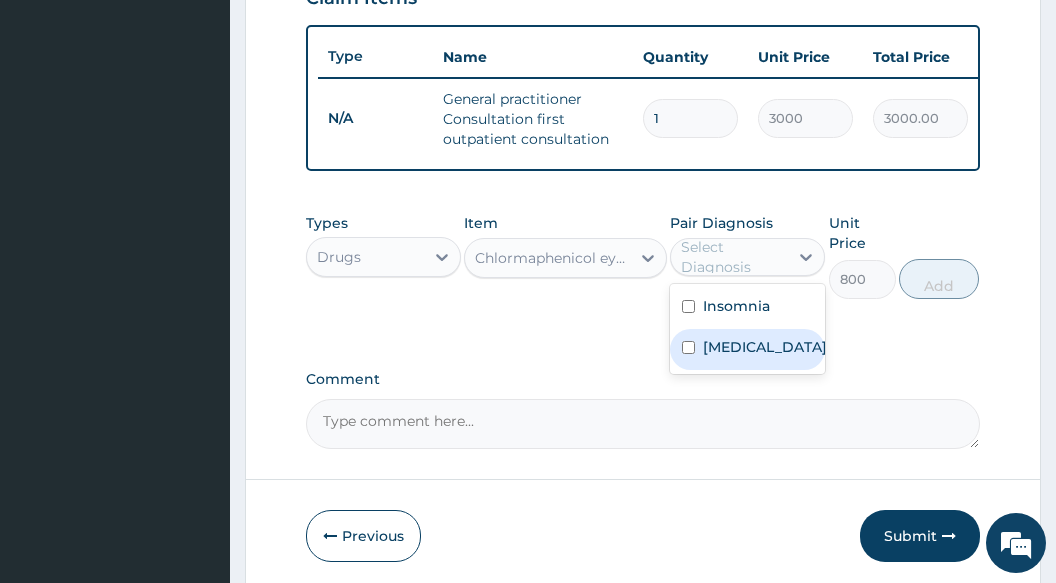 drag, startPoint x: 726, startPoint y: 364, endPoint x: 824, endPoint y: 334, distance: 102.48902 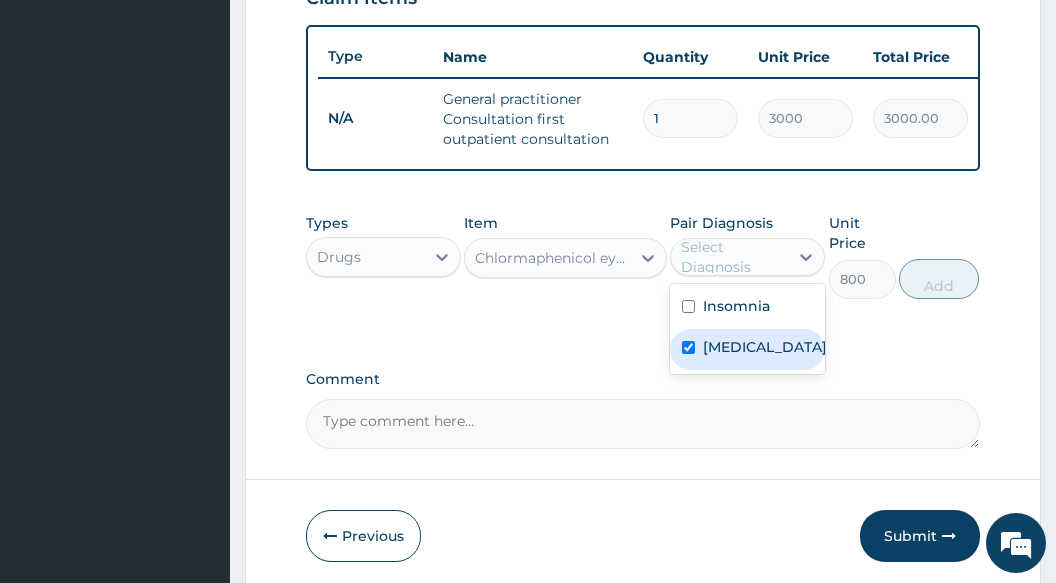 checkbox on "true" 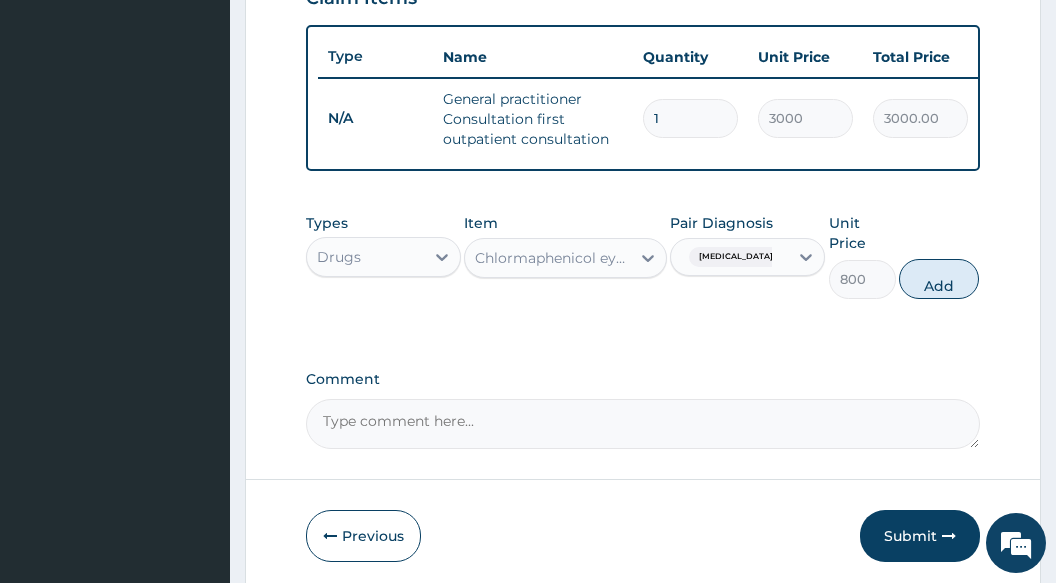 click on "Add" at bounding box center (939, 279) 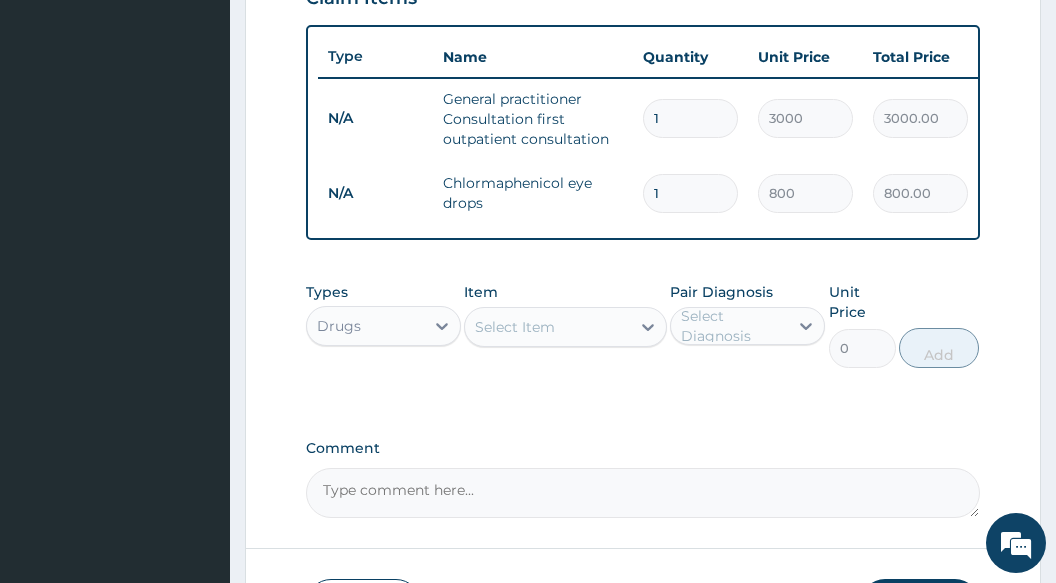 click on "Select Item" at bounding box center [547, 327] 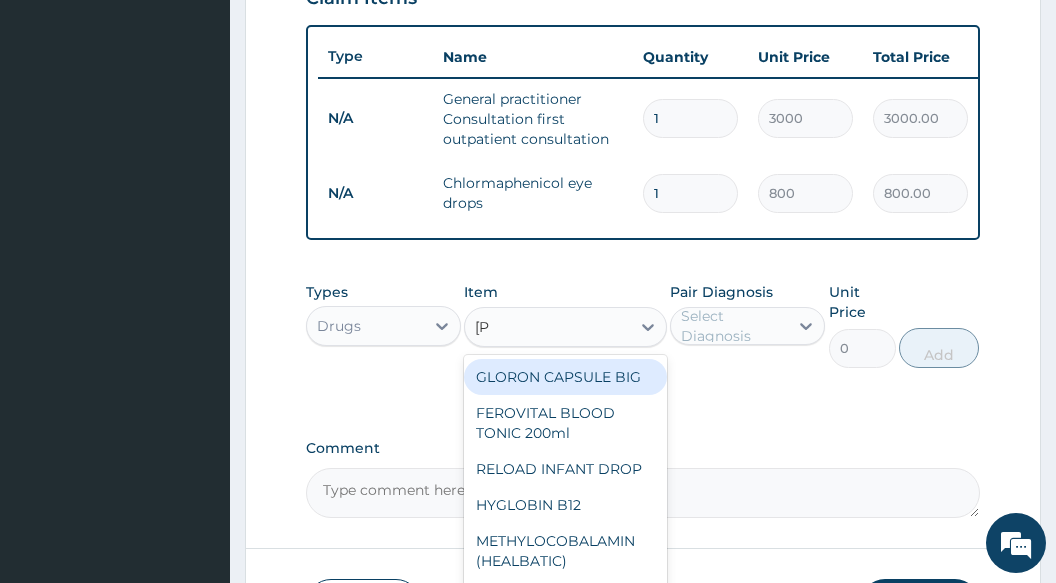 type on "lorat" 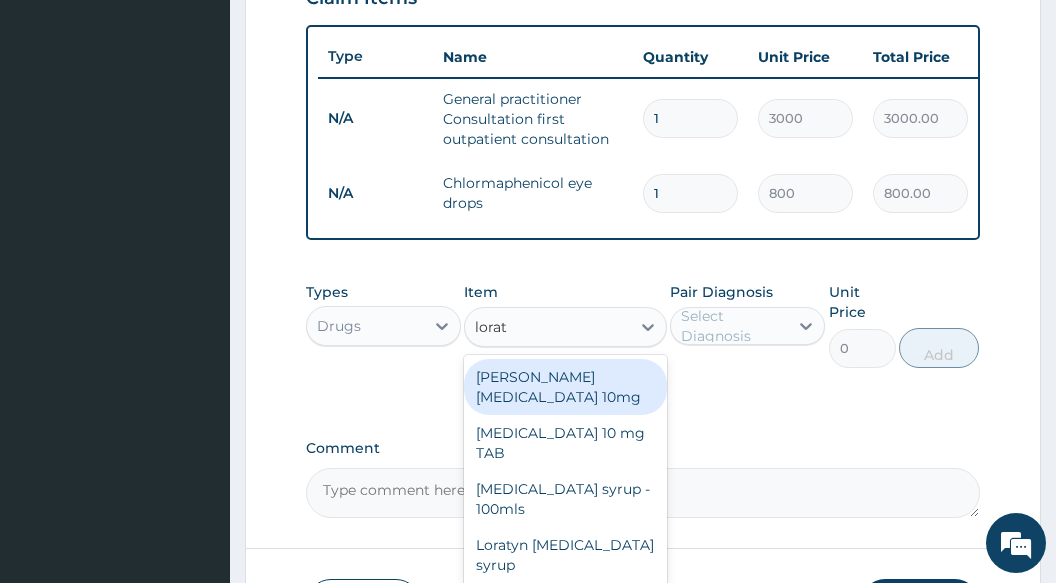 drag, startPoint x: 530, startPoint y: 387, endPoint x: 627, endPoint y: 389, distance: 97.020615 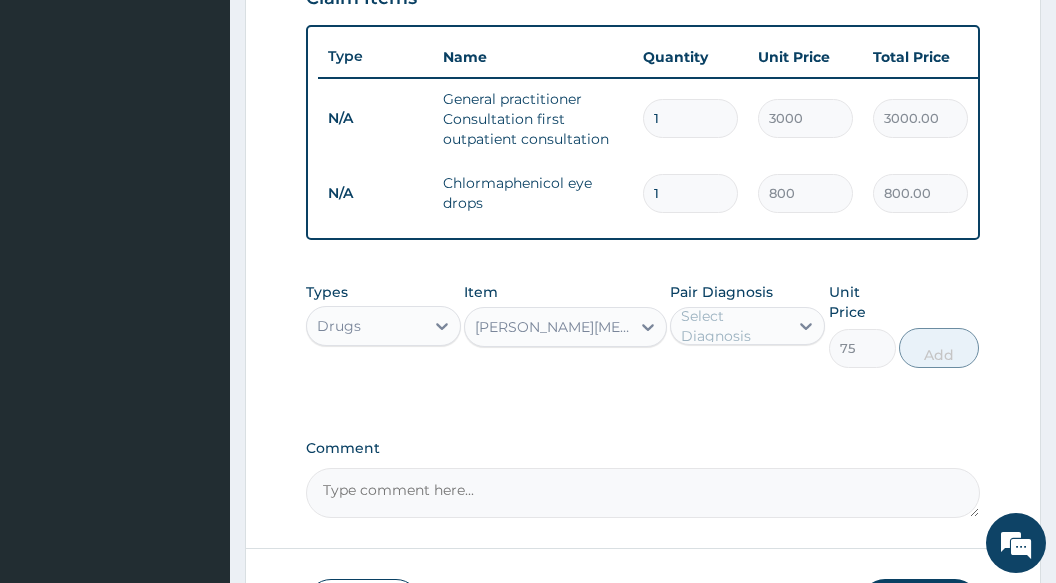 click on "Select Diagnosis" at bounding box center (733, 326) 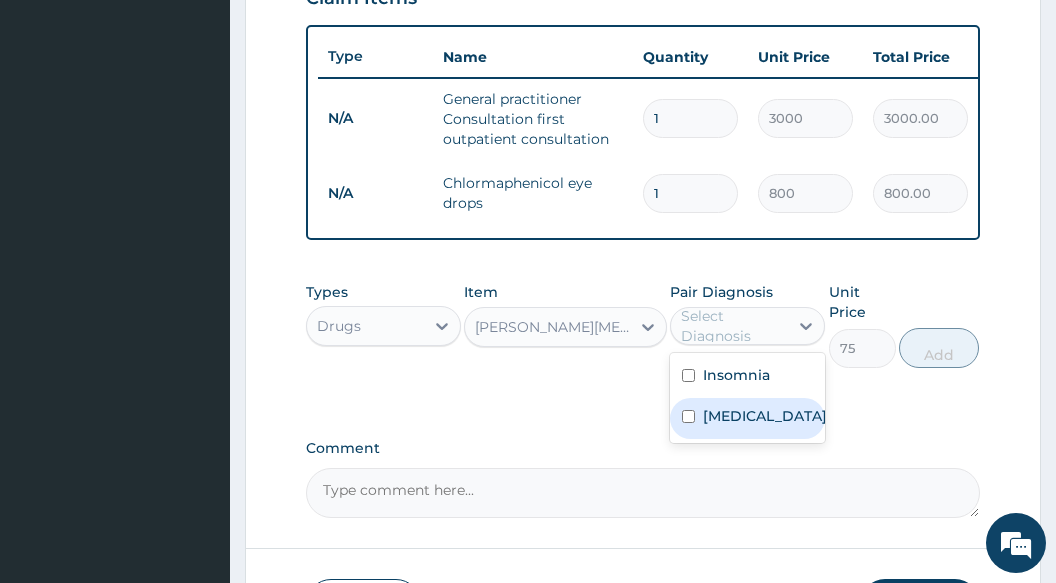 click on "Conjunctivitis" at bounding box center [747, 418] 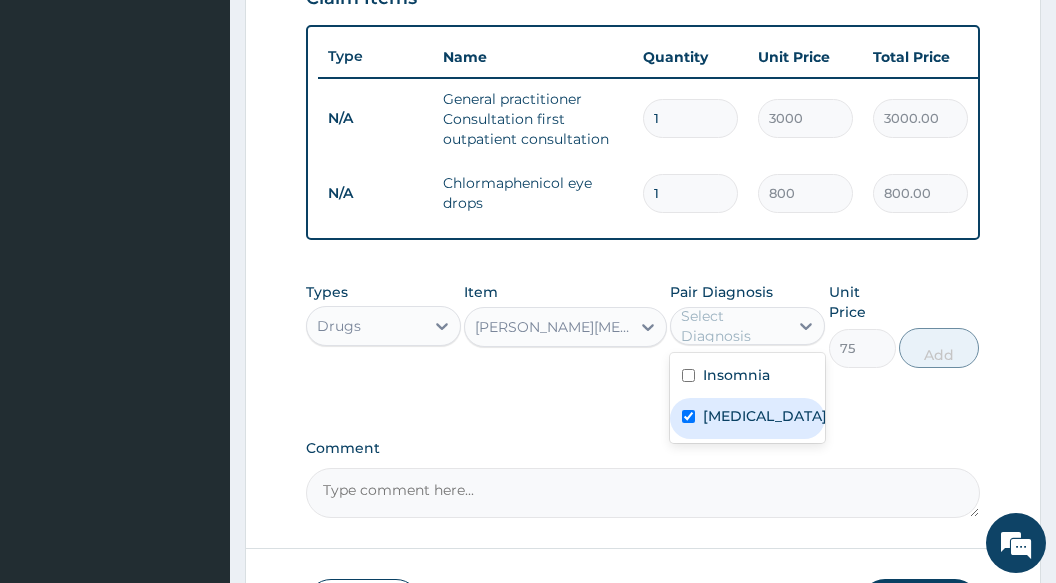 checkbox on "true" 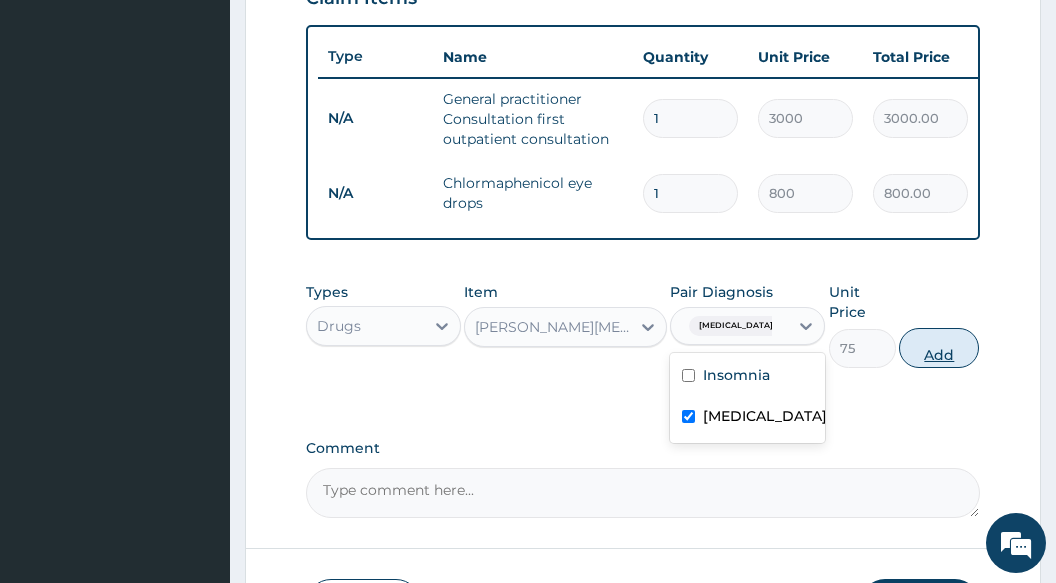 click on "Add" at bounding box center (939, 348) 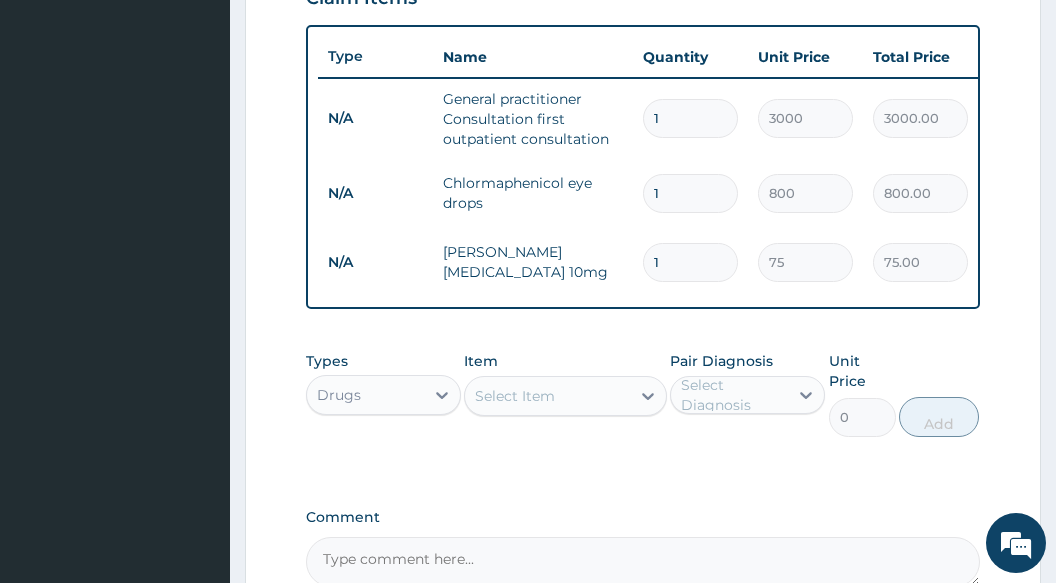 type 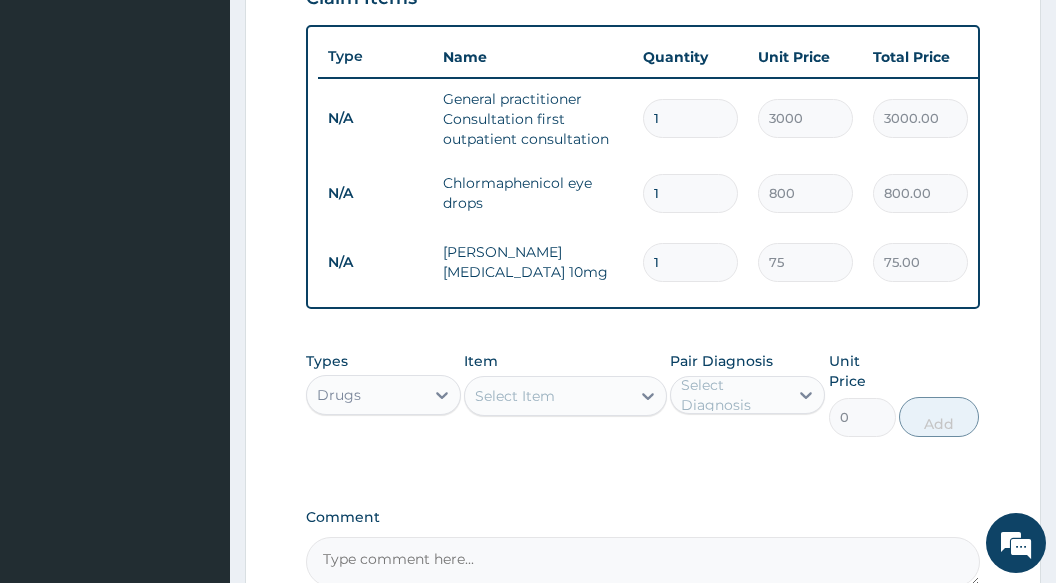 type on "0.00" 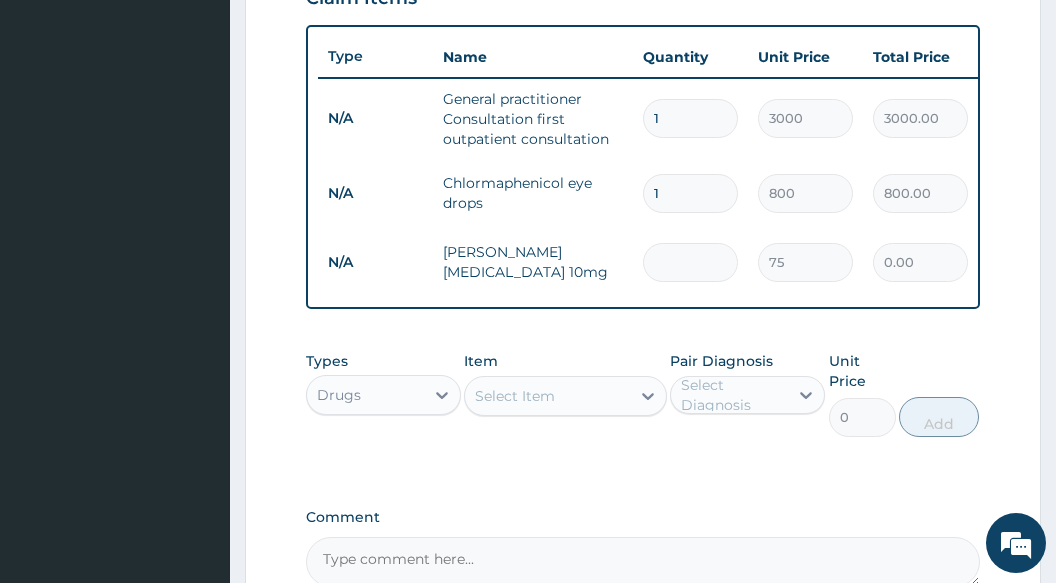 type on "5" 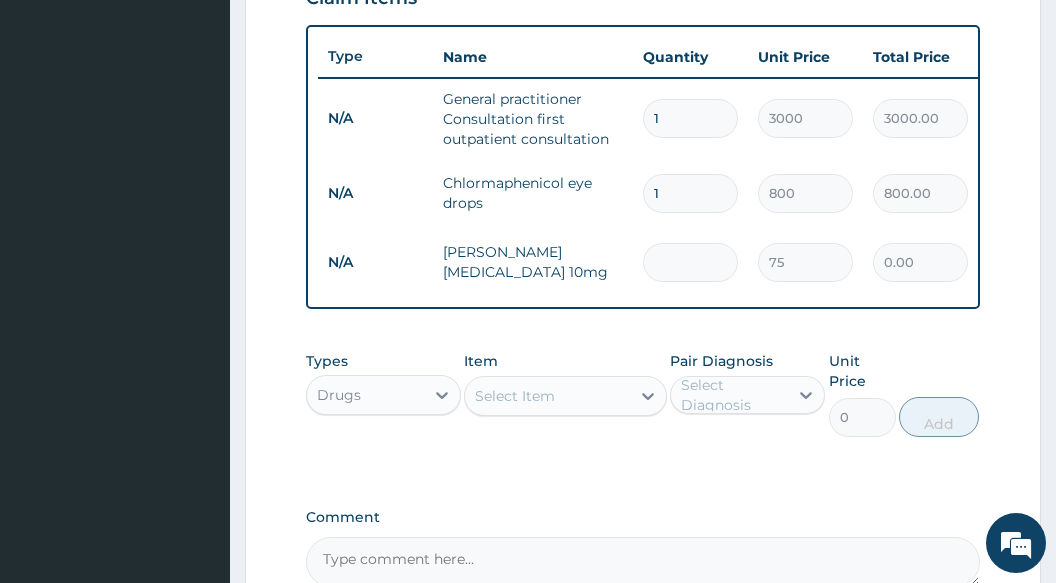 type on "375.00" 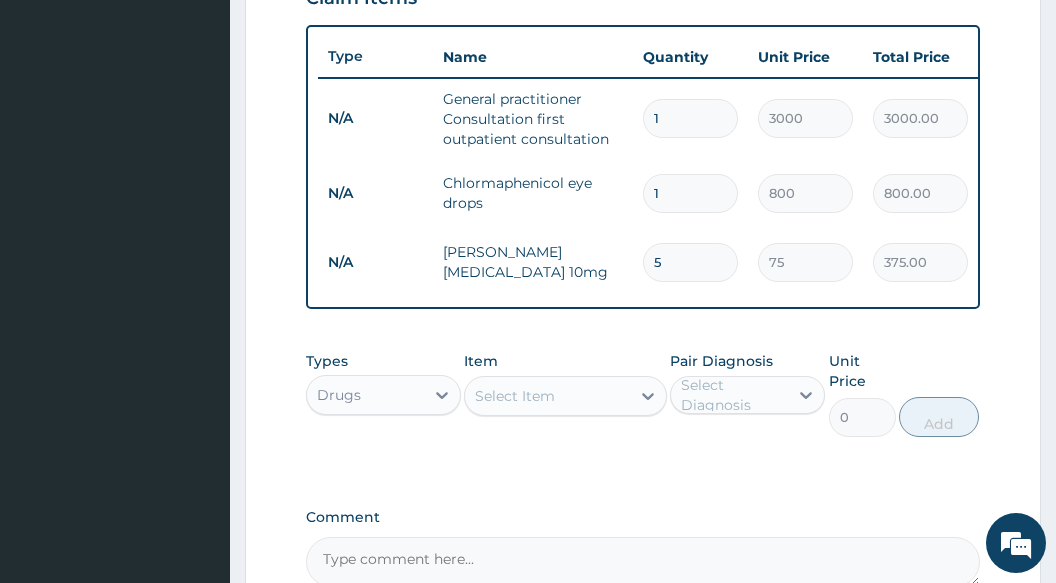 type on "5" 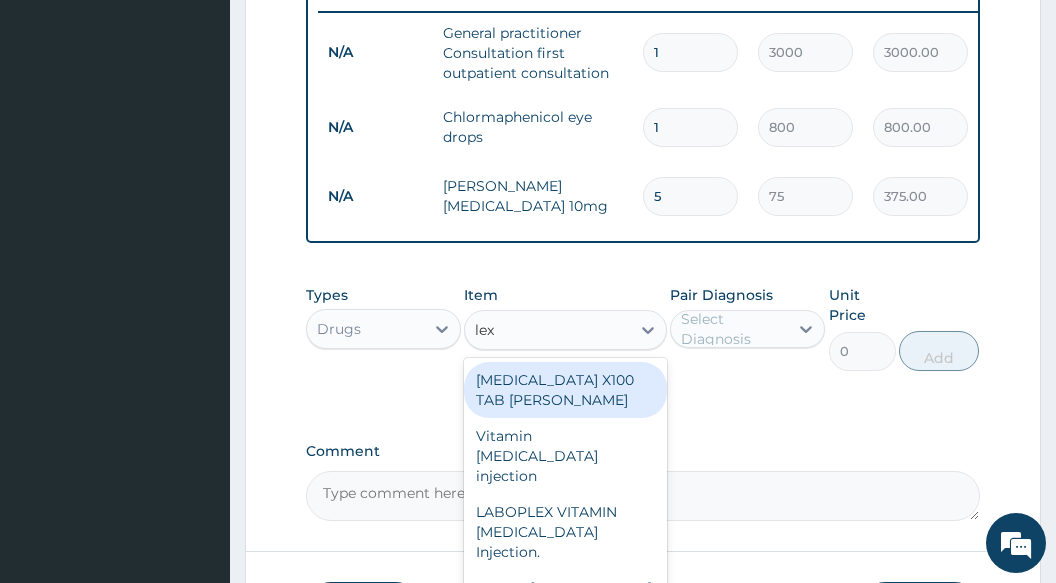 scroll, scrollTop: 839, scrollLeft: 0, axis: vertical 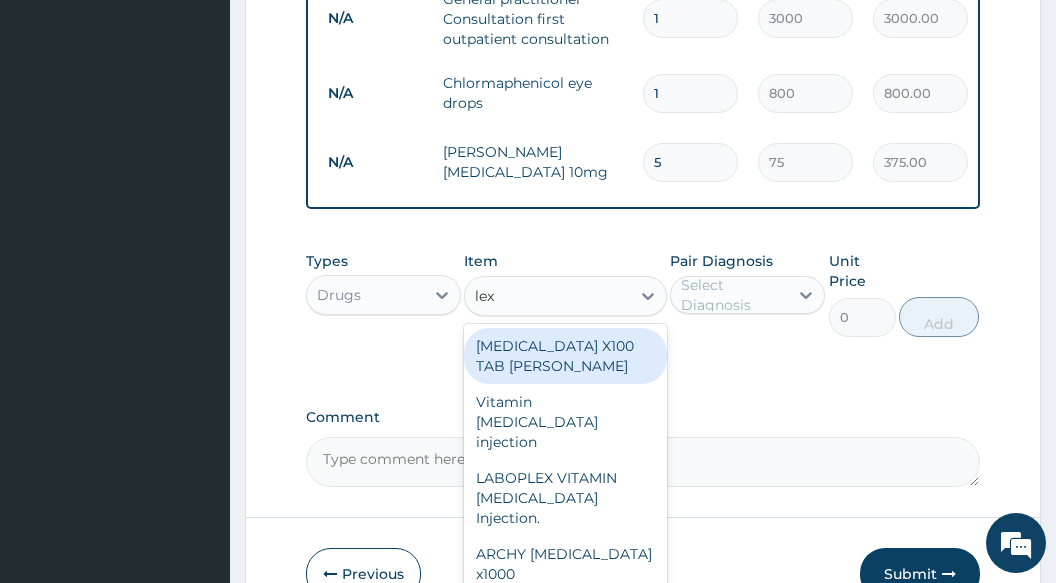type on "lexo" 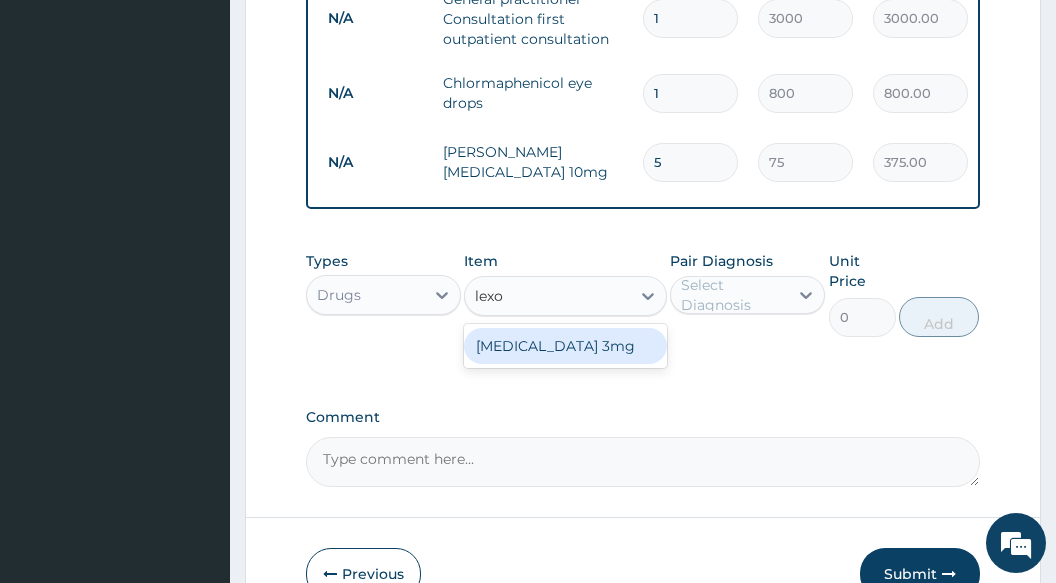 click on "Lexotan 3mg" at bounding box center [565, 346] 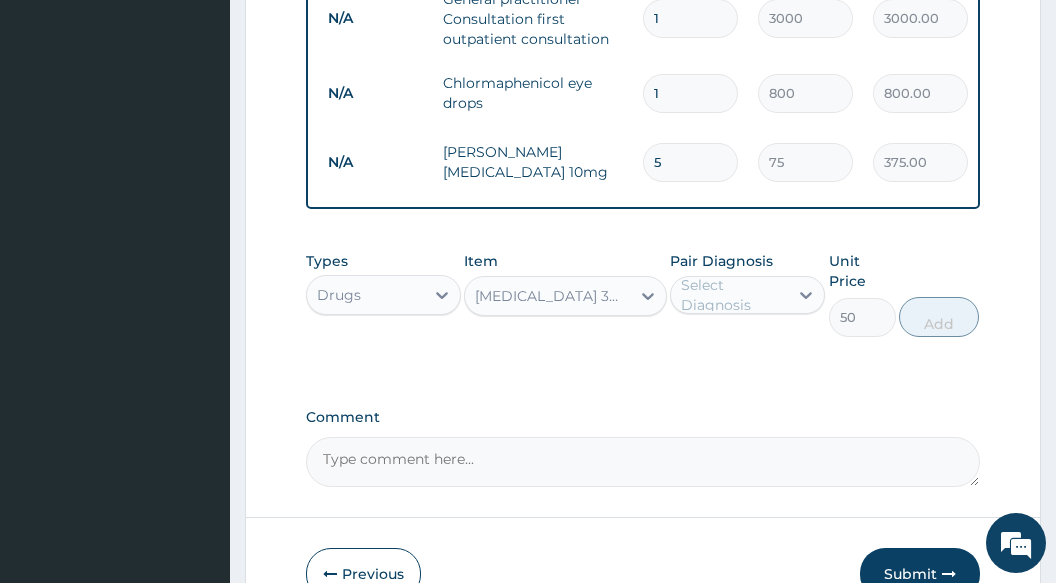 click on "Select Diagnosis" at bounding box center (733, 295) 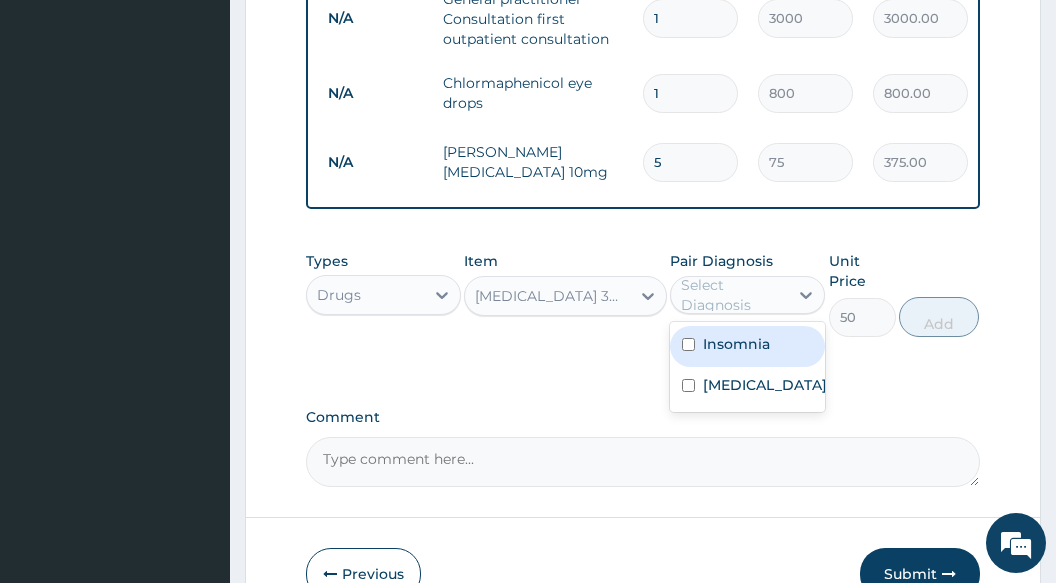 click on "Insomnia" at bounding box center [736, 344] 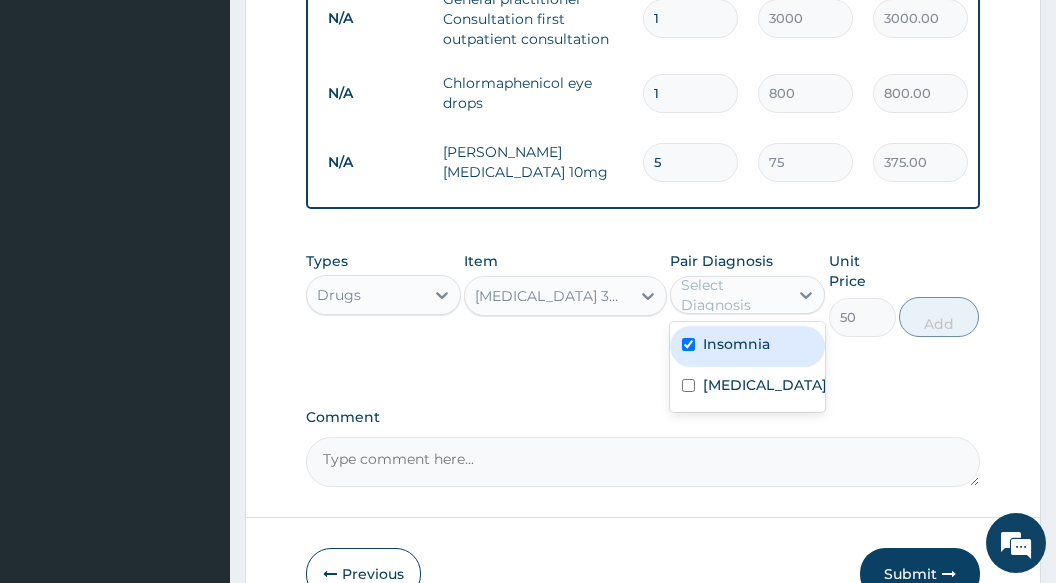 checkbox on "true" 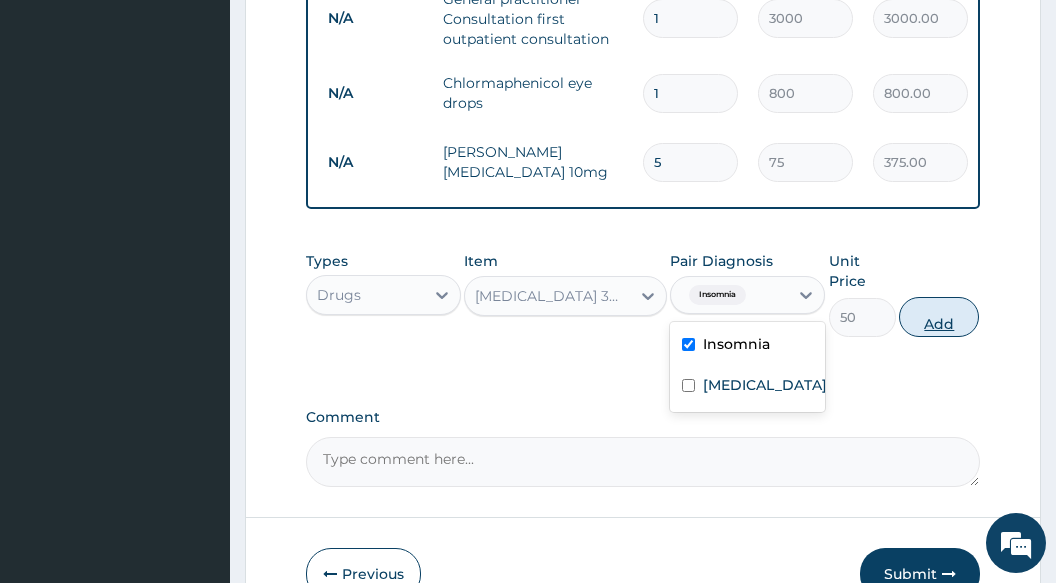 click on "Add" at bounding box center [939, 317] 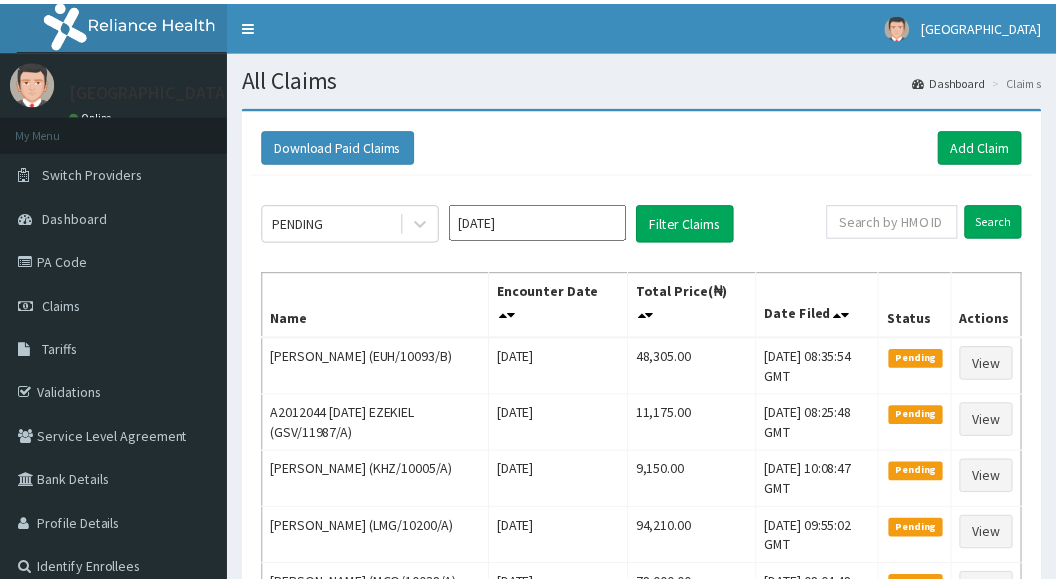 scroll, scrollTop: 0, scrollLeft: 0, axis: both 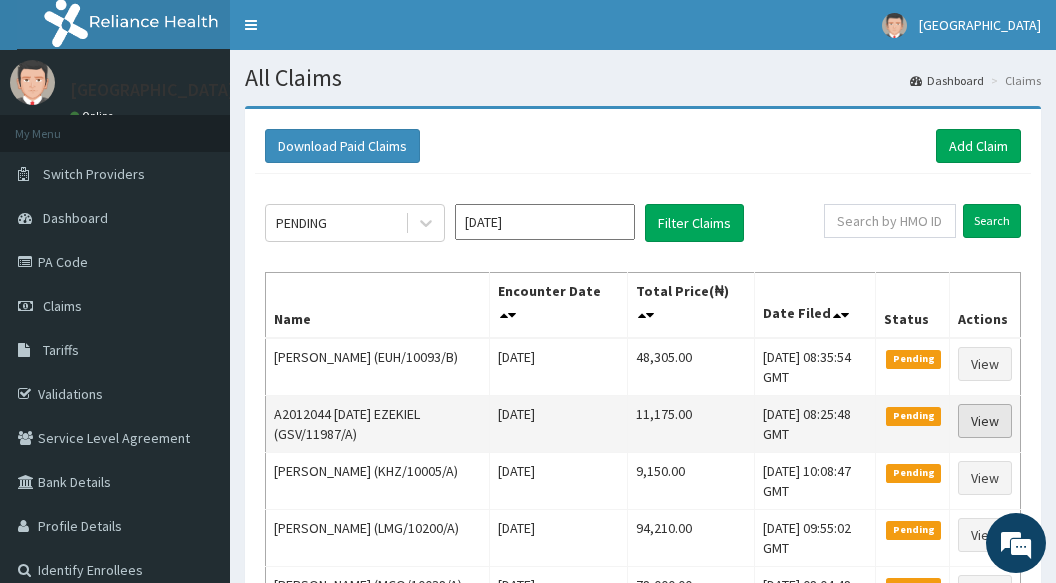 click on "View" at bounding box center [985, 421] 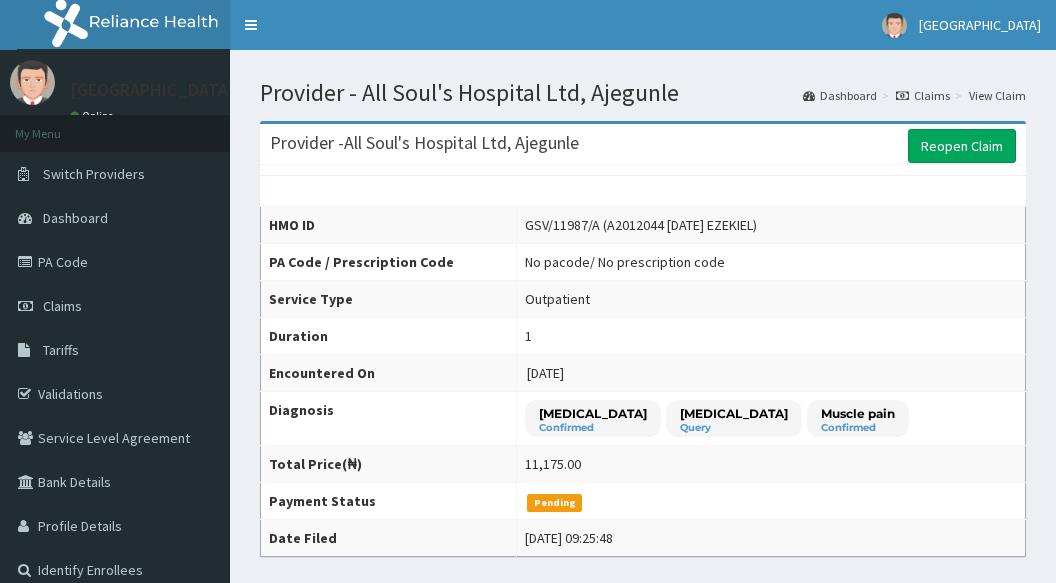 scroll, scrollTop: 600, scrollLeft: 0, axis: vertical 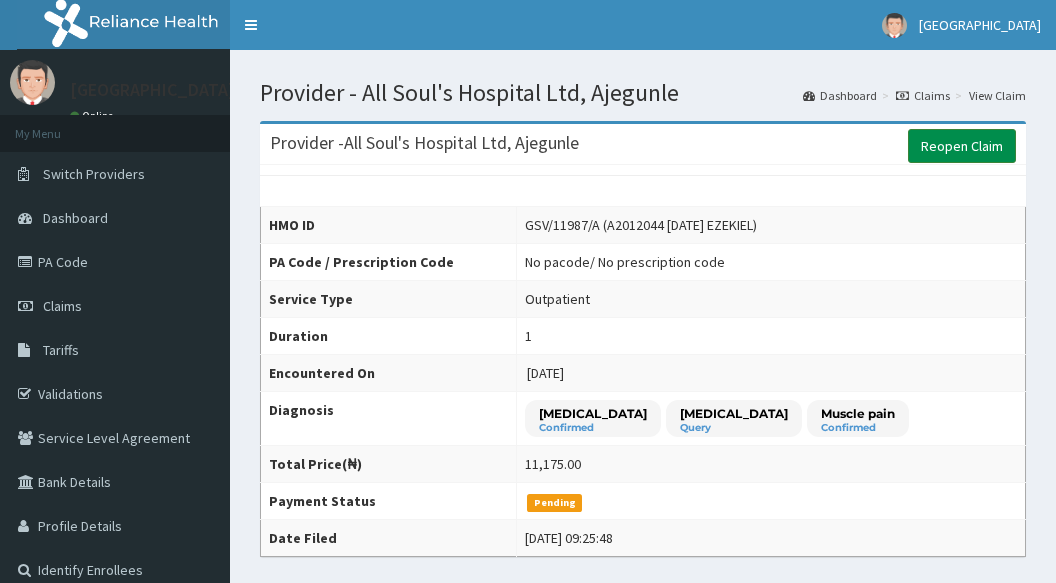 click on "Reopen Claim" at bounding box center (962, 146) 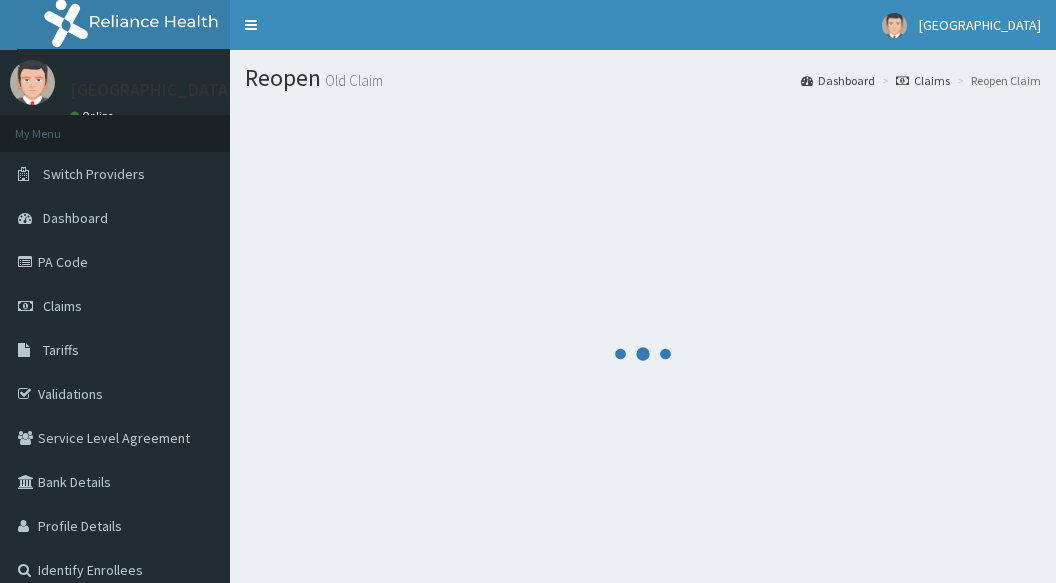 scroll, scrollTop: 0, scrollLeft: 0, axis: both 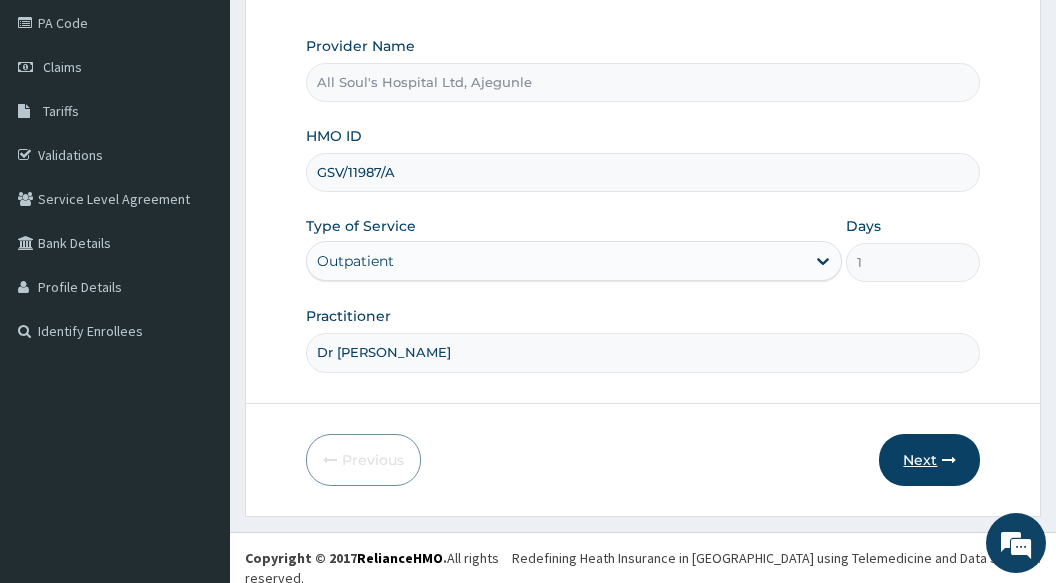 click on "Next" at bounding box center (929, 460) 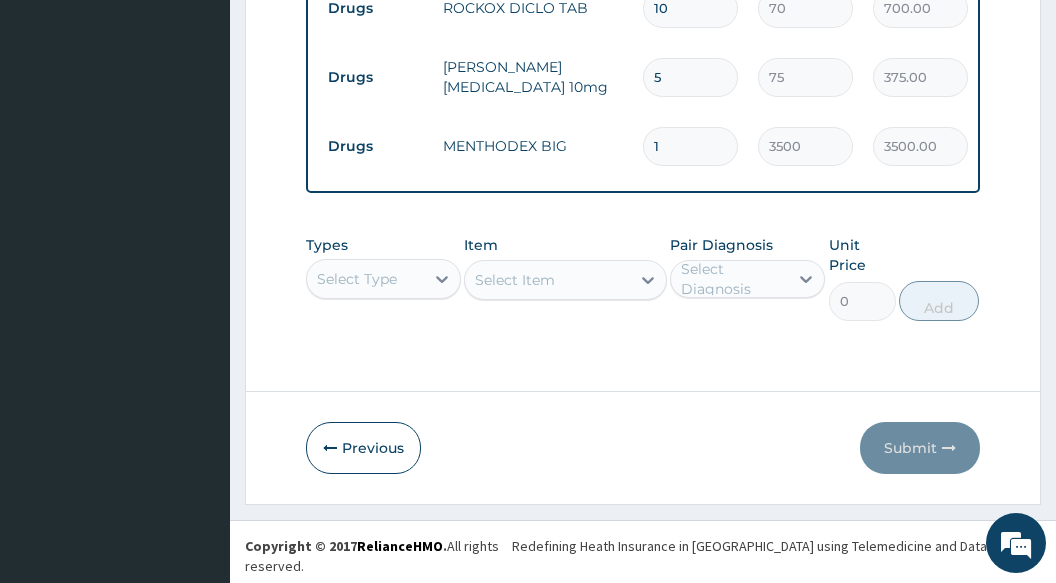 scroll, scrollTop: 996, scrollLeft: 0, axis: vertical 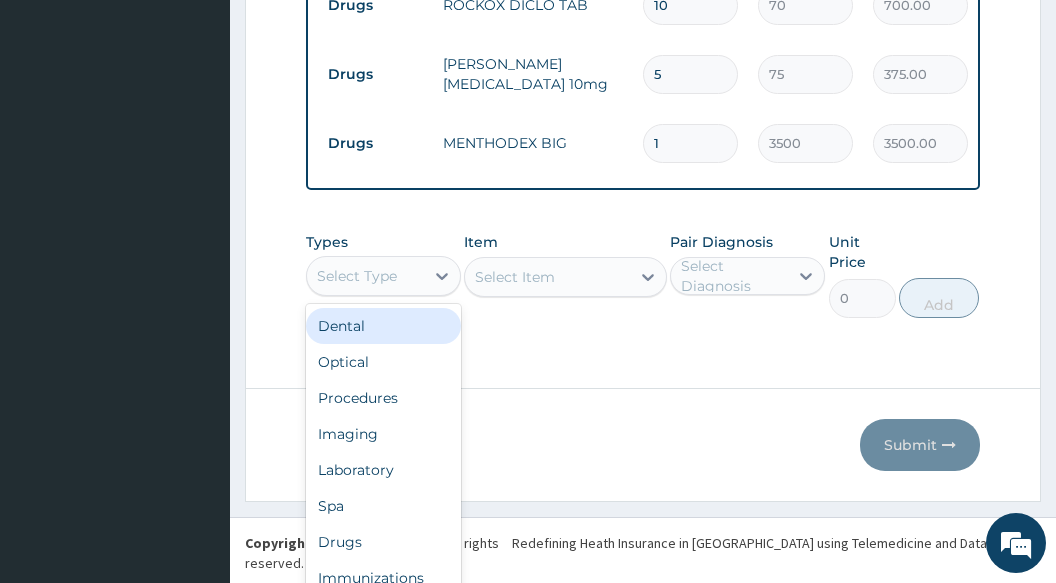 click on "option Dental focused, 1 of 10. 10 results available. Use Up and Down to choose options, press Enter to select the currently focused option, press Escape to exit the menu, press Tab to select the option and exit the menu. Select Type Dental Optical Procedures Imaging Laboratory Spa Drugs Immunizations Others Gym" at bounding box center (383, 276) 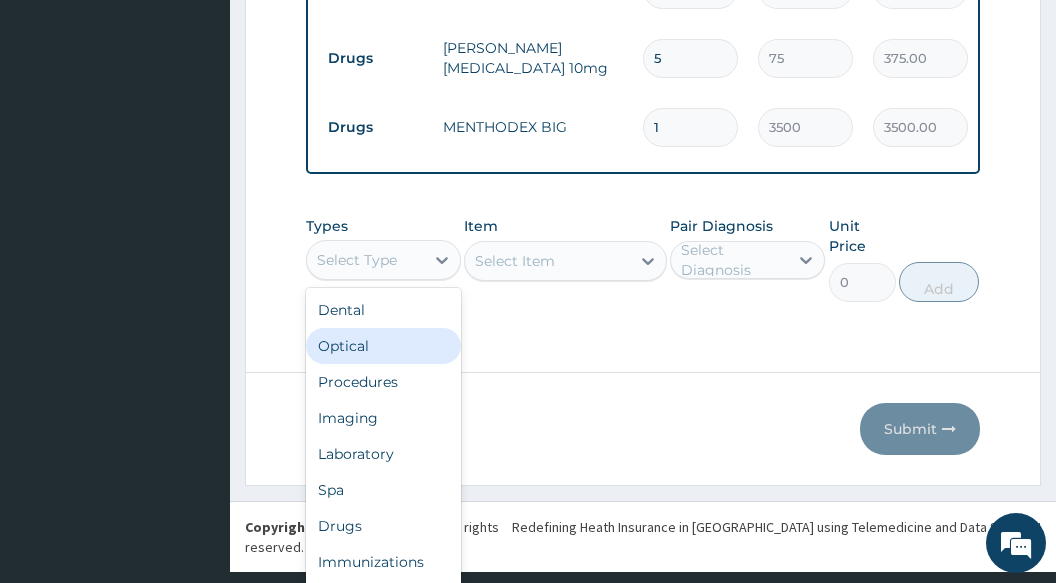 scroll, scrollTop: 0, scrollLeft: 0, axis: both 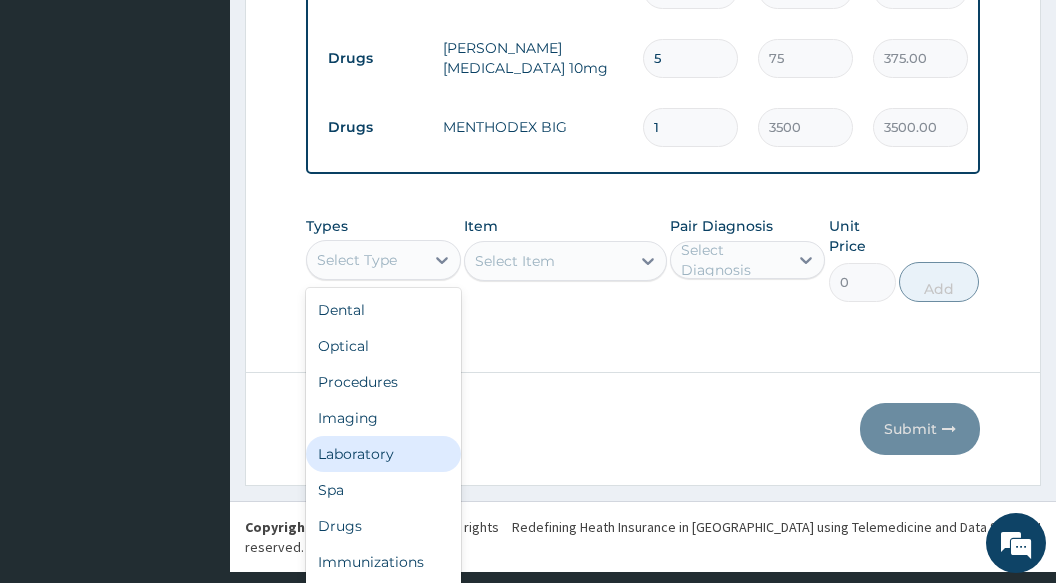 click on "Laboratory" at bounding box center (383, 454) 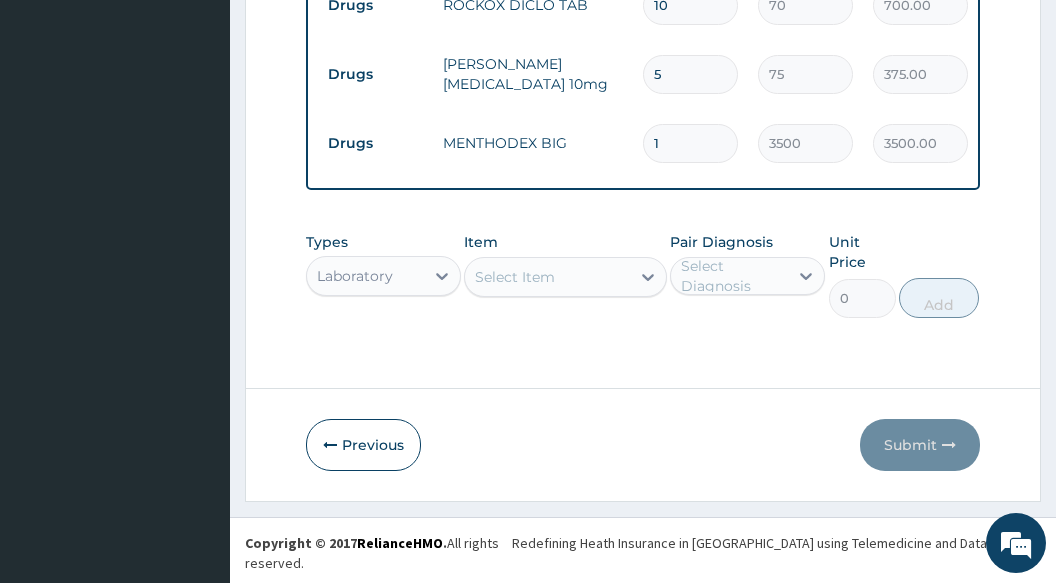 click on "Item Select Item" at bounding box center (565, 275) 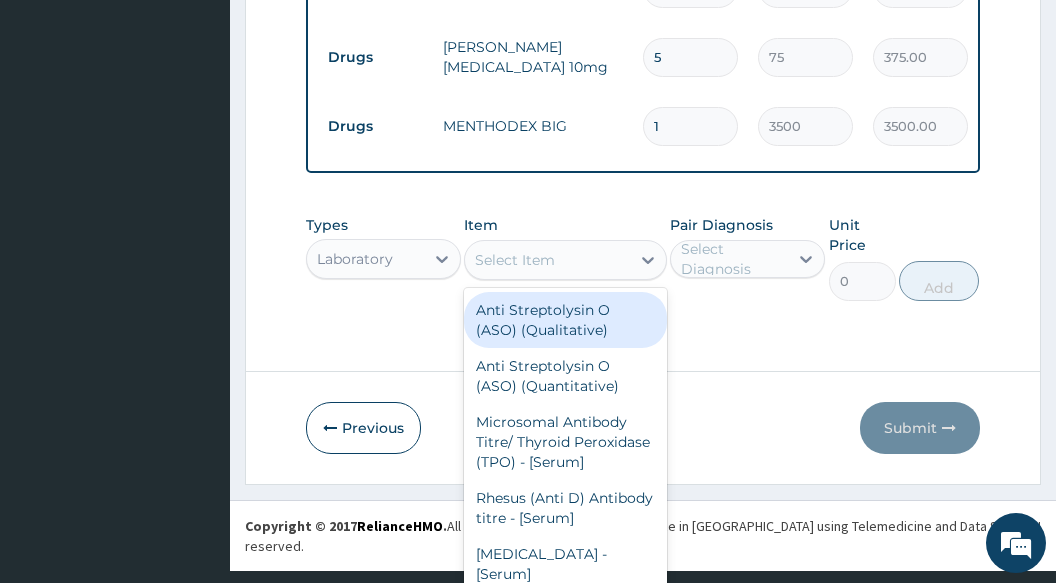 scroll, scrollTop: 37, scrollLeft: 0, axis: vertical 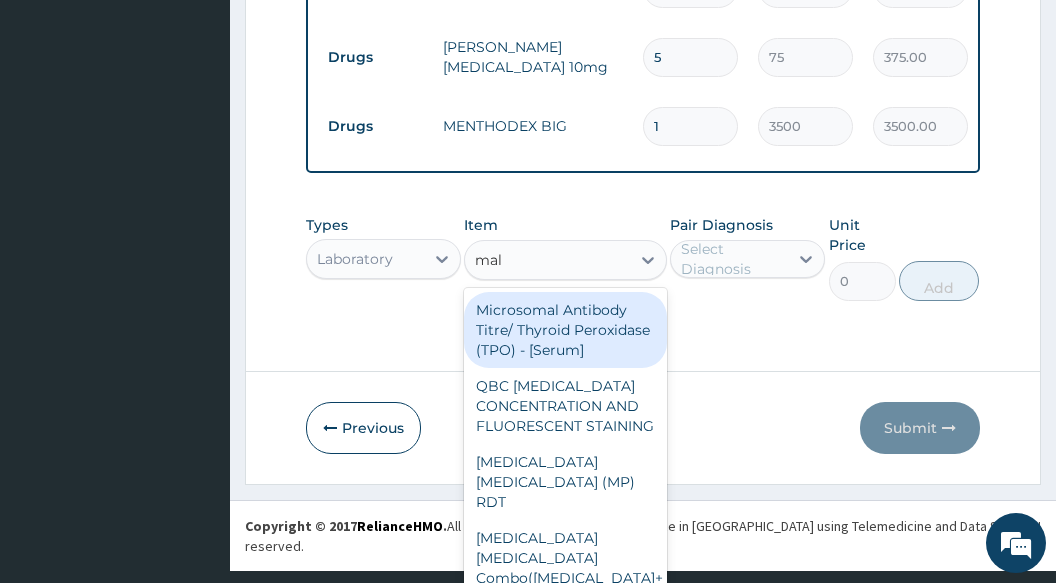 type on "mala" 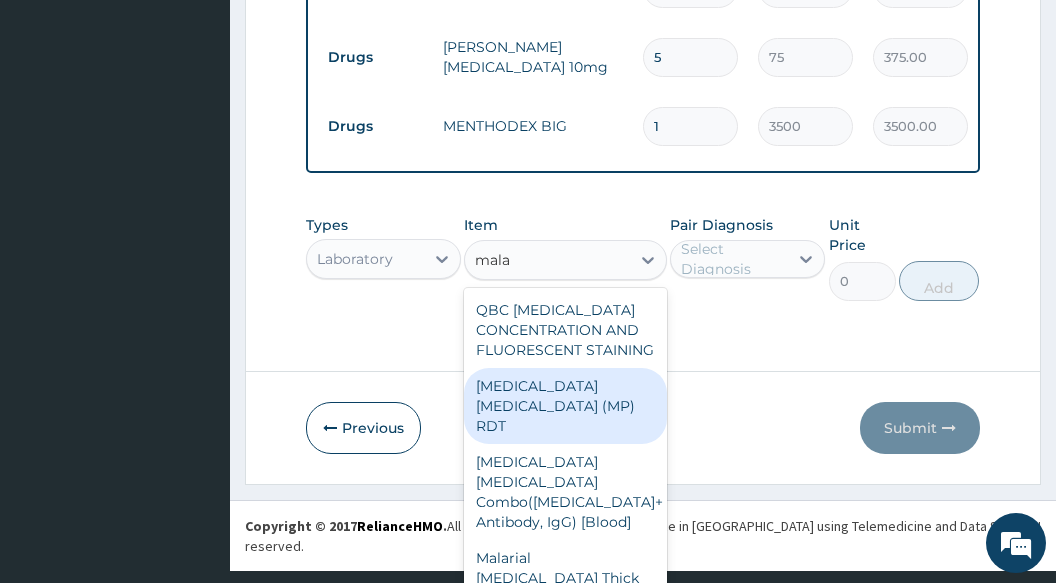 drag, startPoint x: 529, startPoint y: 393, endPoint x: 558, endPoint y: 391, distance: 29.068884 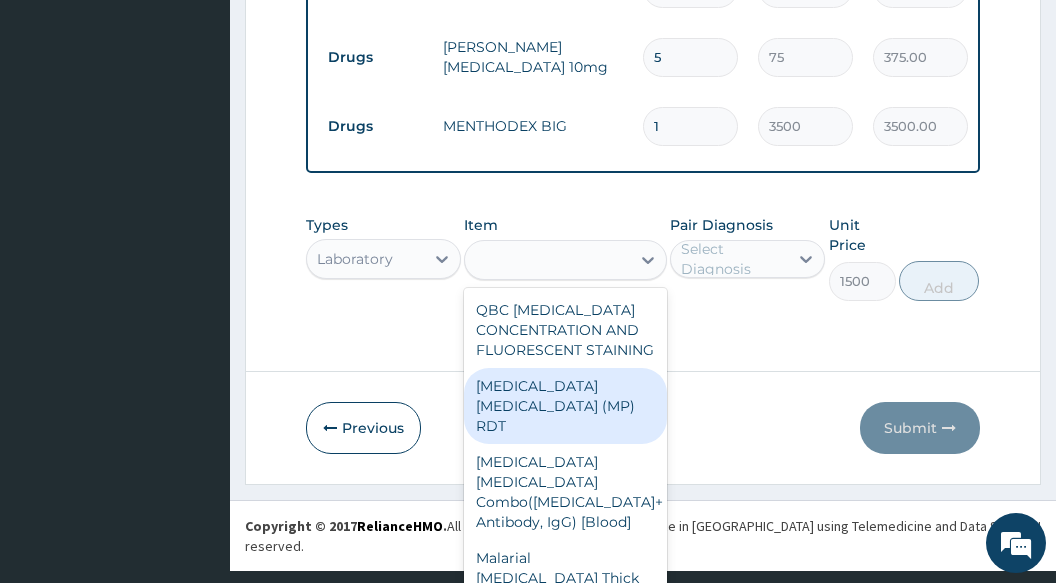 scroll, scrollTop: 0, scrollLeft: 0, axis: both 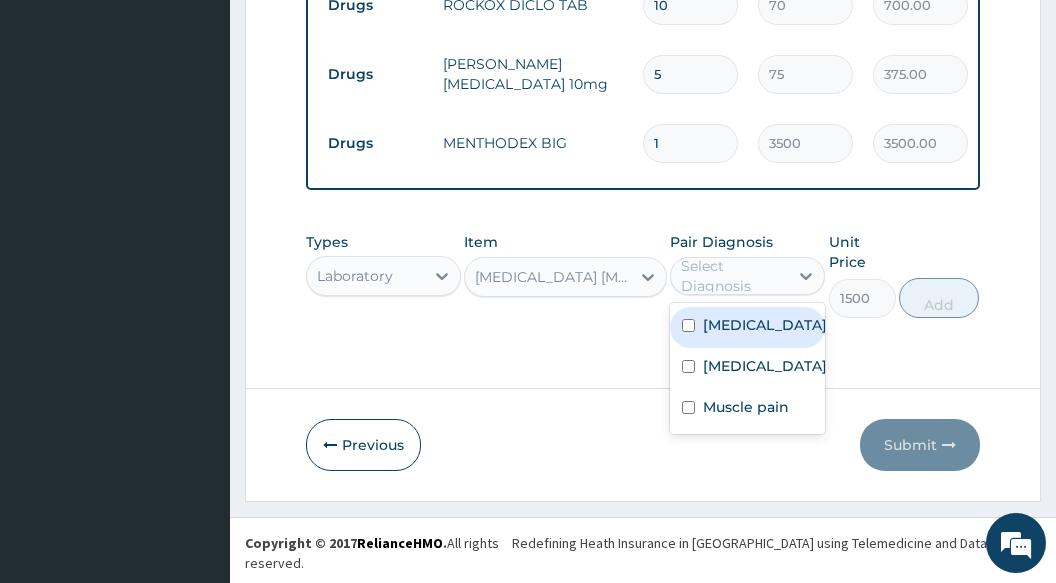 click on "Select Diagnosis" at bounding box center (733, 276) 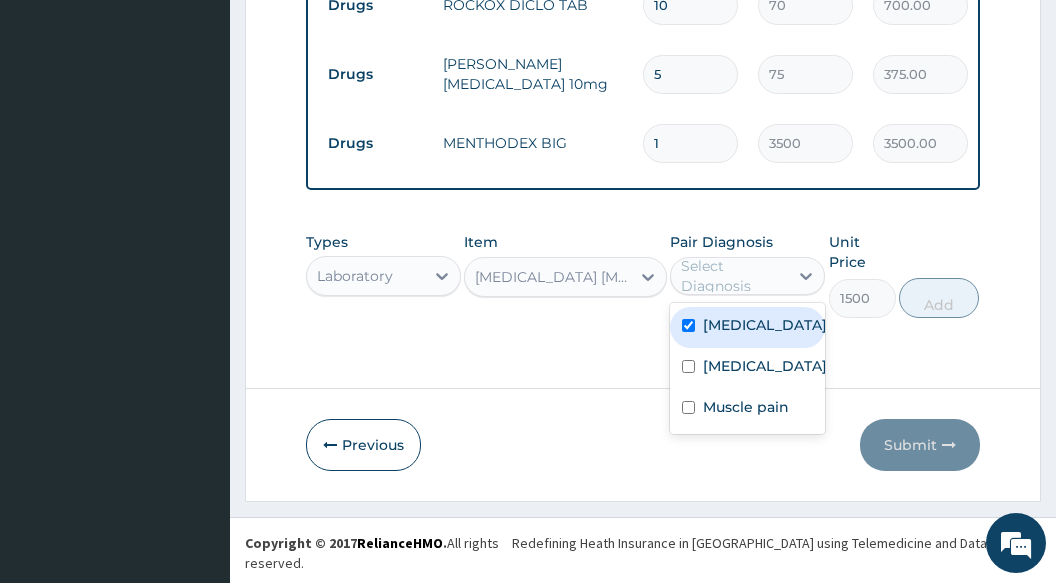 checkbox on "true" 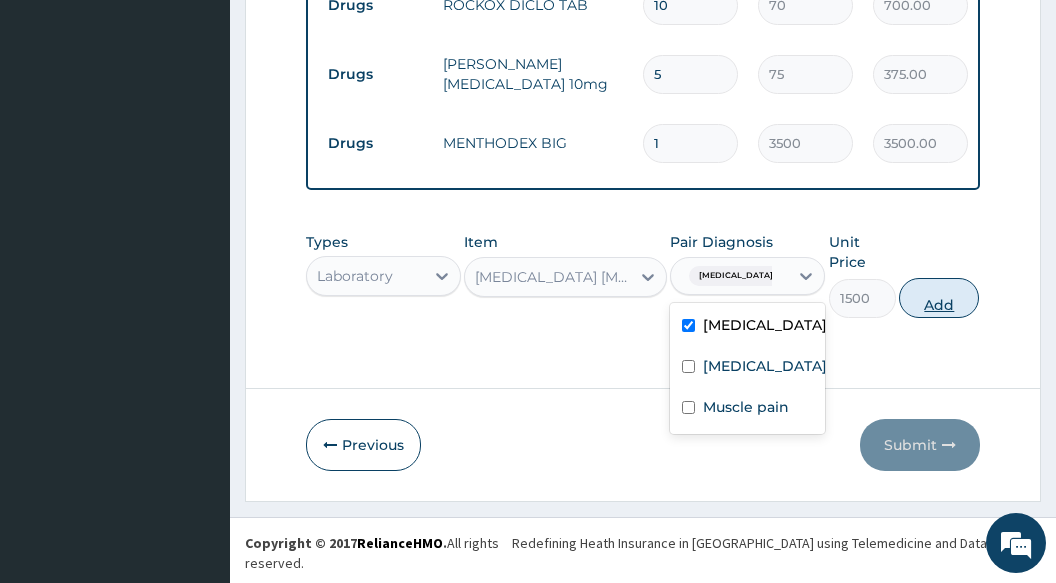 click on "Add" at bounding box center [939, 298] 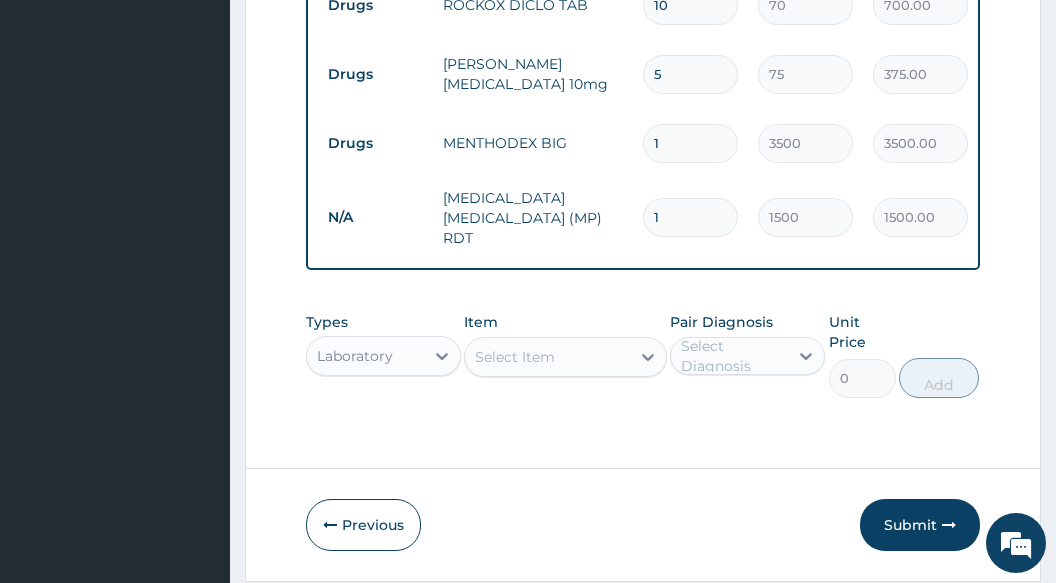 click on "Select Item" at bounding box center [565, 357] 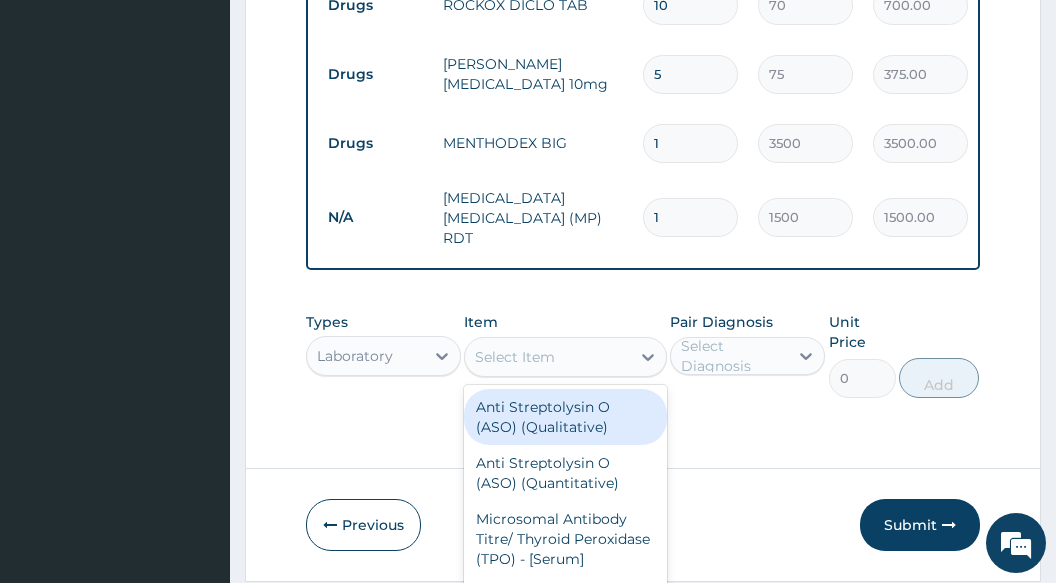 scroll, scrollTop: 37, scrollLeft: 0, axis: vertical 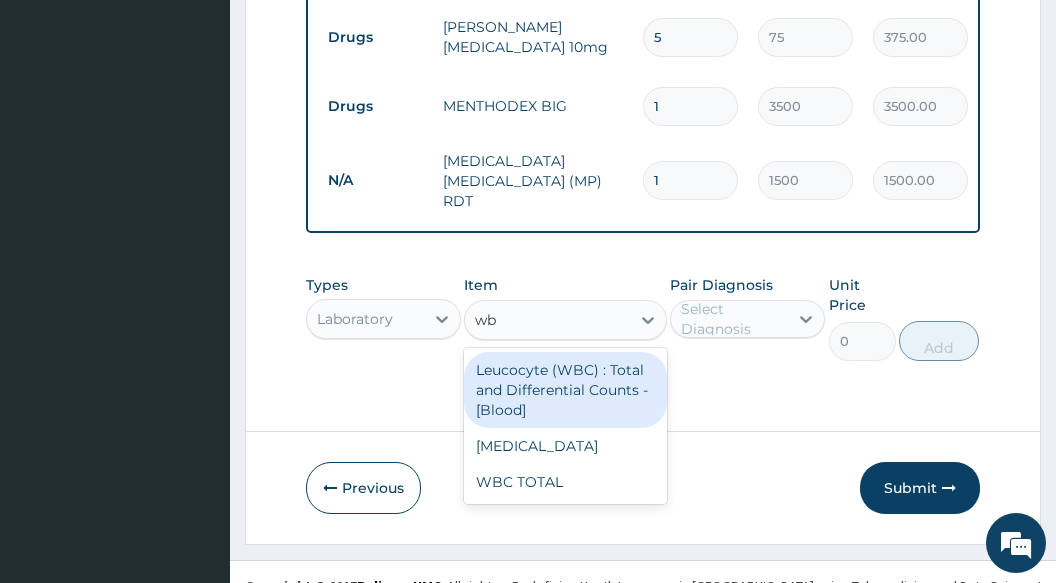 type on "wbc" 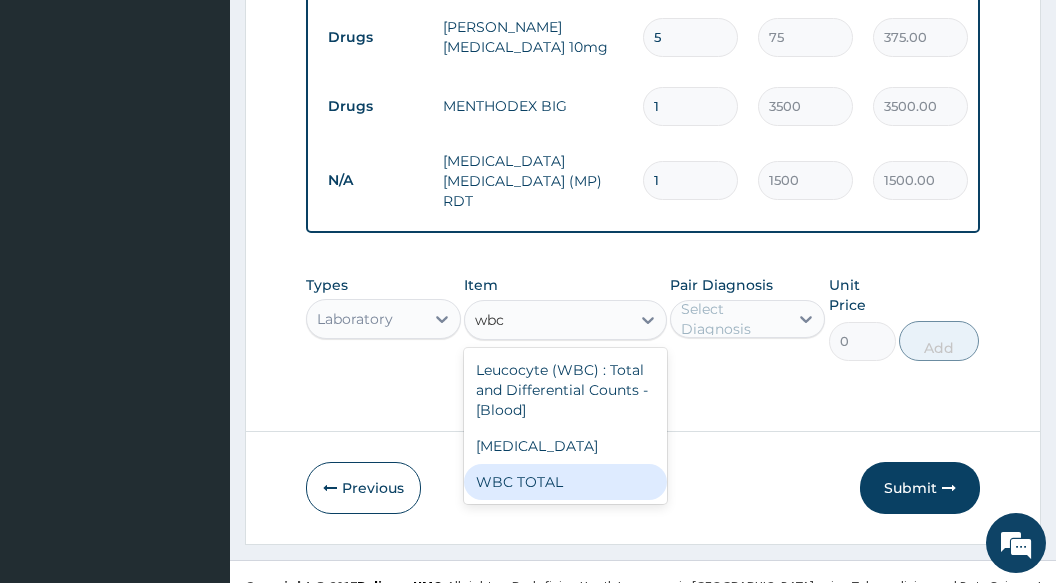 click on "WBC TOTAL" at bounding box center (565, 482) 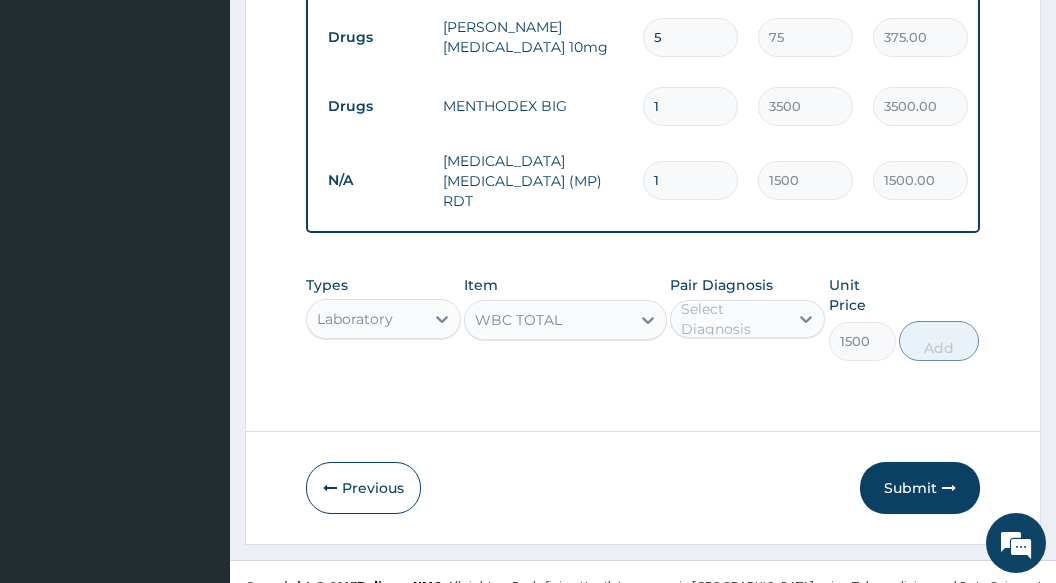 click on "Select Diagnosis" at bounding box center [733, 319] 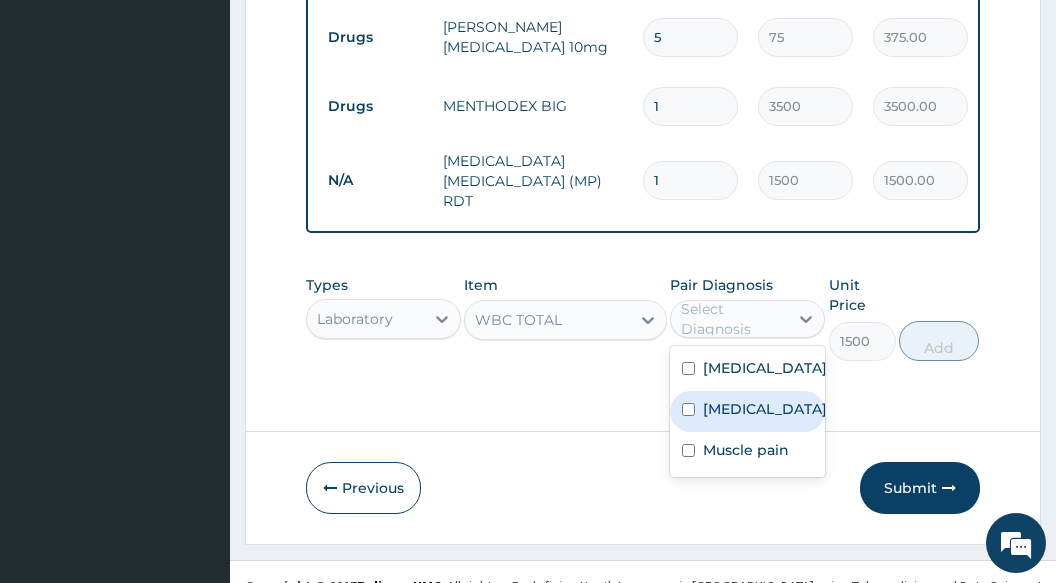 click on "[MEDICAL_DATA]" at bounding box center (765, 409) 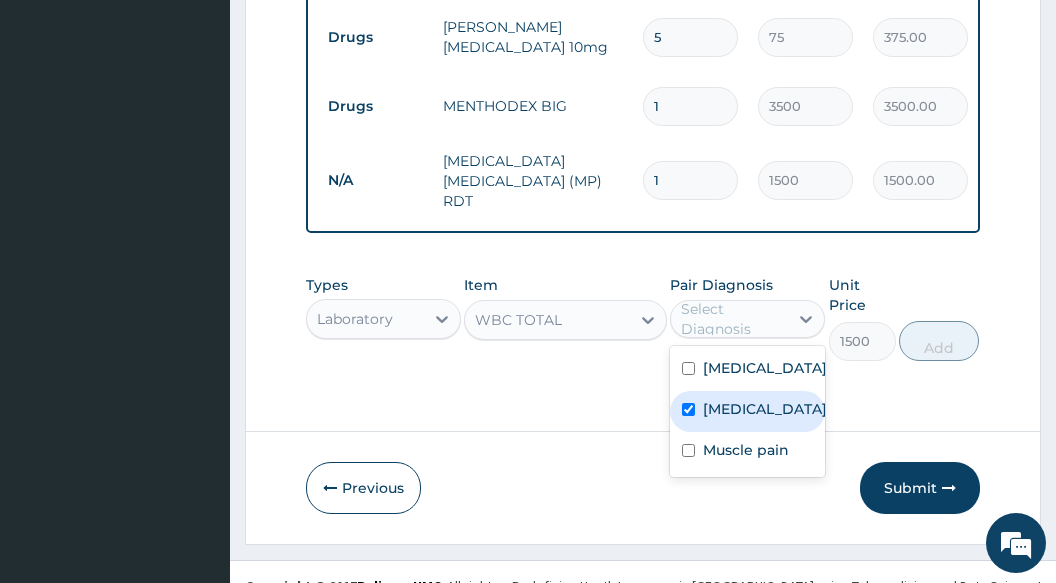 checkbox on "true" 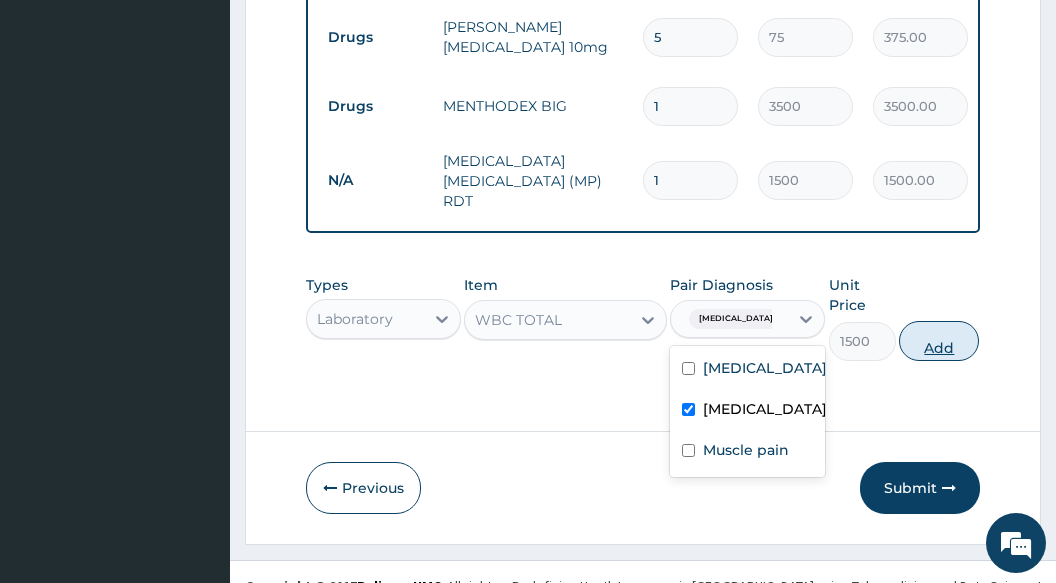 click on "Add" at bounding box center [939, 341] 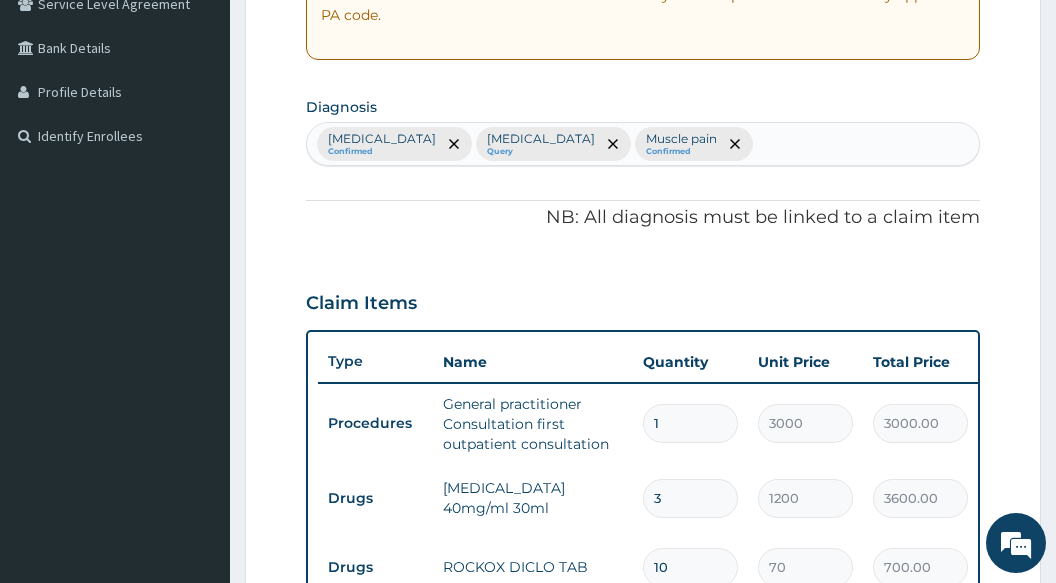 scroll, scrollTop: 433, scrollLeft: 0, axis: vertical 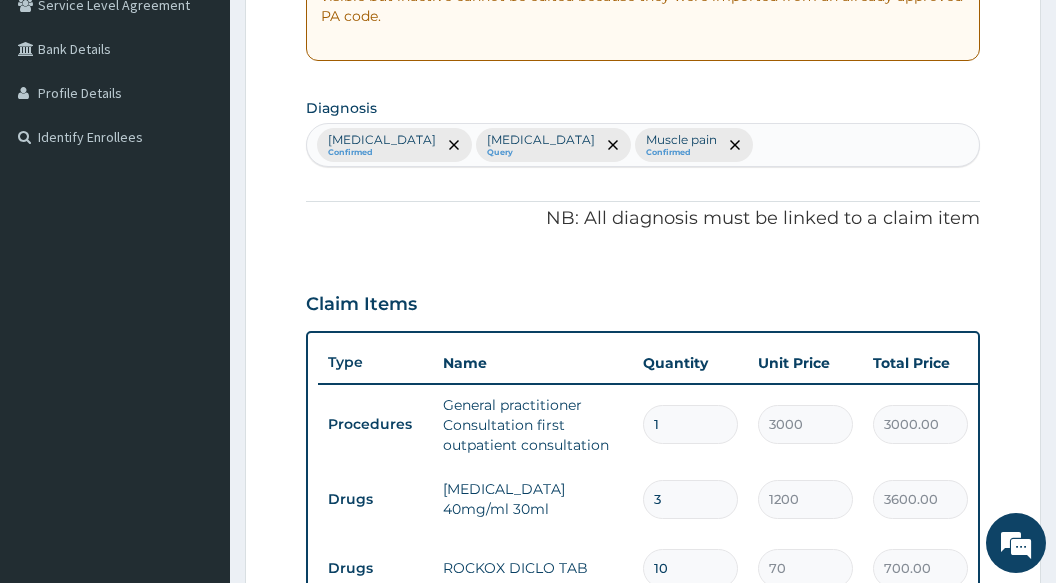 click on "Malaria Confirmed Respiratory tract infection Query Muscle pain Confirmed" at bounding box center (643, 145) 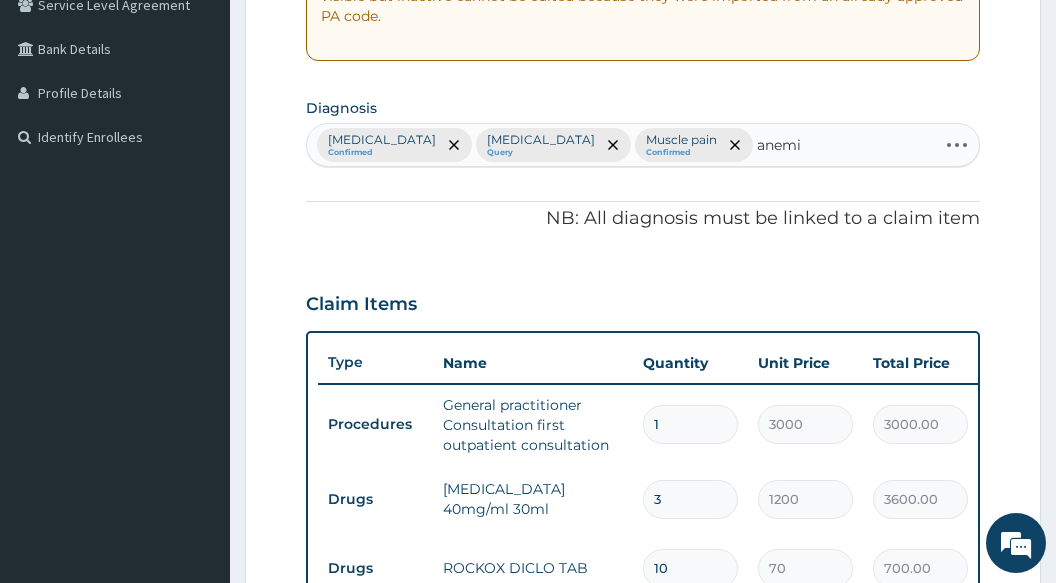 type on "anemia" 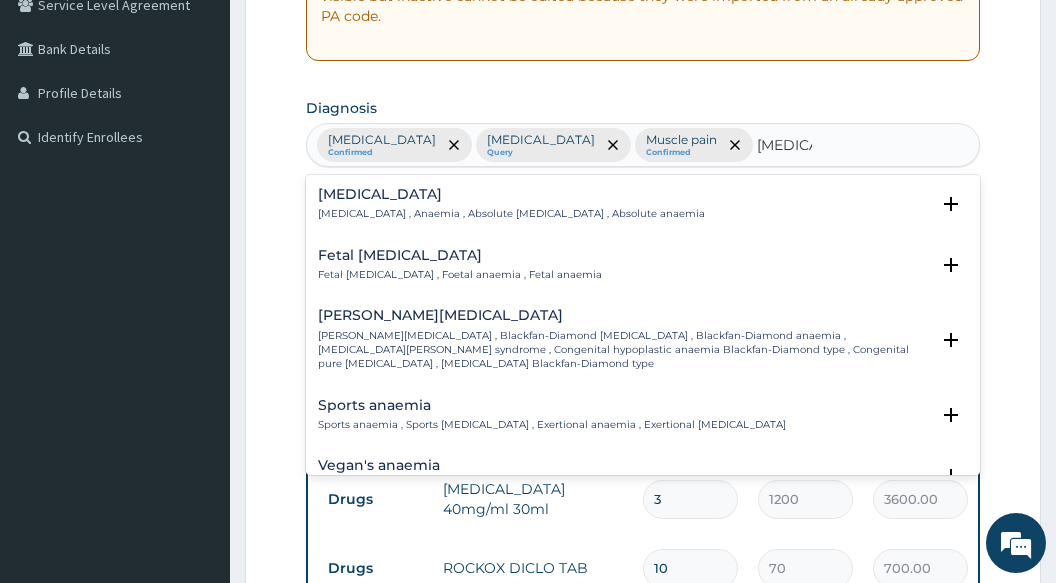 click on "Anemia" at bounding box center (511, 194) 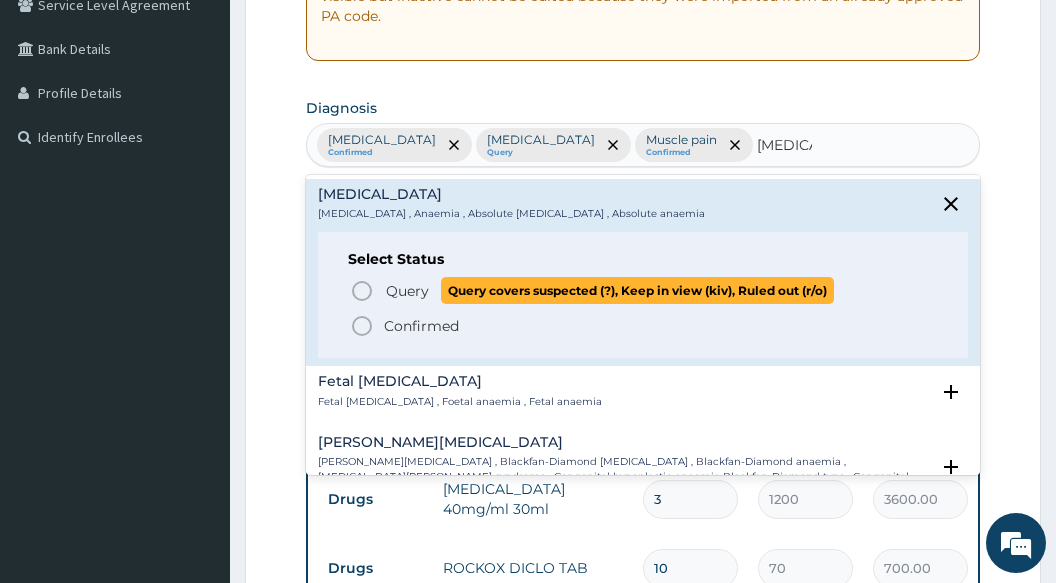 click on "Query" at bounding box center (407, 291) 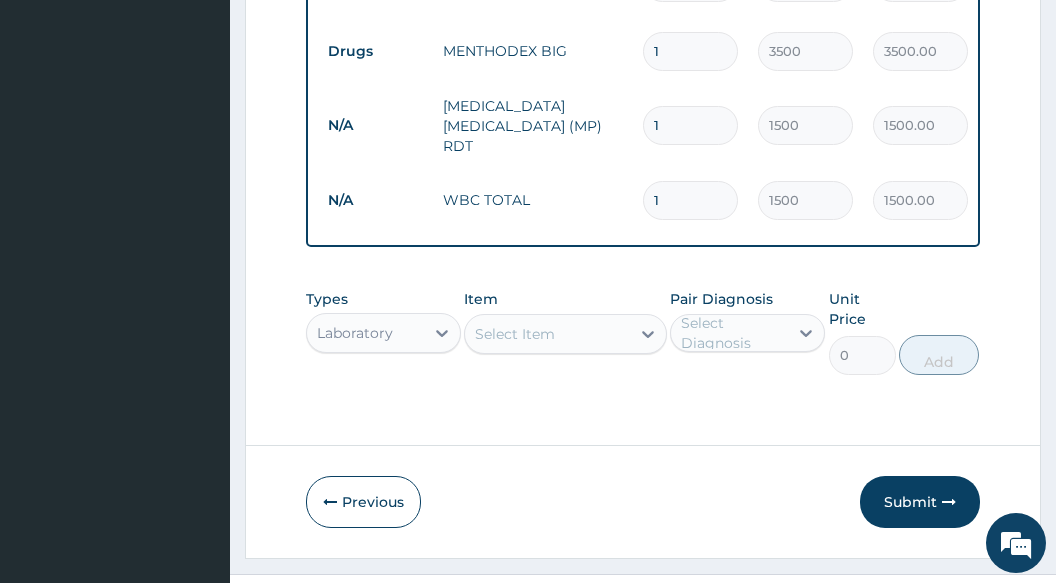 scroll, scrollTop: 1134, scrollLeft: 0, axis: vertical 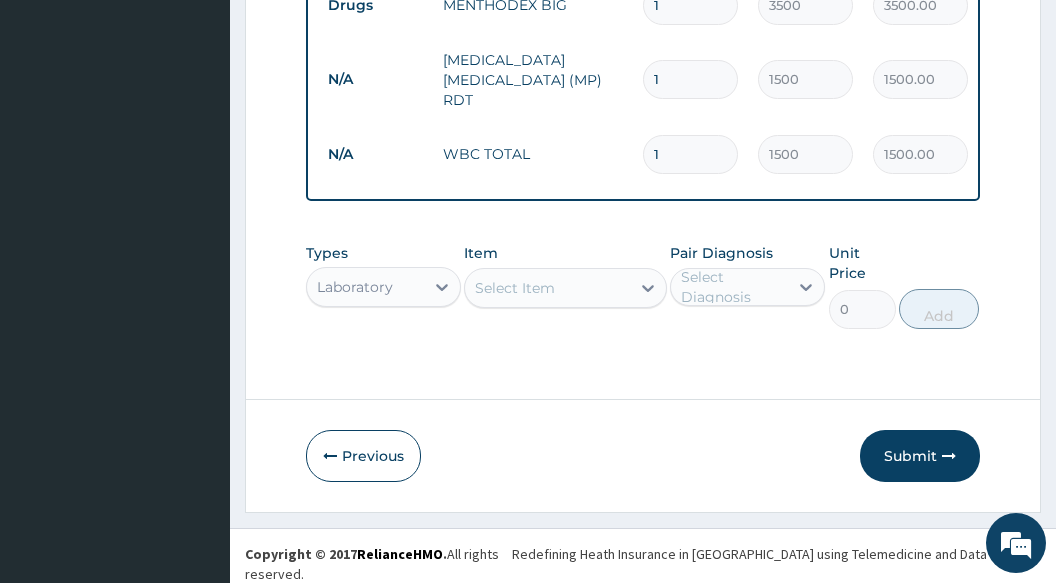 click on "Select Item" at bounding box center [565, 288] 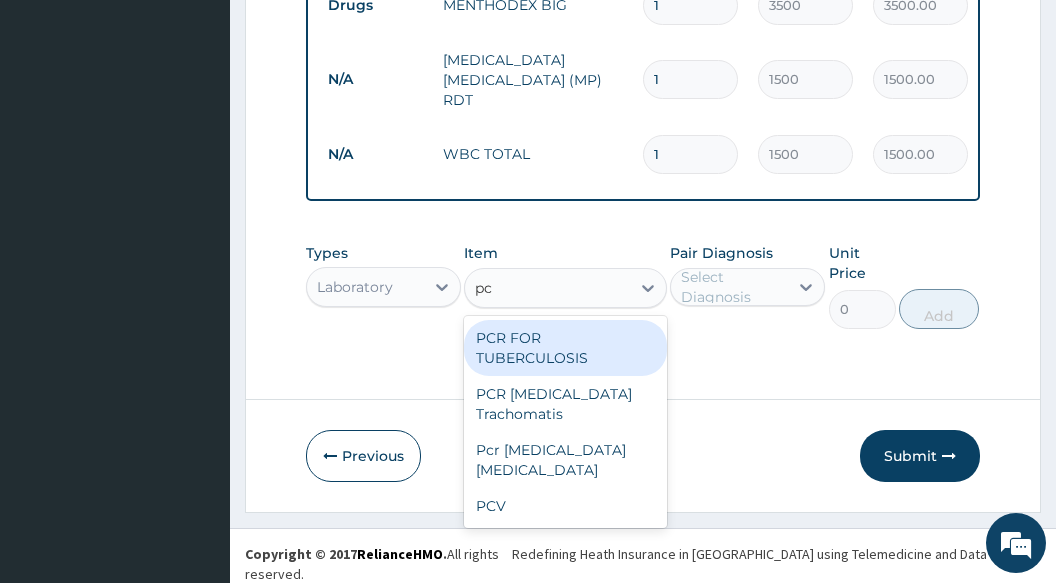 scroll, scrollTop: 0, scrollLeft: 0, axis: both 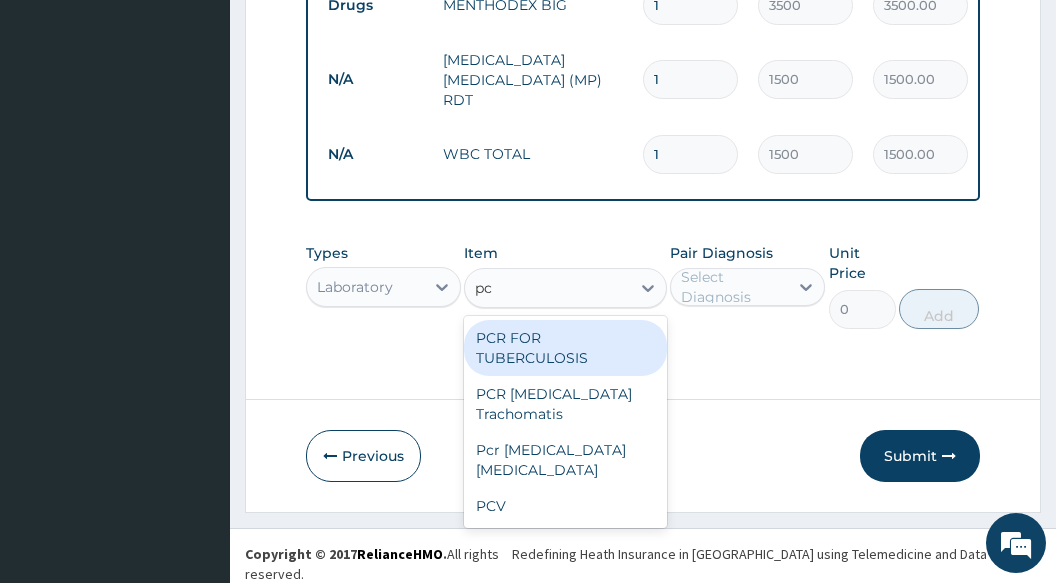 type on "pcv" 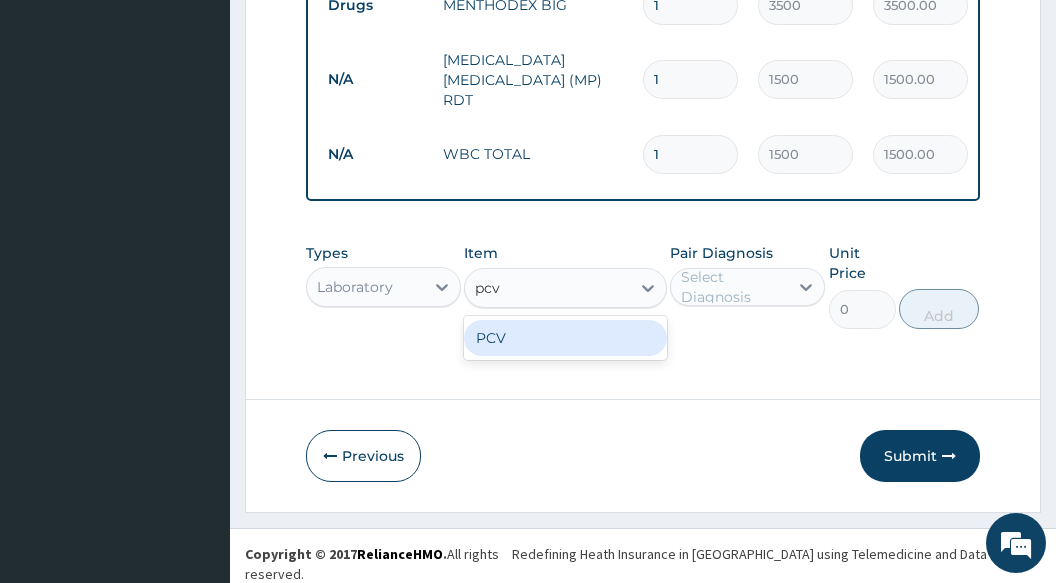 click on "PCV" at bounding box center (565, 338) 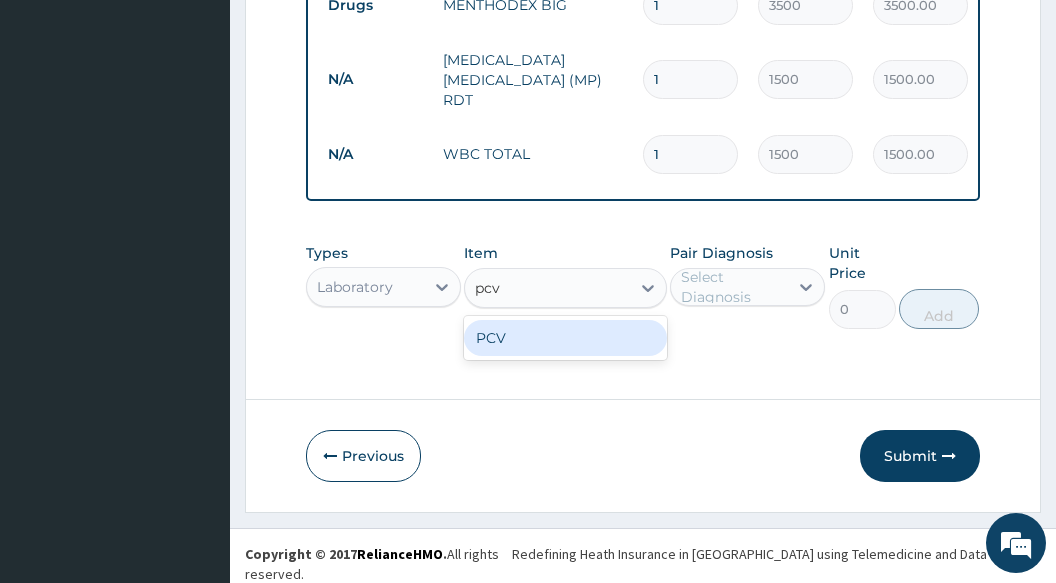 type 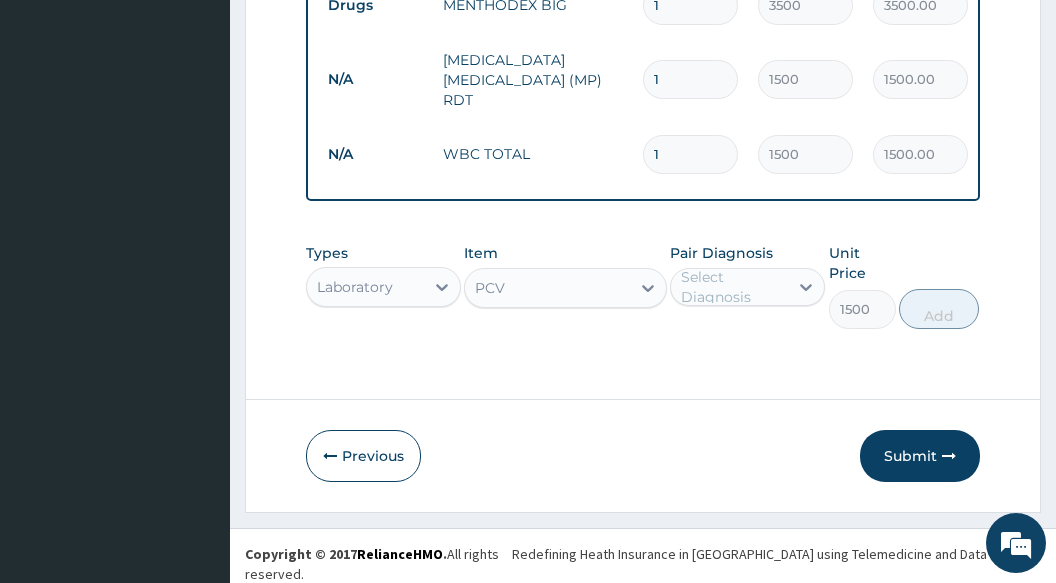 click on "Select Diagnosis" at bounding box center [733, 287] 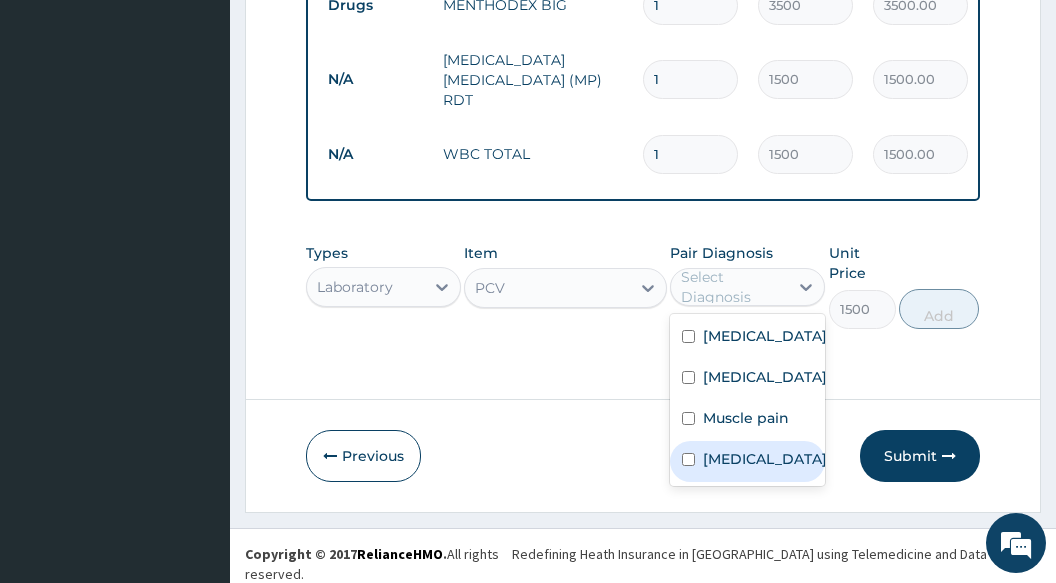 click on "Anemia" at bounding box center [765, 459] 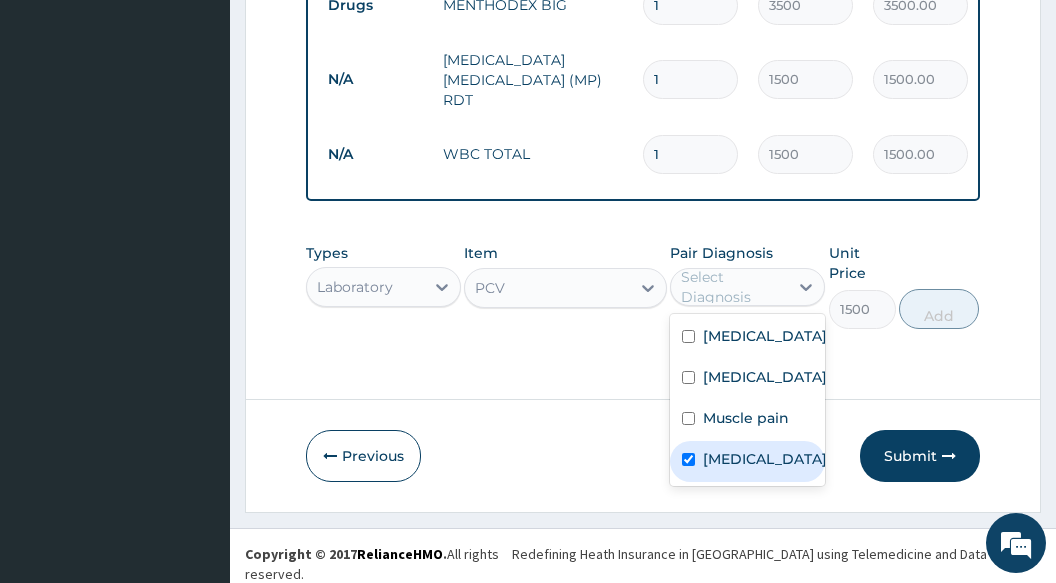 checkbox on "true" 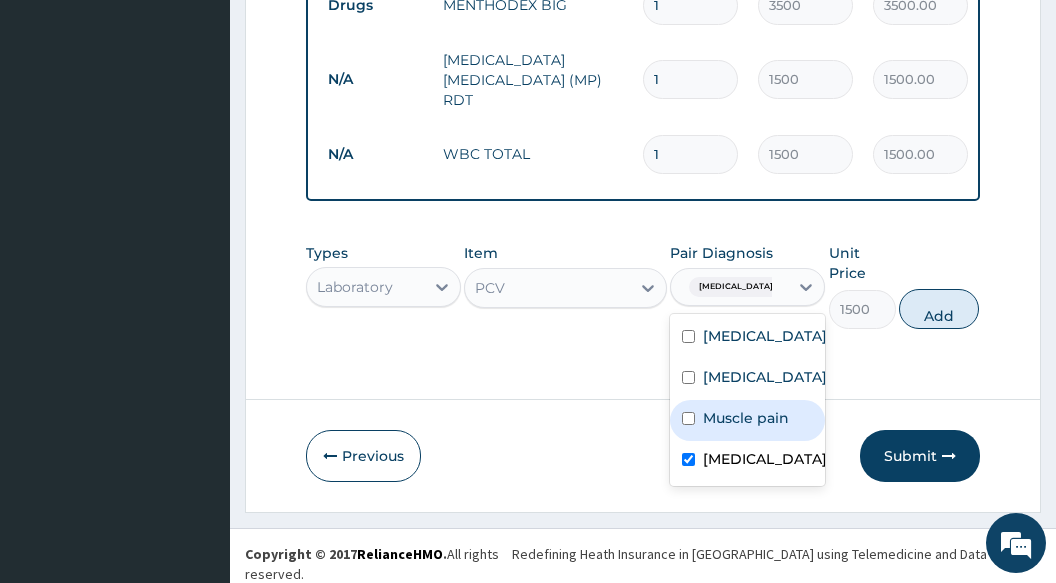 click on "Add" at bounding box center [939, 309] 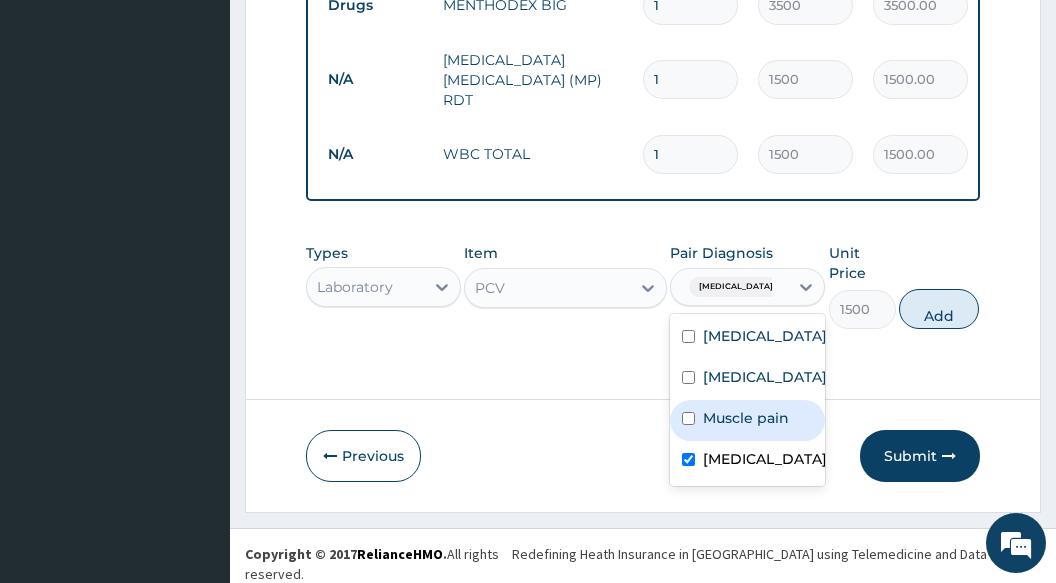 type on "0" 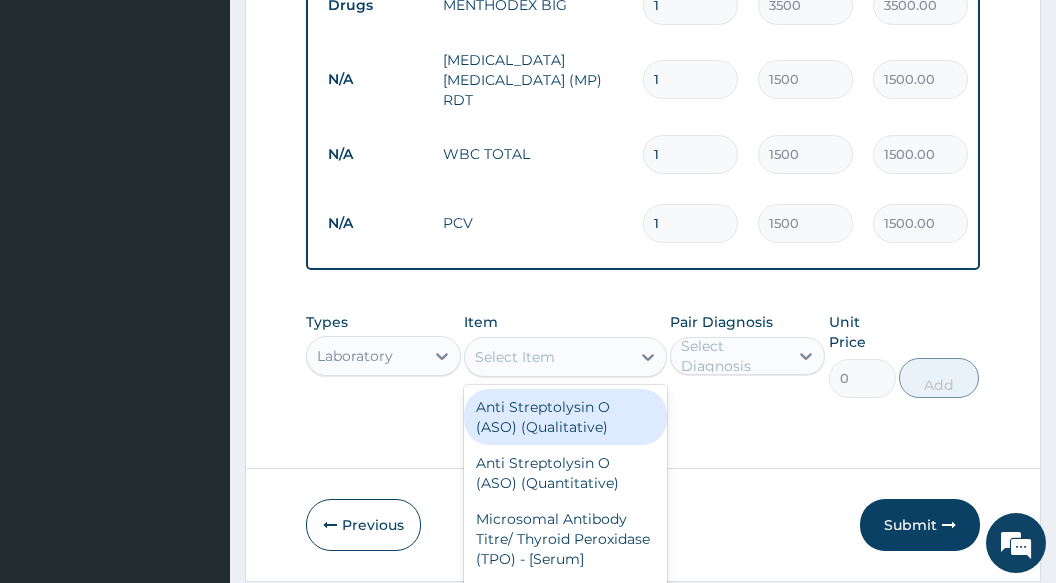 click on "option PCV, selected. option Anti Streptolysin O (ASO) (Qualitative) focused, 1 of 445. 445 results available. Use Up and Down to choose options, press Enter to select the currently focused option, press Escape to exit the menu, press Tab to select the option and exit the menu. Select Item Anti Streptolysin O (ASO) (Qualitative) Anti Streptolysin O (ASO) (Quantitative) Microsomal Antibody Titre/ Thyroid Peroxidase (TPO) - [Serum] Rhesus (Anti D) Antibody titre - [Serum] Thyroglobulin - [Serum] Thyroid Antibodies - ATAB Thyroid Antibodies - ATAB (Includes TPO and ATA) - [Serum] RA - Rhuematoid Arthritis (Qualitative)- [Serum] RA -Rhuematoid Arthritis, Rheumatoid factor (RF), IgG (Quantitative) - [Serum] Anti platelet antobody [indirect] Soluble Liver Antigen Lupus Anticoagulant MANTOUX/HEAF's TEST Cell count - [CSF] STOOL MICROSCOPY Stool, Hanging drop preparation - [Stool] Synovial fluid Routine examination Gram staining AFB, smear examination by ZN stain - [Any specimen ] PCR FOR TUBERCULOSIS VDRL Troponin I" at bounding box center [565, 357] 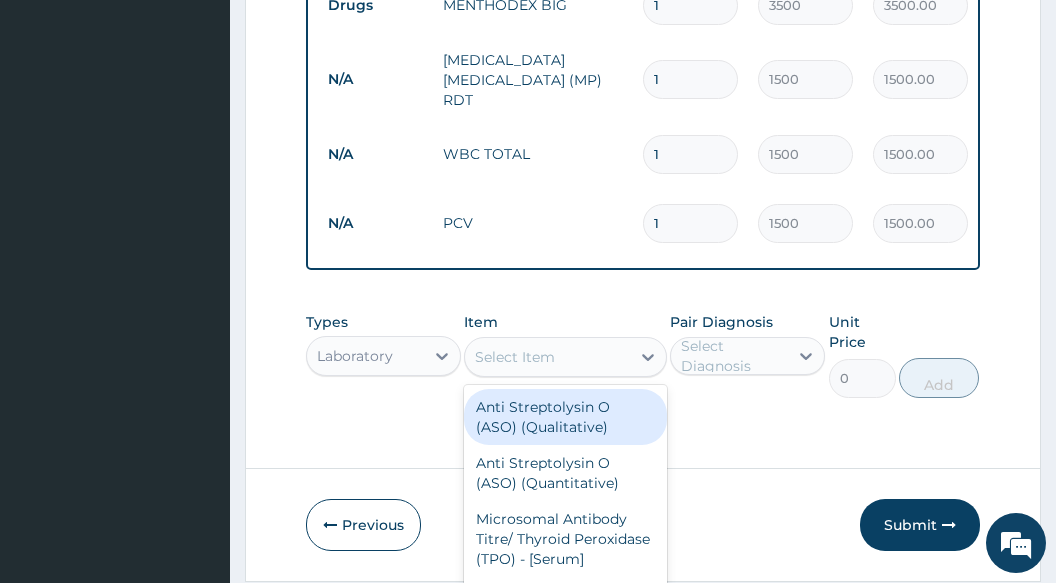 scroll, scrollTop: 37, scrollLeft: 0, axis: vertical 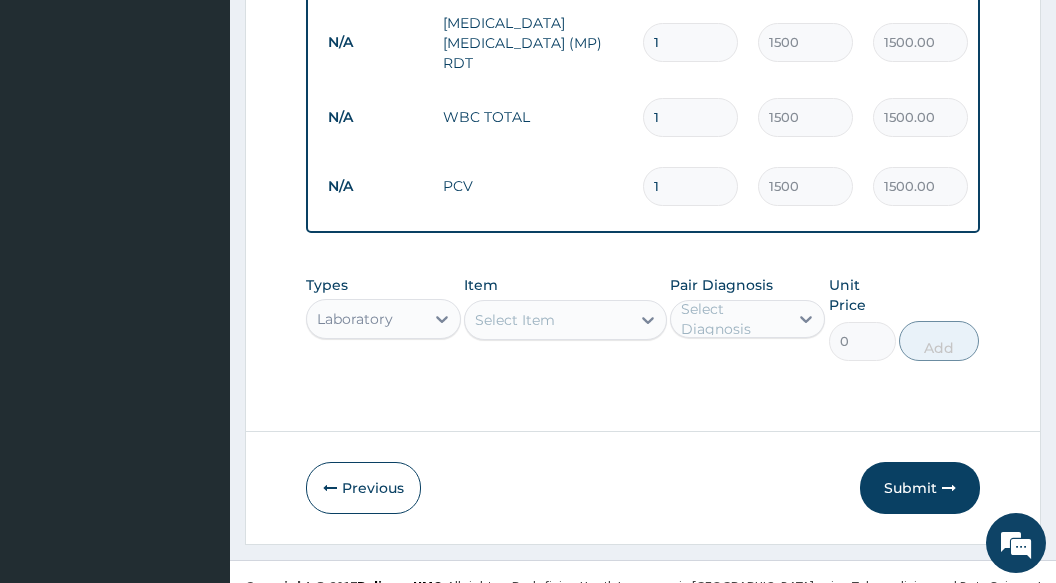click on "Types Laboratory Item Select Item Pair Diagnosis Select Diagnosis Unit Price 0 Add" at bounding box center [643, 333] 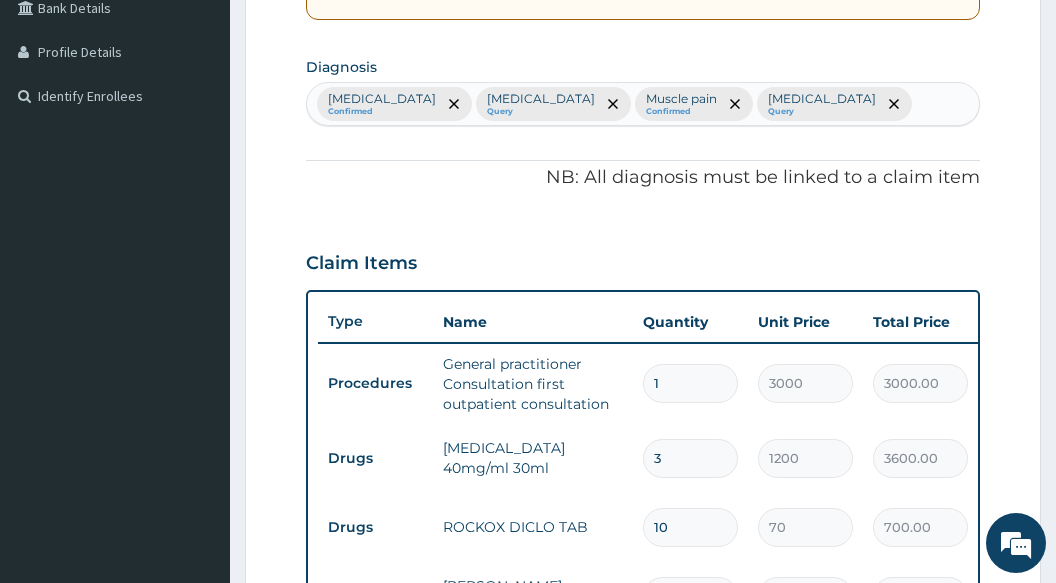 scroll, scrollTop: 471, scrollLeft: 0, axis: vertical 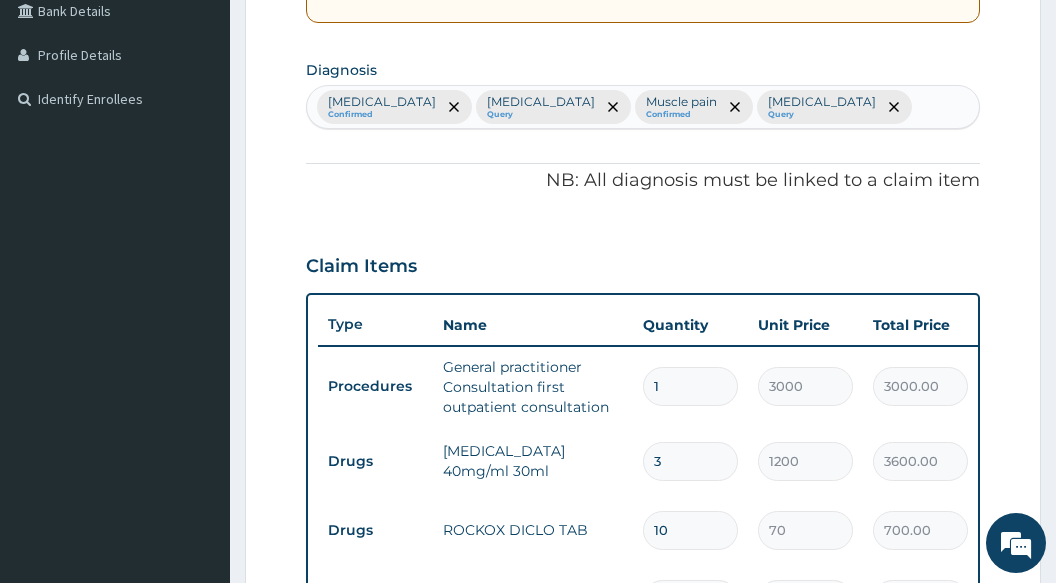 click on "Malaria Confirmed Respiratory tract infection Query Muscle pain Confirmed Anemia Query" at bounding box center (643, 107) 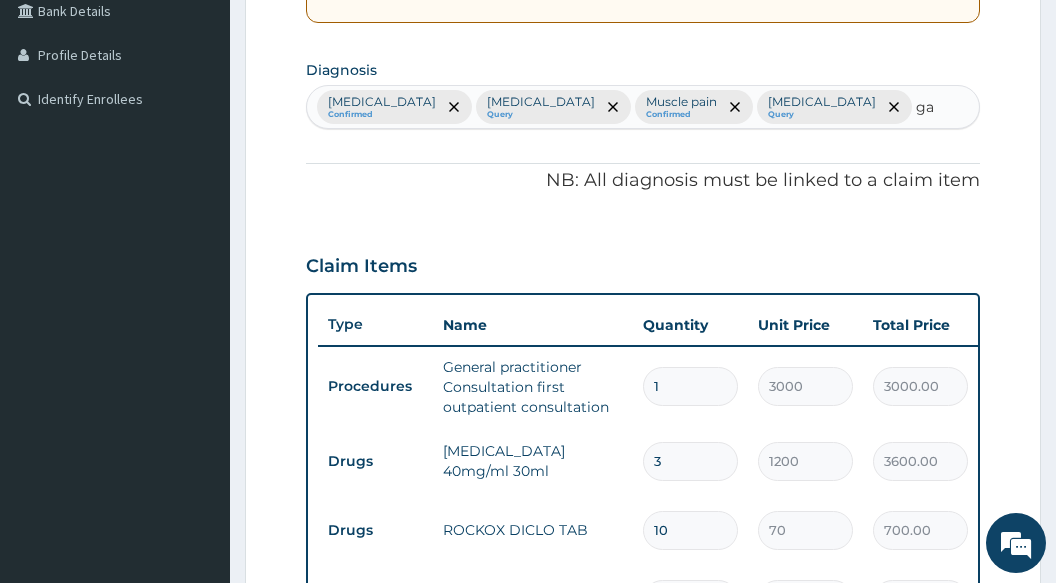 type on "g" 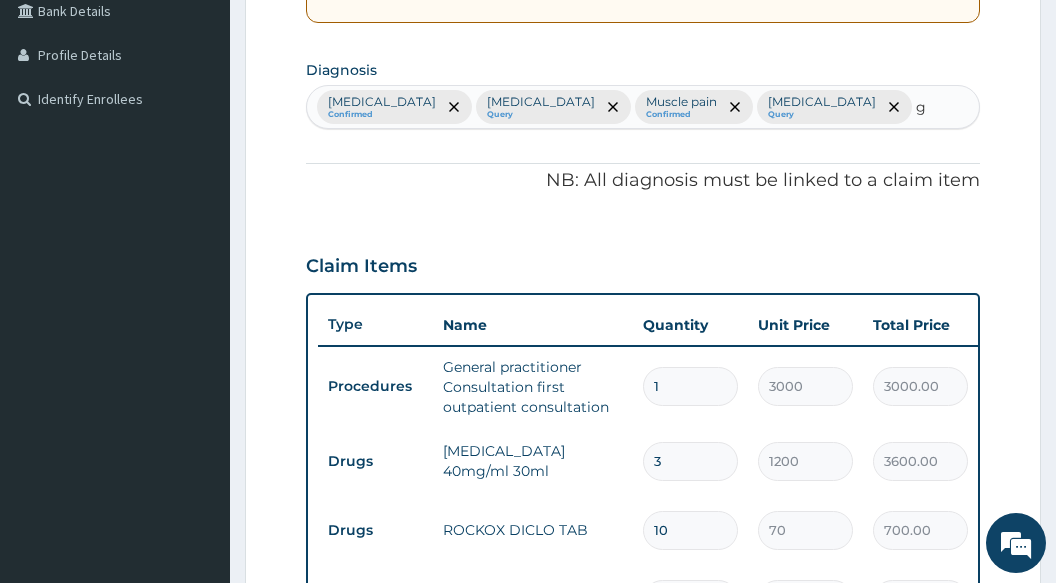 type 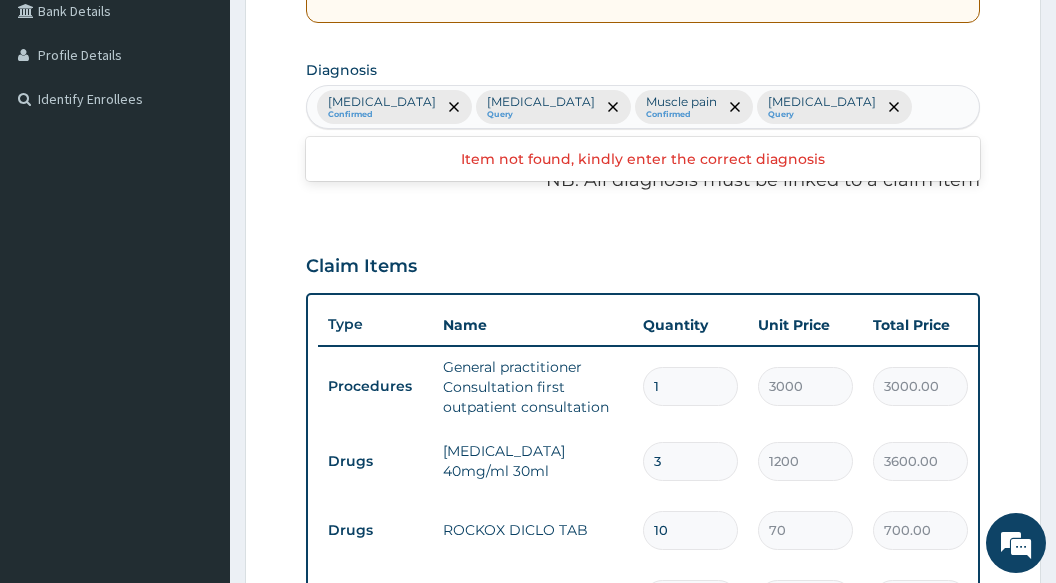 click on "PA Code / Prescription Code Enter Code(Secondary Care Only) Encounter Date 10-07-2025 Important Notice Please enter PA codes before entering items that are not attached to a PA code   All diagnoses entered must be linked to a claim item. Diagnosis & Claim Items that are visible but inactive cannot be edited because they were imported from an already approved PA code. Diagnosis option Anemia, selected.   Use Up and Down to choose options, press Enter to select the currently focused option, press Escape to exit the menu, press Tab to select the option and exit the menu. Malaria Confirmed Respiratory tract infection Query Muscle pain Confirmed Anemia Query Item not found, kindly enter the correct diagnosis NB: All diagnosis must be linked to a claim item Claim Items Type Name Quantity Unit Price Total Price Pair Diagnosis Actions Procedures General practitioner Consultation first outpatient consultation 1 3000 3000.00 Respiratory tract infection  + 1 Delete Drugs CHLOROQUINE 40mg/ml 30ml 3 1200 3600.00 Malaria 2" at bounding box center [643, 410] 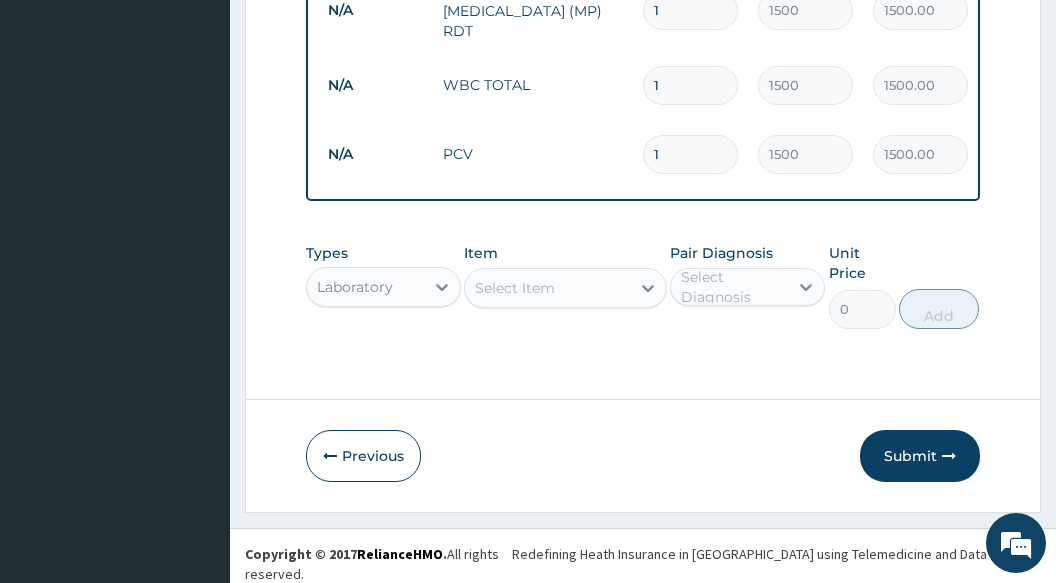 click on "Submit" at bounding box center (920, 456) 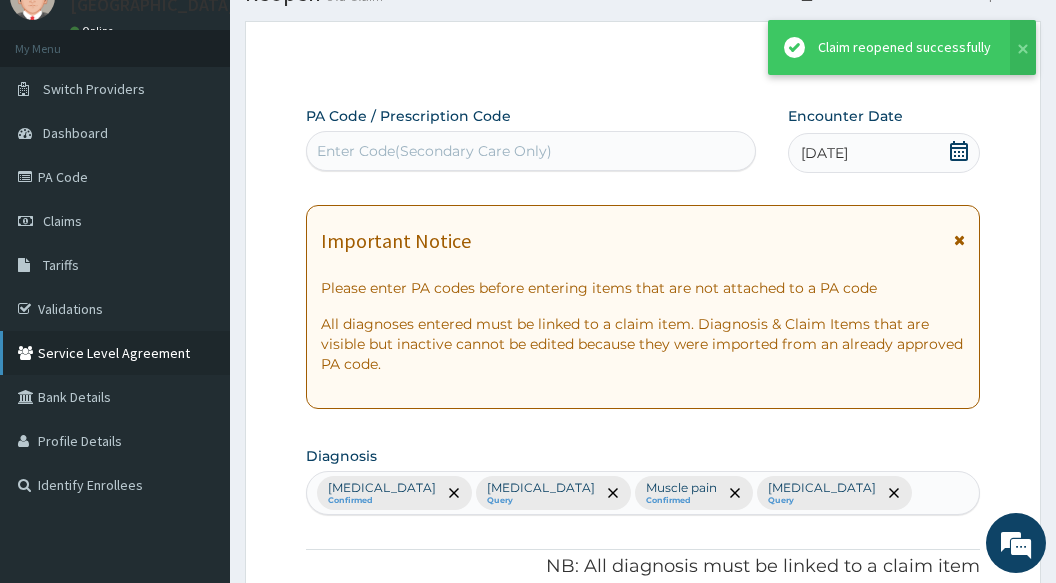 scroll, scrollTop: 1203, scrollLeft: 0, axis: vertical 